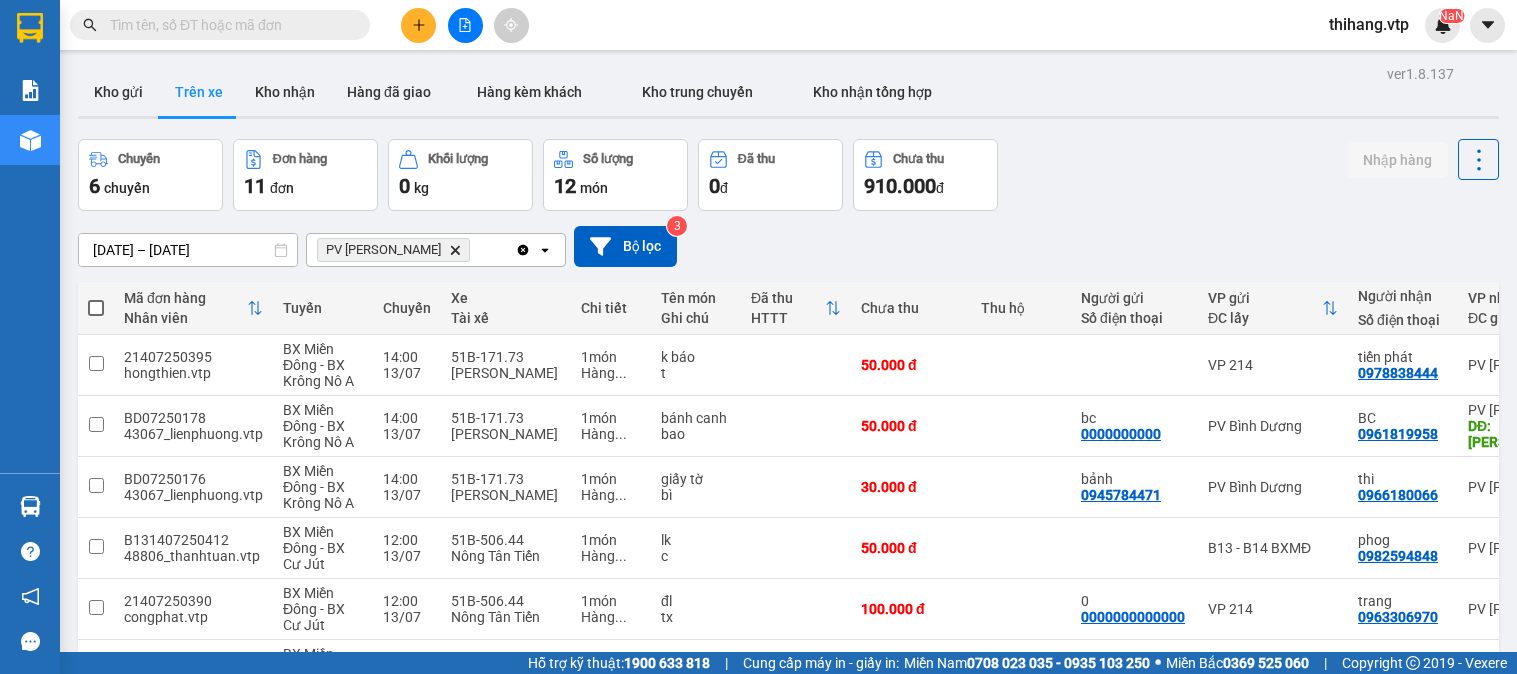 scroll, scrollTop: 0, scrollLeft: 0, axis: both 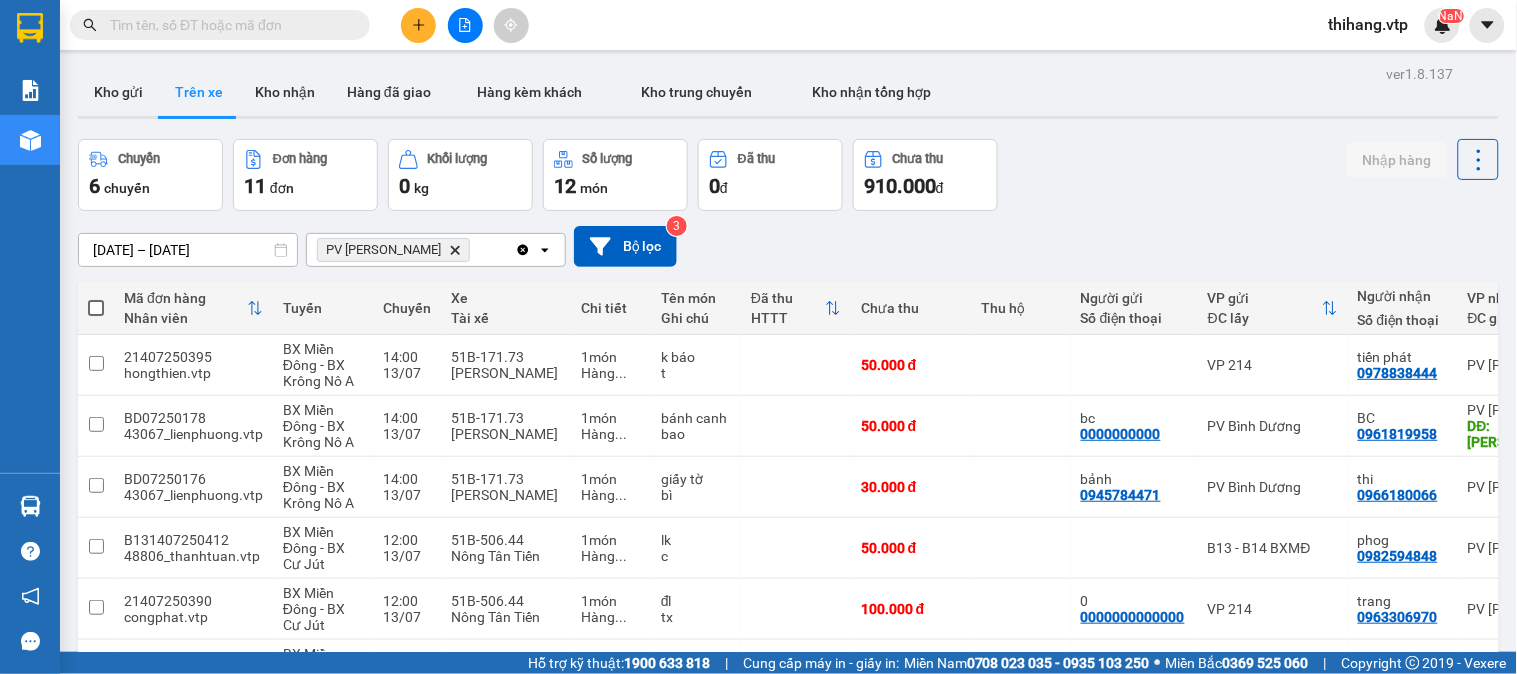 click on "Kho nhận" at bounding box center [285, 92] 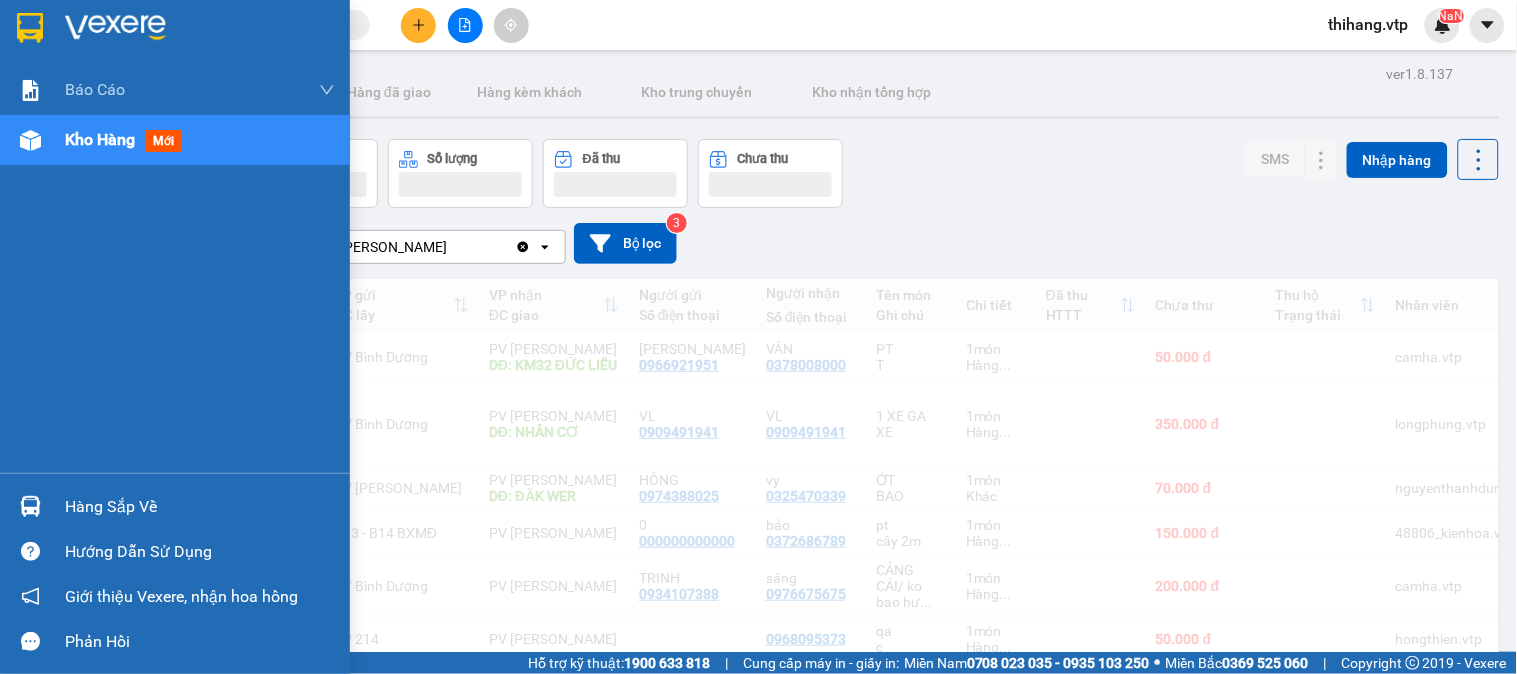 click at bounding box center (30, 506) 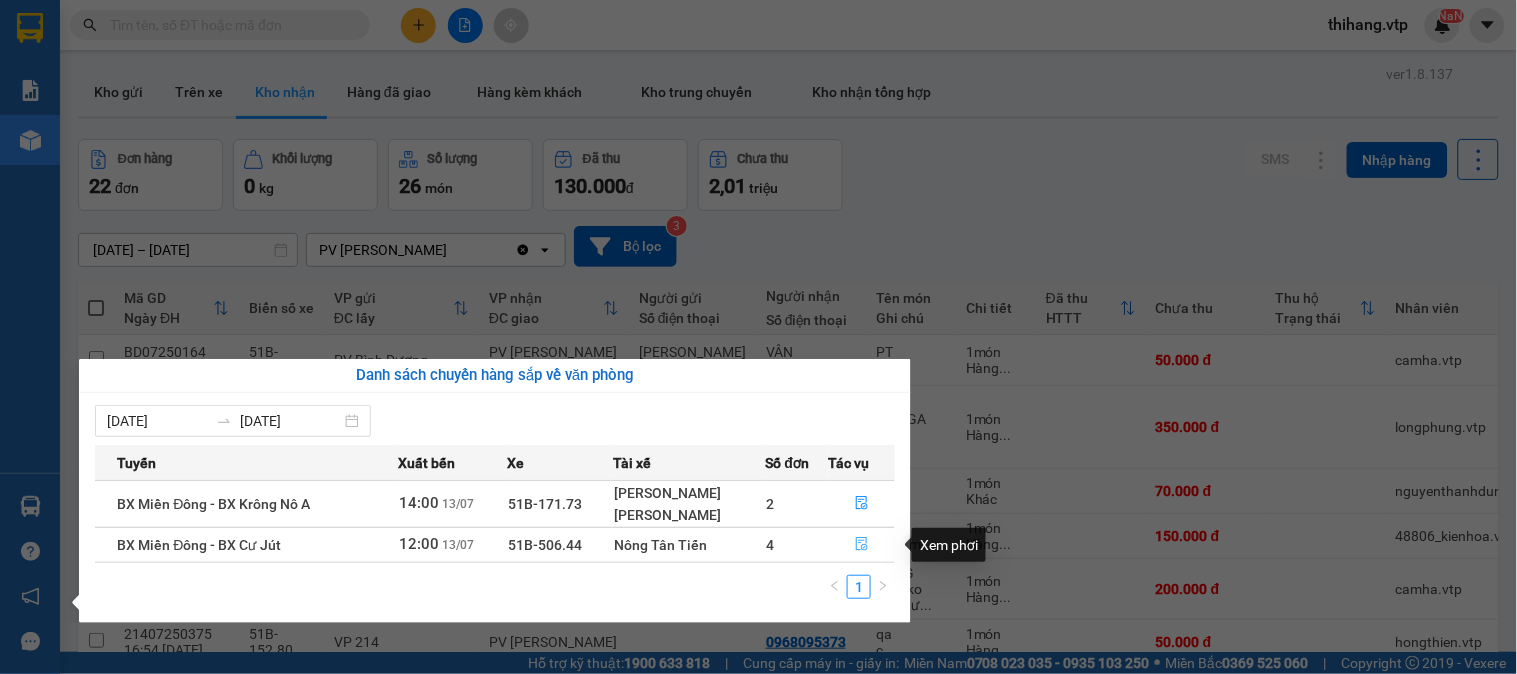click 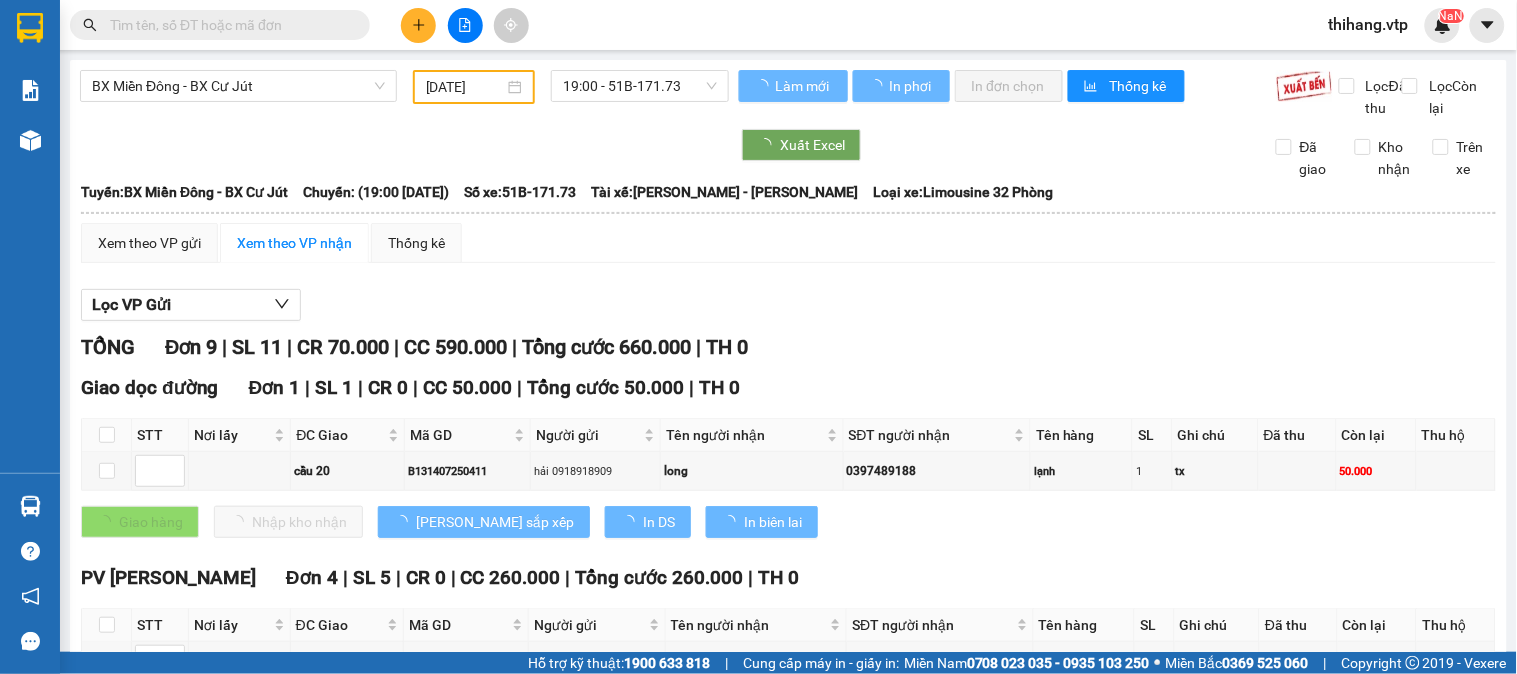type on "[DATE]" 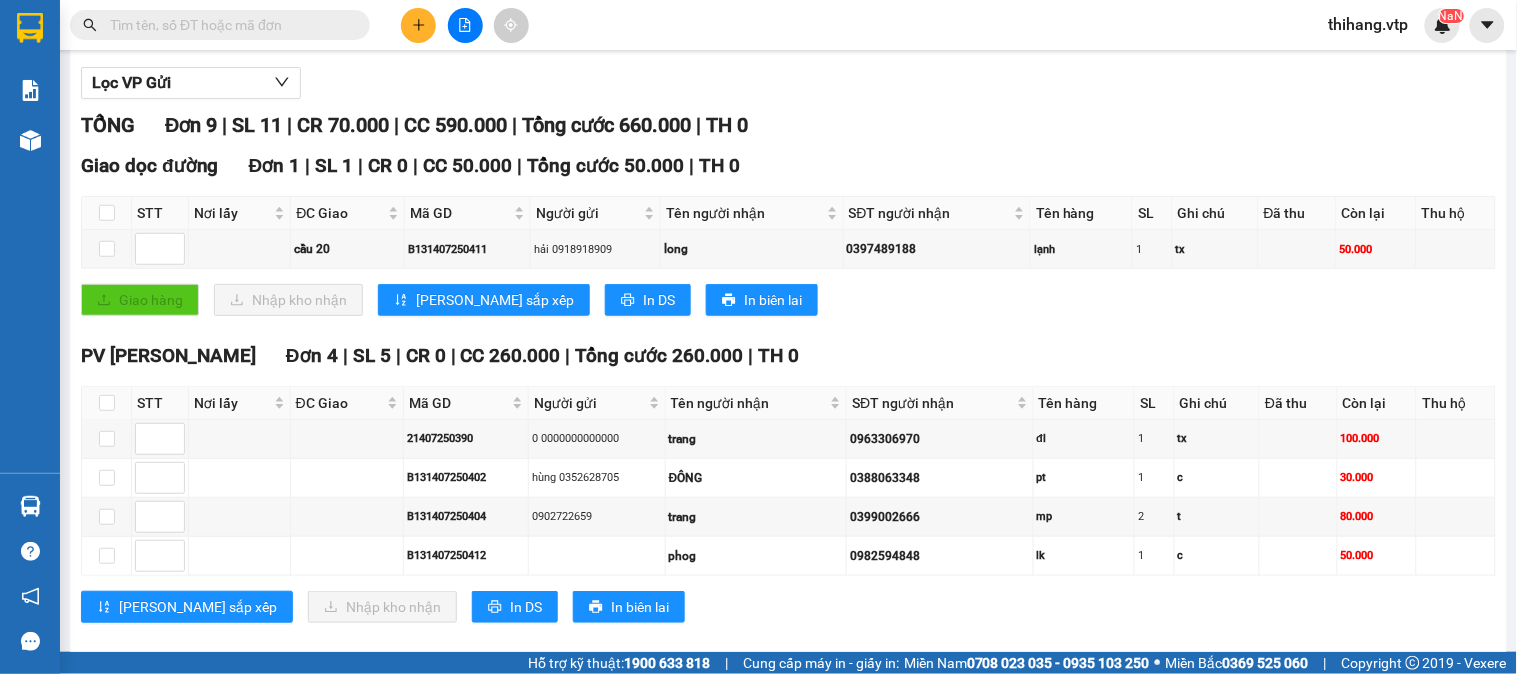 scroll, scrollTop: 333, scrollLeft: 0, axis: vertical 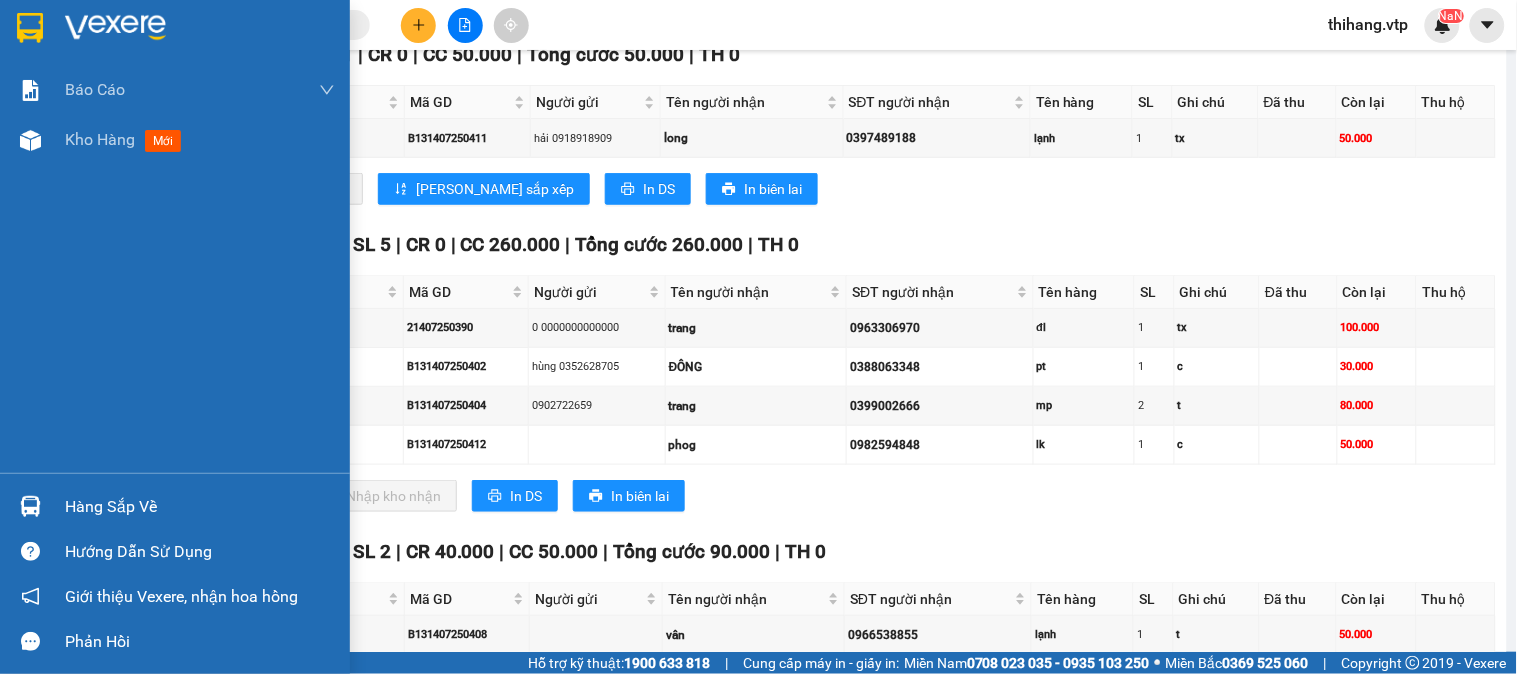 click on "Hàng sắp về" at bounding box center [175, 506] 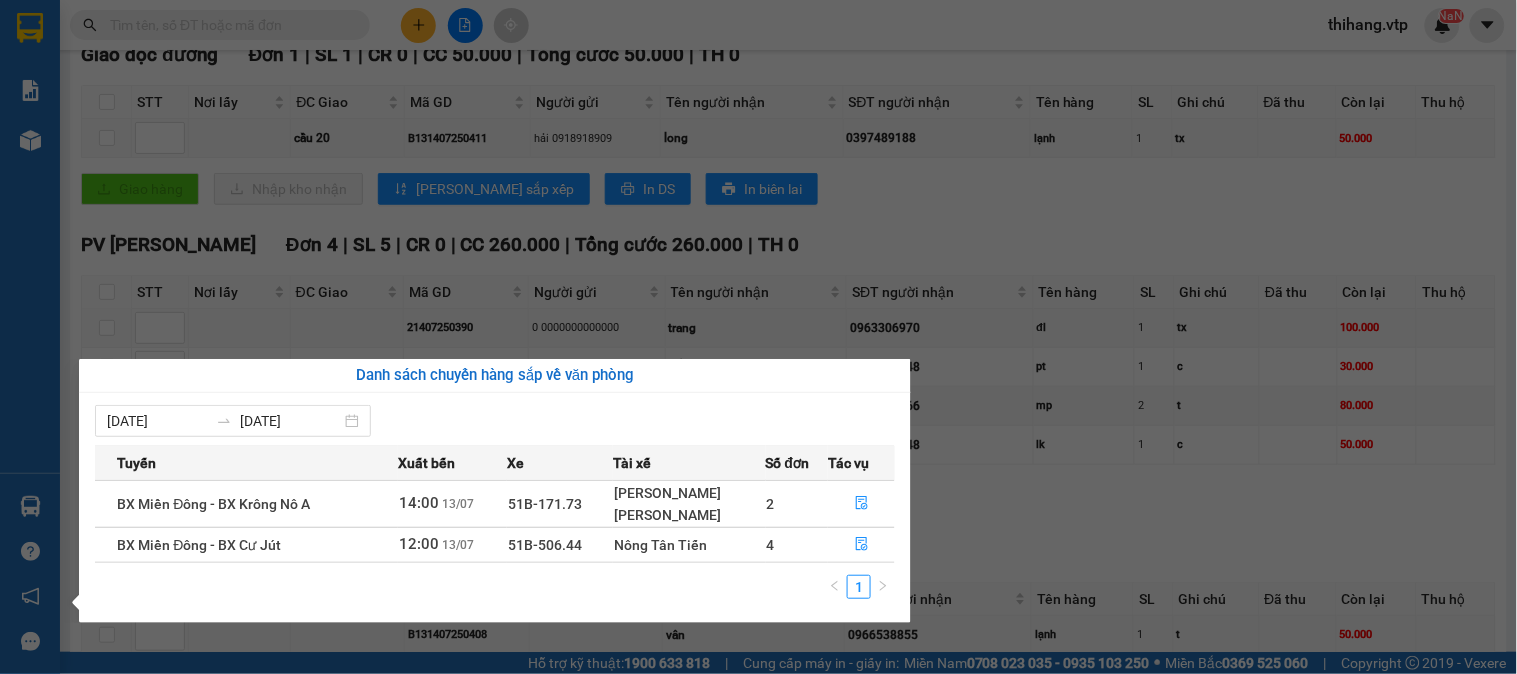 click on "Kết quả tìm kiếm ( 0 )  Bộ lọc  No Data thihang.vtp NaN     Báo cáo BC giao hàng (nhà xe) BC hàng tồn (all) Báo cáo dòng tiền (nhân viên) - mới Doanh số tạo đơn theo VP gửi (văn phòng) DỌC ĐƯỜNG - BC hàng giao dọc đường HÀNG KÈM KHÁCH - Báo cáo hàng kèm khách     Kho hàng mới Hàng sắp về Hướng dẫn sử dụng Giới thiệu Vexere, nhận hoa hồng Phản hồi Phần mềm hỗ trợ bạn tốt chứ? BX Miền Đông - BX Cư Jút [DATE] 12:00     - 51B-506.44  Làm mới In phơi In đơn chọn Thống kê Lọc  Đã thu Lọc  Còn lại Chọn tuyến Chọn chuyến Chuyển phơi Xuất Excel Đã giao Kho nhận Trên xe Việt Tân Phát   1900888606   214 QL13, P.26,  Q. Bình Thạnh PHƠI HÀNG 14:35 [DATE] Tuyến:  BX Miền Đông - BX Cư Jút Chuyến:   (12:00 [DATE]) Tài xế:  Nông Tân Tiến   Số xe:  51B-506.44 Loại xe:  Limousine 34 Phòng Tuyến:  BX Miền Đông - BX Cư Jút Chuyến:" at bounding box center [758, 337] 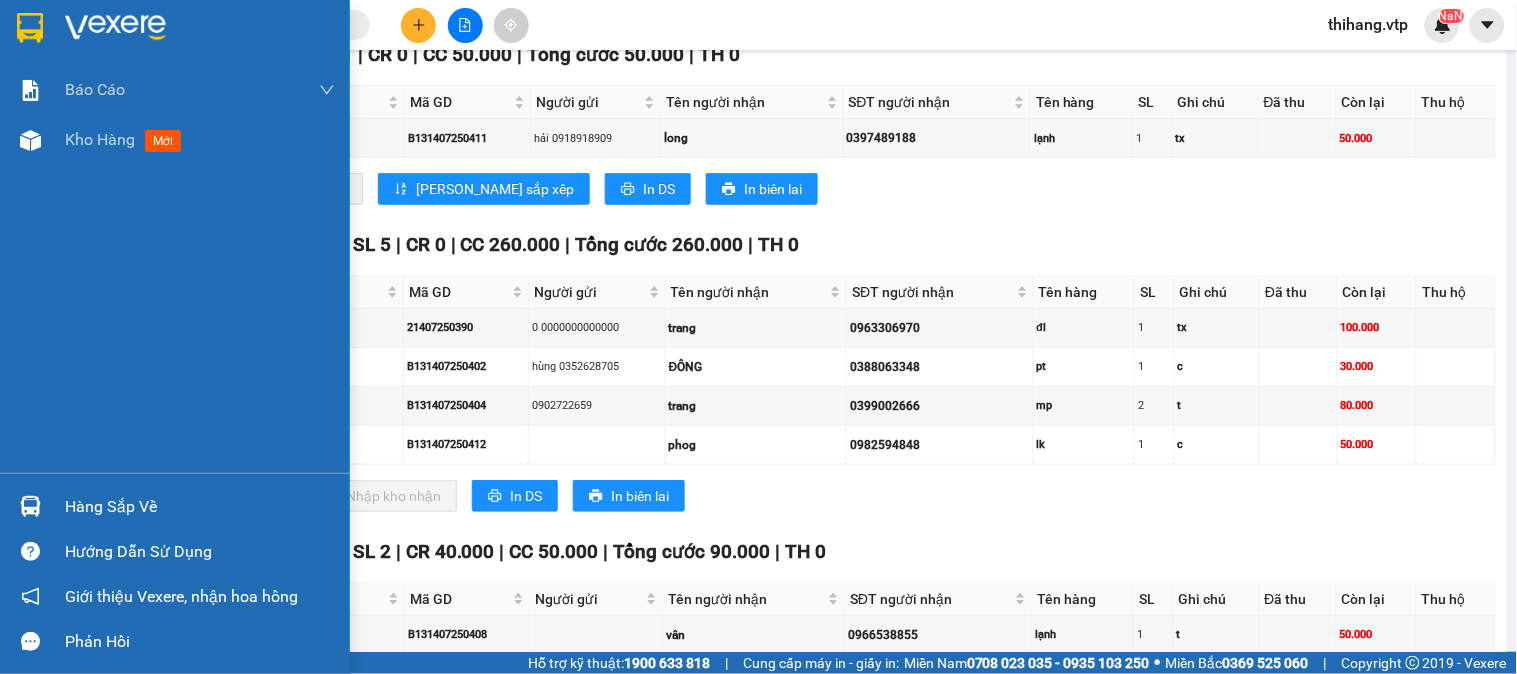 click at bounding box center [175, 32] 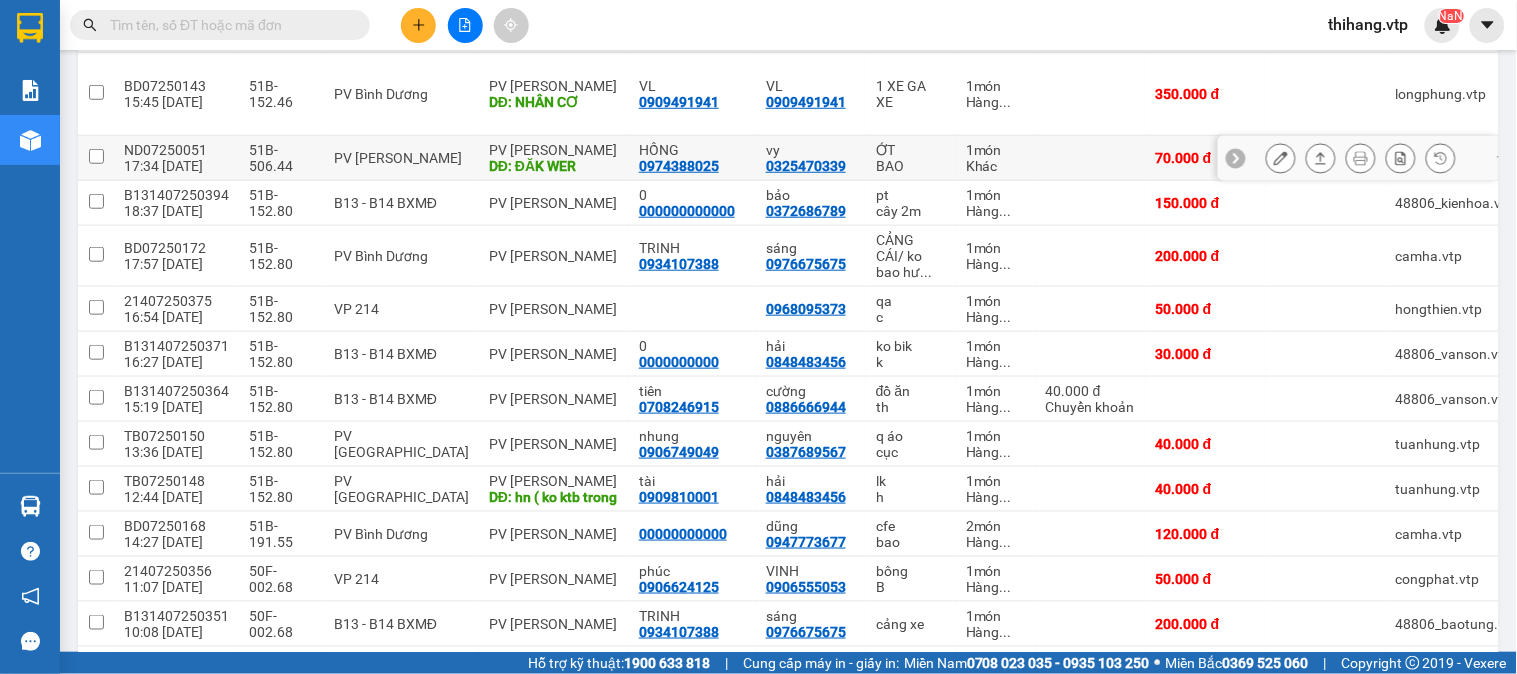 scroll, scrollTop: 0, scrollLeft: 0, axis: both 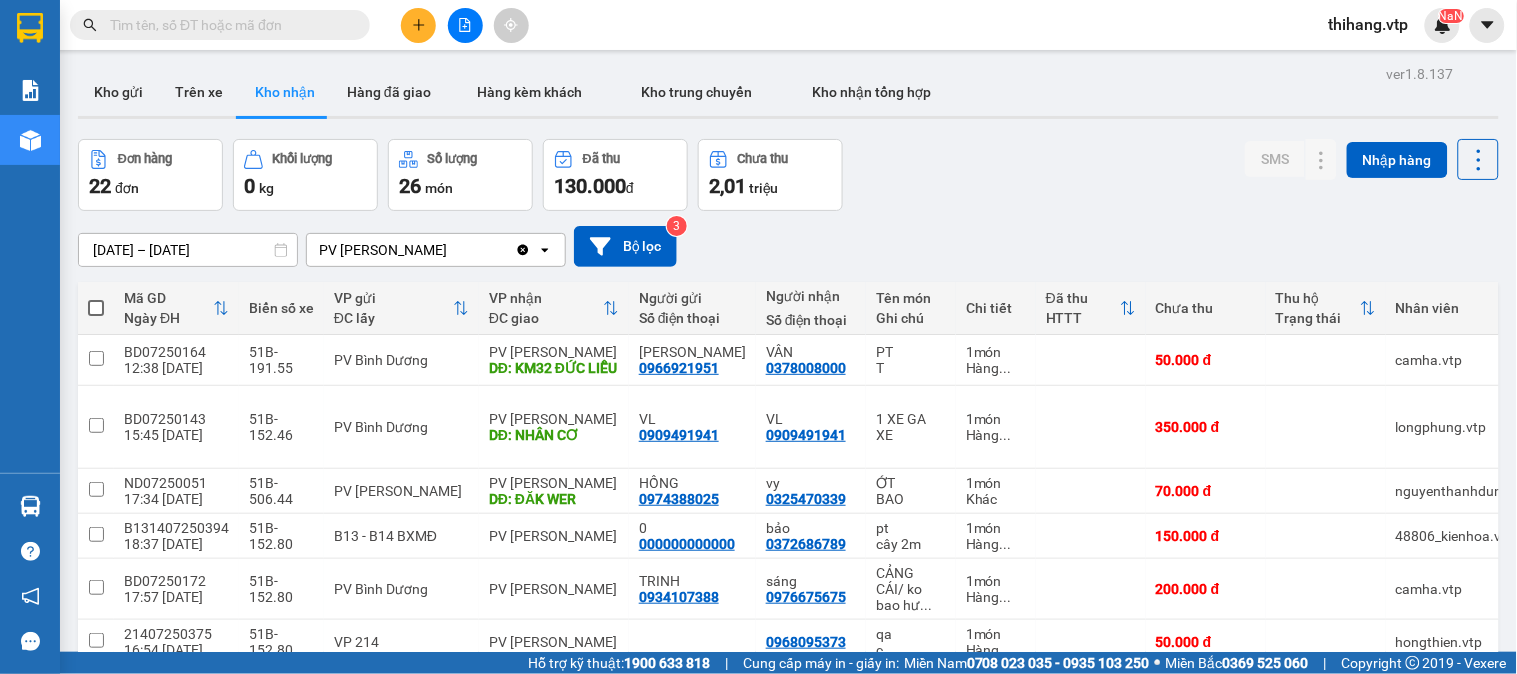 click on "Đơn hàng 22 đơn Khối lượng 0 kg Số lượng 26 món Đã thu 130.000  đ Chưa thu 2,01   triệu SMS Nhập hàng" at bounding box center (788, 175) 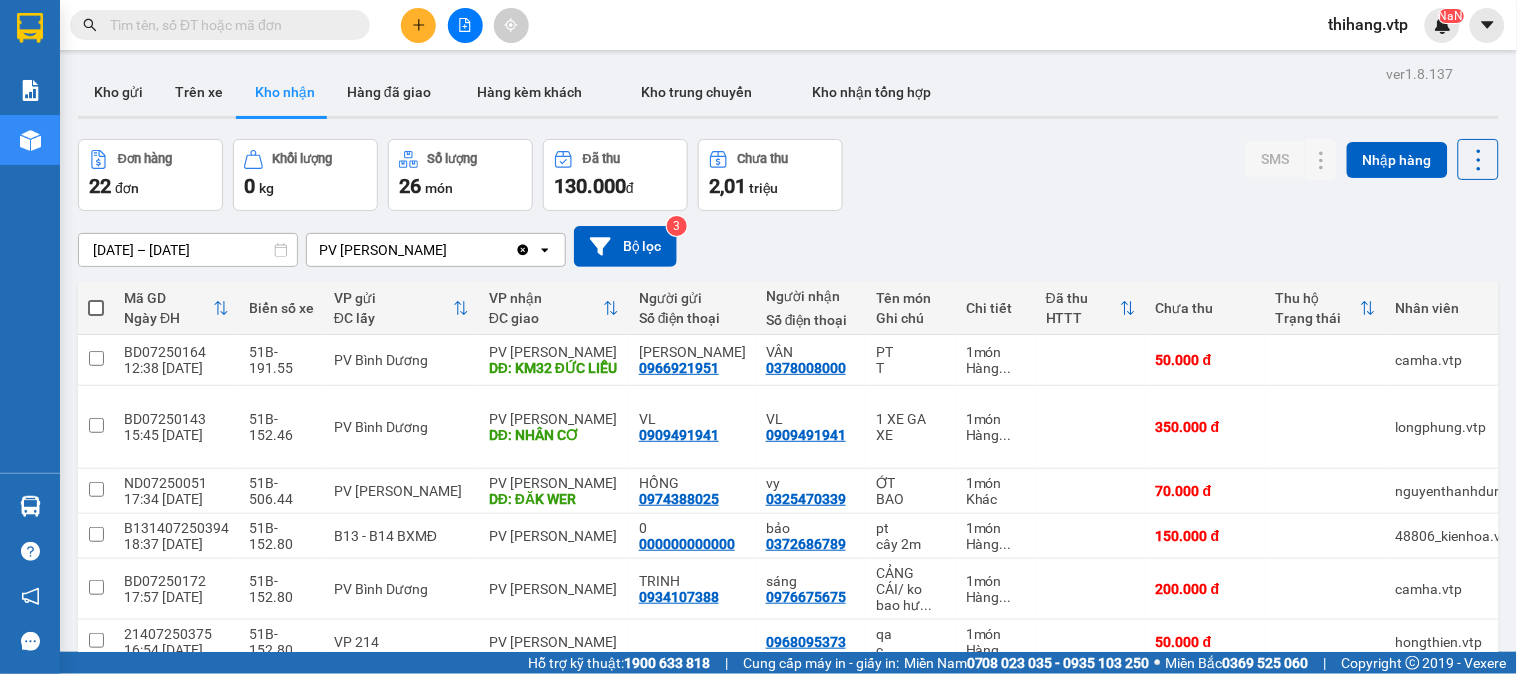 scroll, scrollTop: 424, scrollLeft: 0, axis: vertical 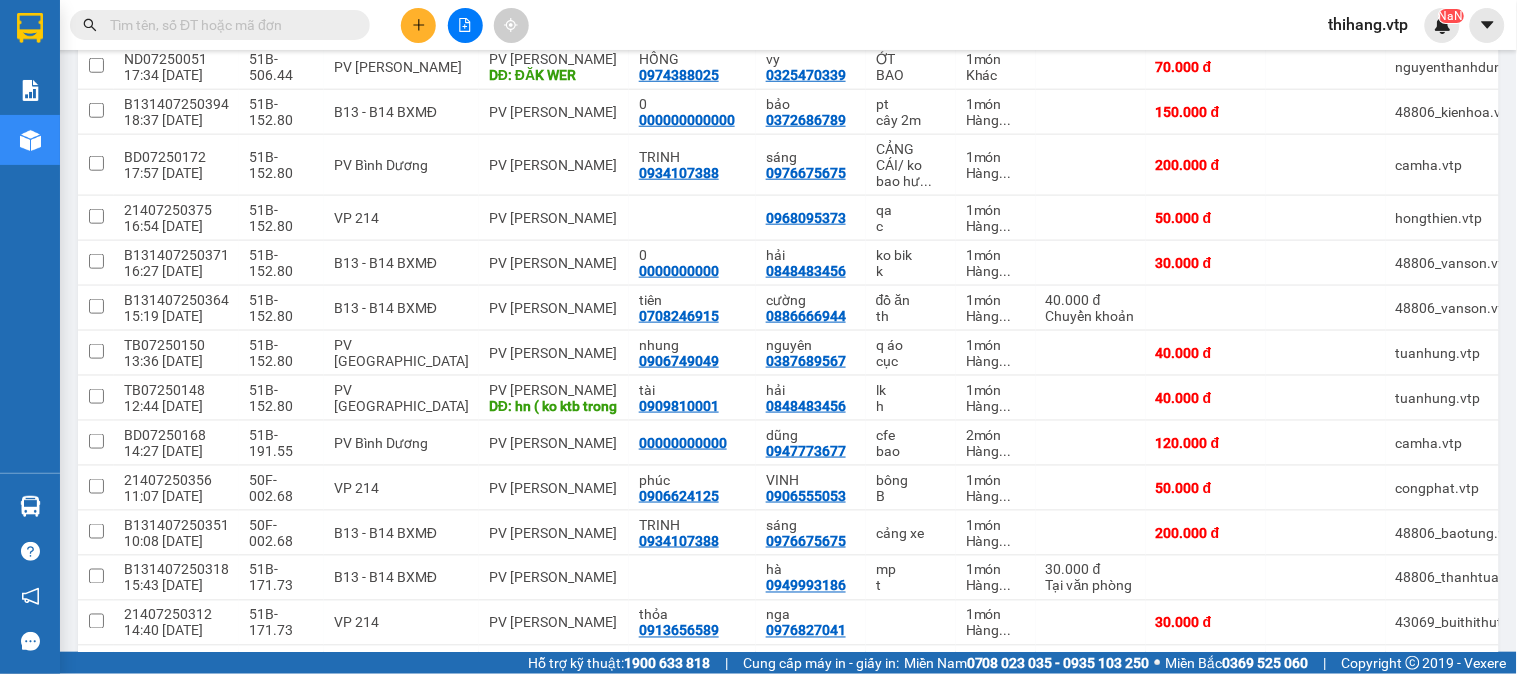 click at bounding box center (228, 25) 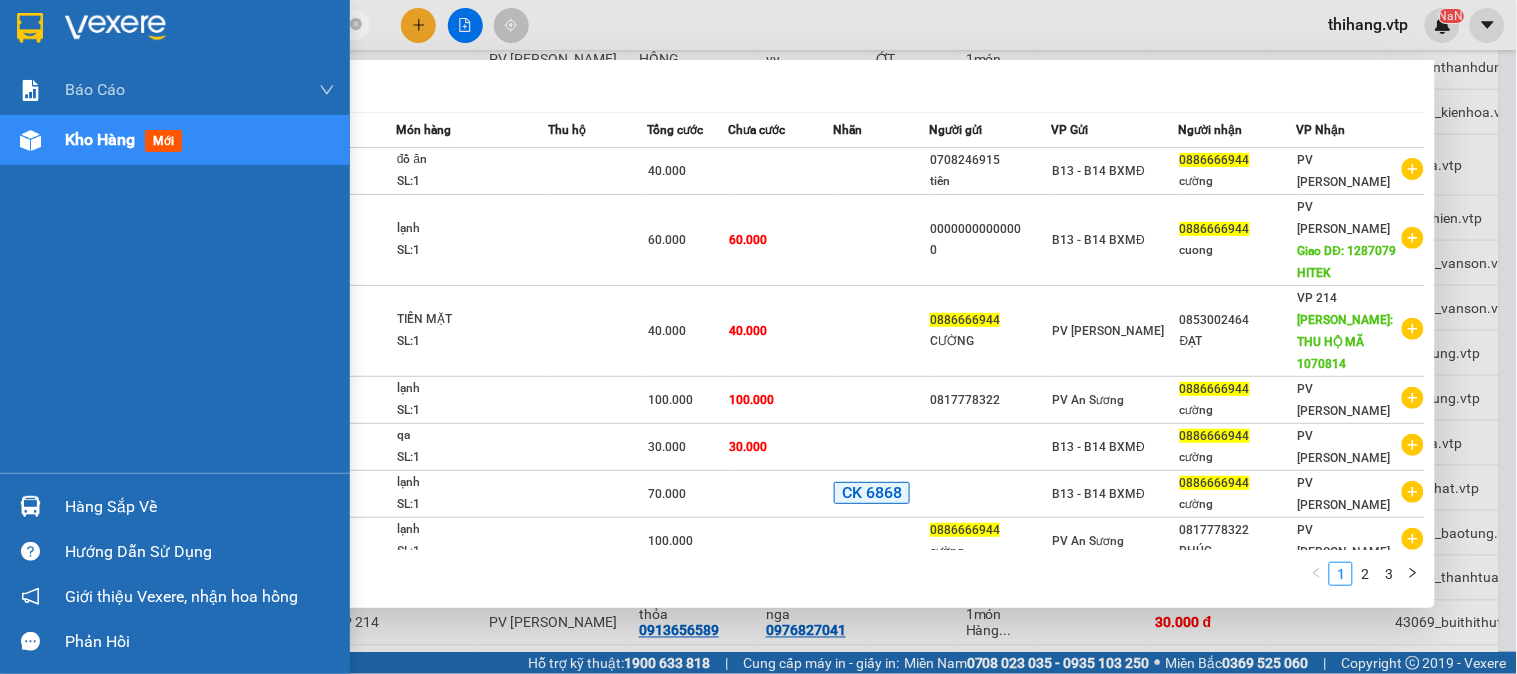 type on "0886666944" 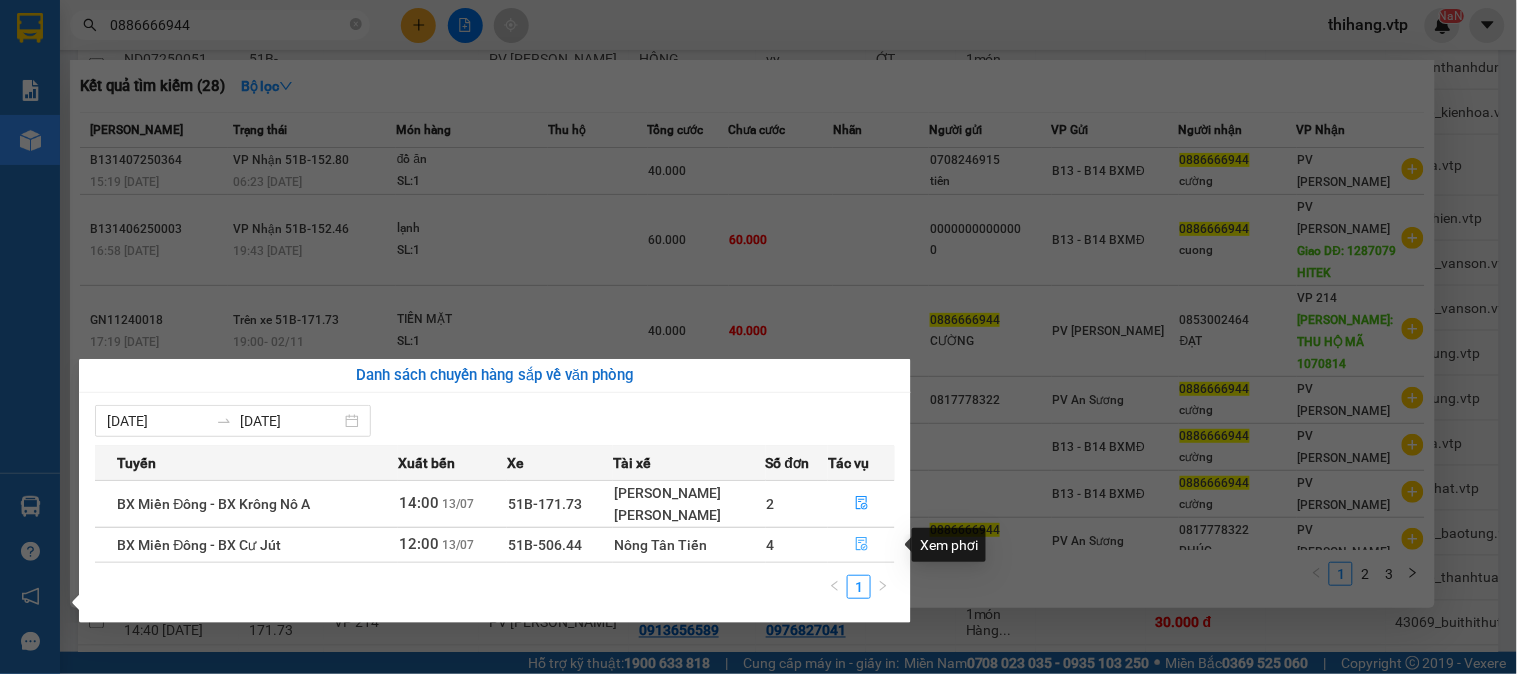 click 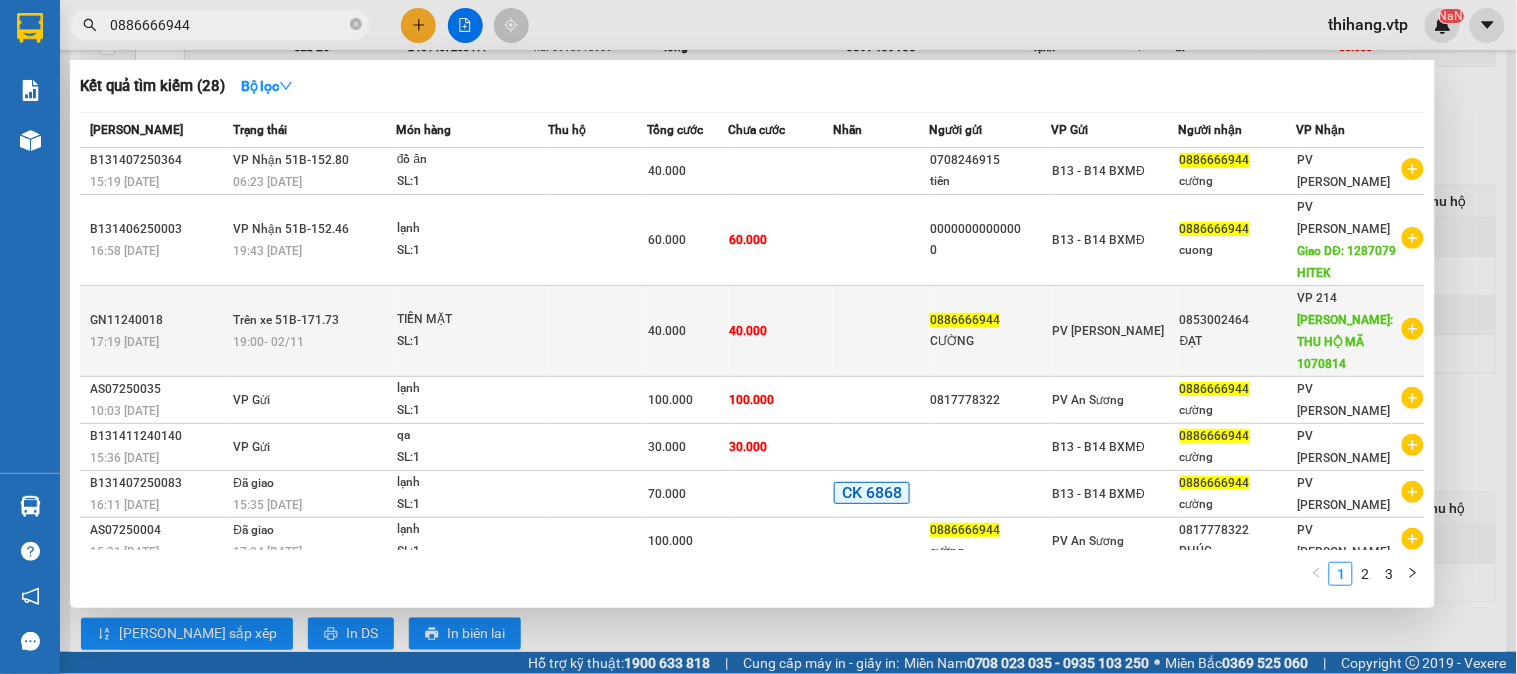 scroll, scrollTop: 0, scrollLeft: 0, axis: both 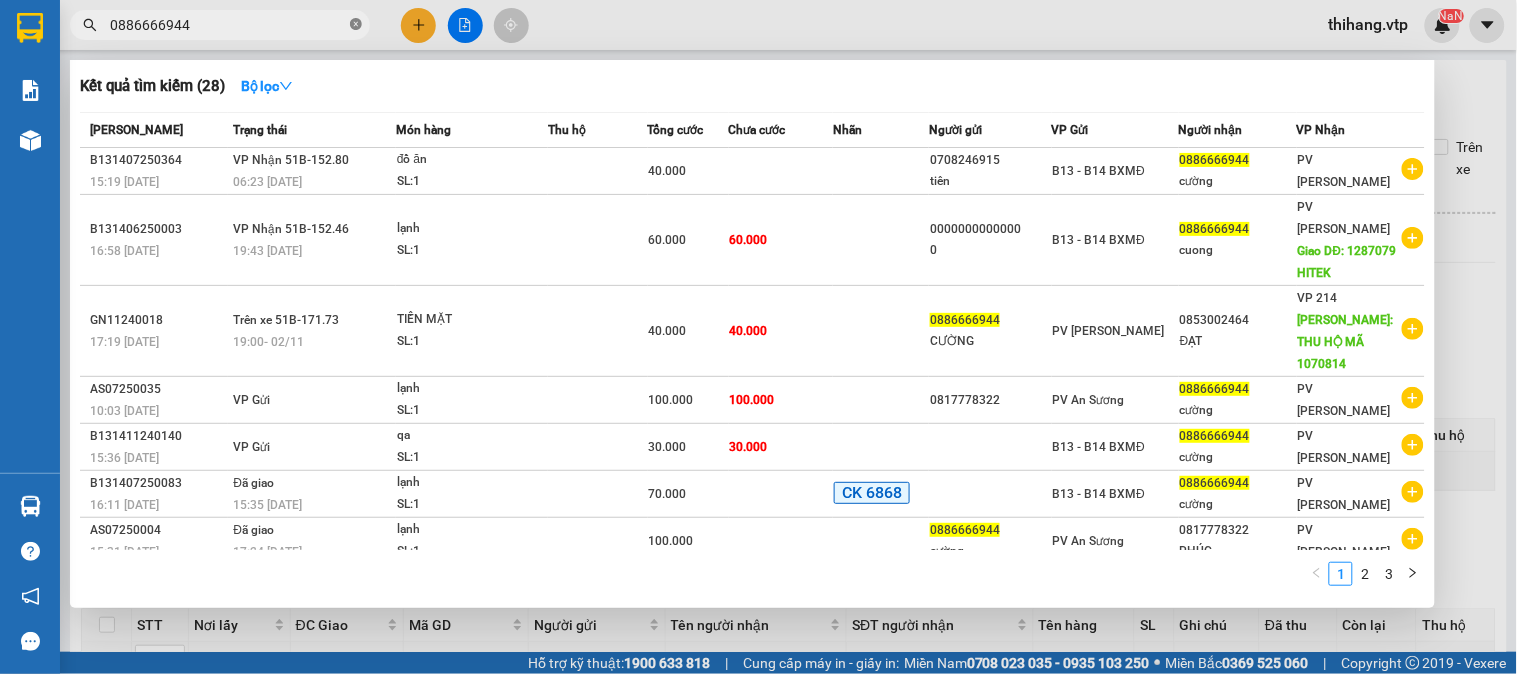 click 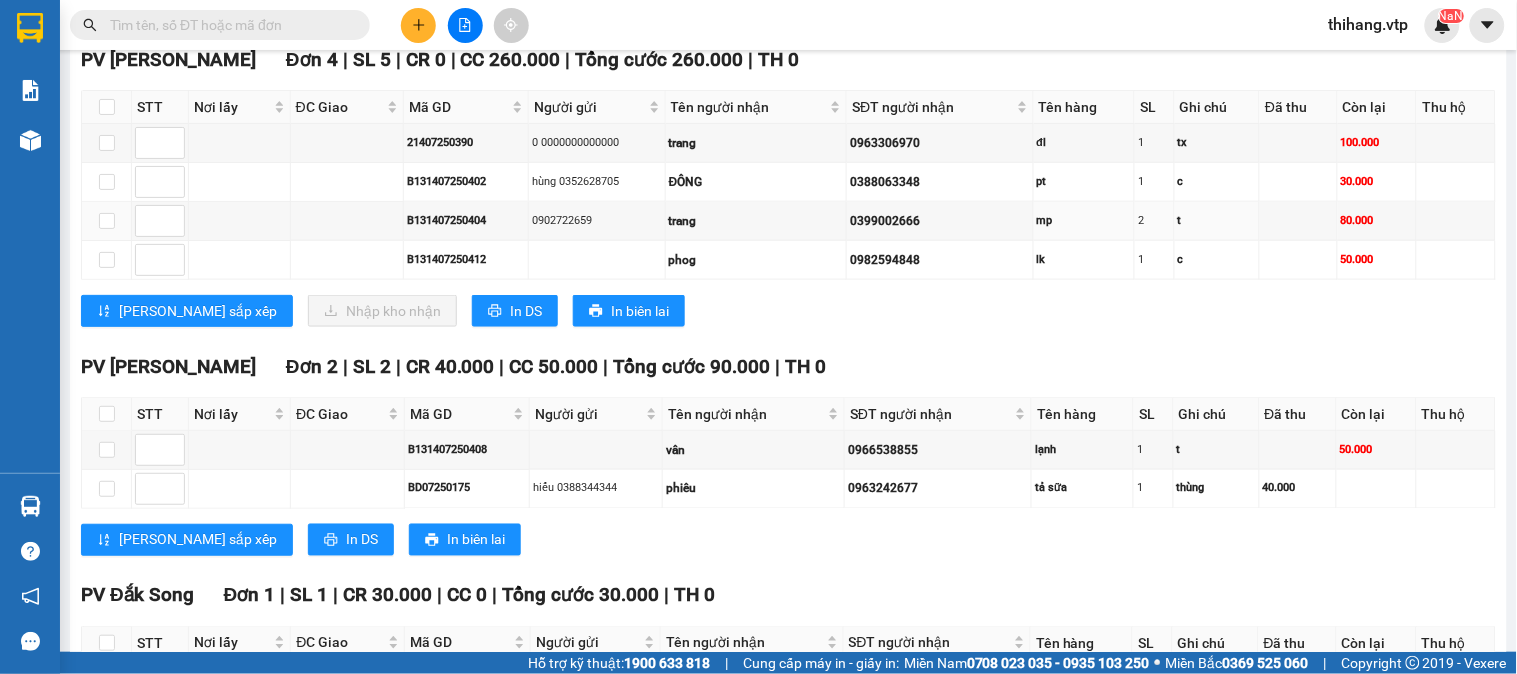 scroll, scrollTop: 555, scrollLeft: 0, axis: vertical 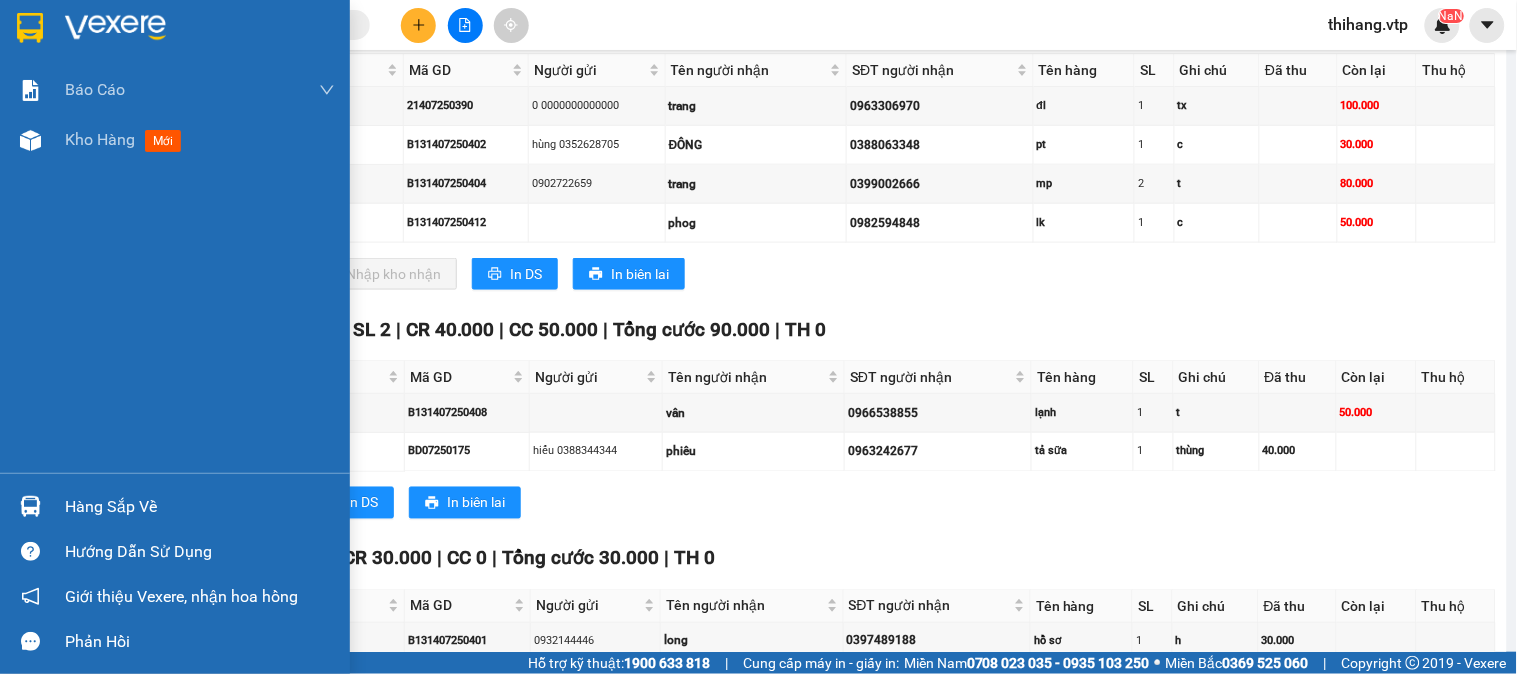 click at bounding box center [200, 28] 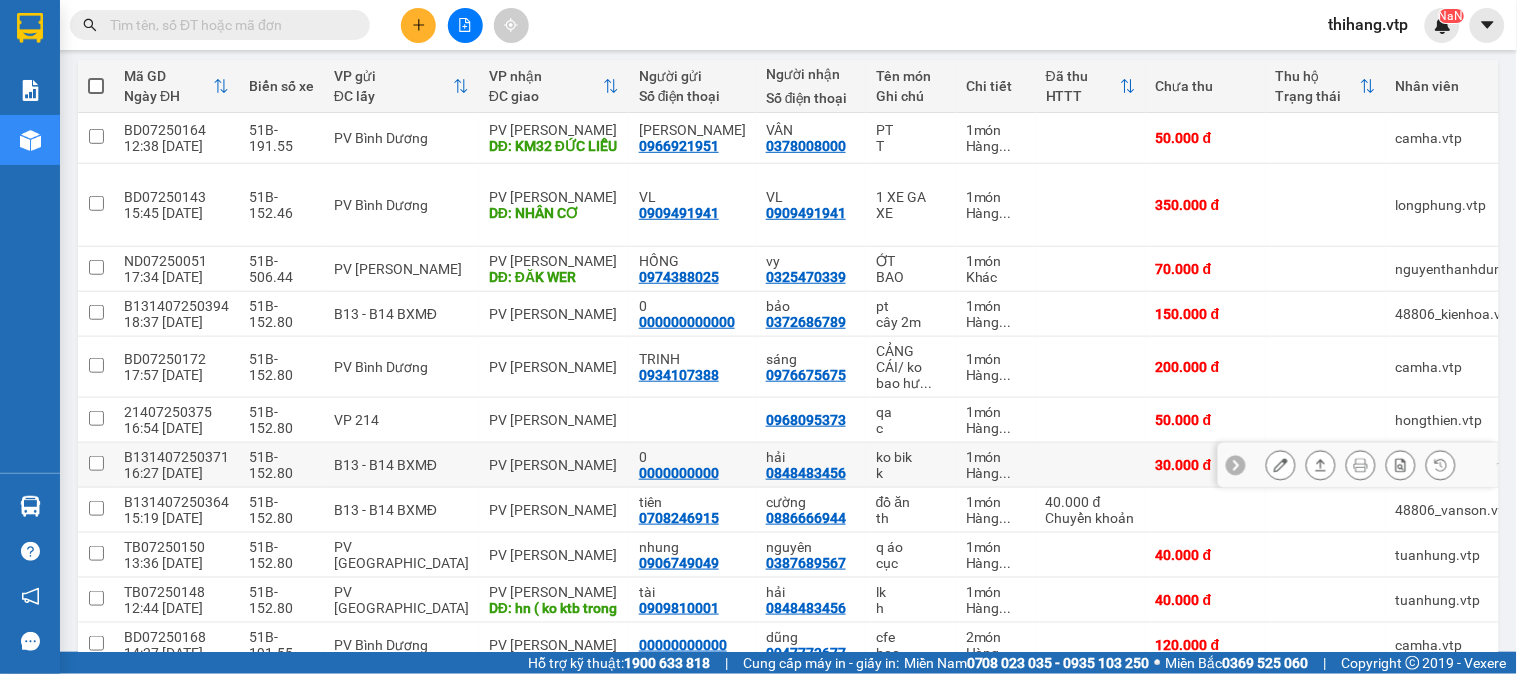 scroll, scrollTop: 444, scrollLeft: 0, axis: vertical 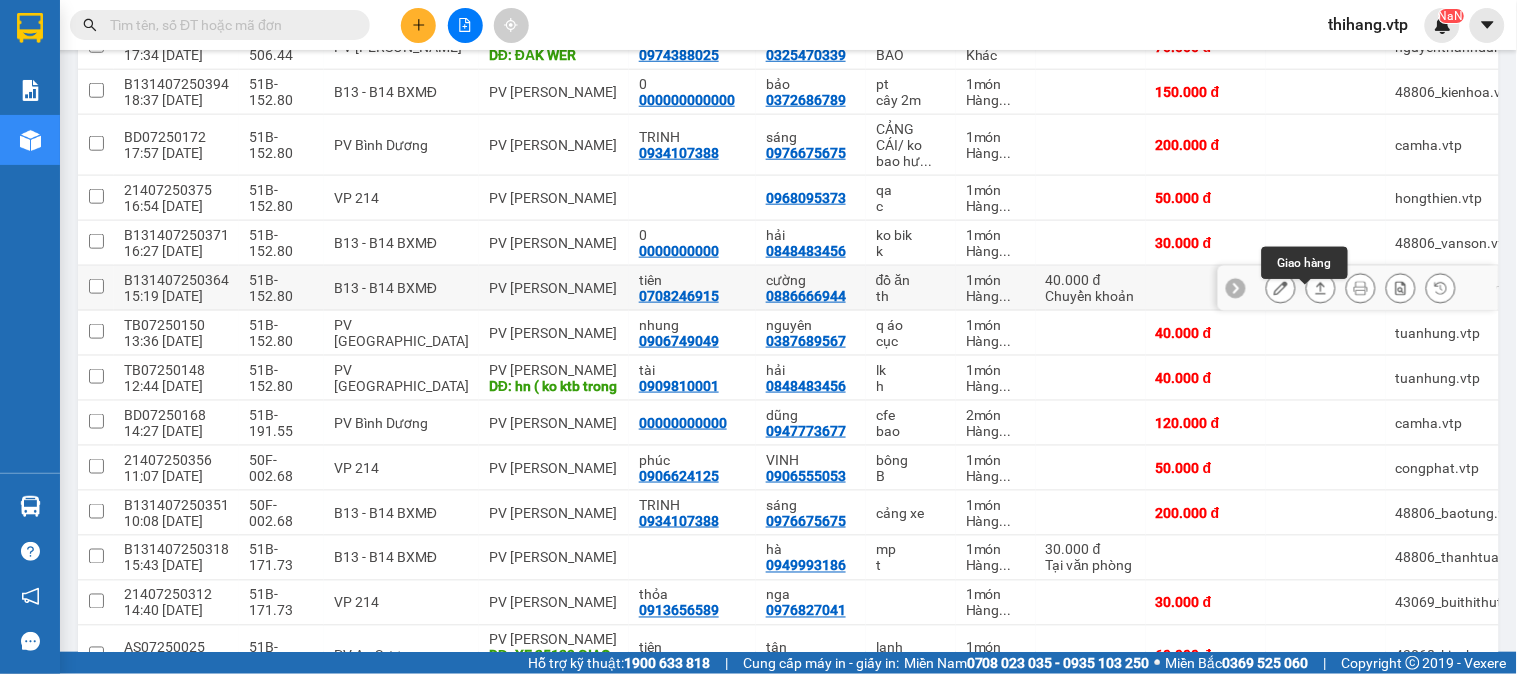 click 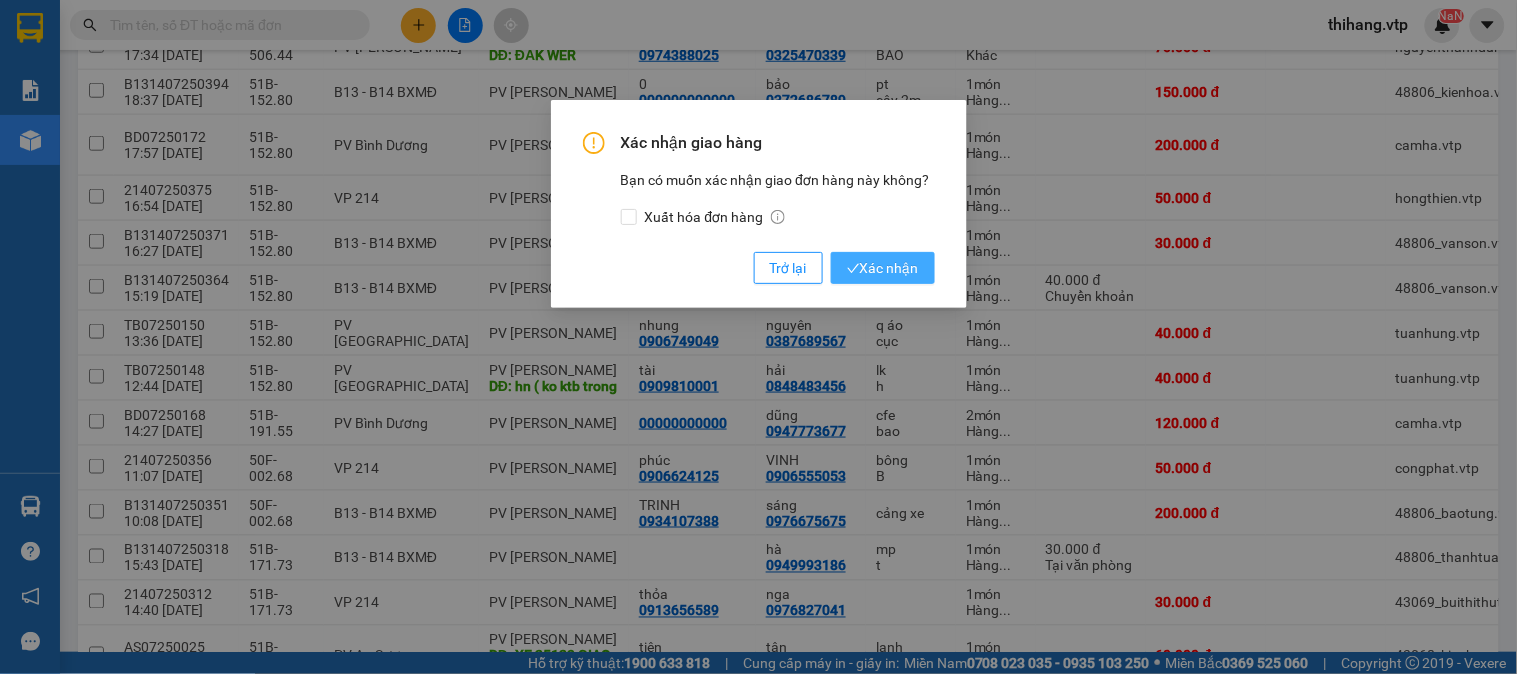 click on "Xác nhận" at bounding box center [883, 268] 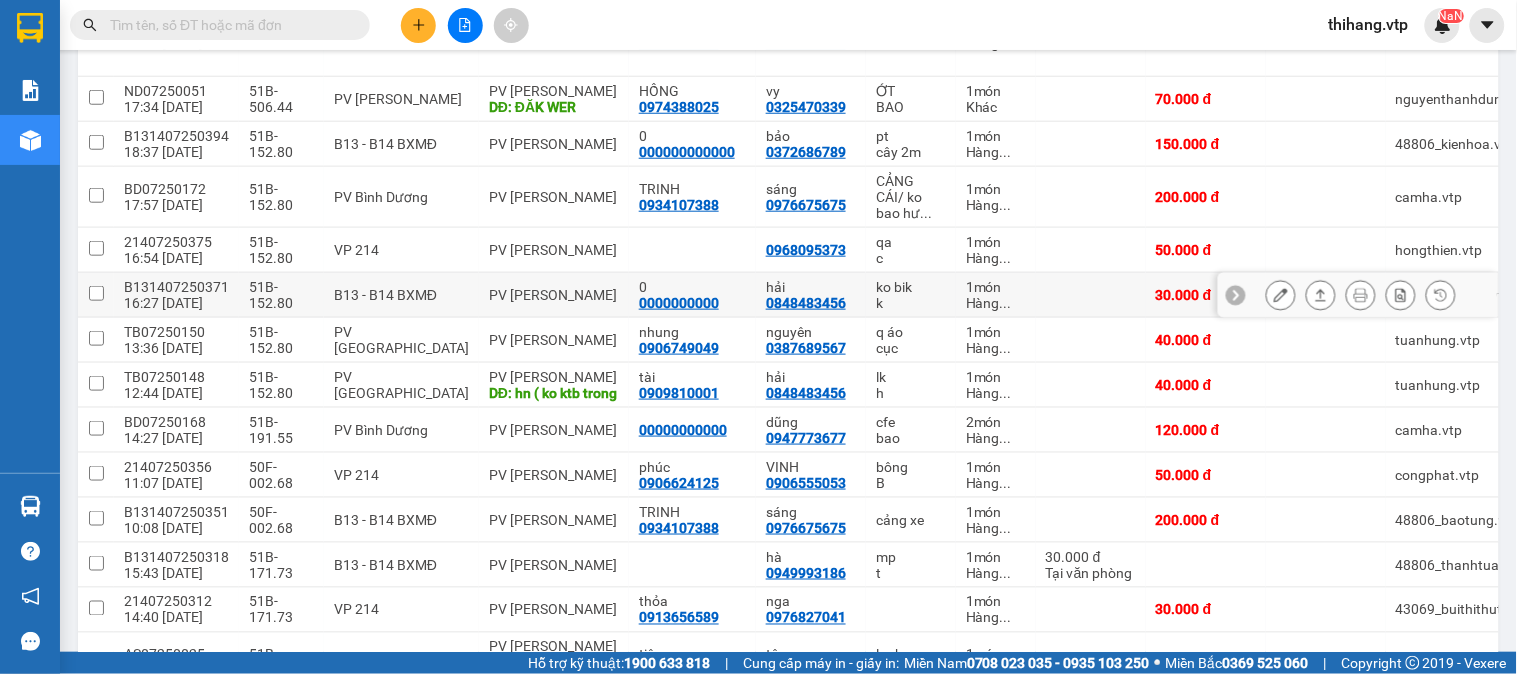 scroll, scrollTop: 444, scrollLeft: 0, axis: vertical 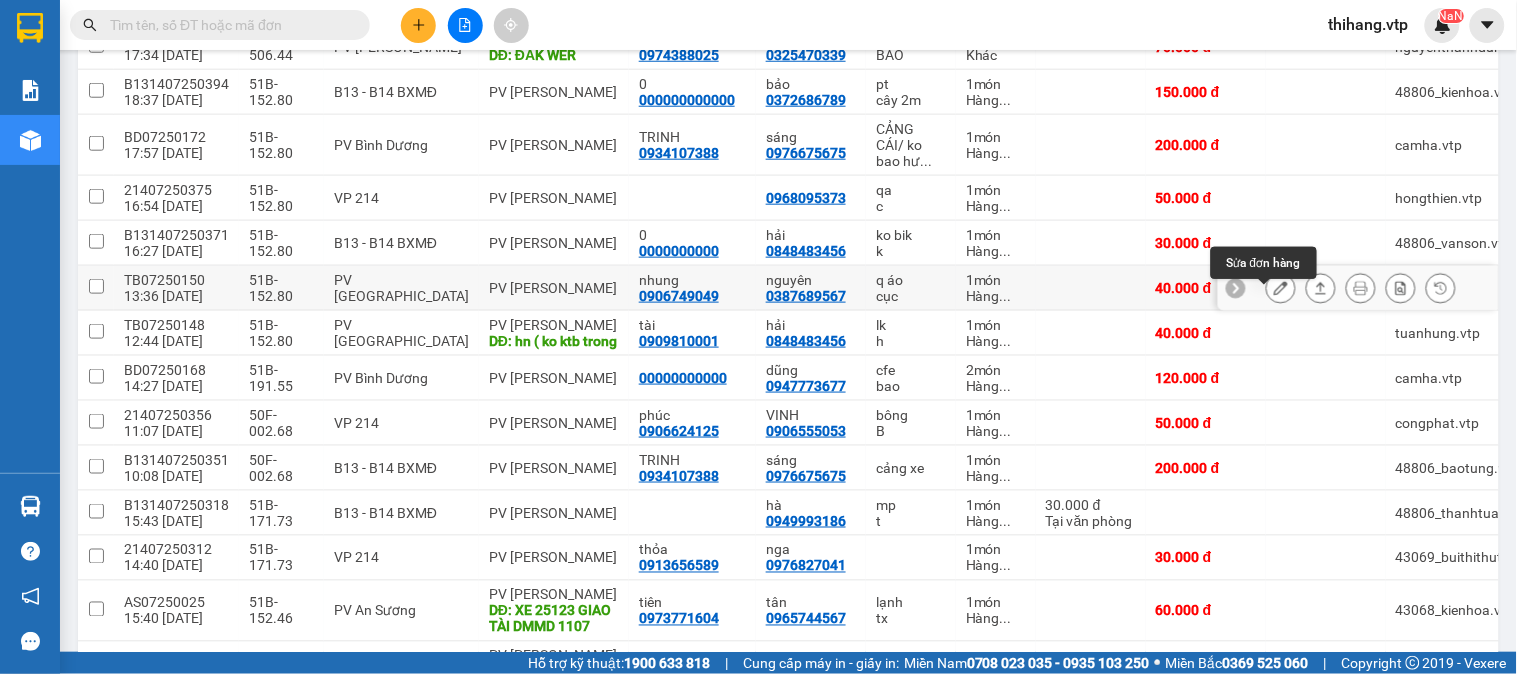click 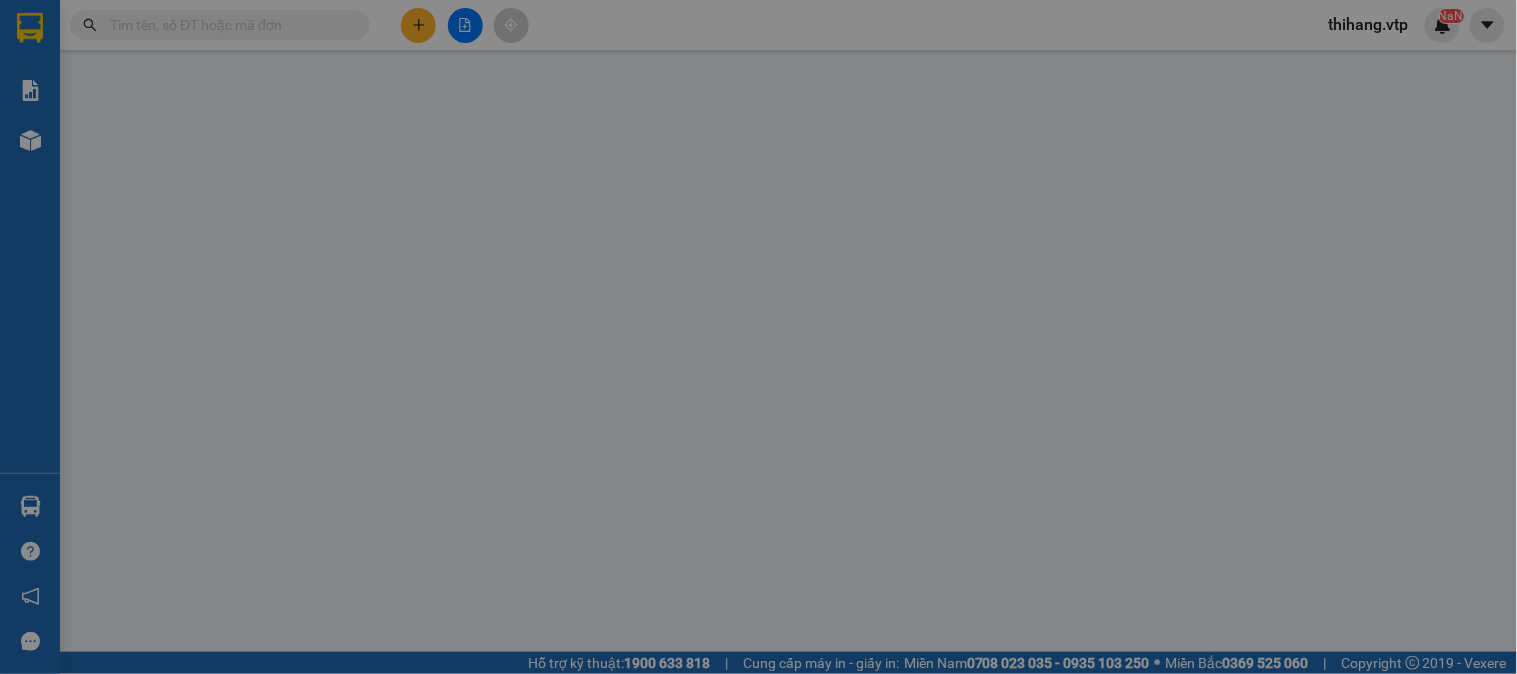 scroll, scrollTop: 0, scrollLeft: 0, axis: both 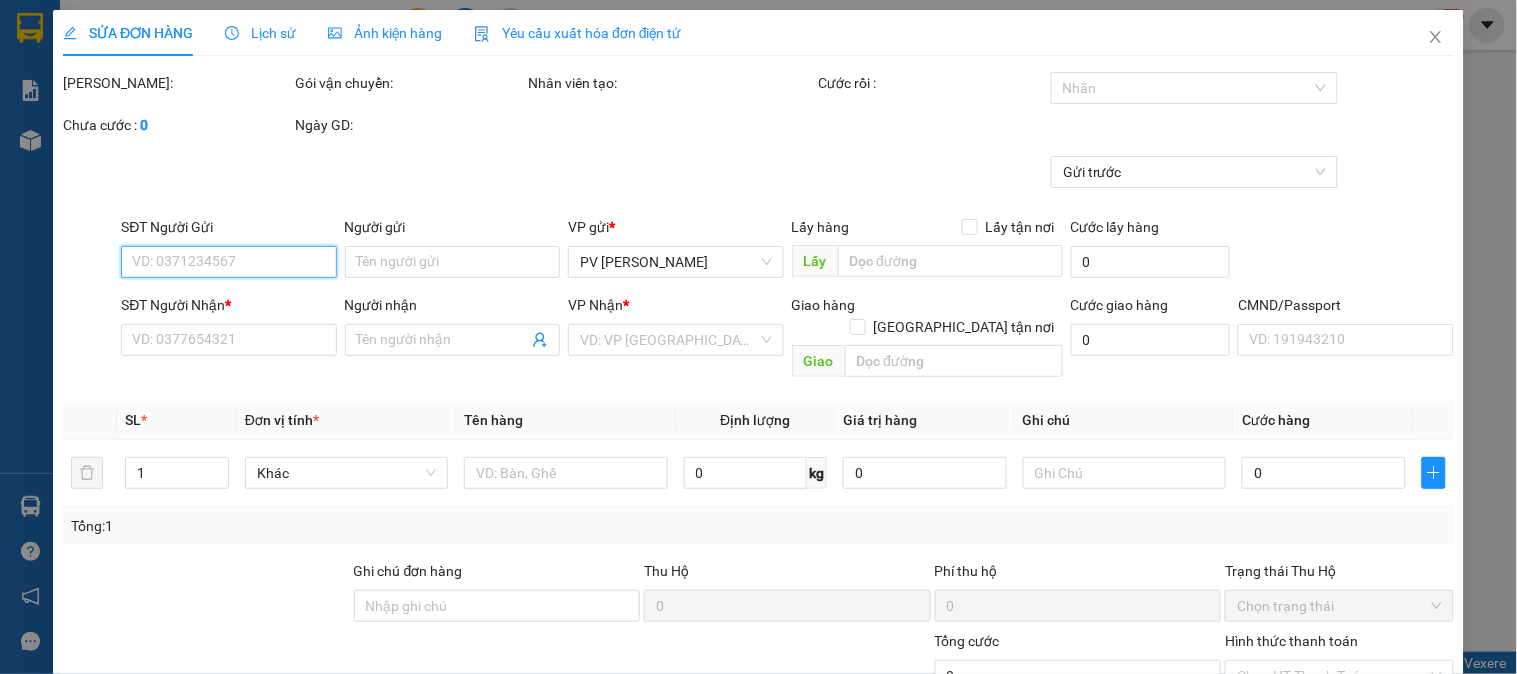 type on "2.000" 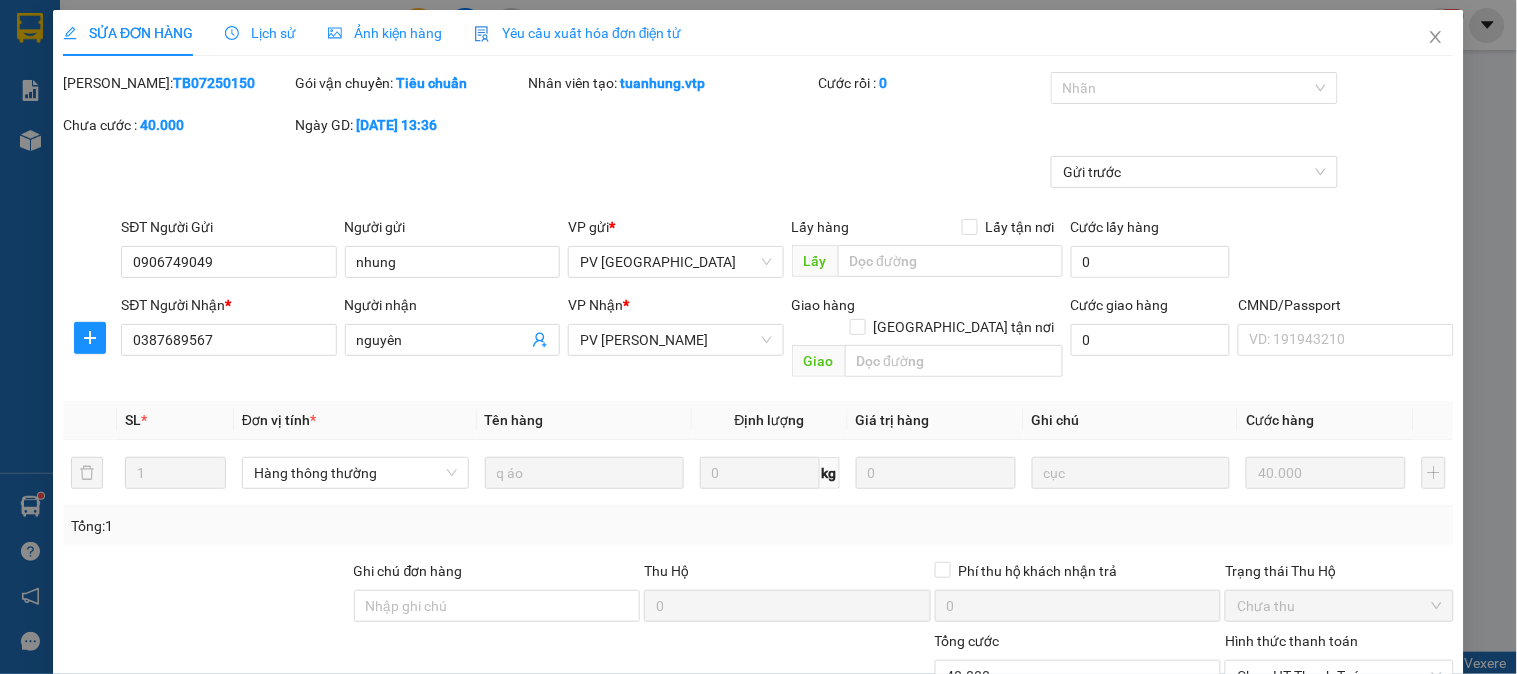 click on "CMND/Passport" at bounding box center (1345, 305) 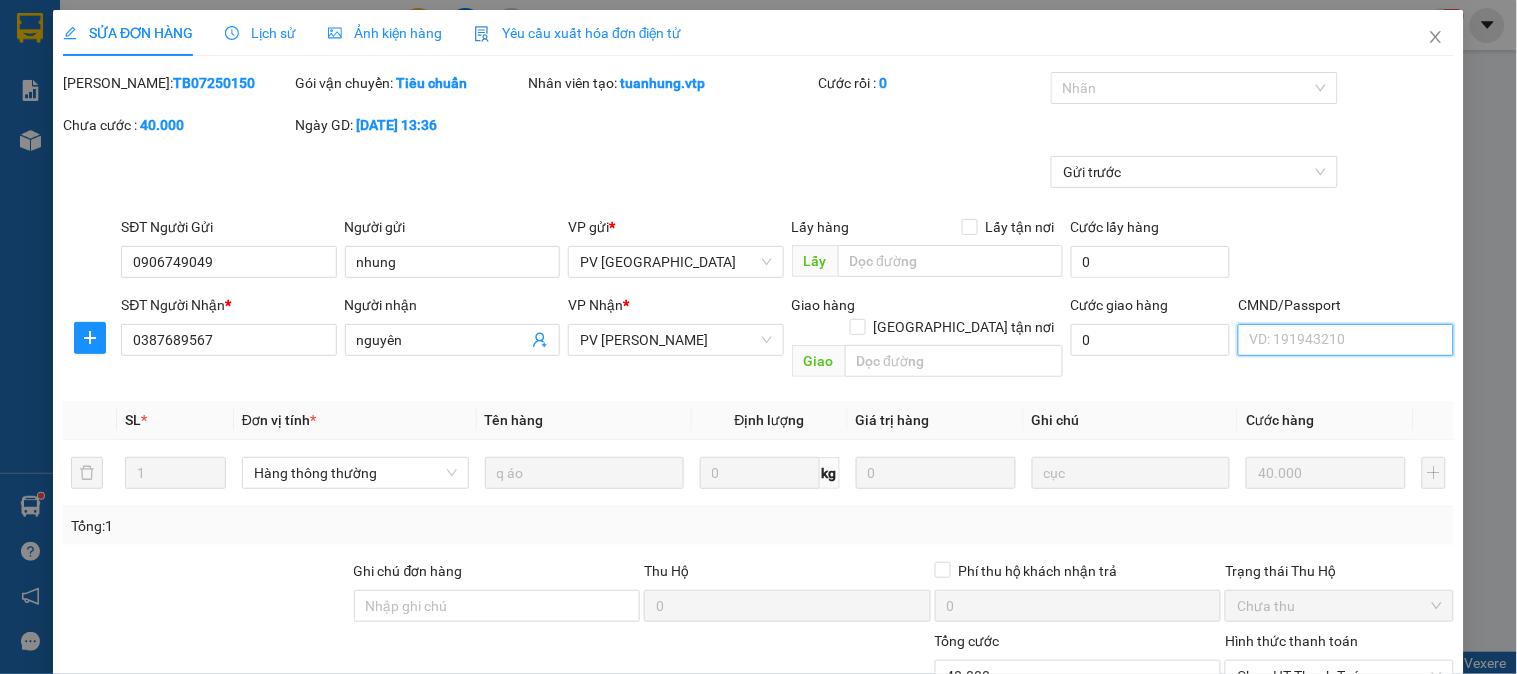 click on "CMND/Passport" at bounding box center (1345, 340) 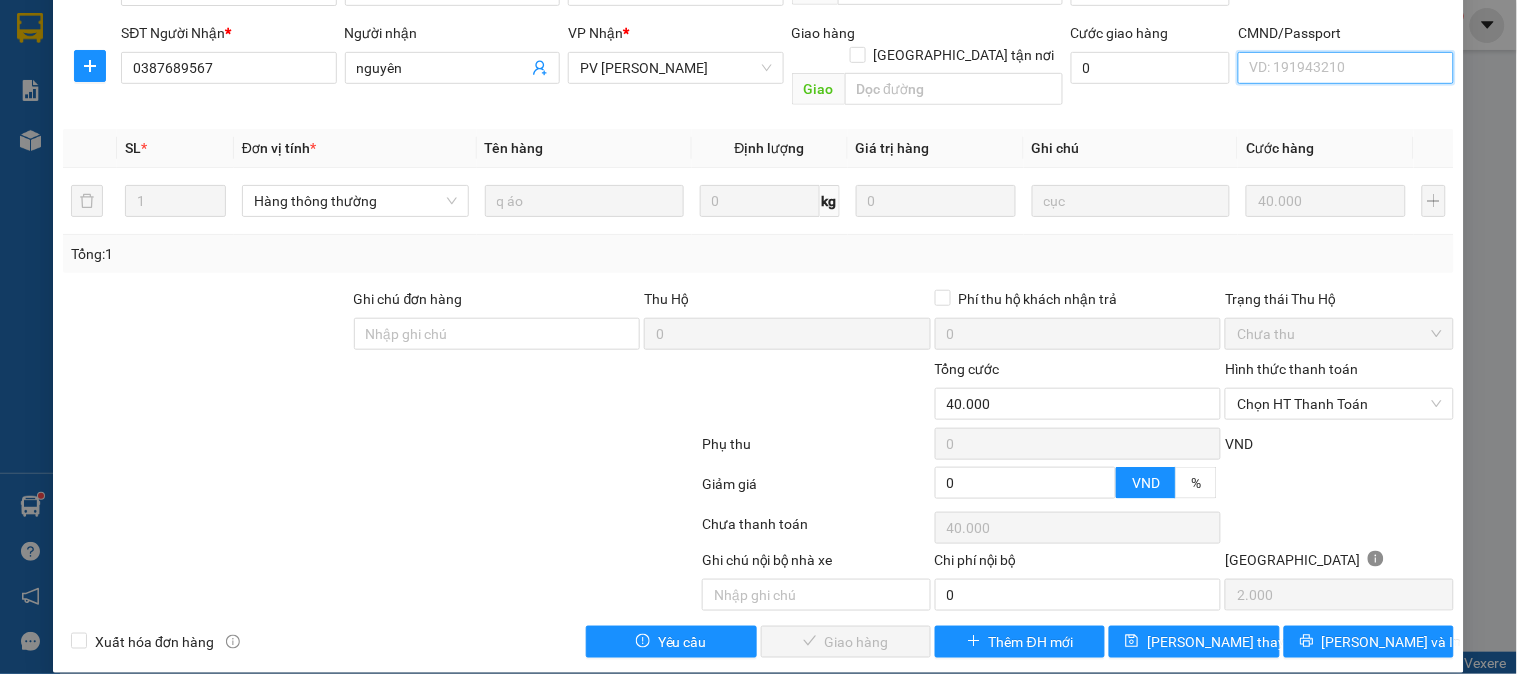 scroll, scrollTop: 273, scrollLeft: 0, axis: vertical 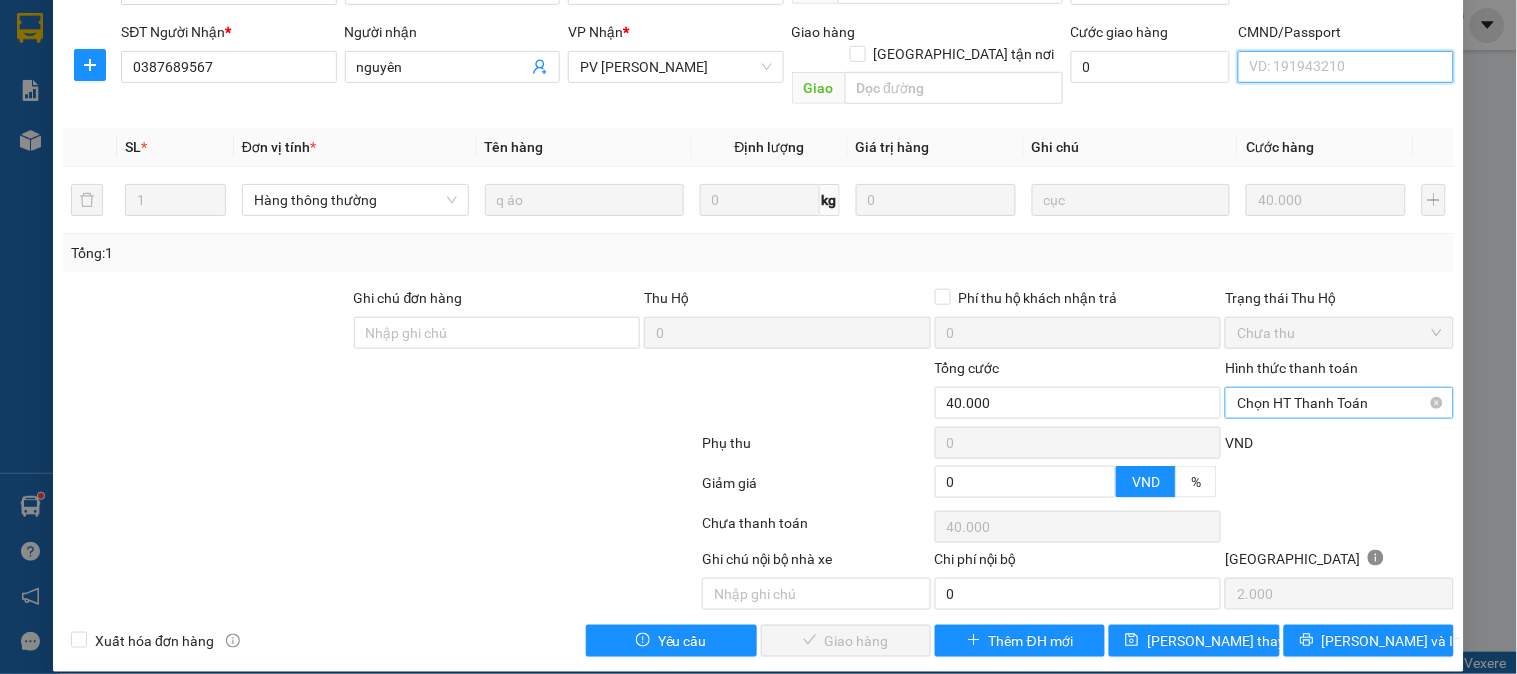 click on "Chọn HT Thanh Toán" at bounding box center [1339, 403] 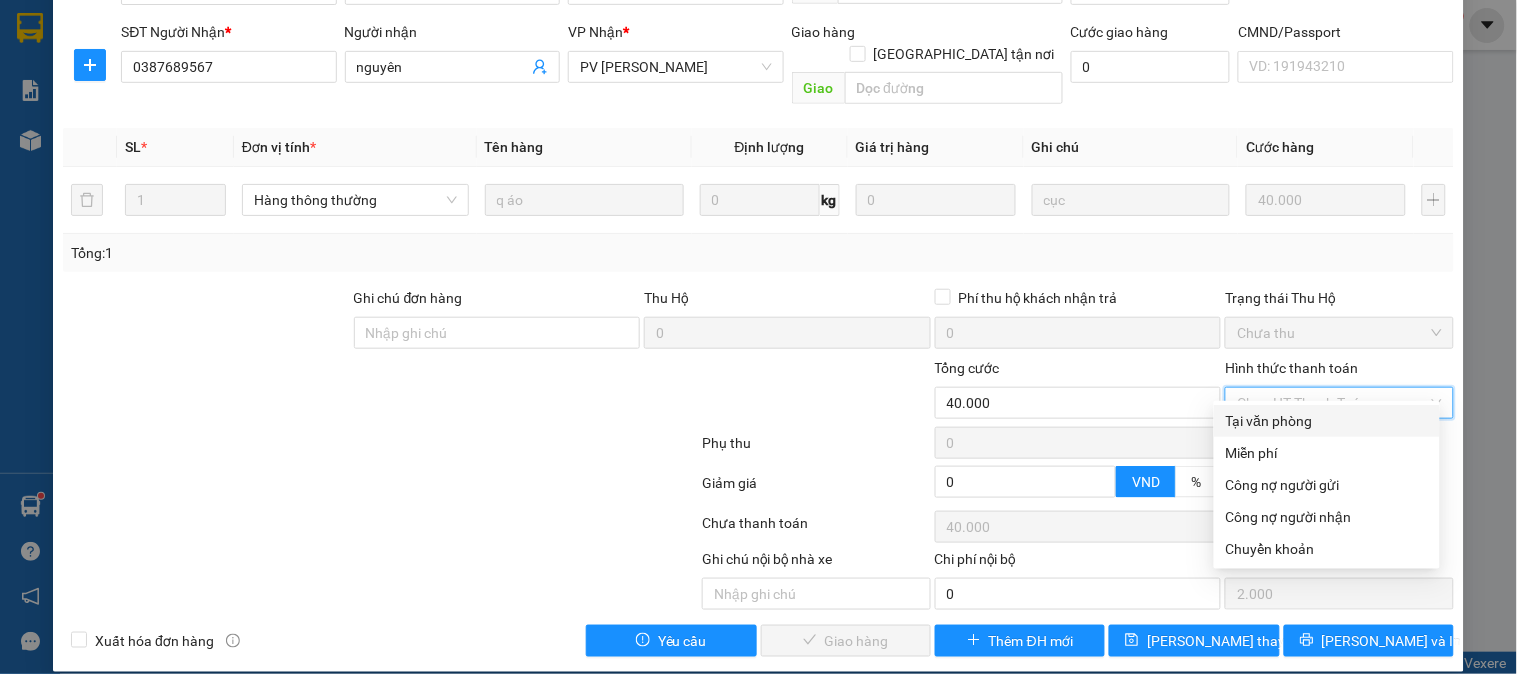 click on "Tại văn phòng" at bounding box center [1327, 421] 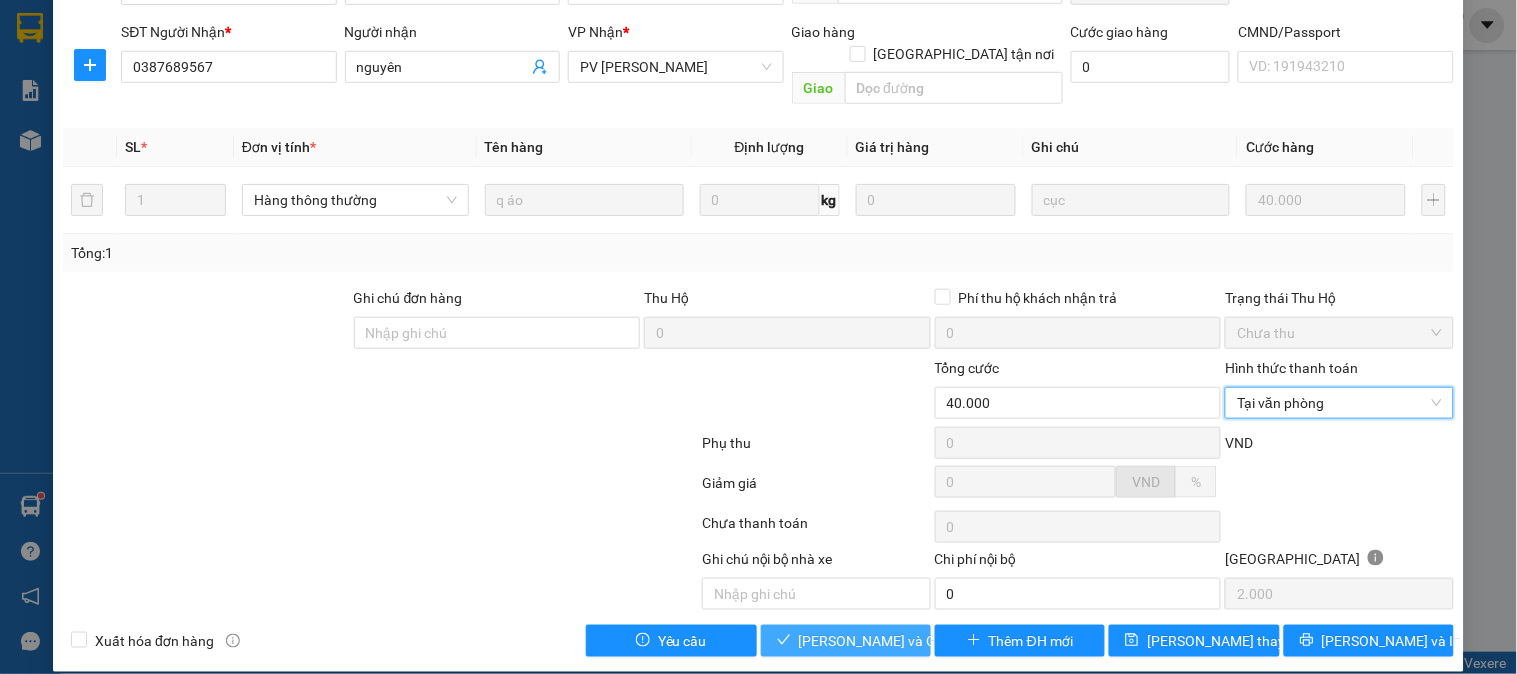 click on "[PERSON_NAME] và Giao hàng" at bounding box center (895, 641) 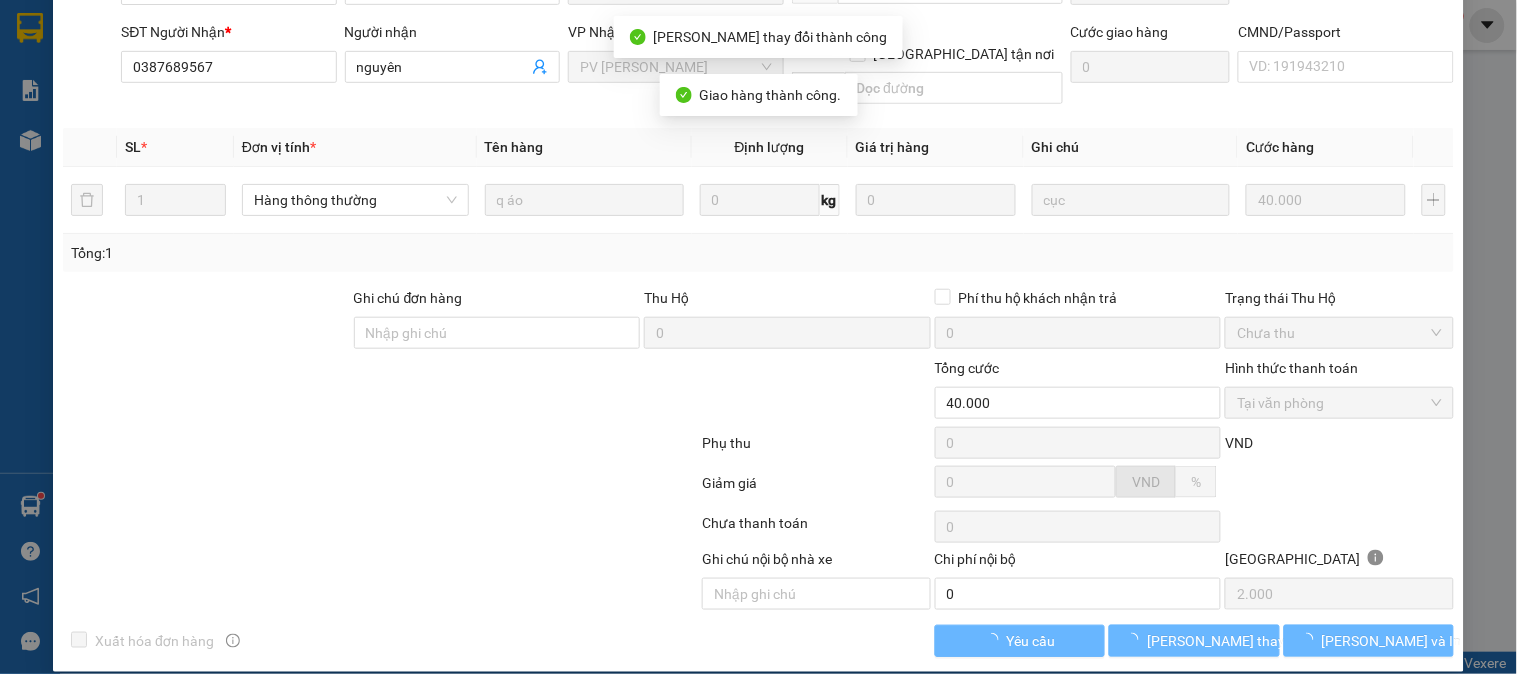 scroll, scrollTop: 0, scrollLeft: 0, axis: both 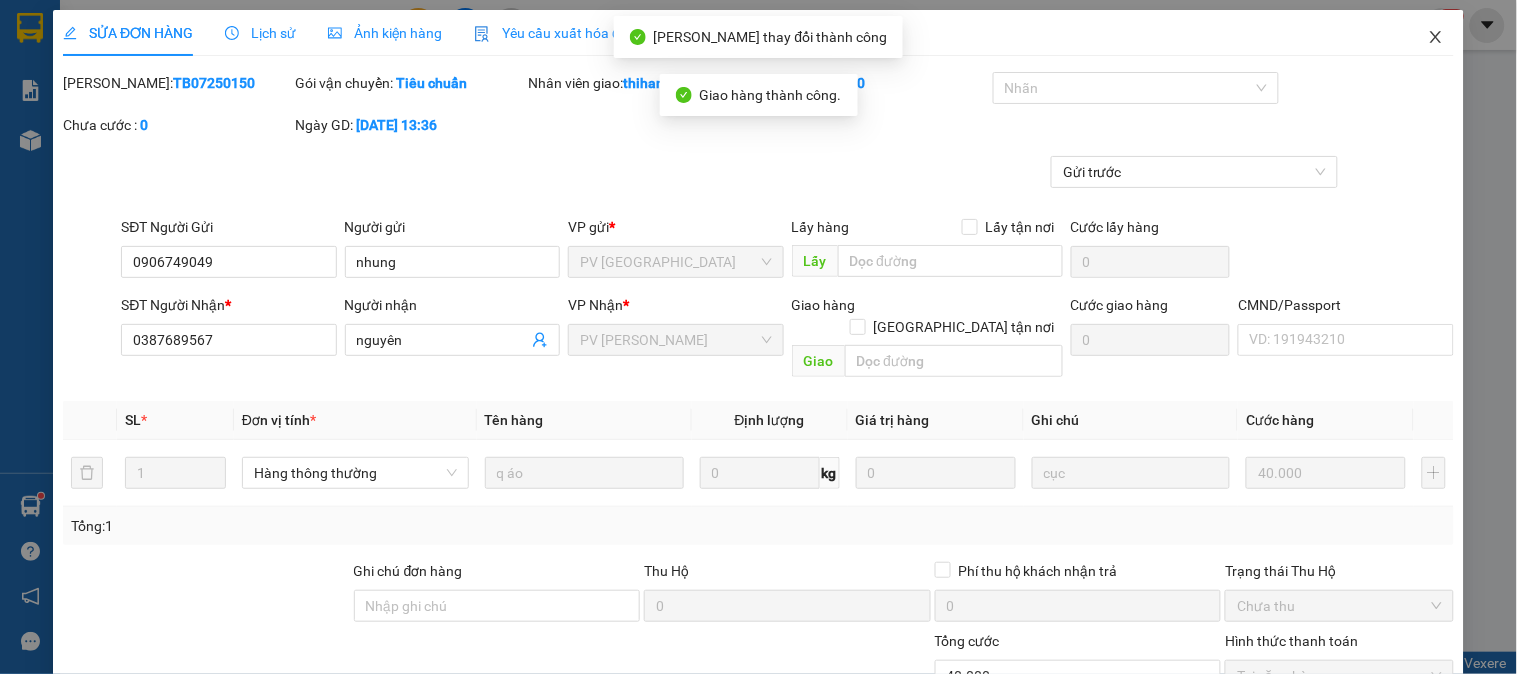 click 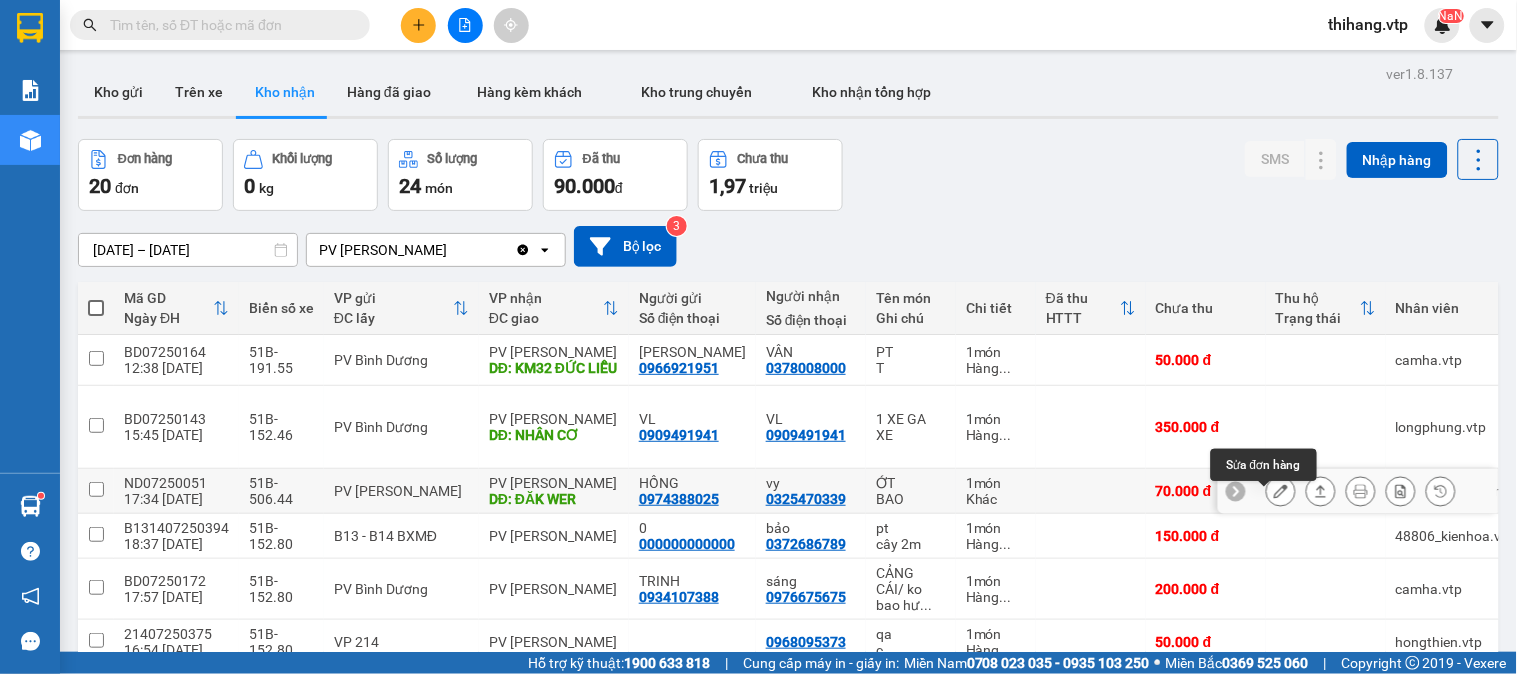 click at bounding box center [1281, 491] 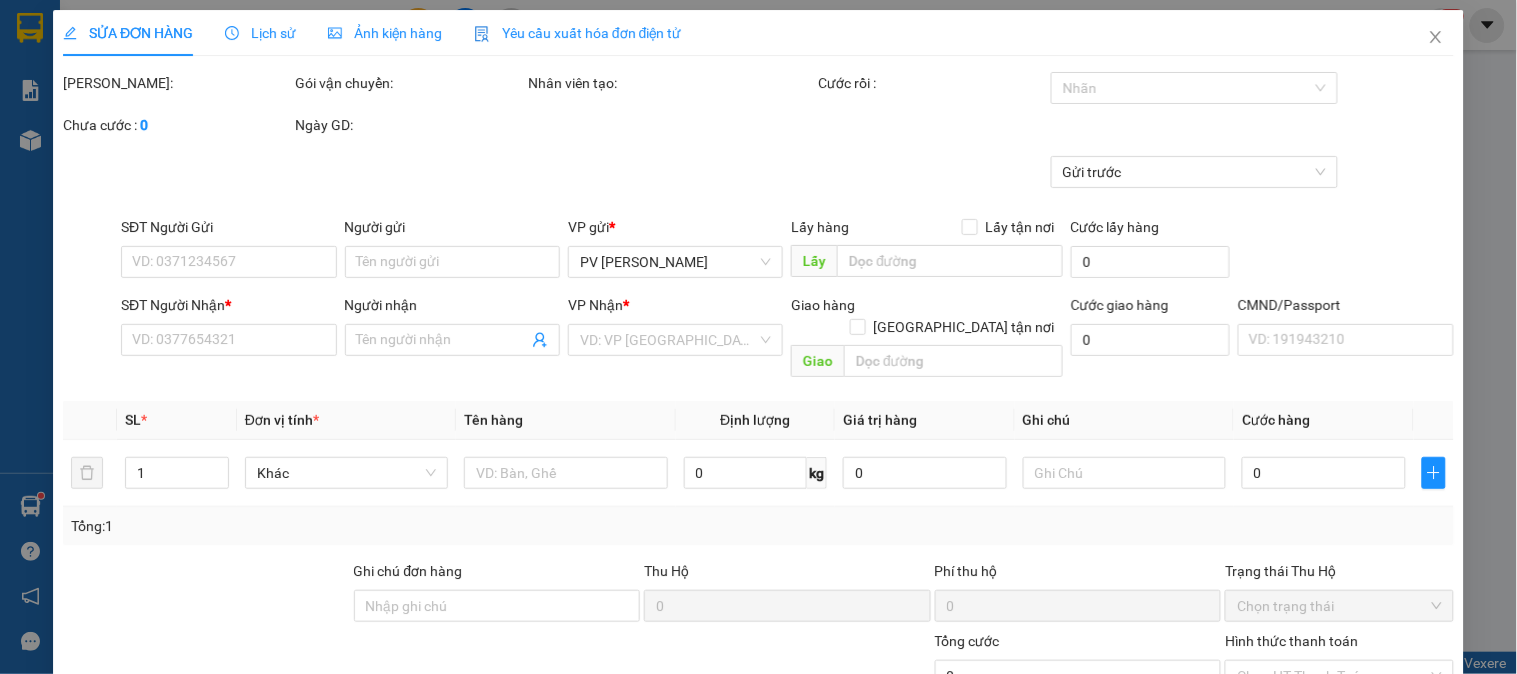 type on "0974388025" 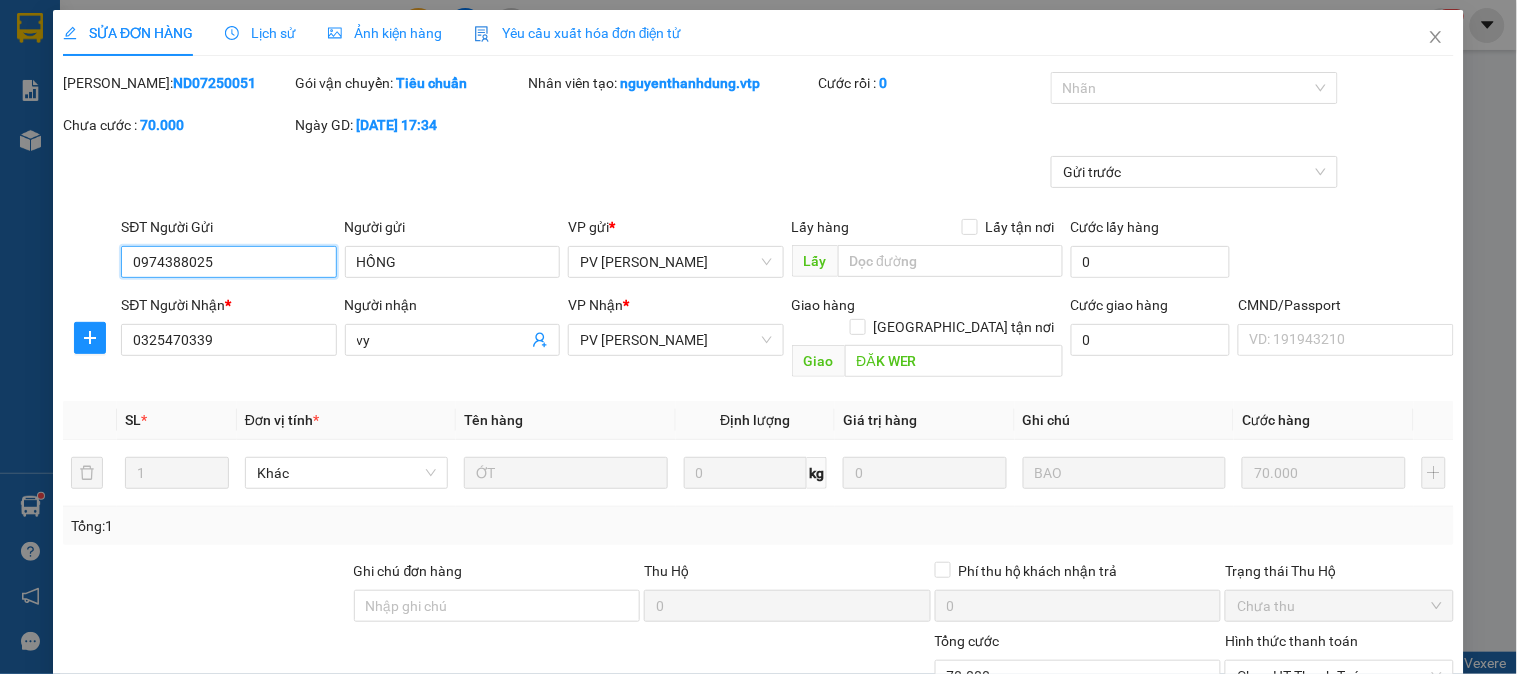 type on "3.500" 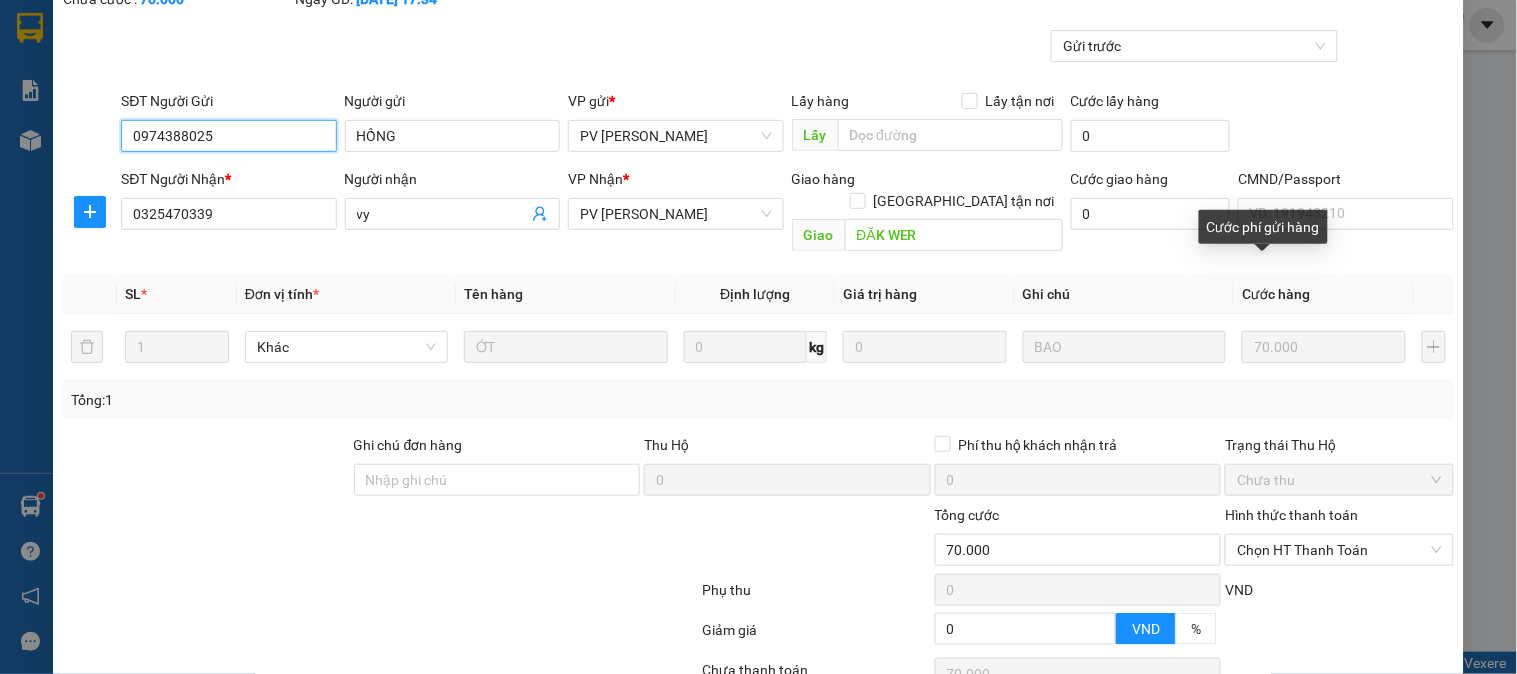 scroll, scrollTop: 0, scrollLeft: 0, axis: both 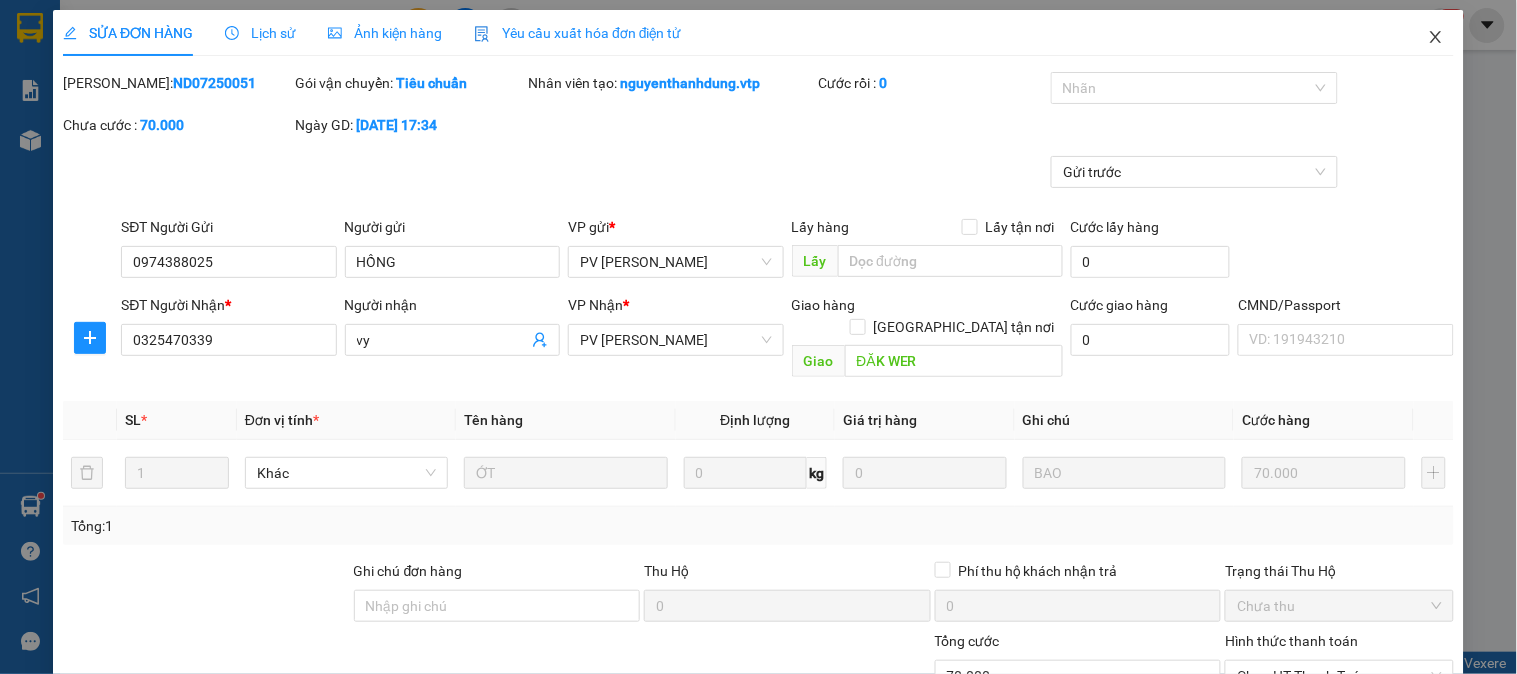 click 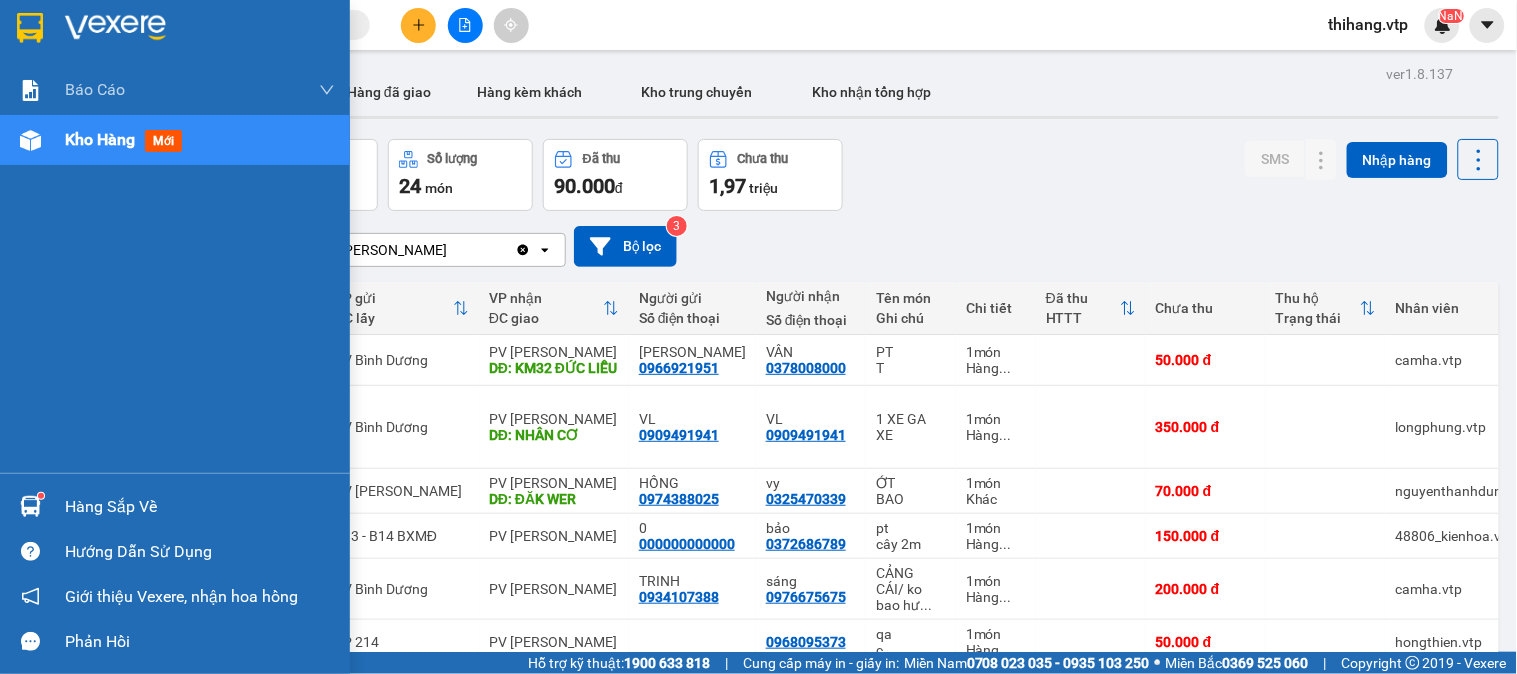 click on "Hàng sắp về" at bounding box center (200, 507) 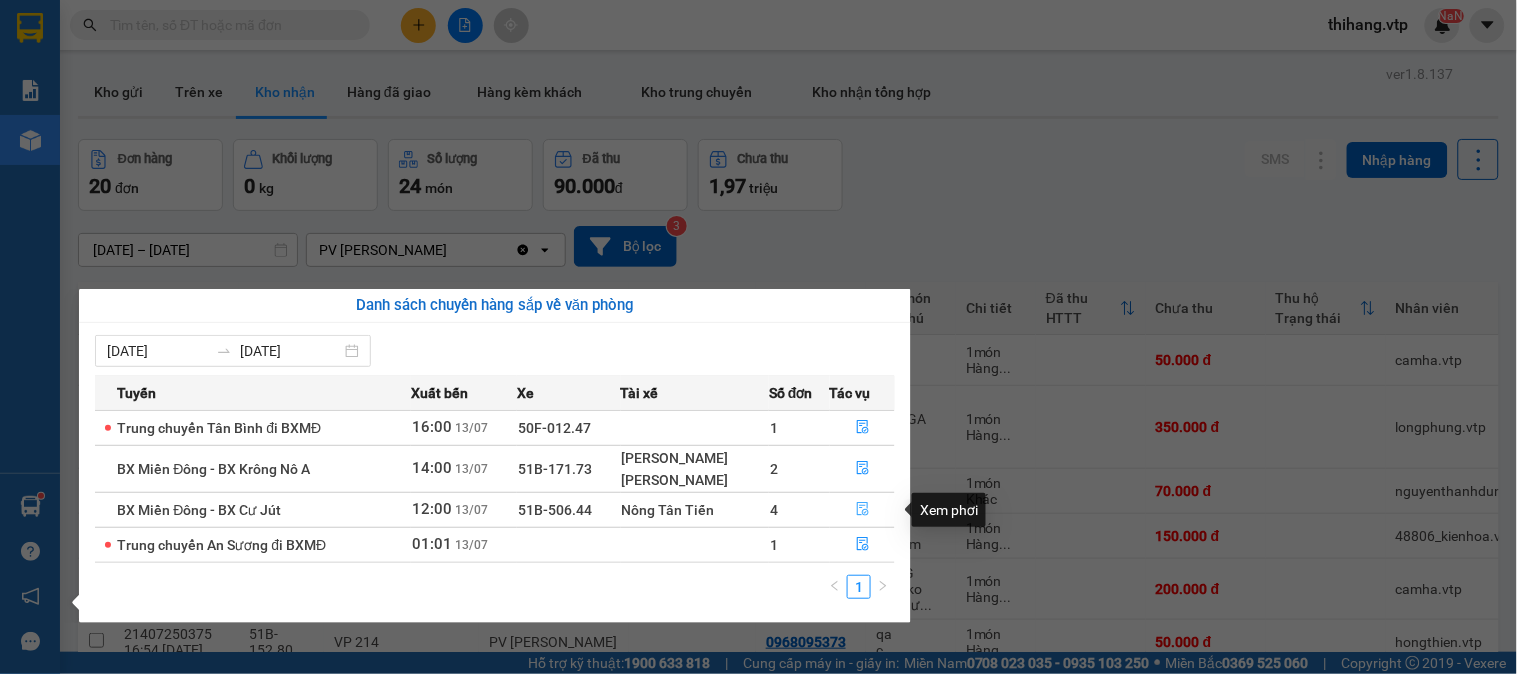 click 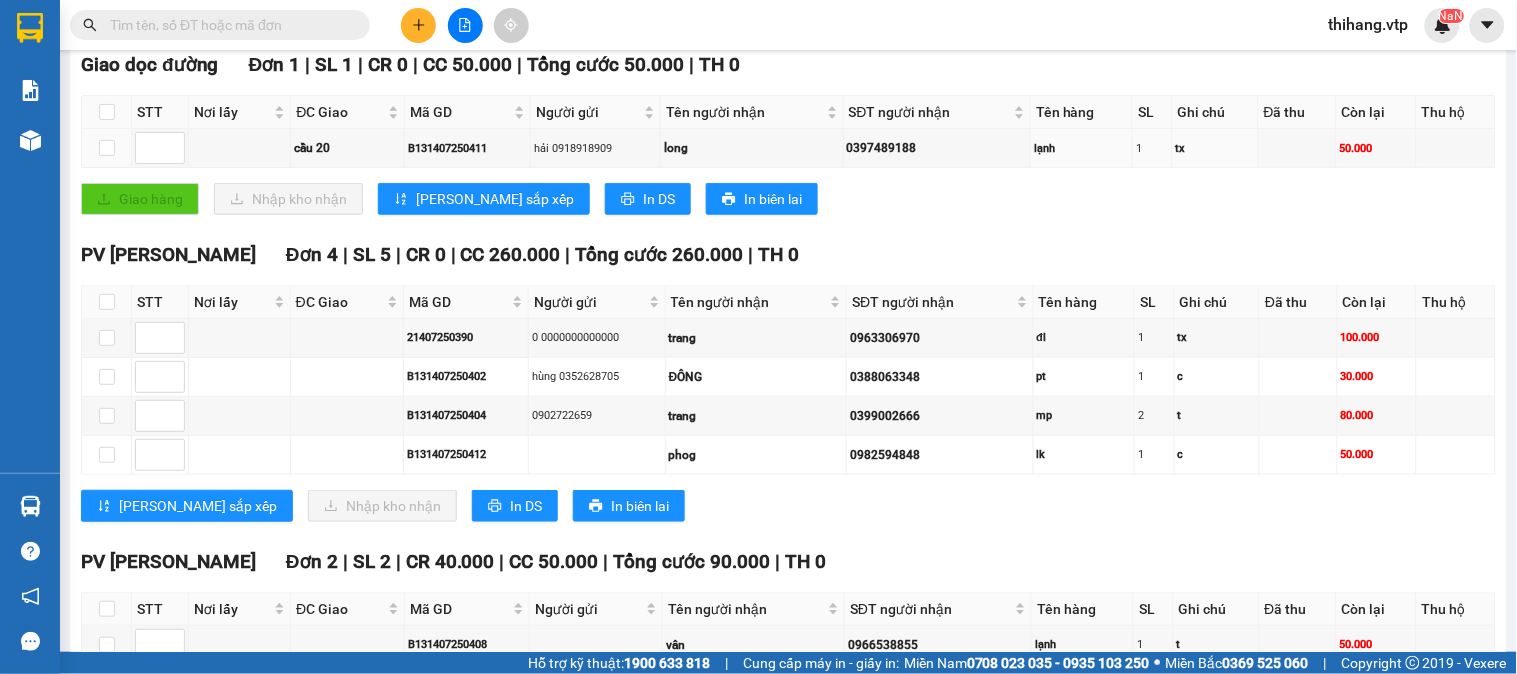 scroll, scrollTop: 333, scrollLeft: 0, axis: vertical 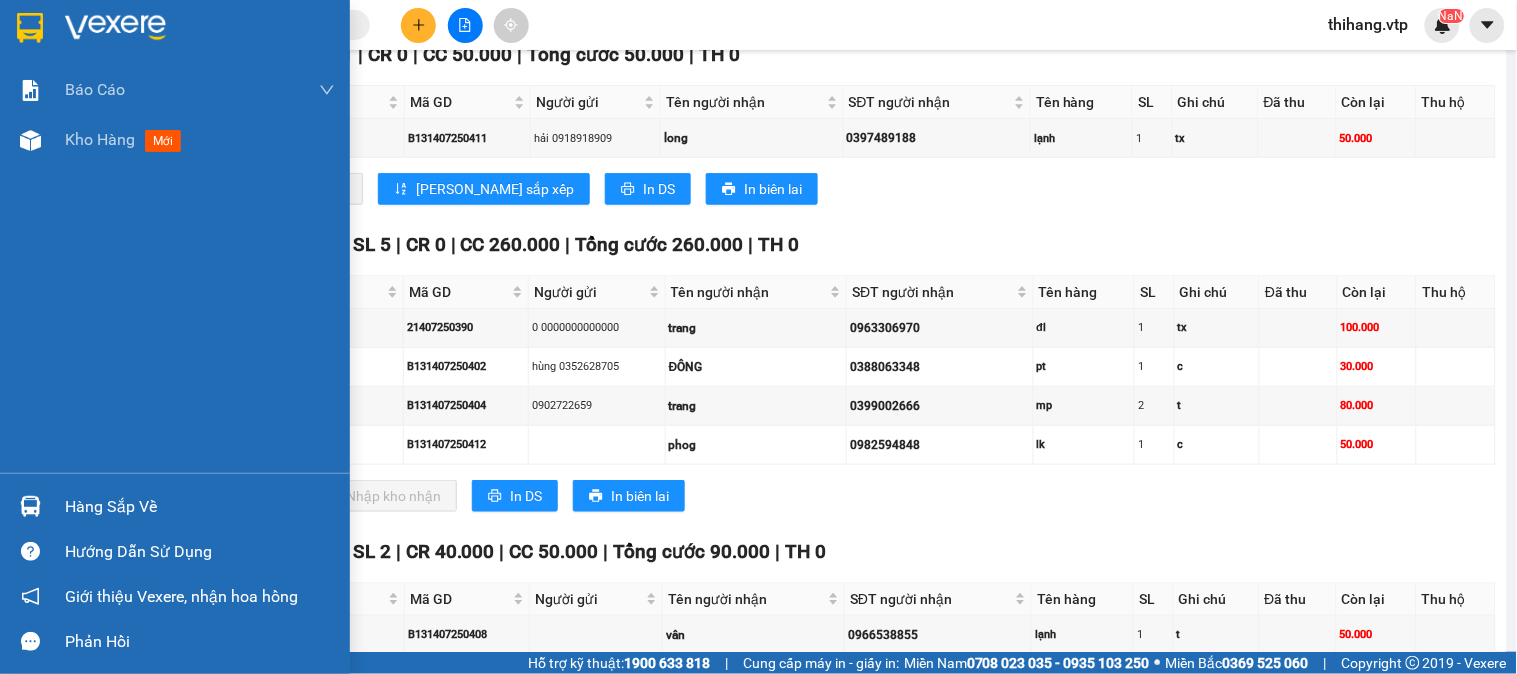click on "Hàng sắp về" at bounding box center [200, 507] 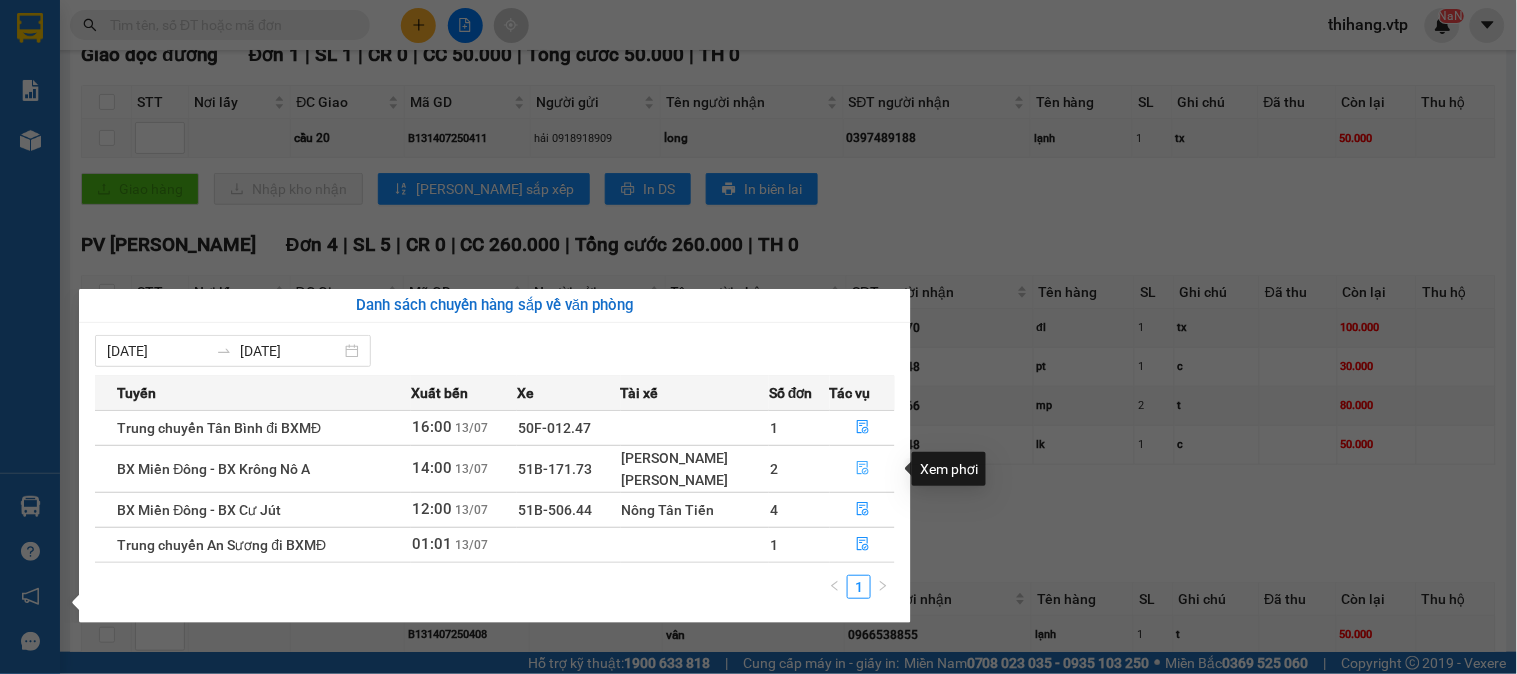 click at bounding box center [862, 469] 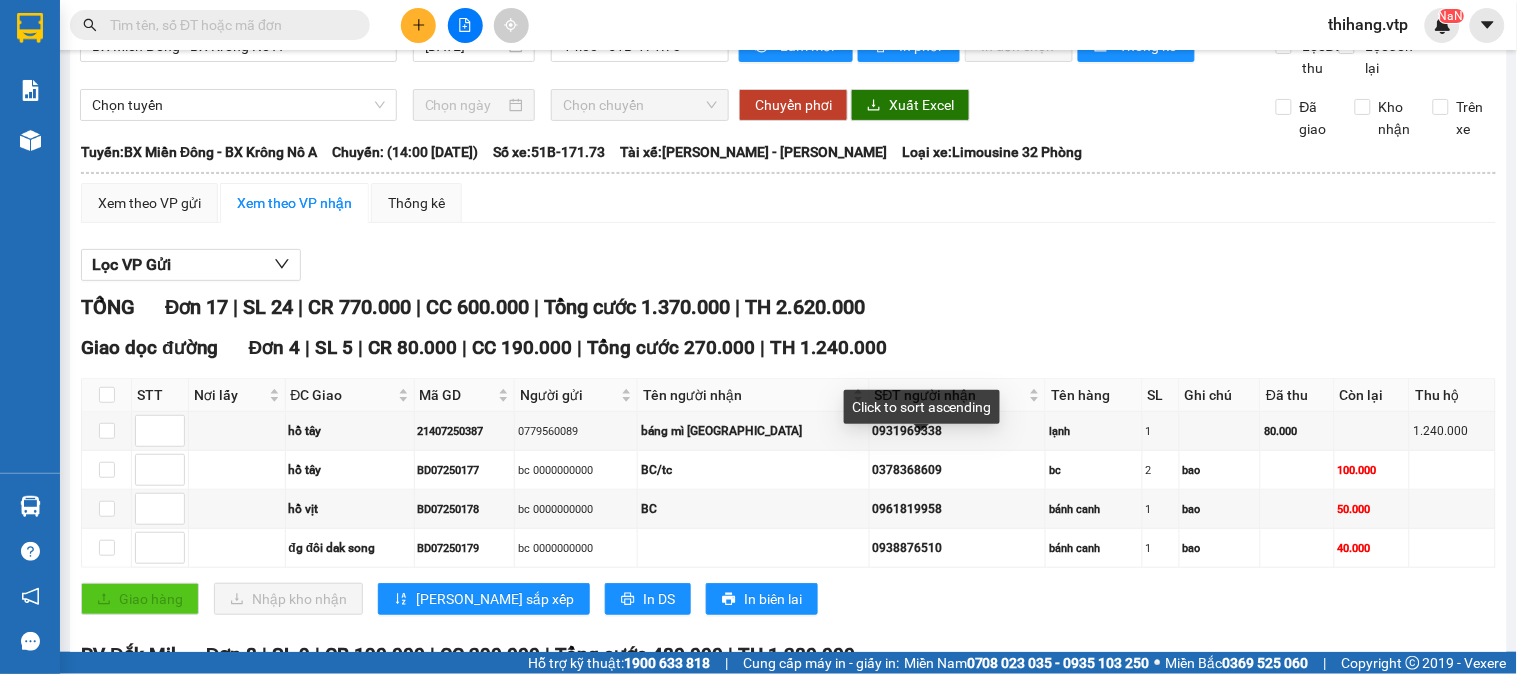 scroll, scrollTop: 0, scrollLeft: 0, axis: both 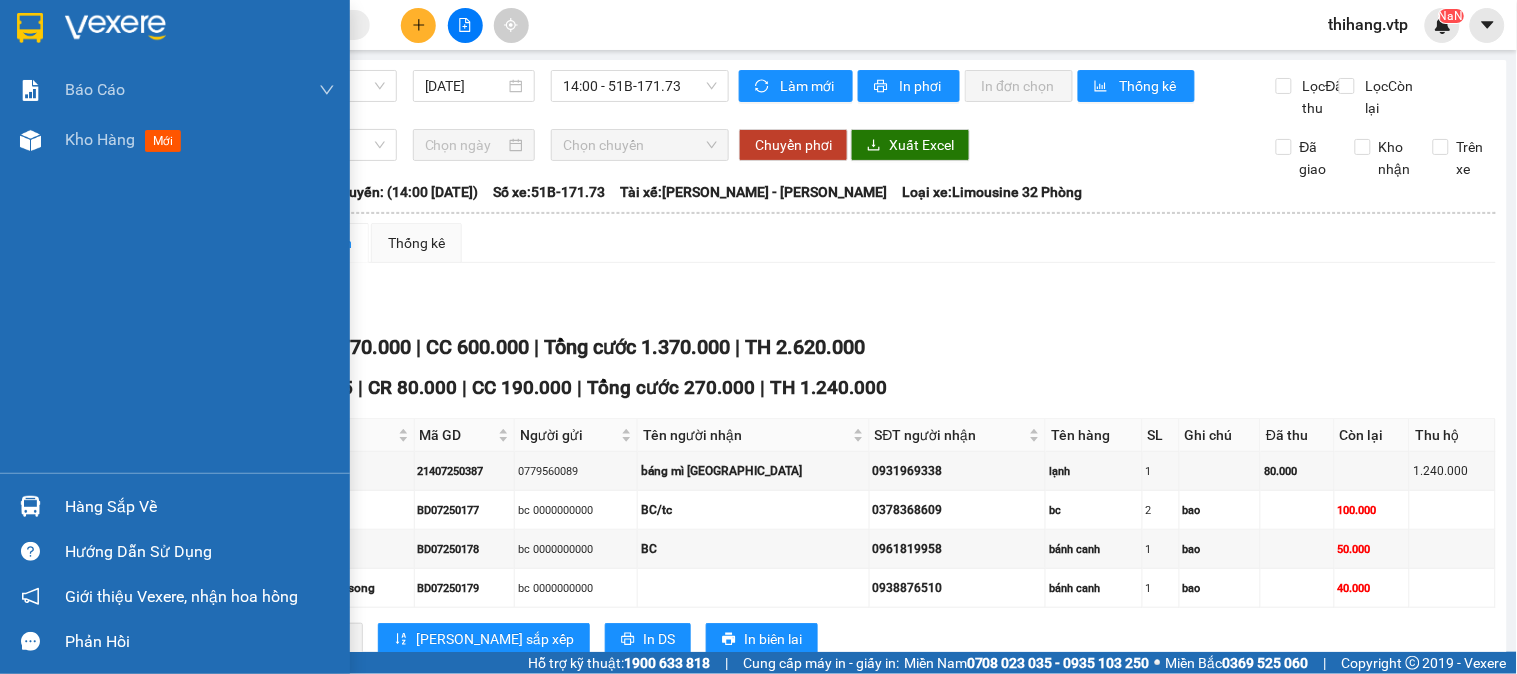 click at bounding box center [115, 28] 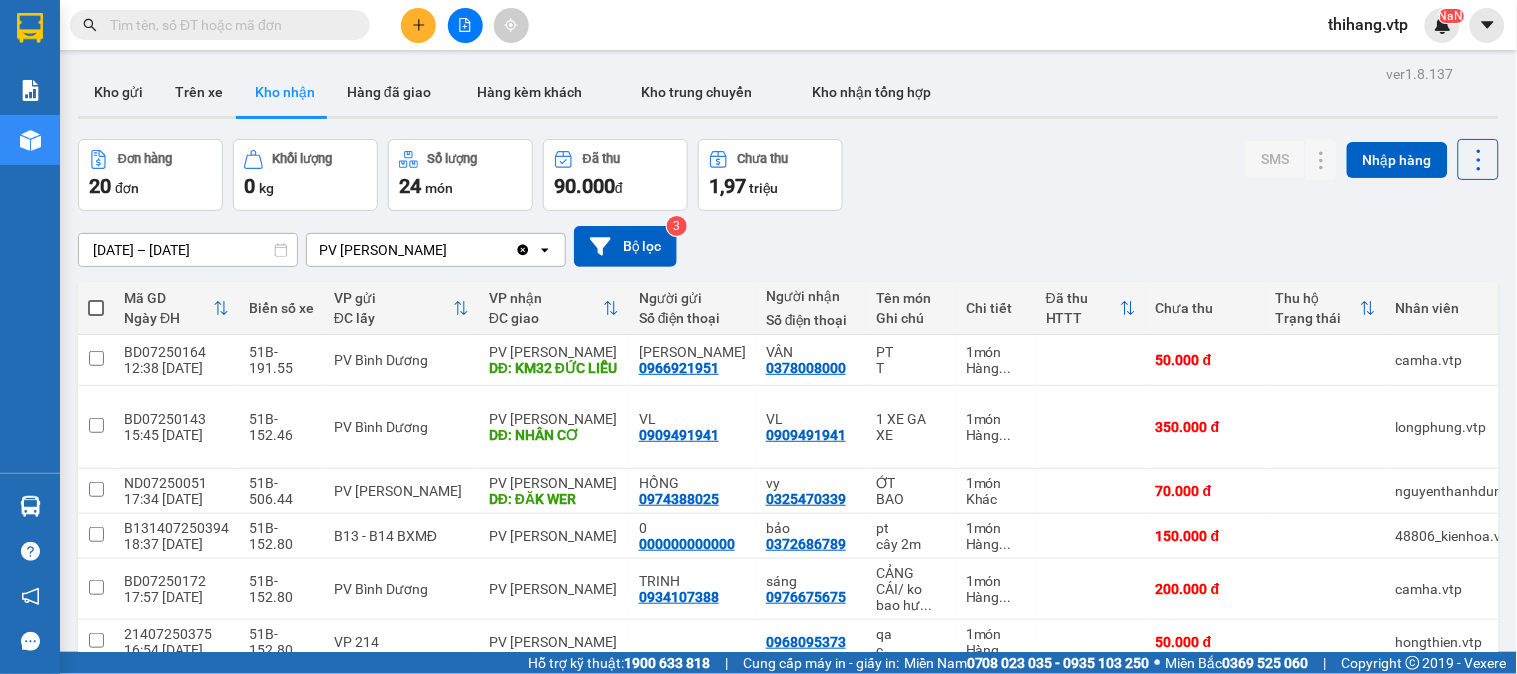 click 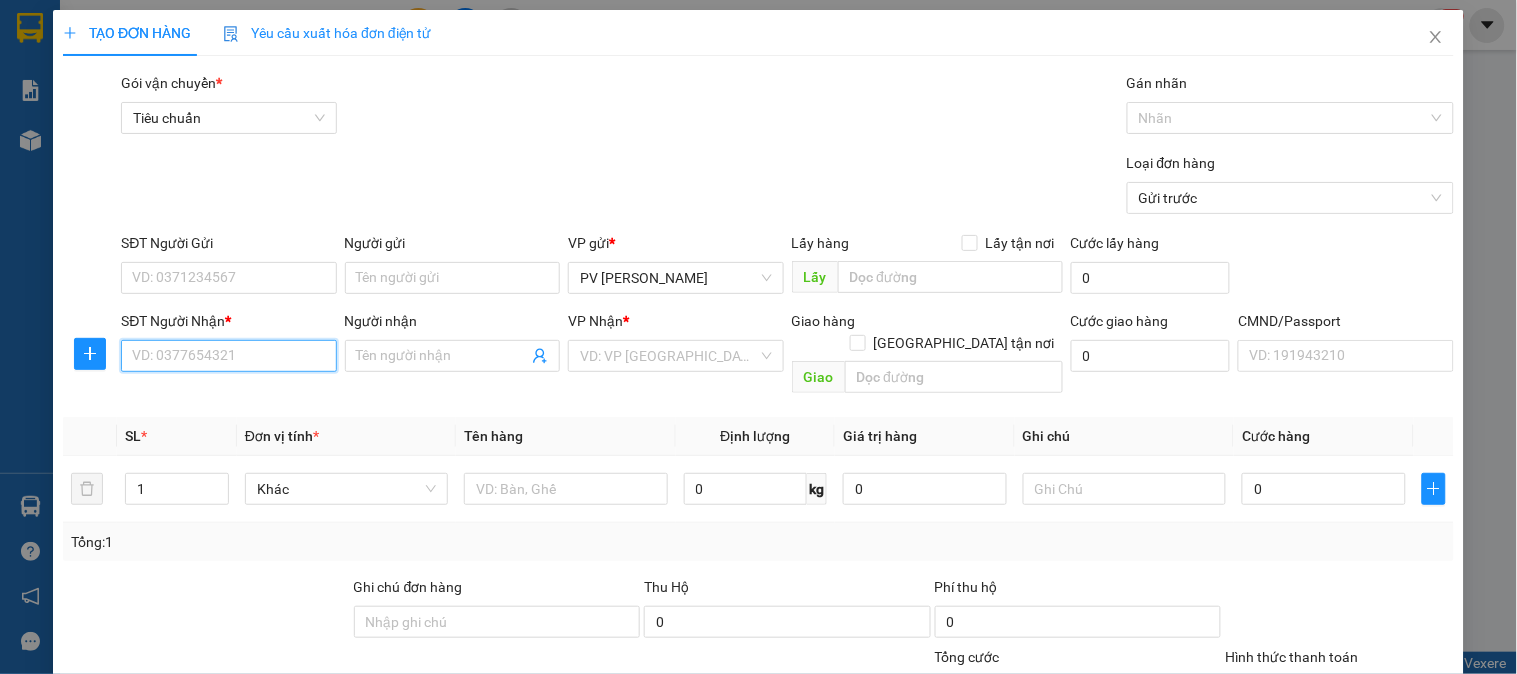 click on "SĐT Người Nhận  *" at bounding box center (228, 356) 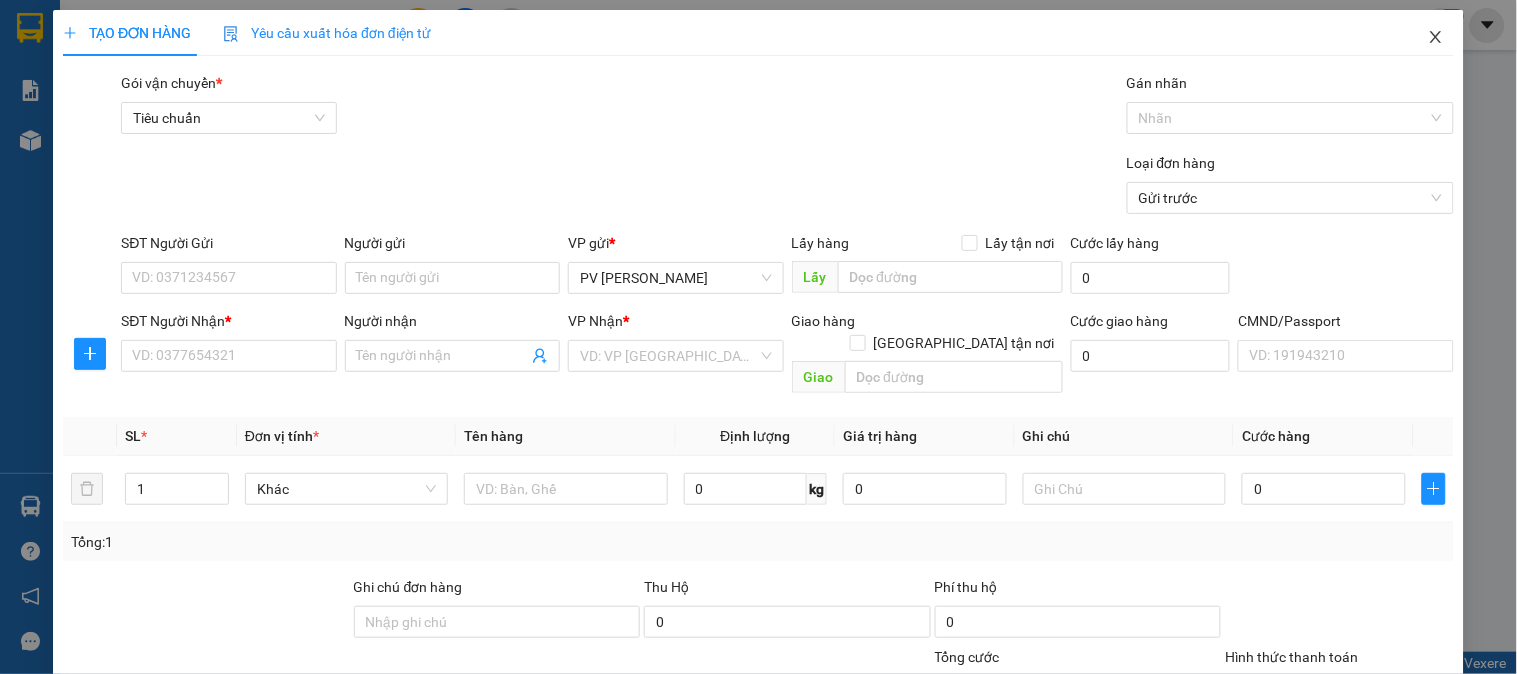 click at bounding box center [1436, 38] 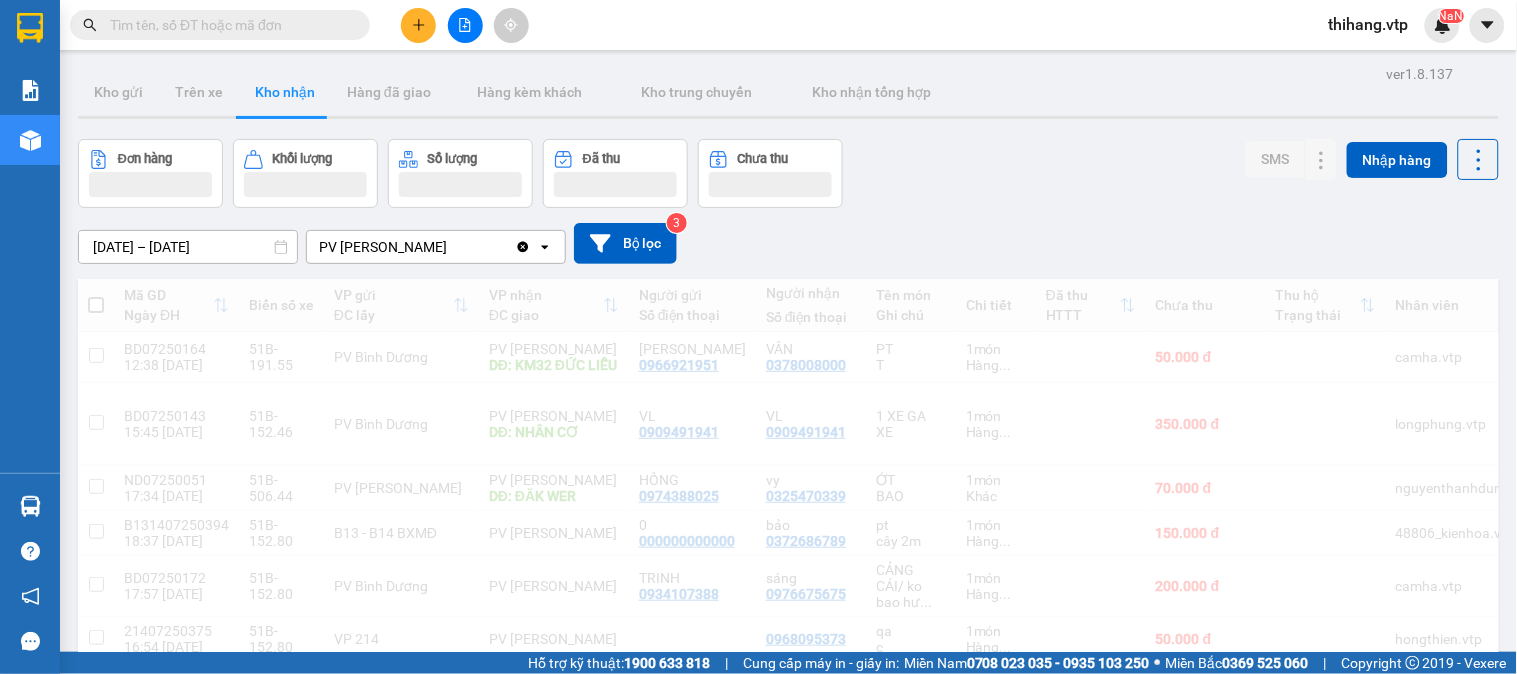 click at bounding box center [228, 25] 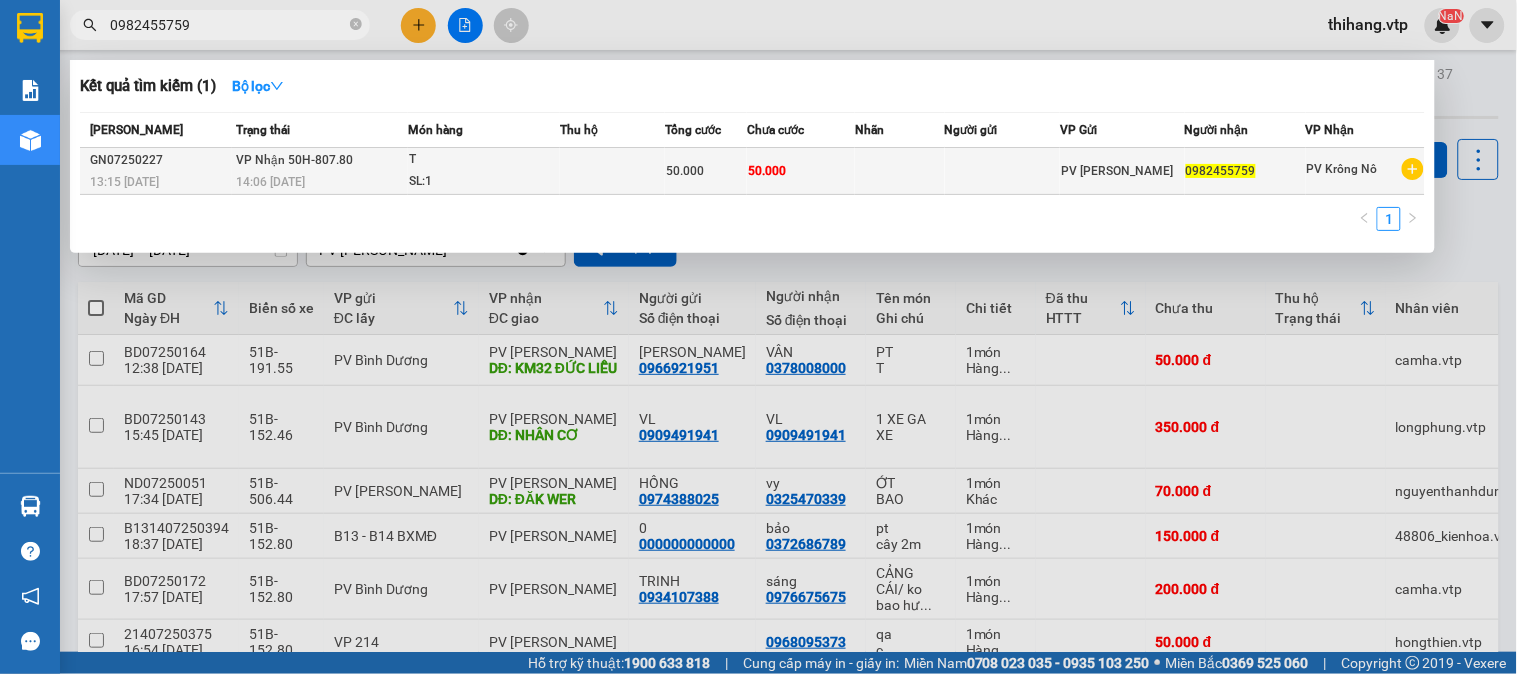 type on "0982455759" 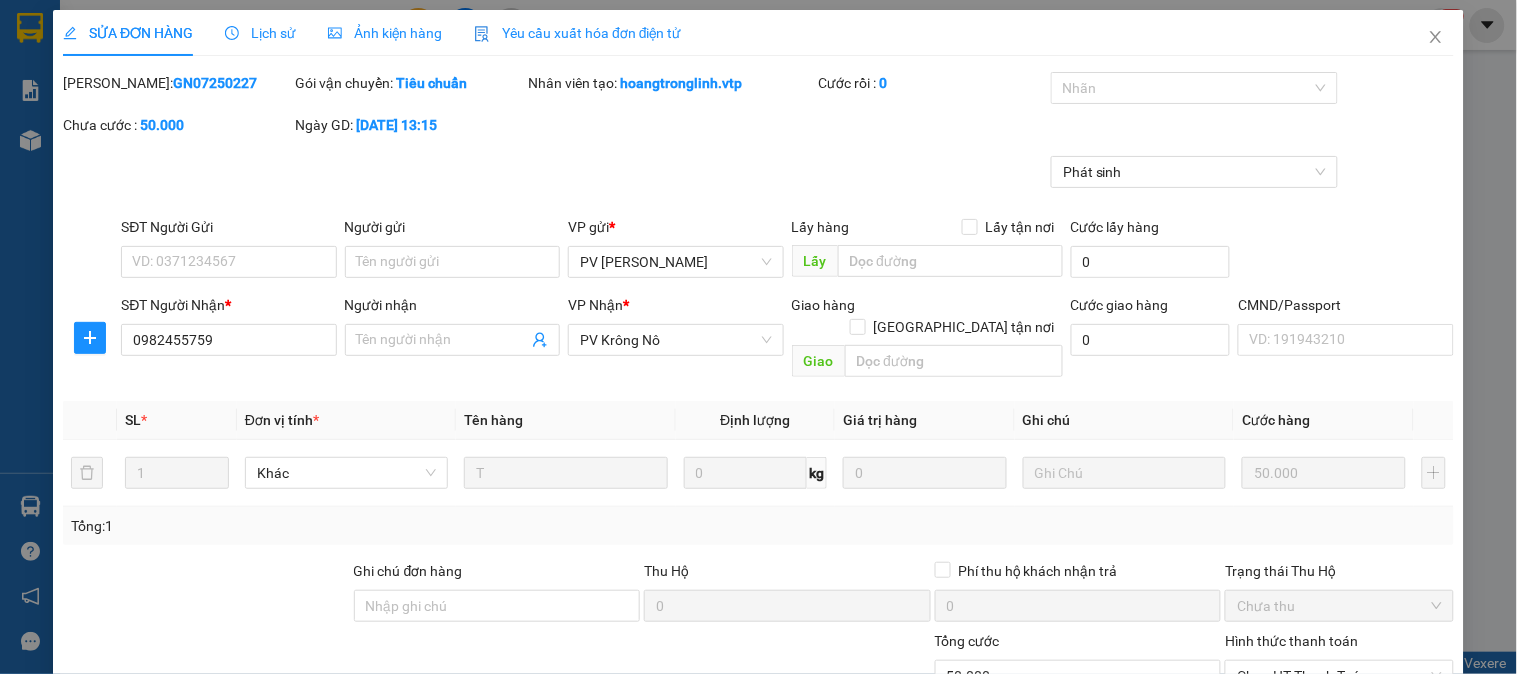 type on "0982455759" 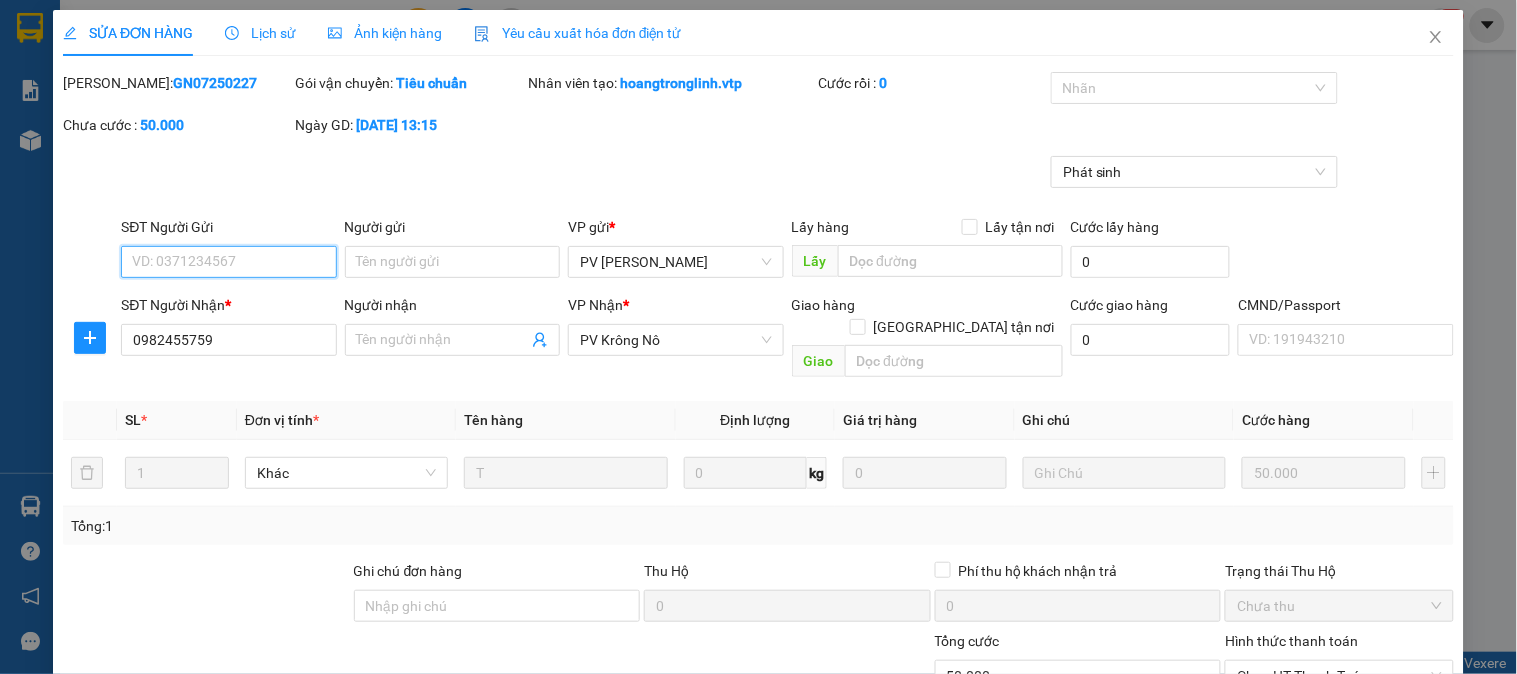 type on "10.000" 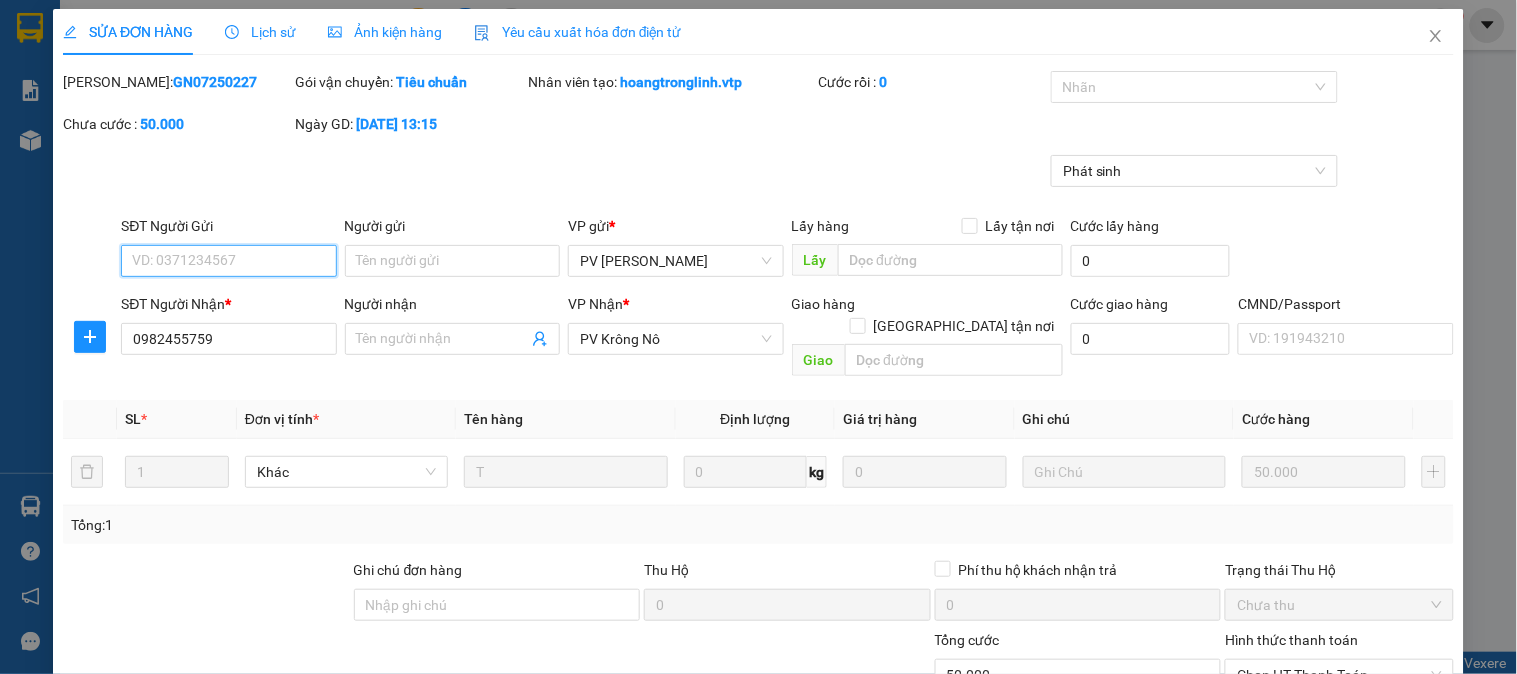 scroll, scrollTop: 0, scrollLeft: 0, axis: both 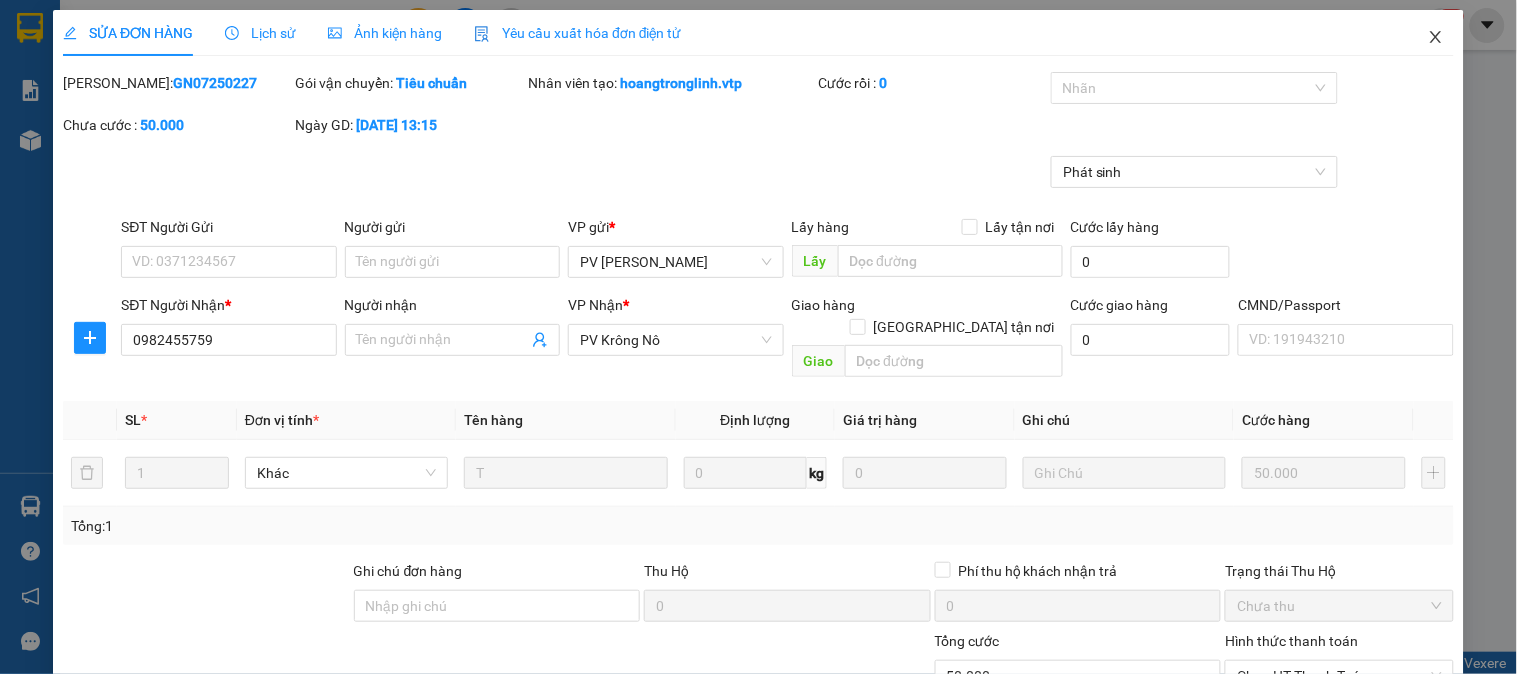 click 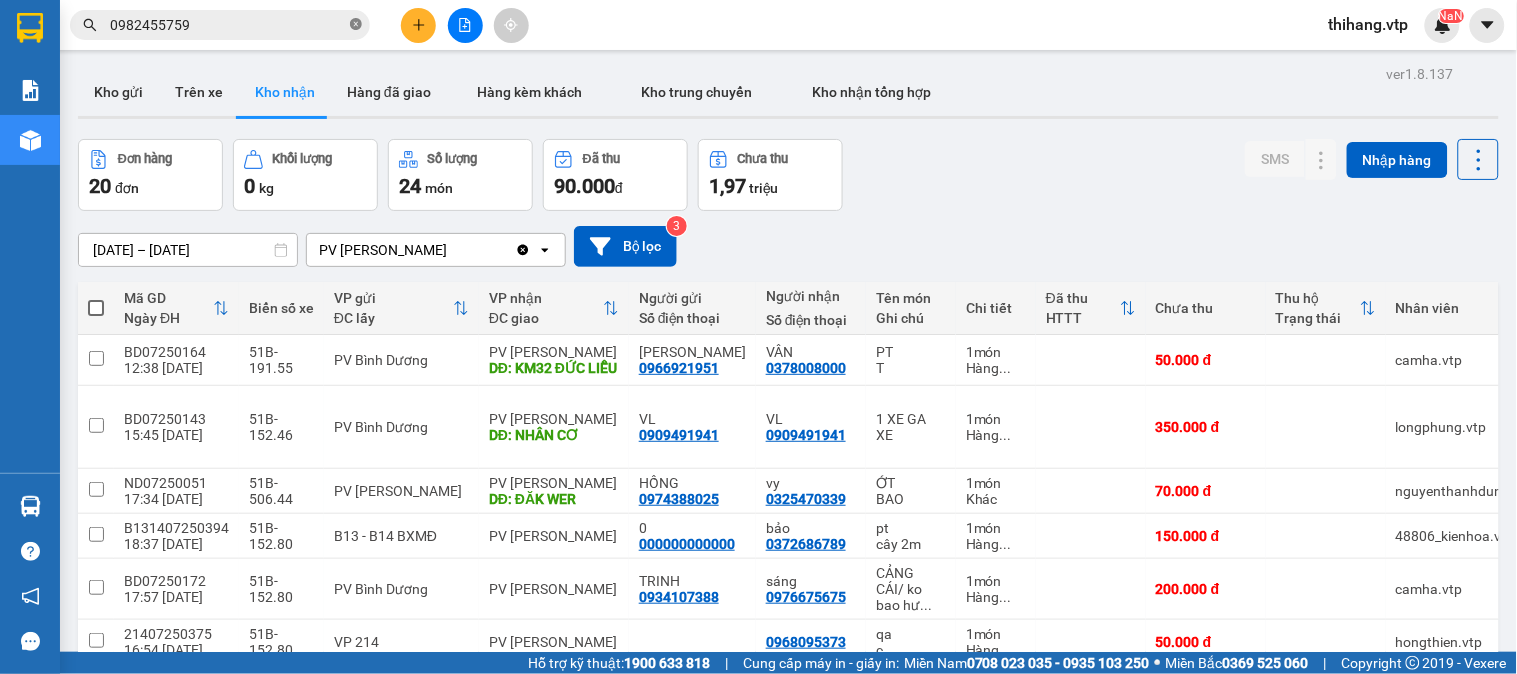 click 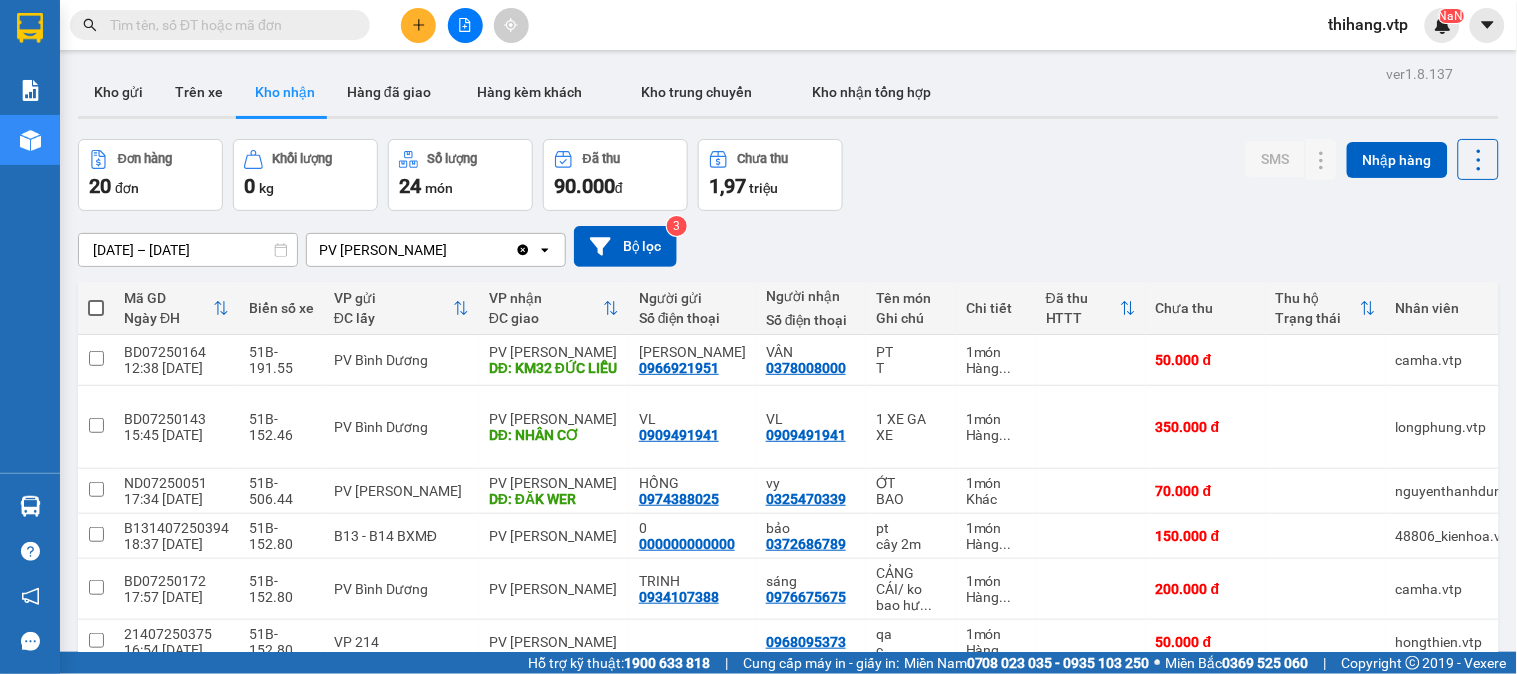 click on "Đơn hàng 20 đơn Khối lượng 0 kg Số lượng 24 món Đã thu 90.000  đ Chưa thu 1,97   triệu SMS Nhập hàng" at bounding box center (788, 175) 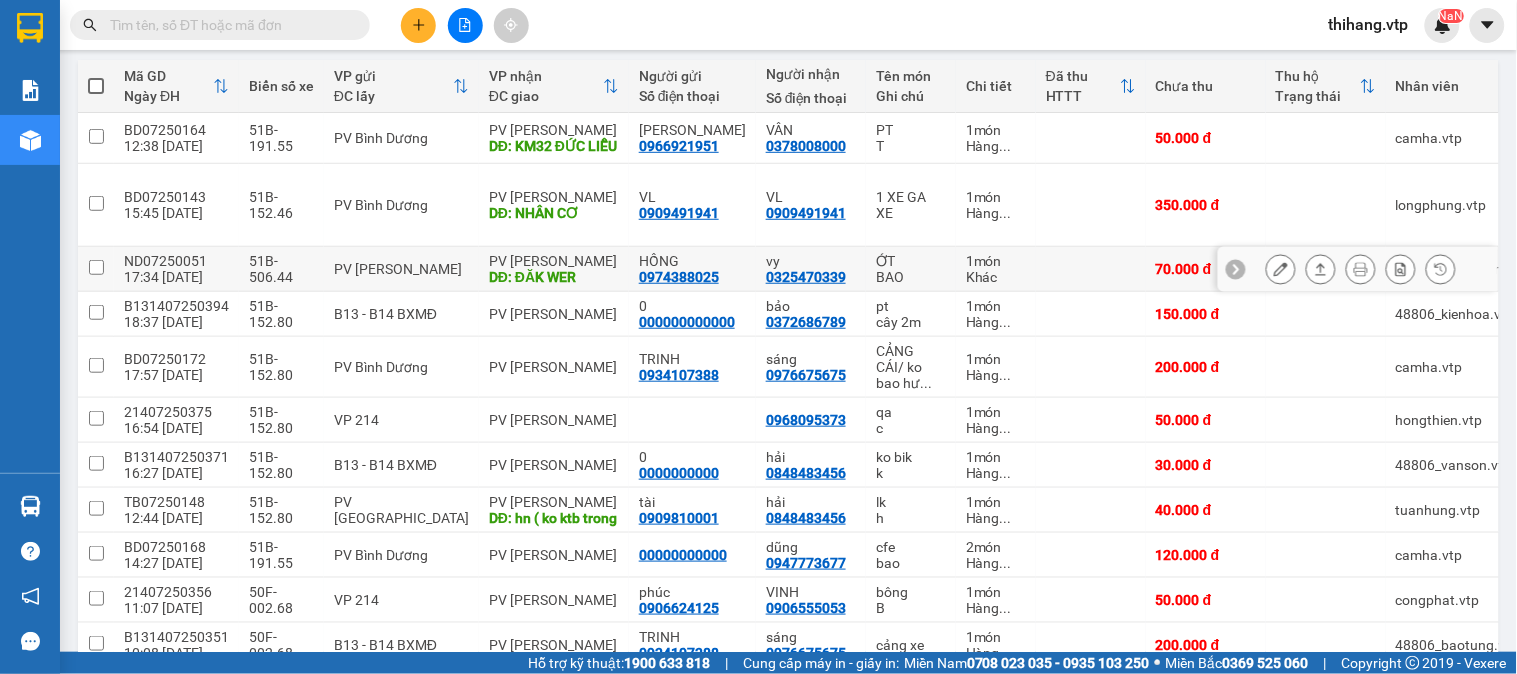 scroll, scrollTop: 0, scrollLeft: 0, axis: both 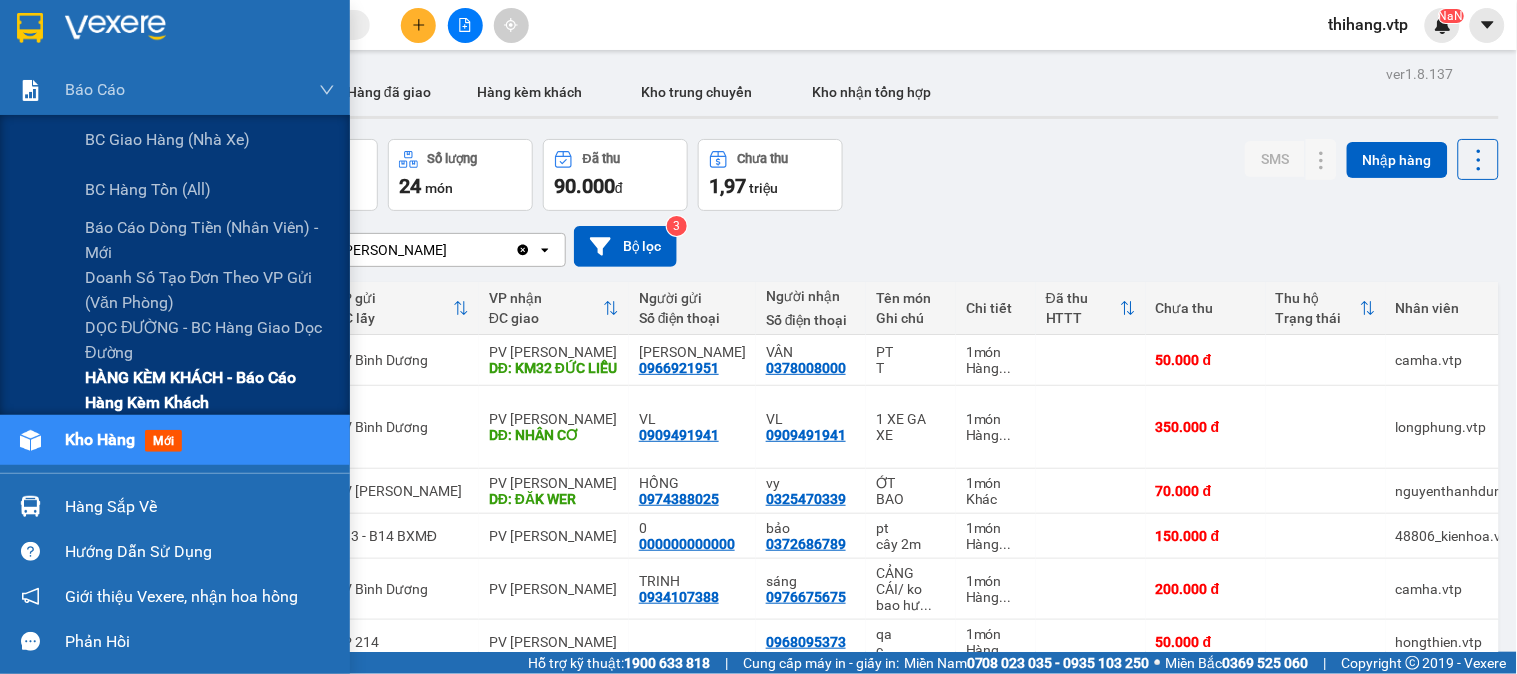 click on "HÀNG KÈM KHÁCH - Báo cáo hàng kèm khách" at bounding box center (210, 390) 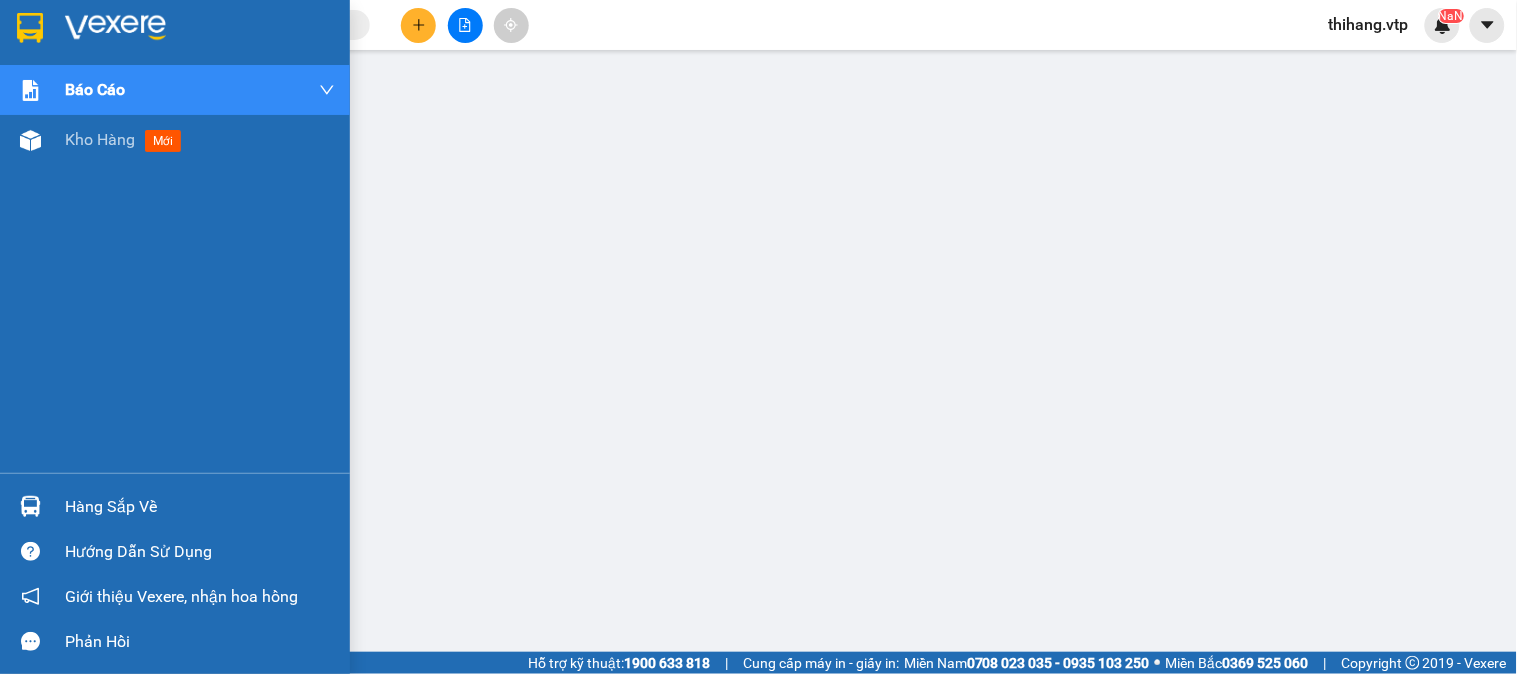 click at bounding box center (115, 28) 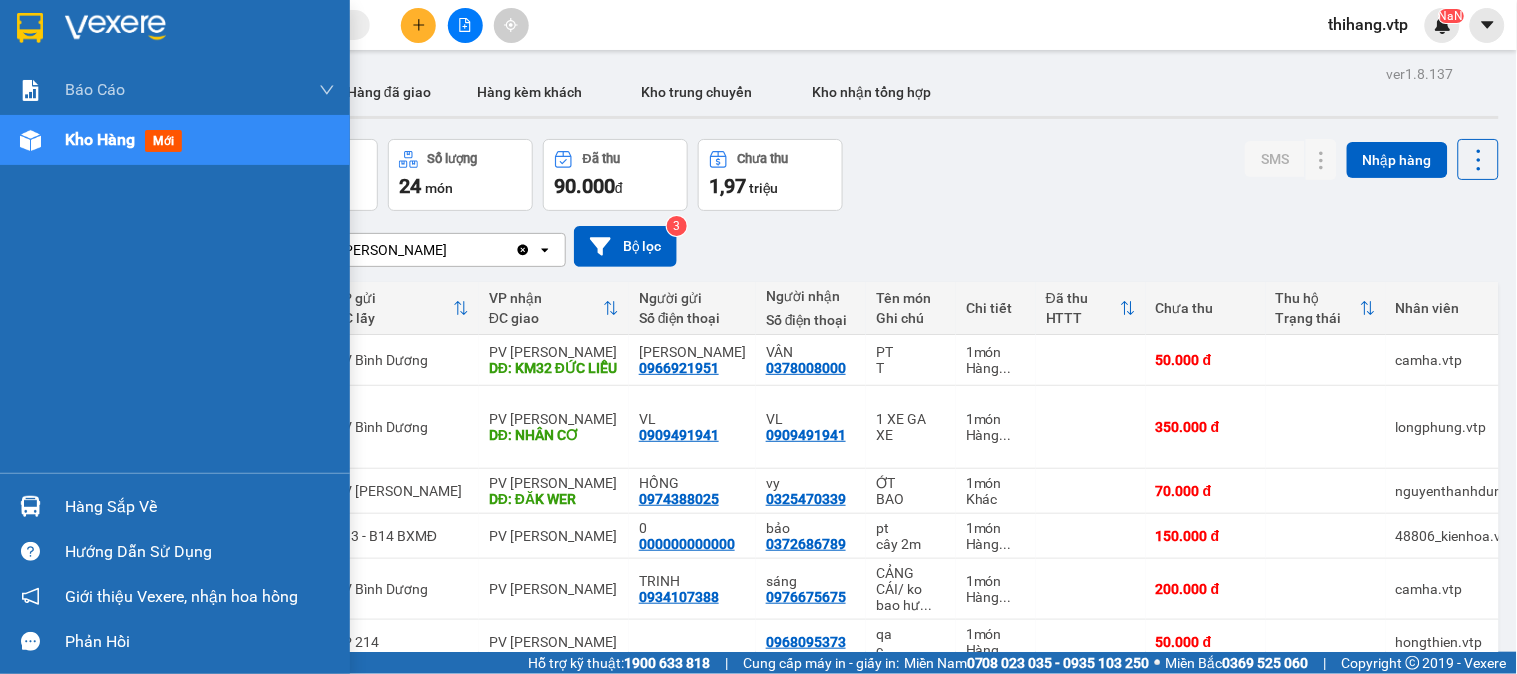 click on "Hướng dẫn sử dụng" at bounding box center [200, 552] 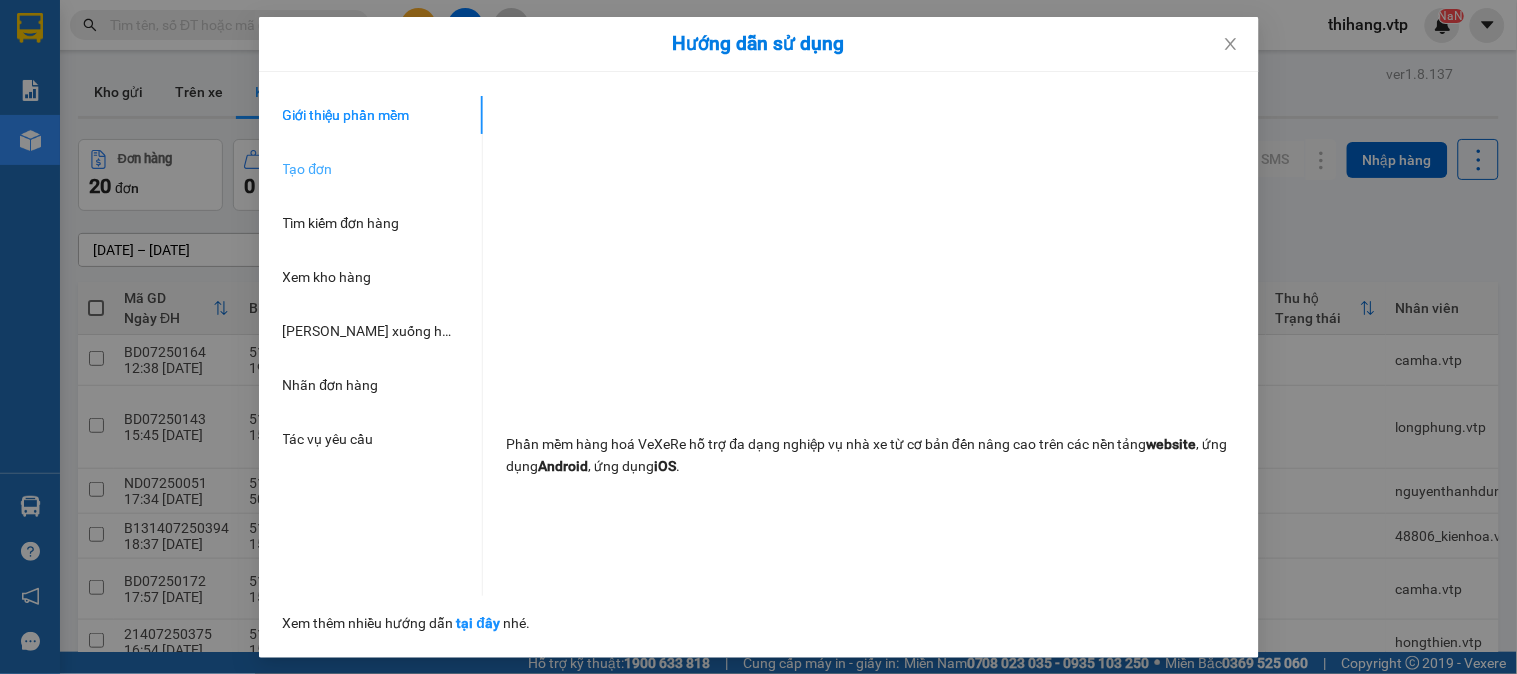 click on "Tạo đơn" at bounding box center (383, 169) 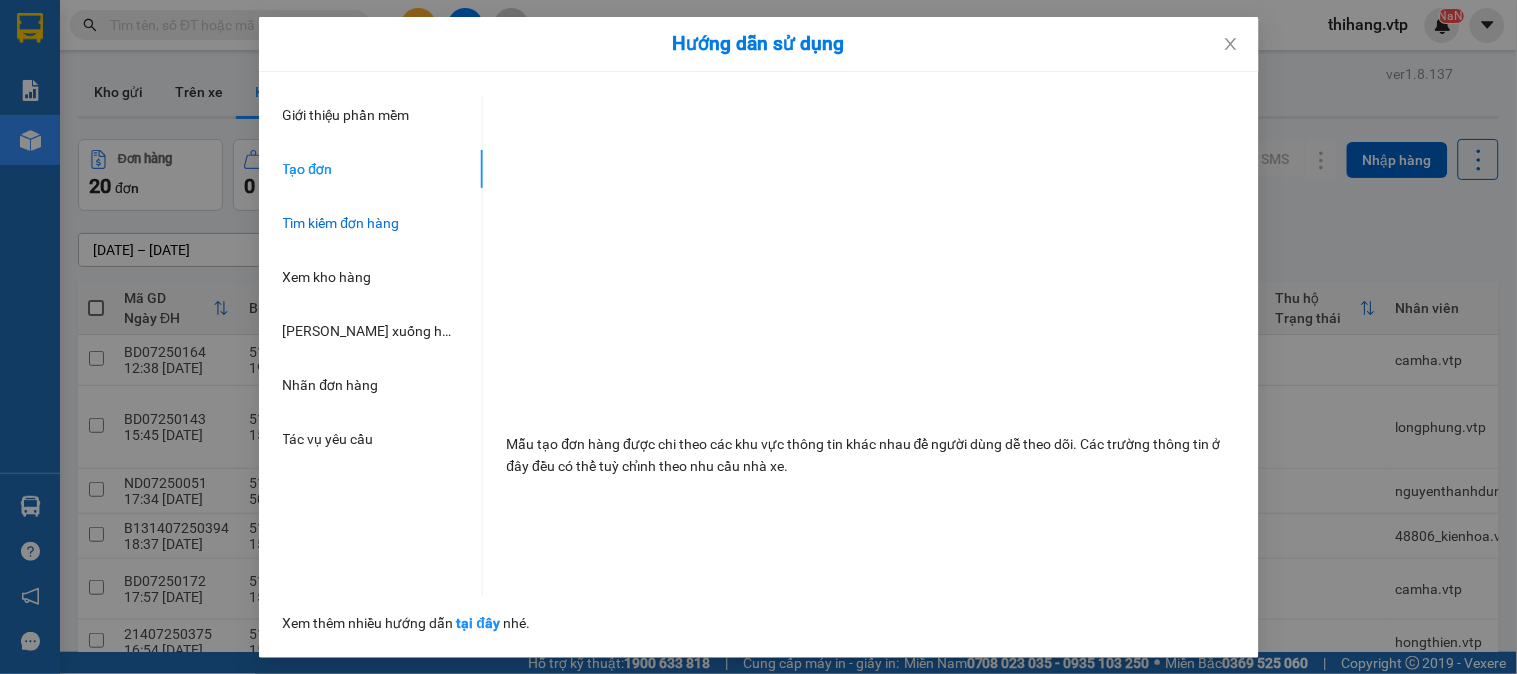 click on "Tìm kiếm đơn hàng" at bounding box center [341, 223] 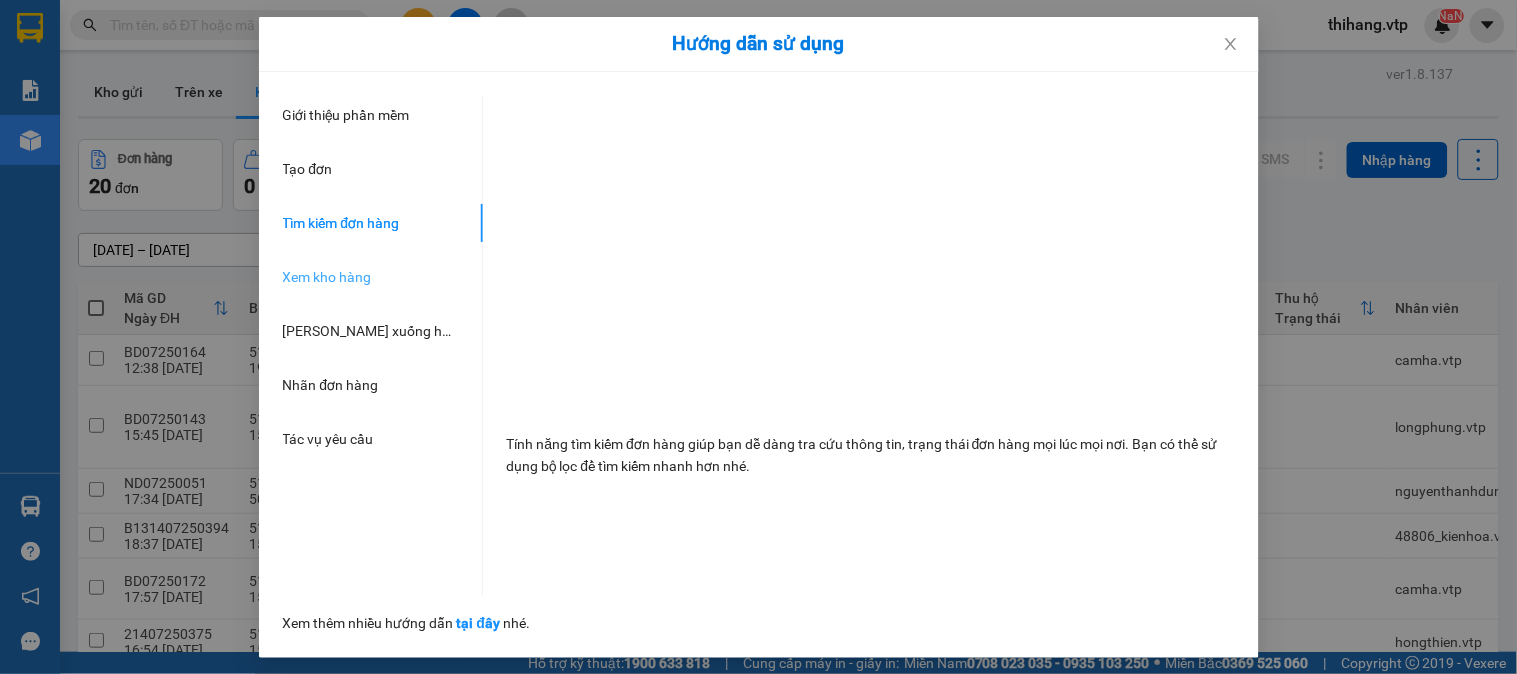 click on "Xem kho hàng" at bounding box center (383, 277) 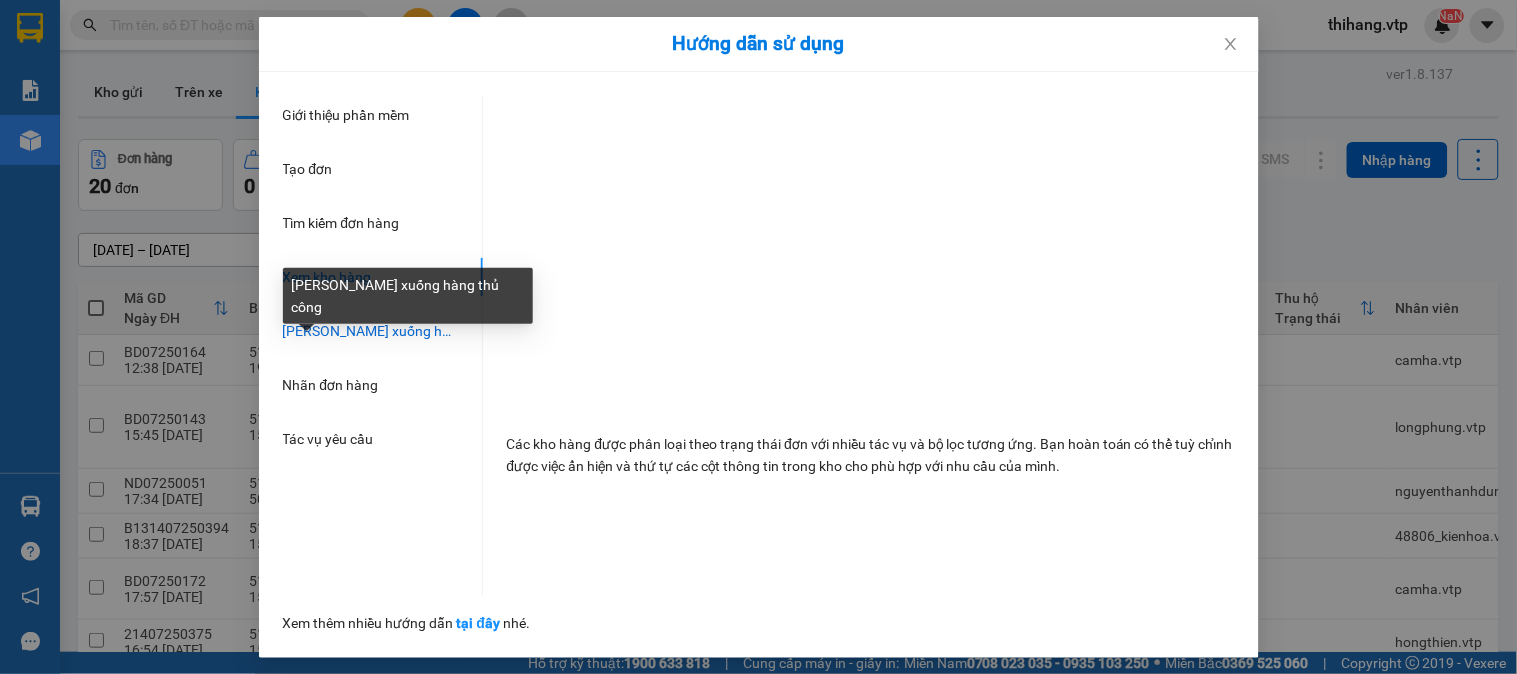 click on "[PERSON_NAME] xuống hàng thủ công" at bounding box center (404, 331) 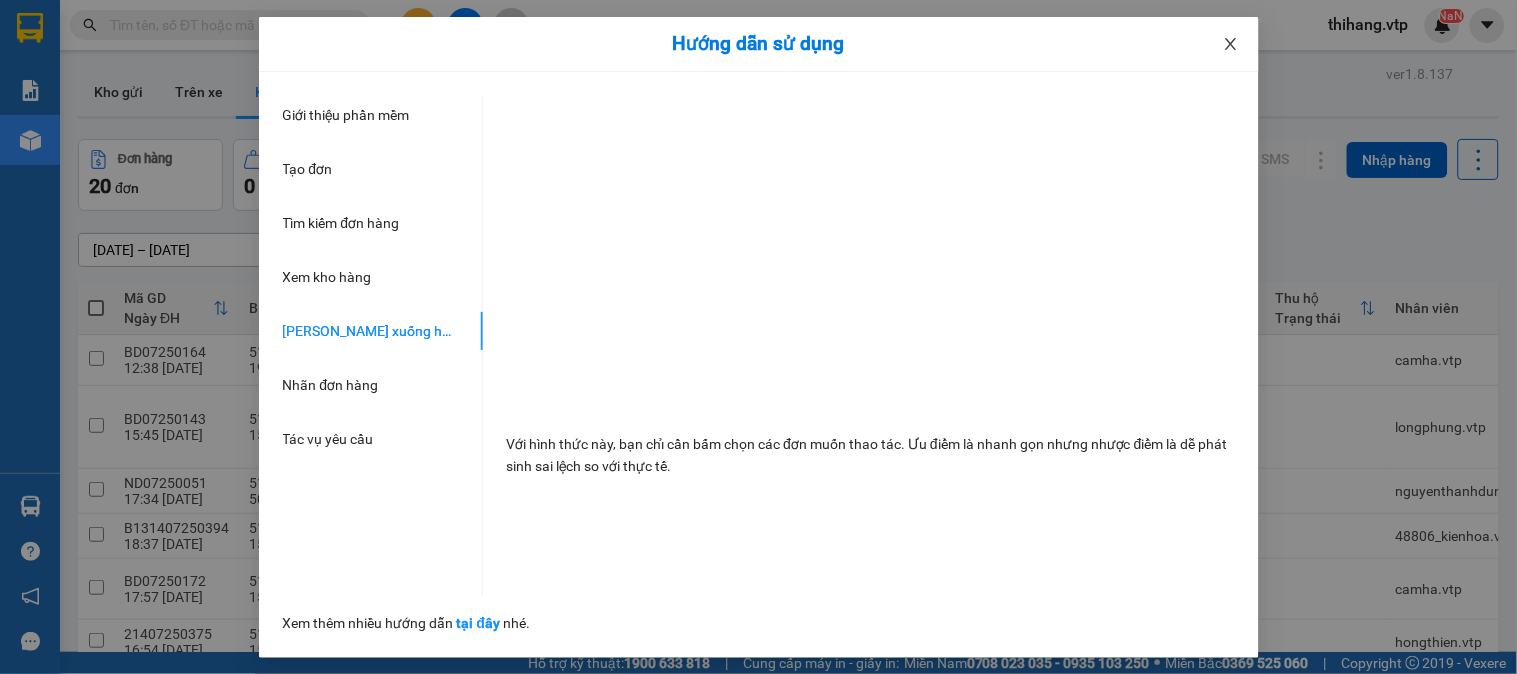 click 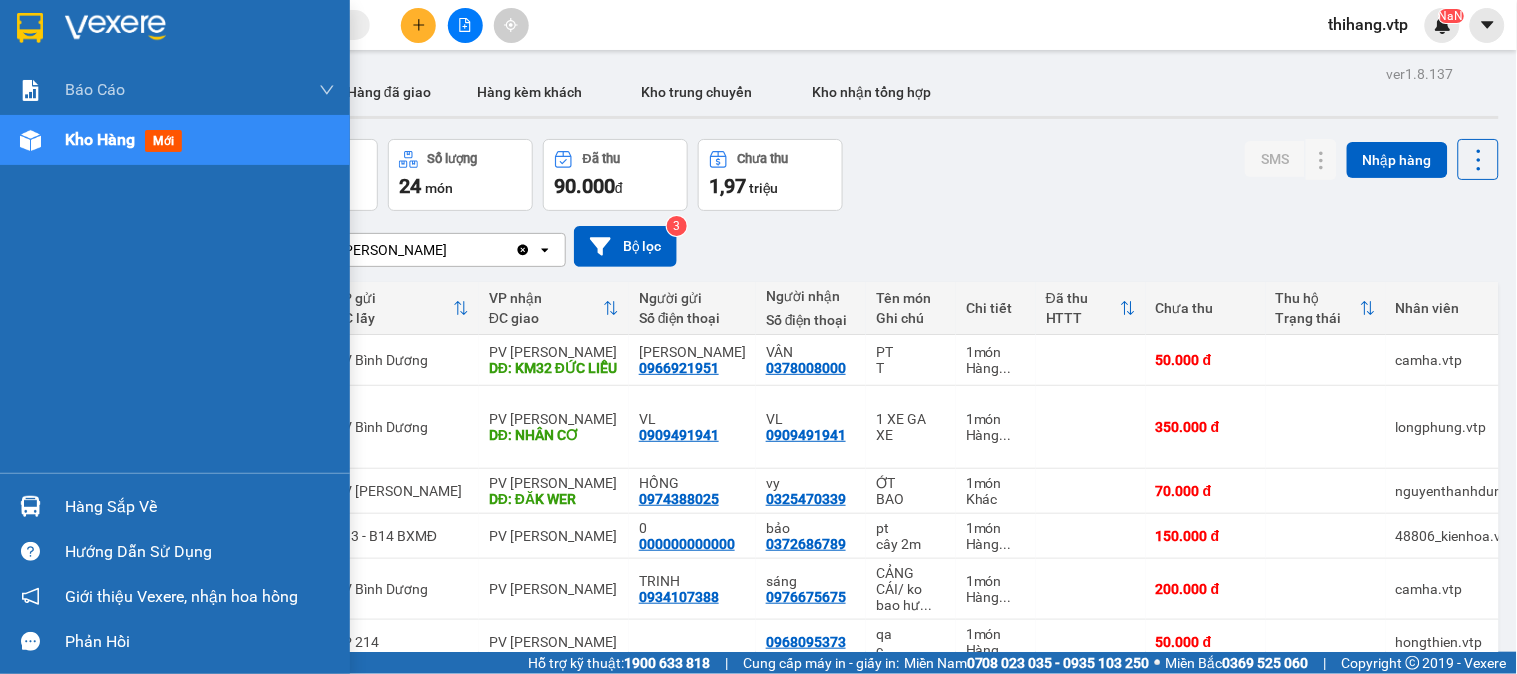 click on "Giới thiệu Vexere, nhận hoa hồng" at bounding box center [175, 596] 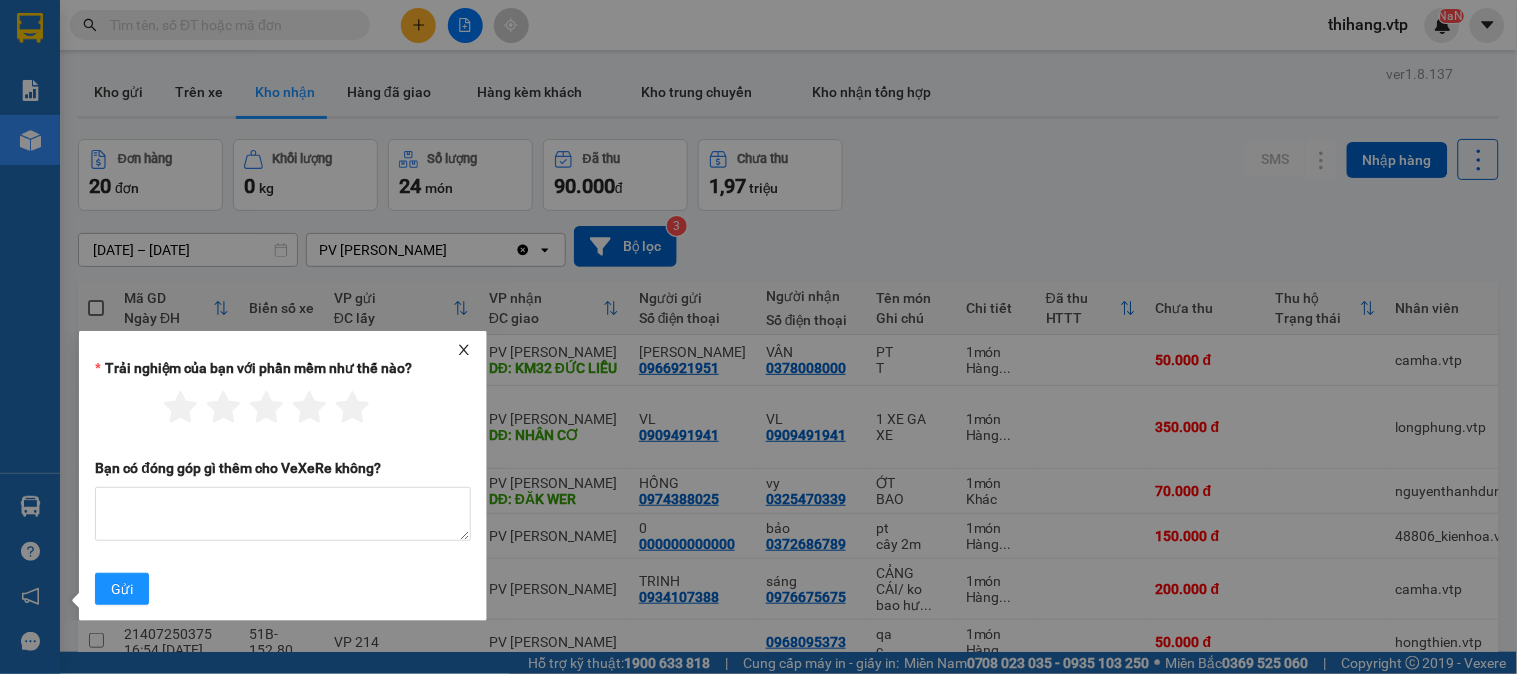 click 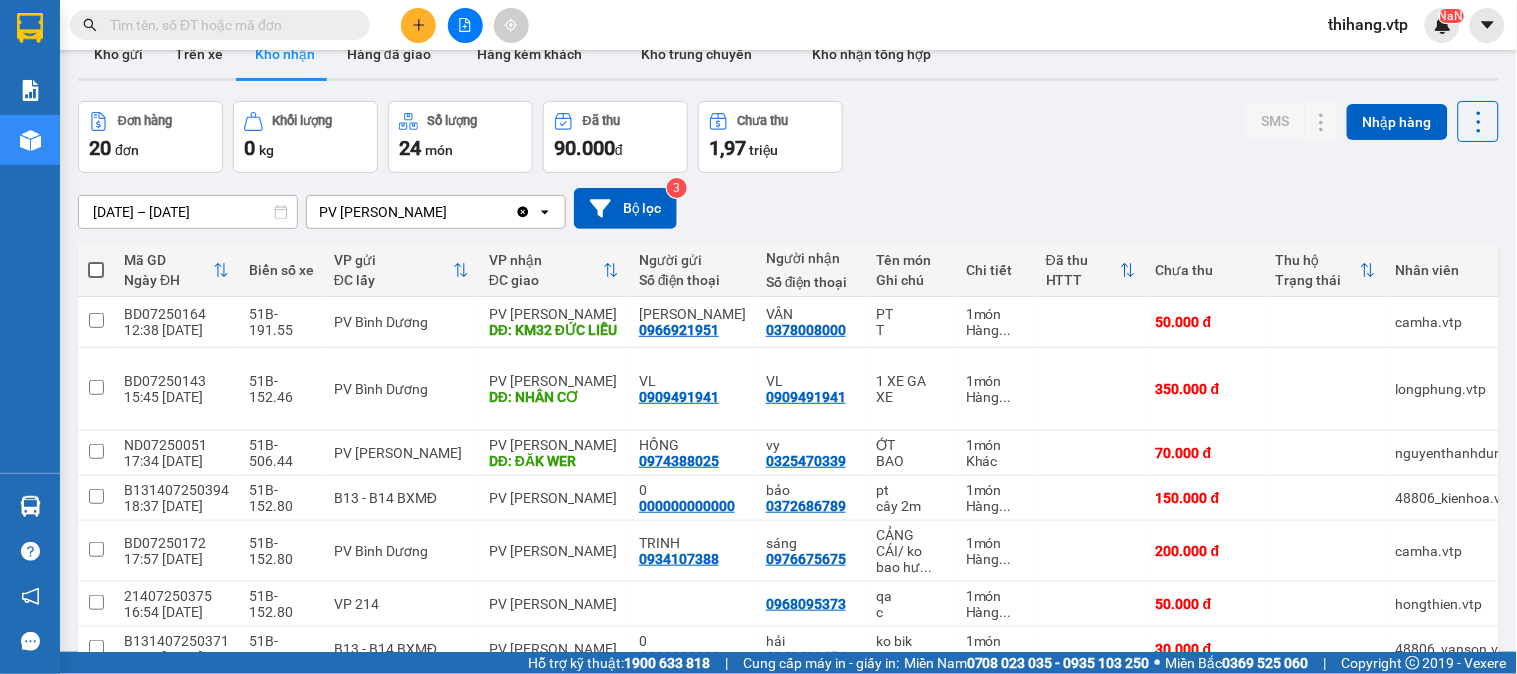 scroll, scrollTop: 0, scrollLeft: 0, axis: both 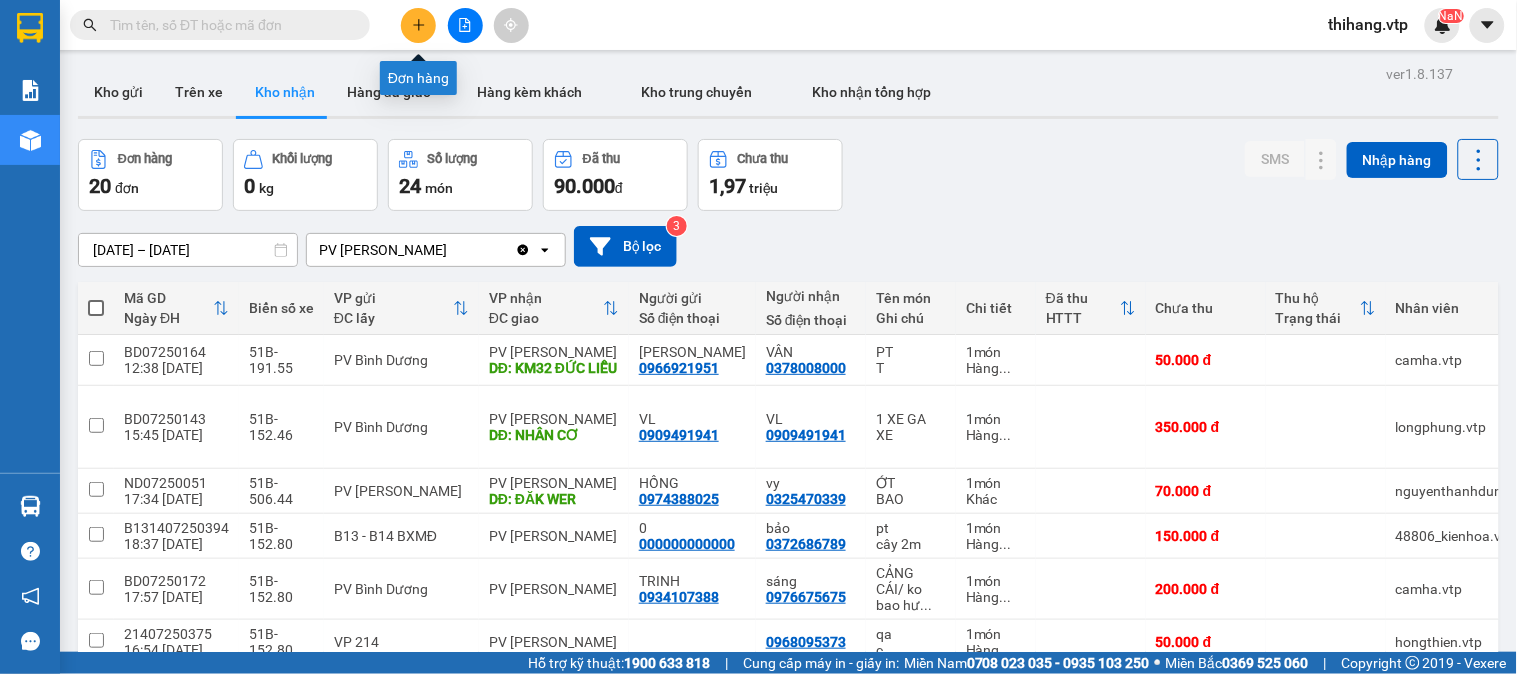 click at bounding box center [418, 25] 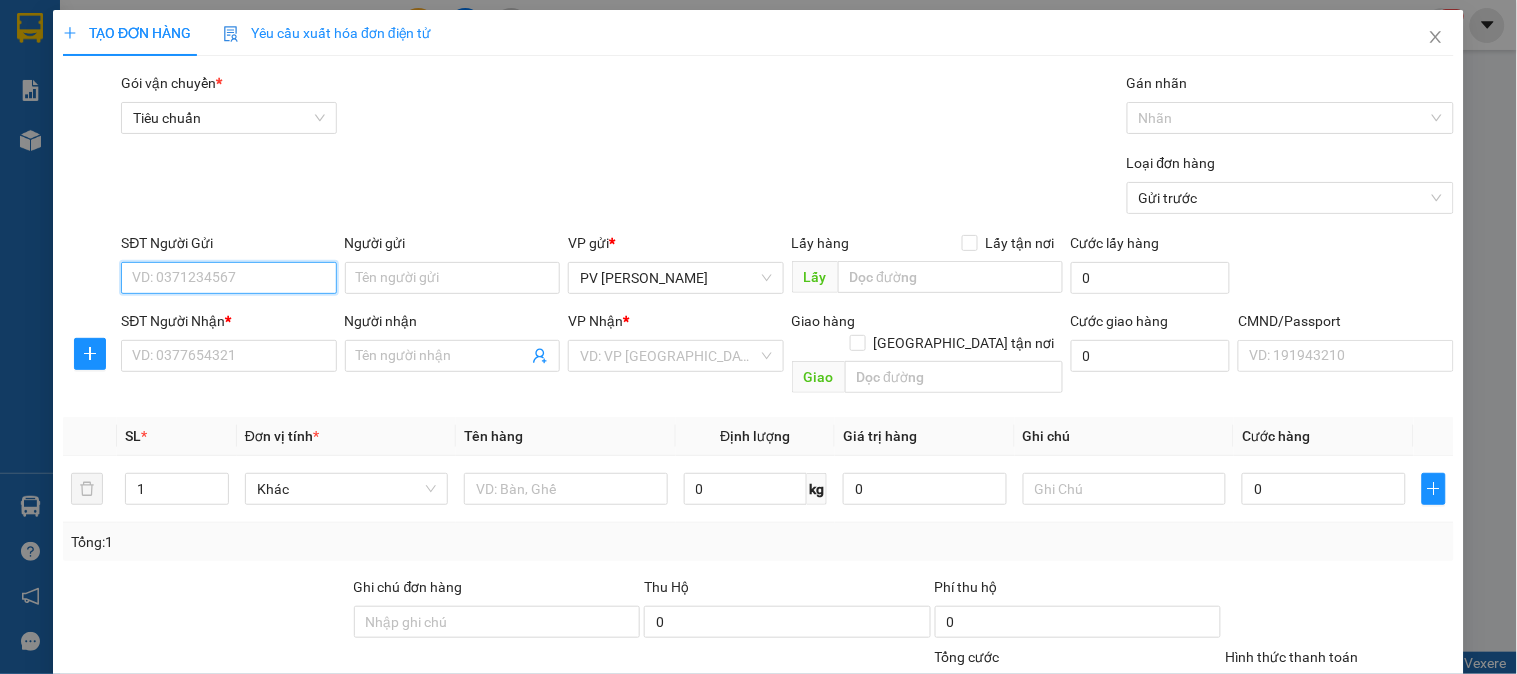 click on "SĐT Người Gửi" at bounding box center (228, 278) 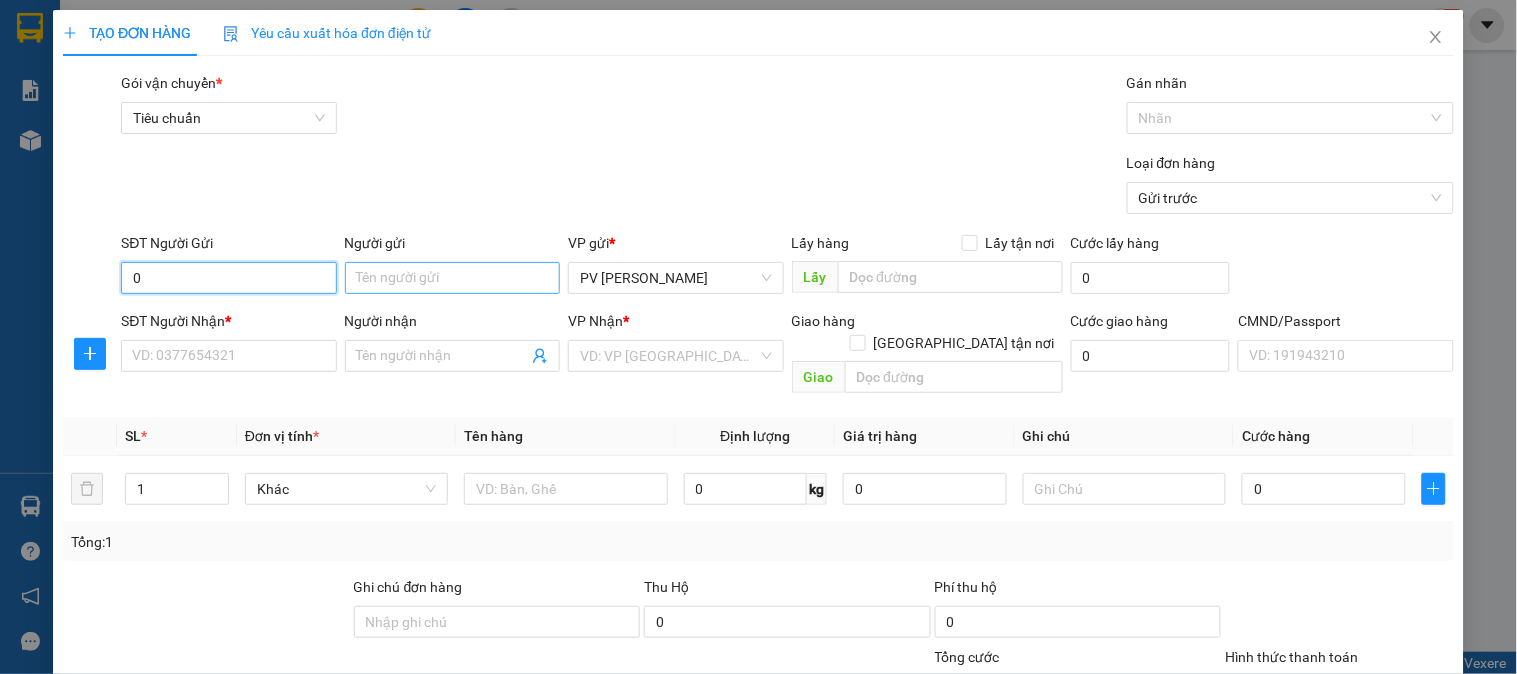 type on "0" 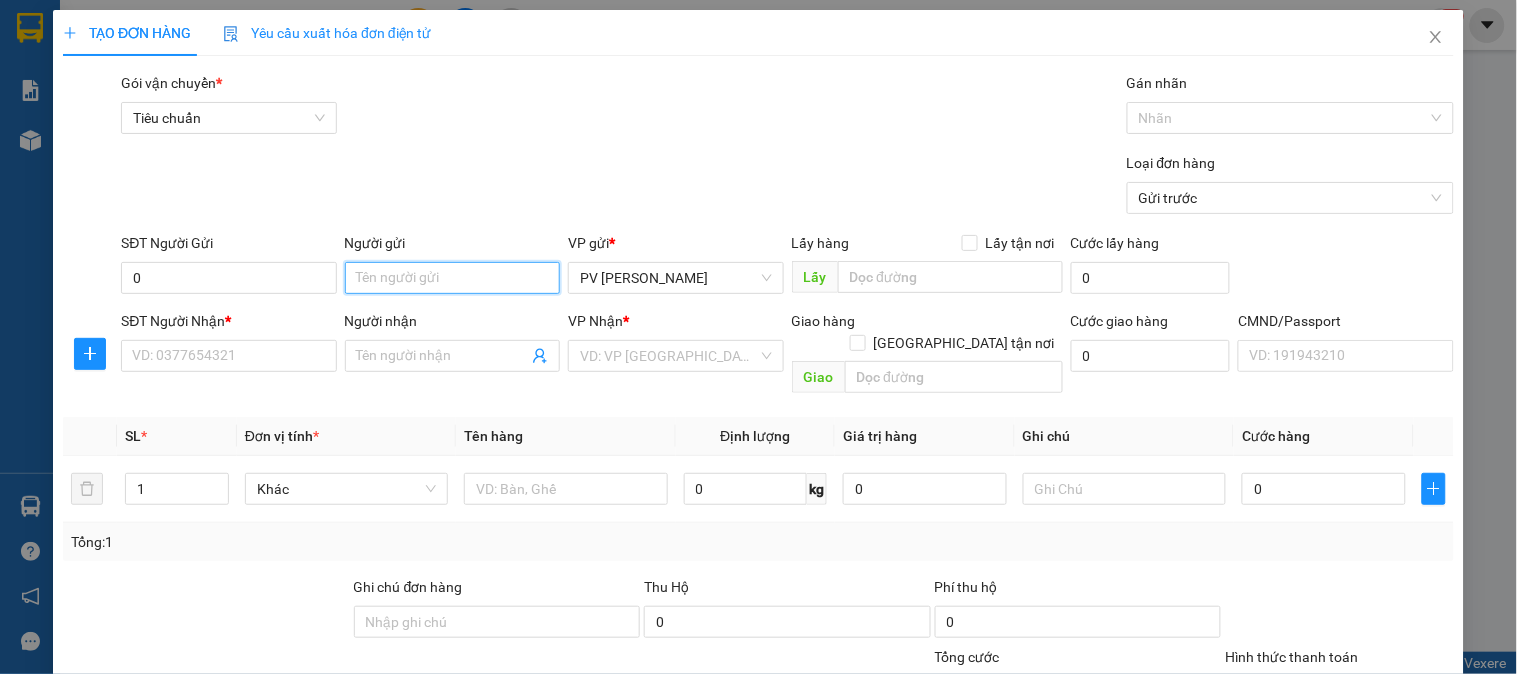 click on "Người gửi" at bounding box center (452, 278) 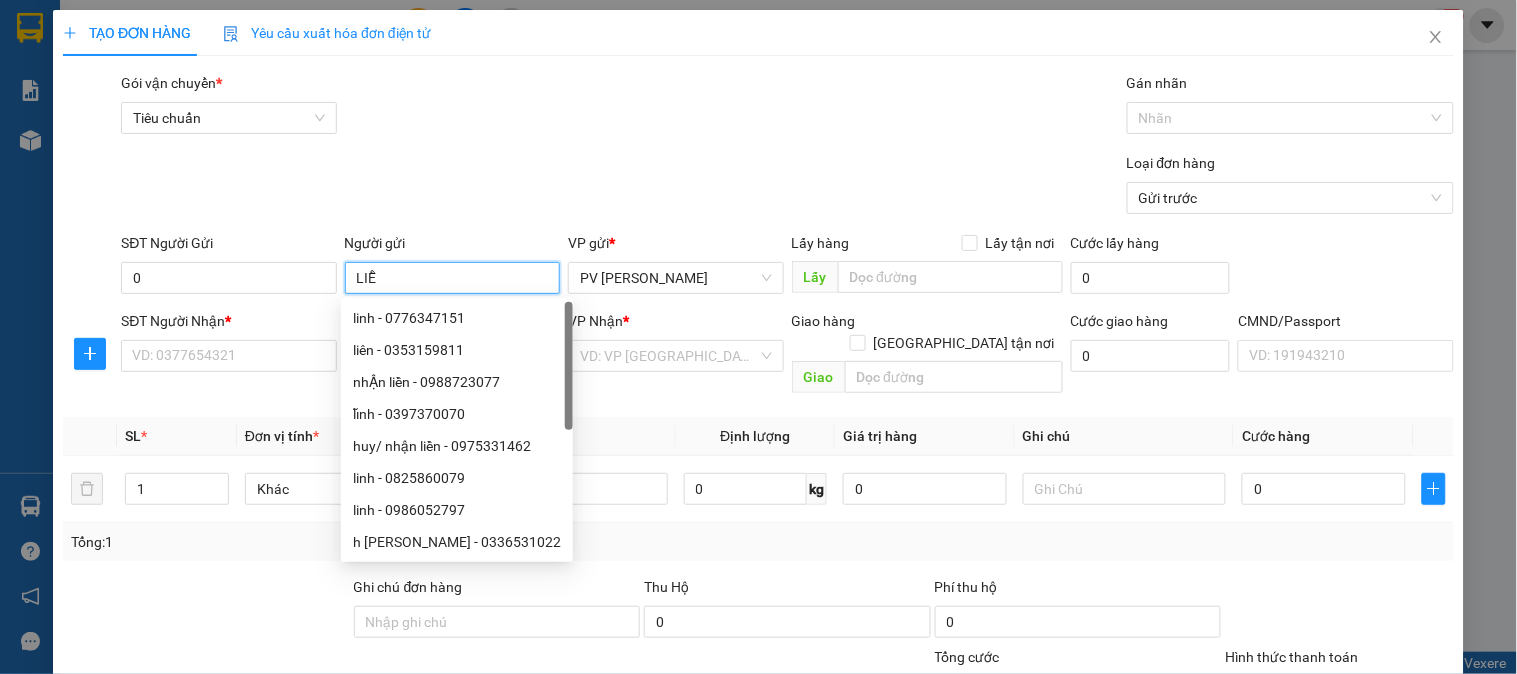 type on "LIỄU" 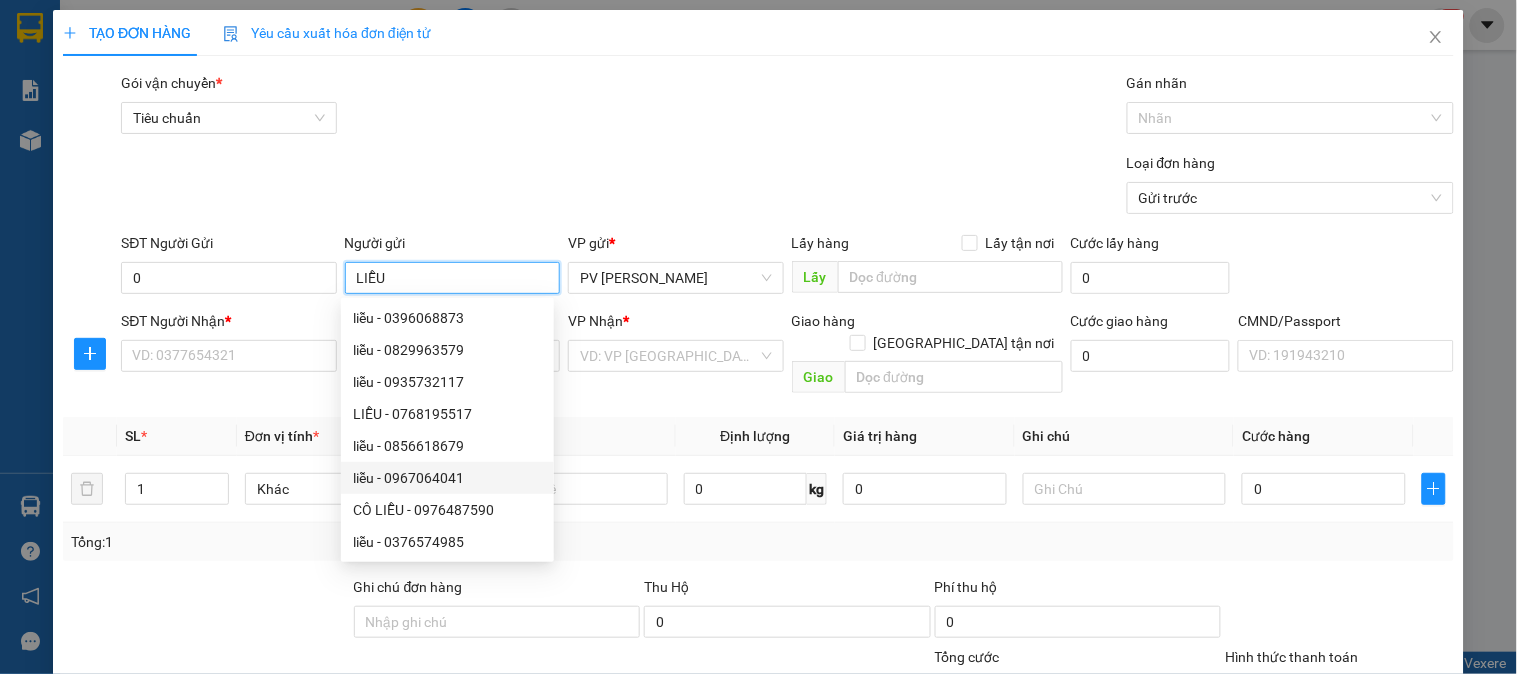 click on "liễu - 0967064041" at bounding box center [447, 478] 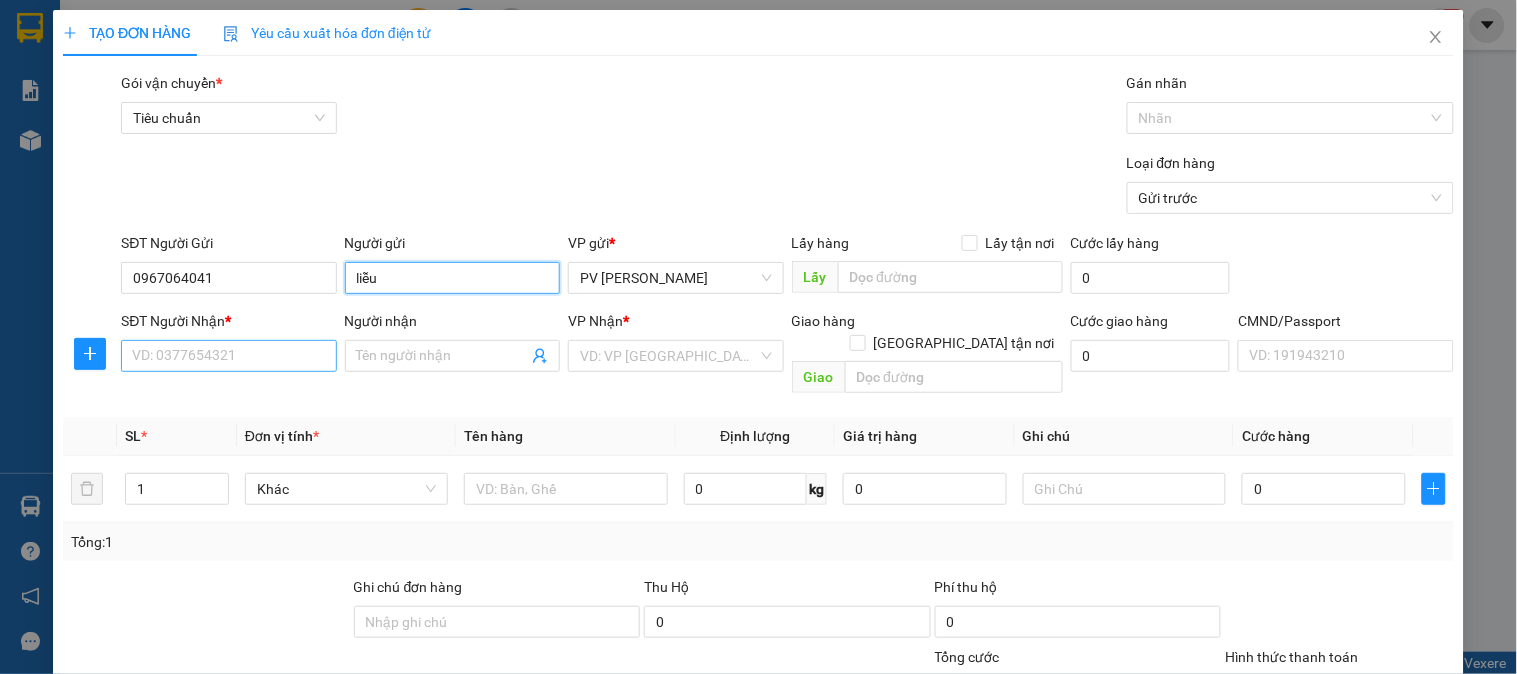 type on "liễu" 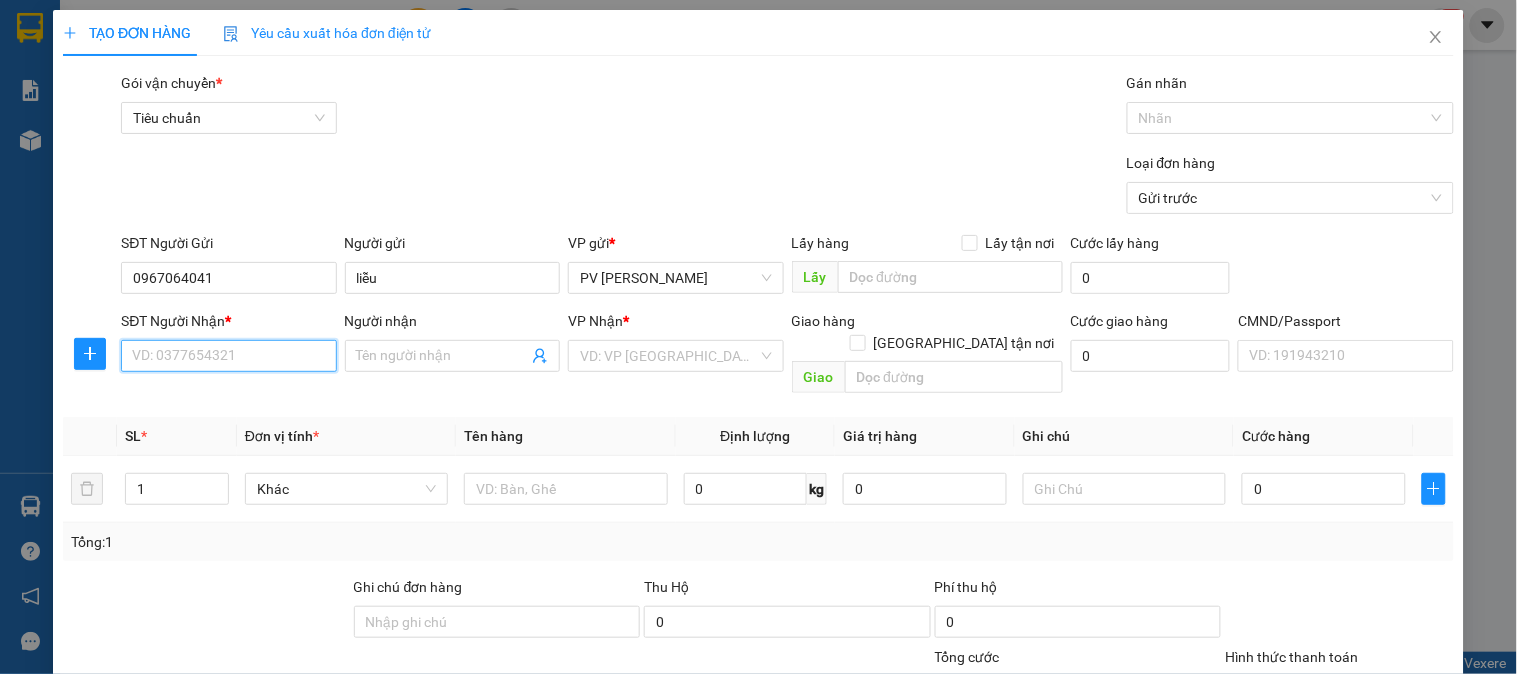 click on "SĐT Người Nhận  *" at bounding box center (228, 356) 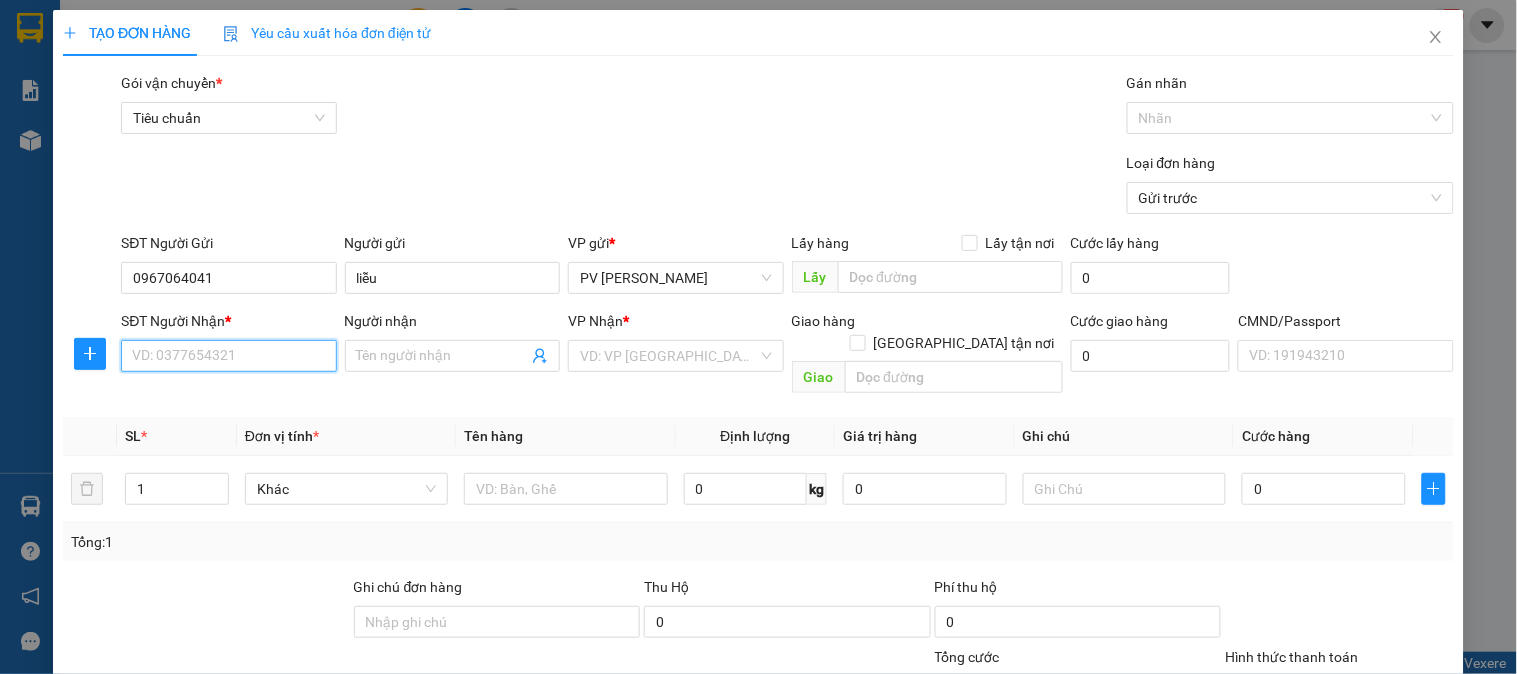 click on "SĐT Người Nhận  *" at bounding box center [228, 356] 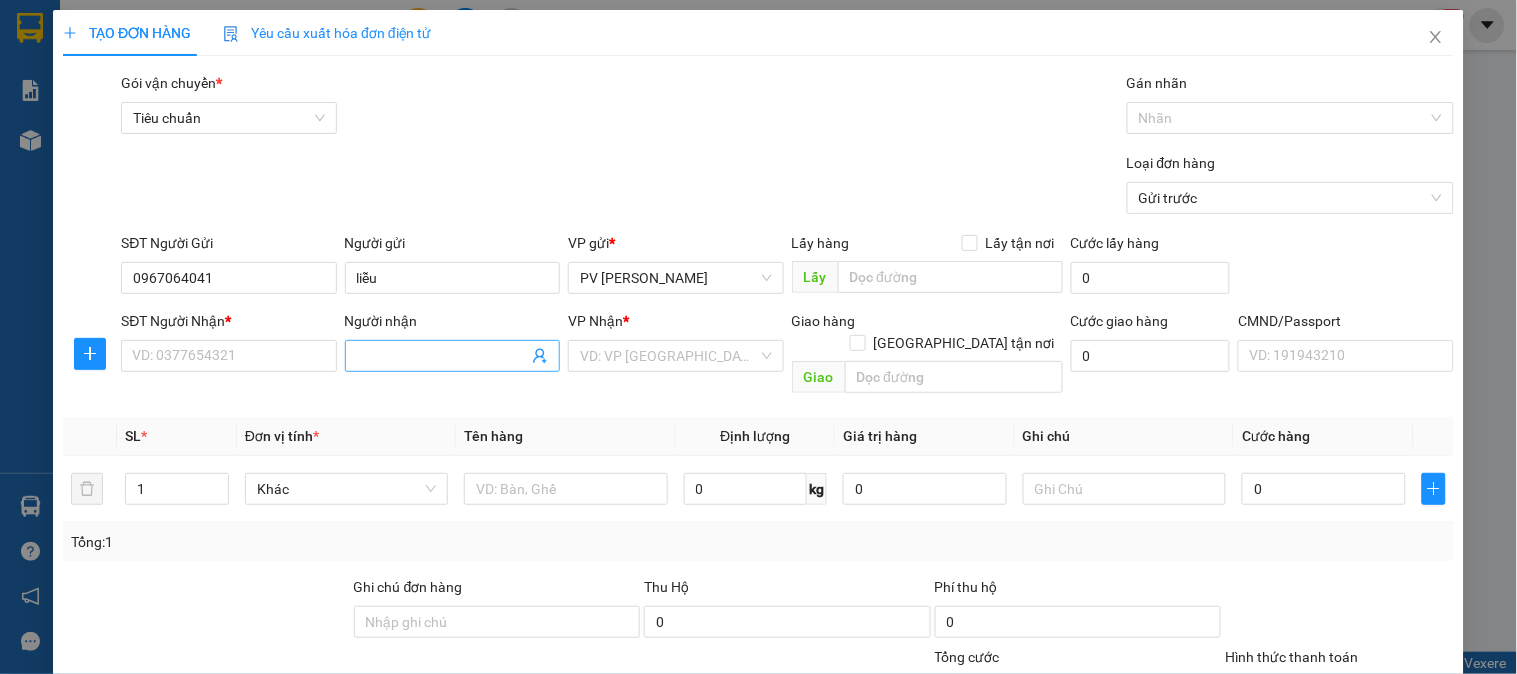click on "Người nhận" at bounding box center (442, 356) 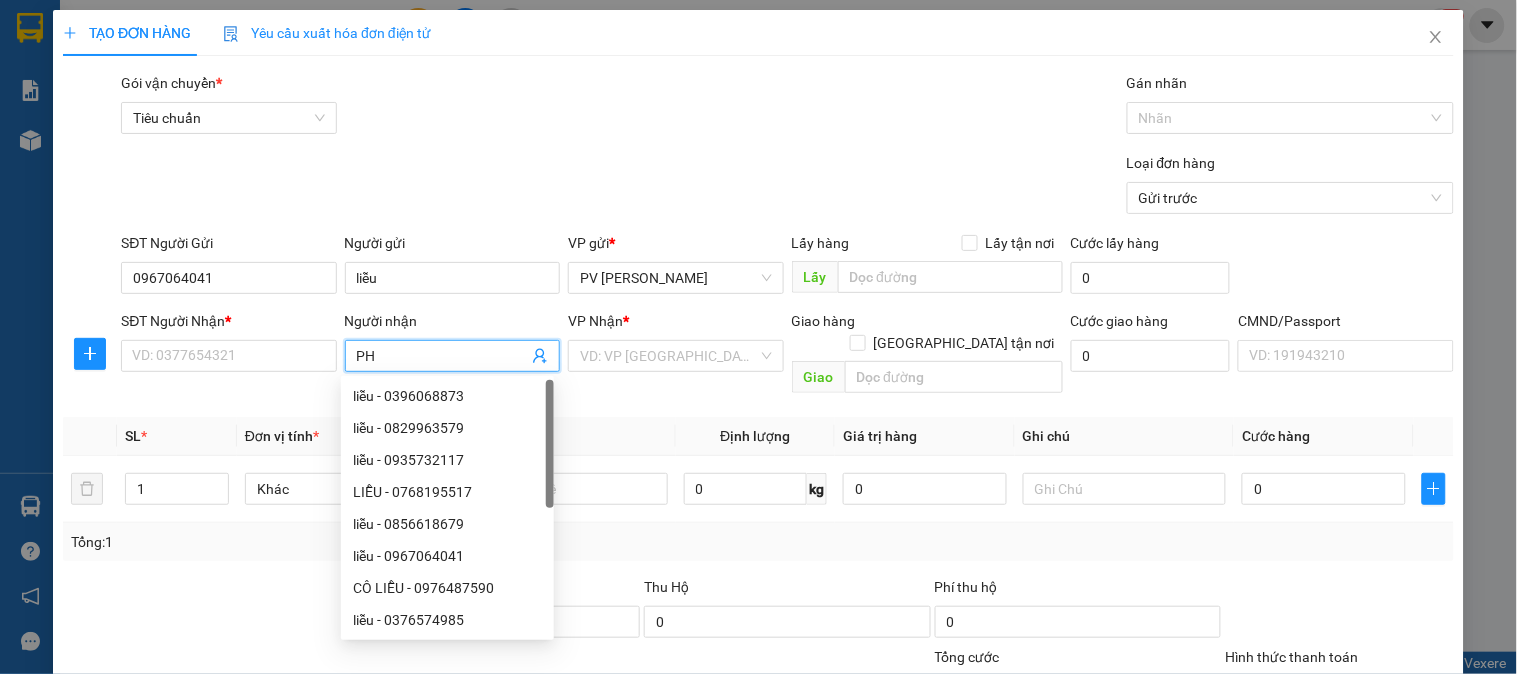 type on "PHI" 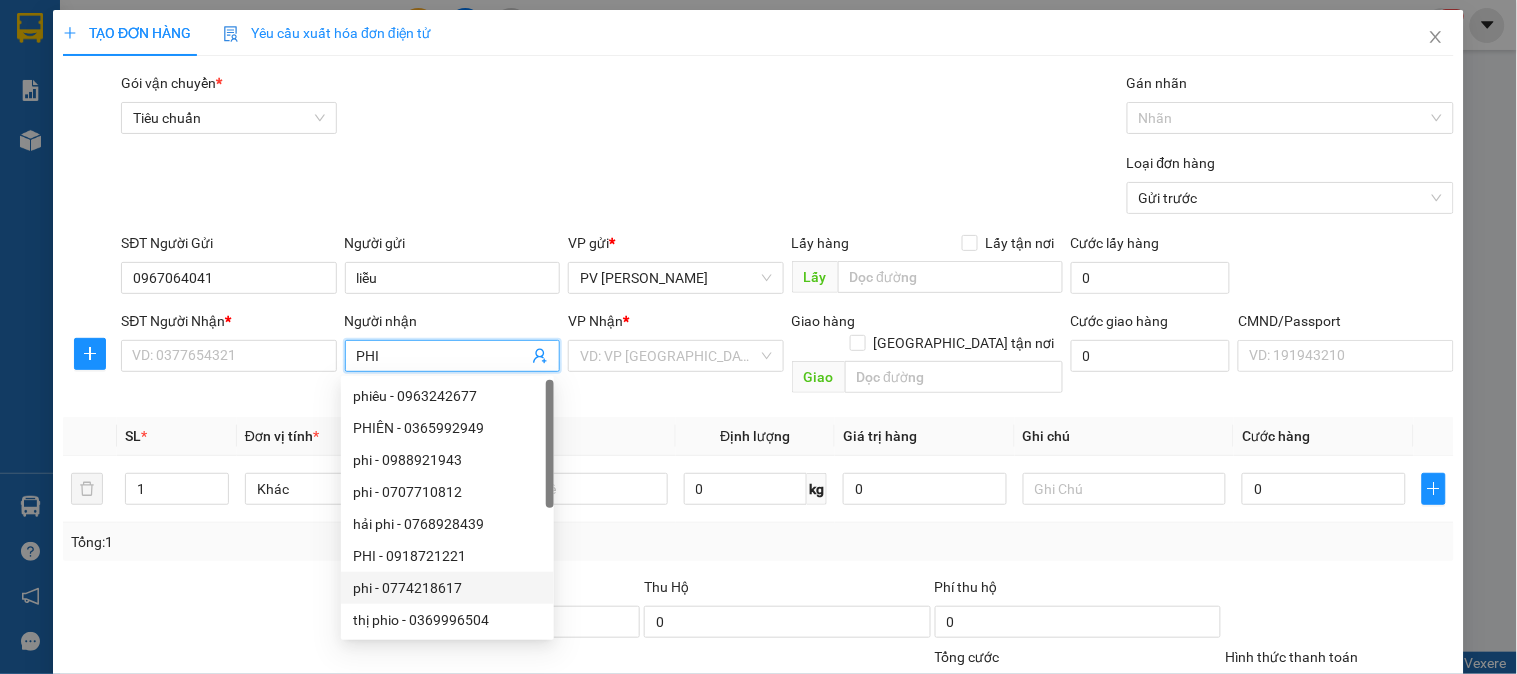 click on "phi - 0774218617" at bounding box center [447, 588] 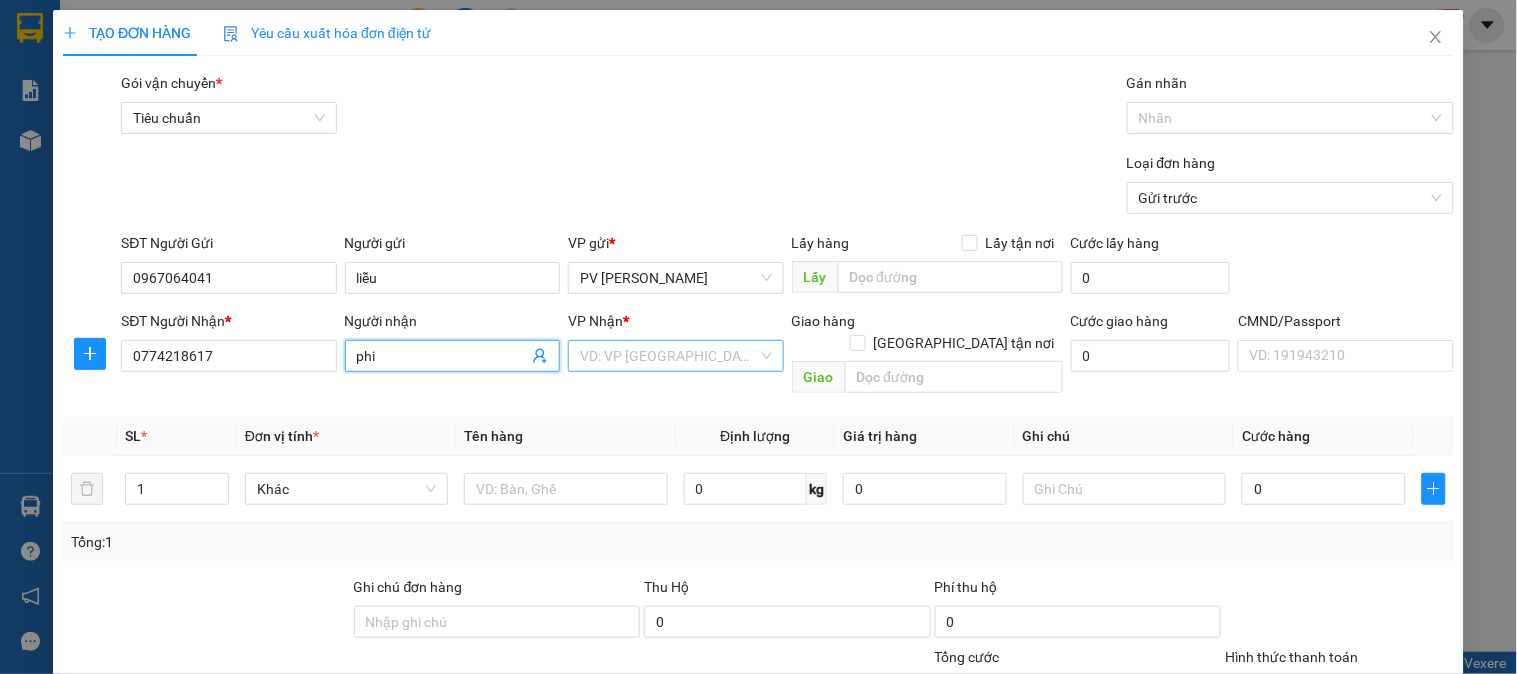 type on "phi" 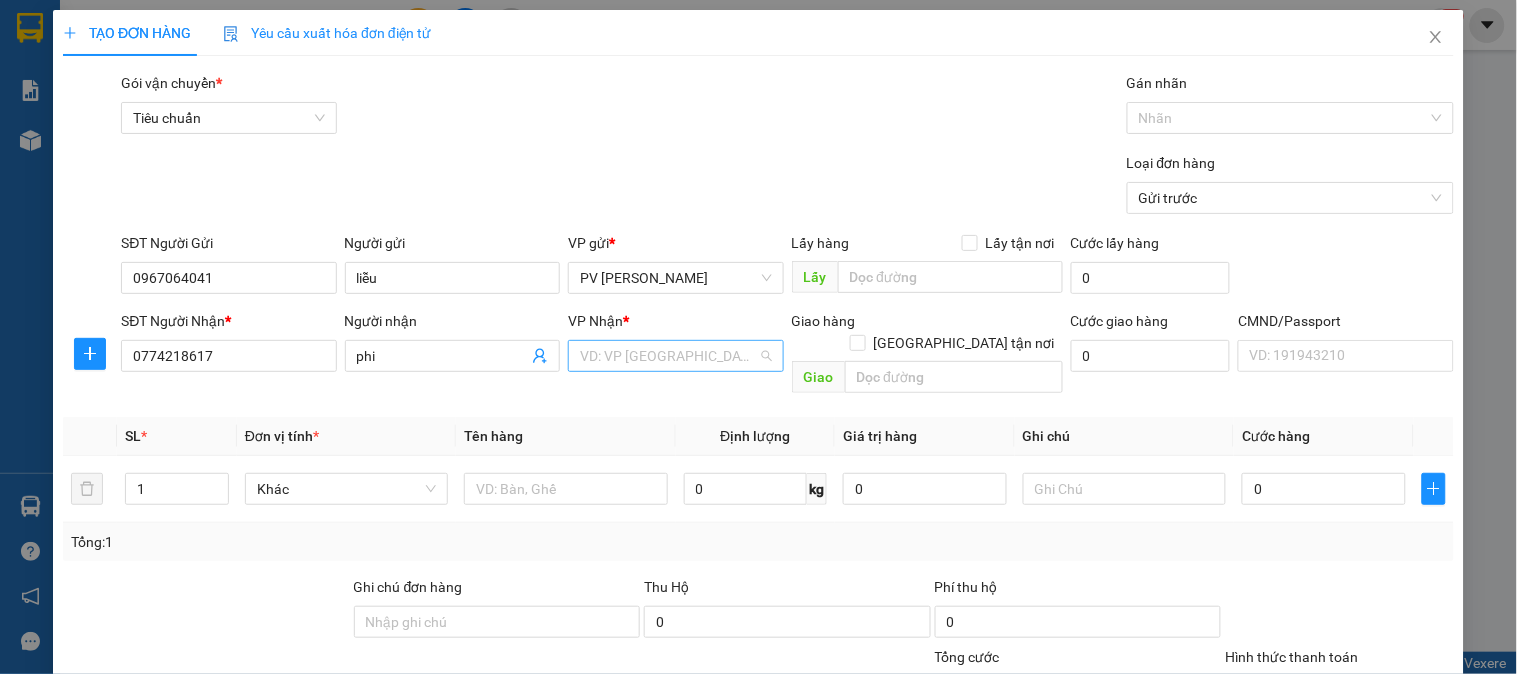 click at bounding box center [668, 356] 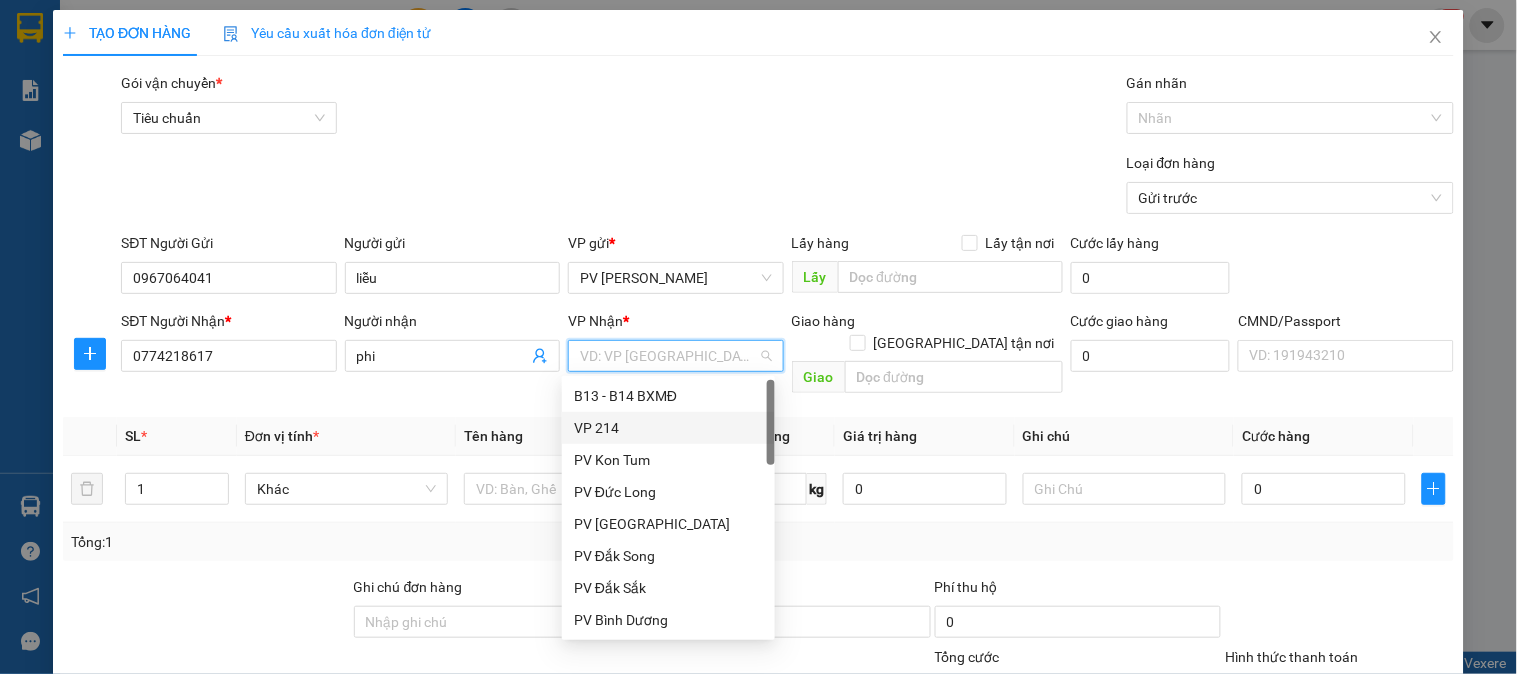 click on "VP 214" at bounding box center [668, 428] 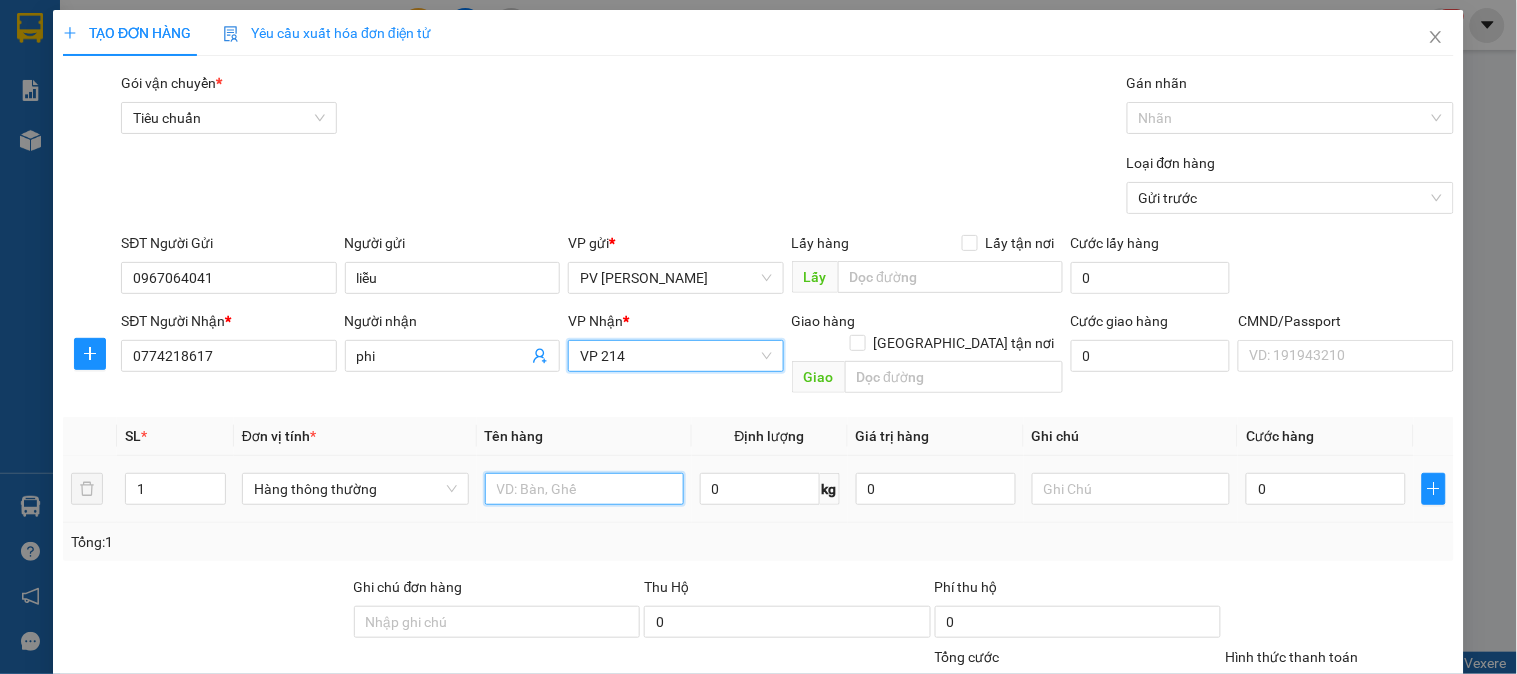 click at bounding box center (584, 489) 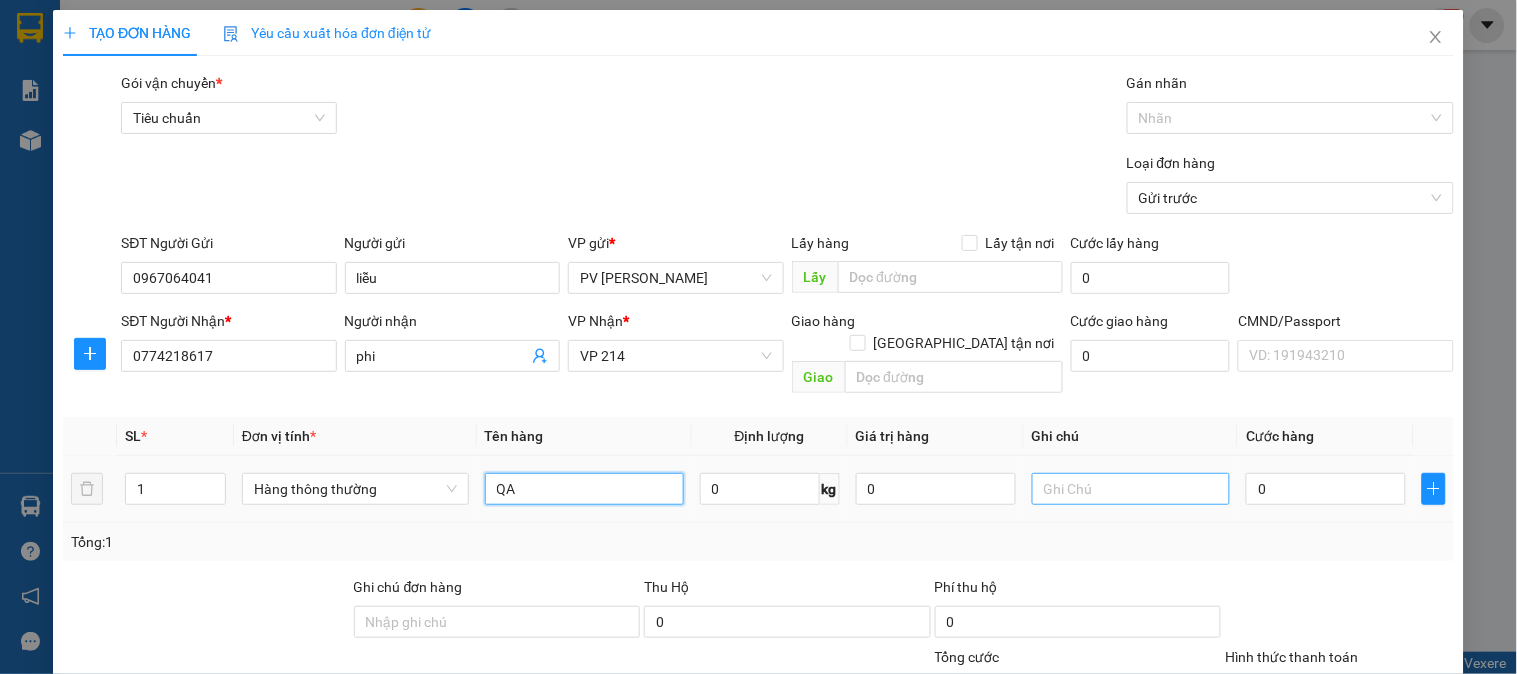 type on "QA" 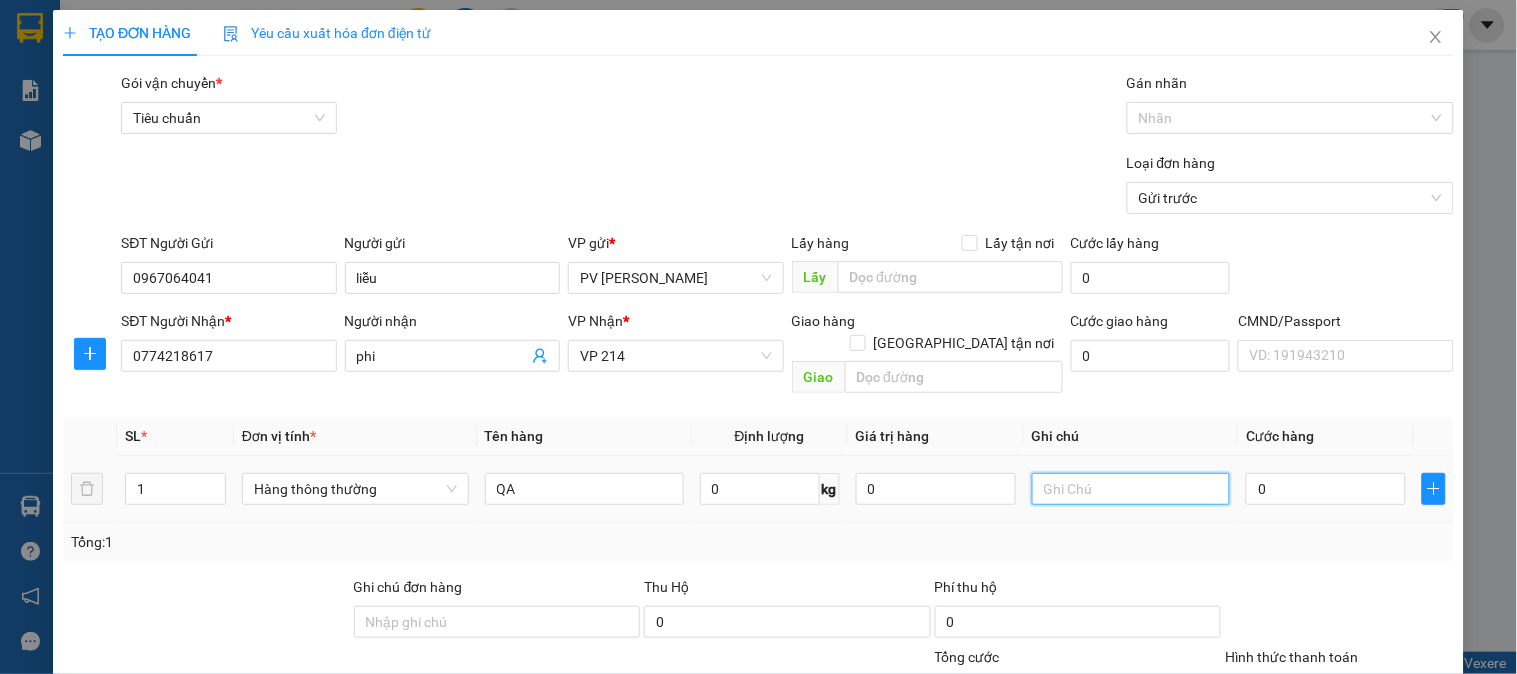 click at bounding box center [1131, 489] 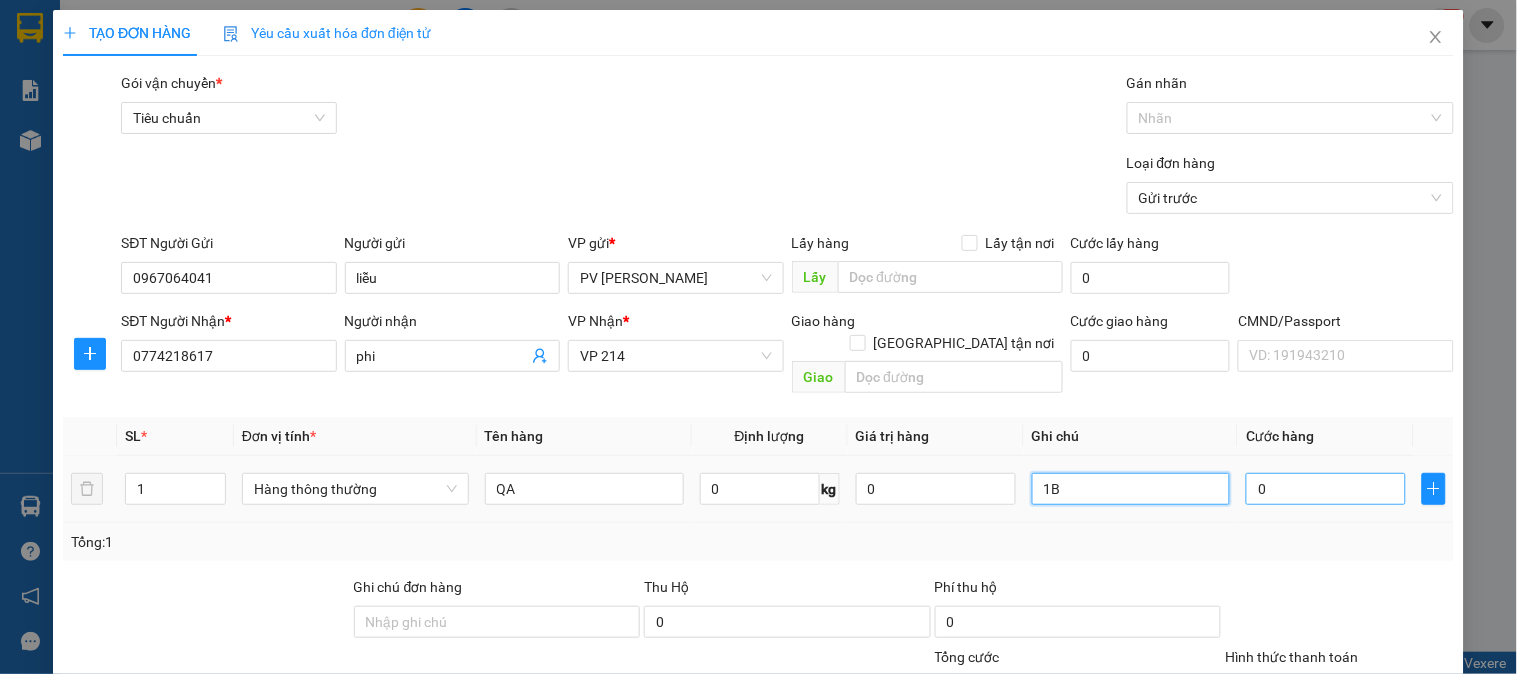 type on "1B" 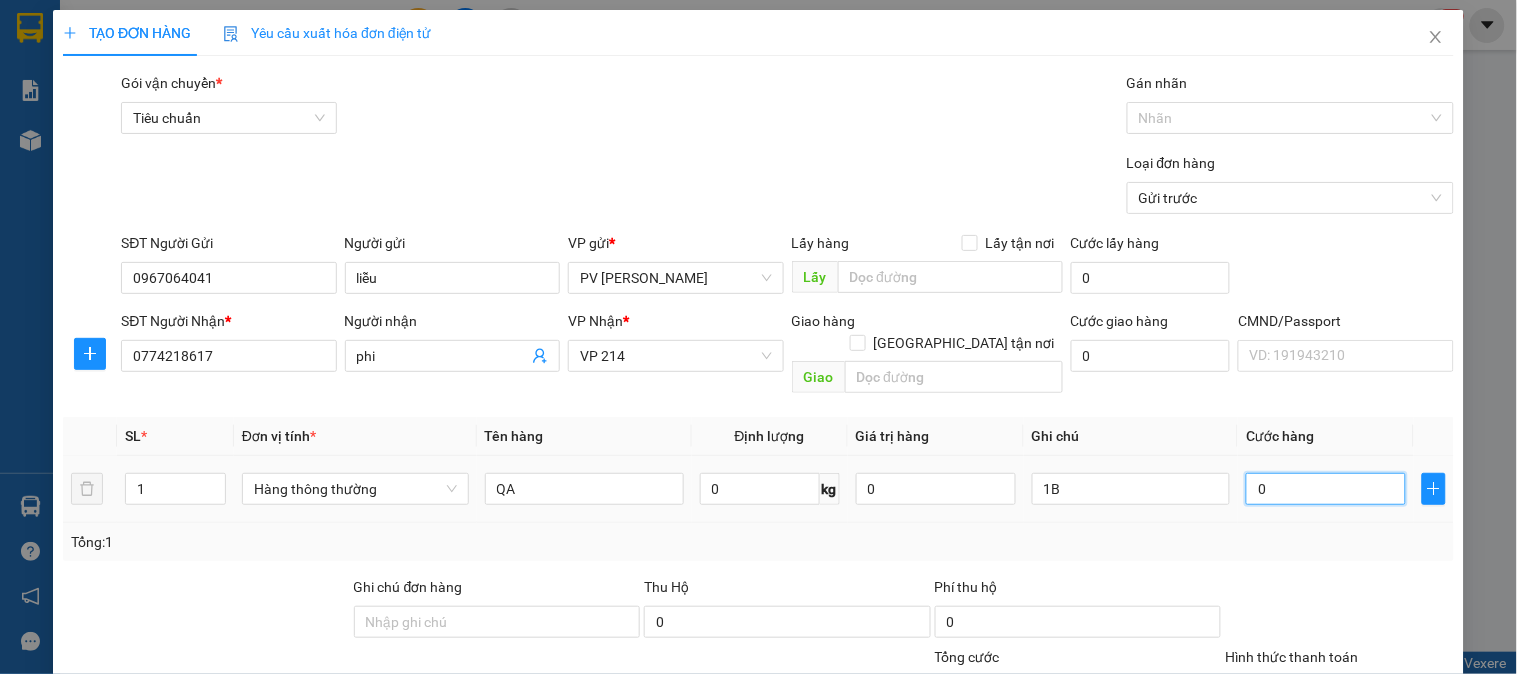 click on "0" at bounding box center (1326, 489) 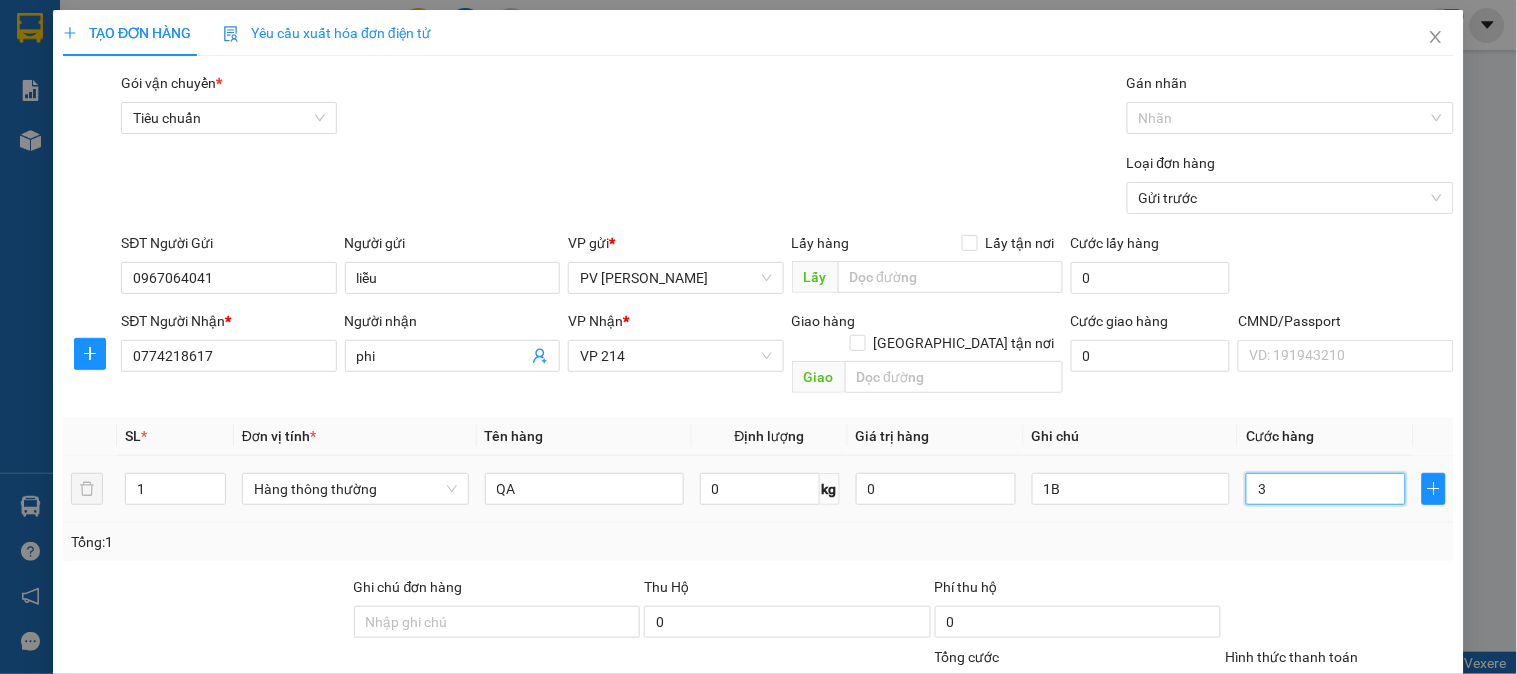 type on "30" 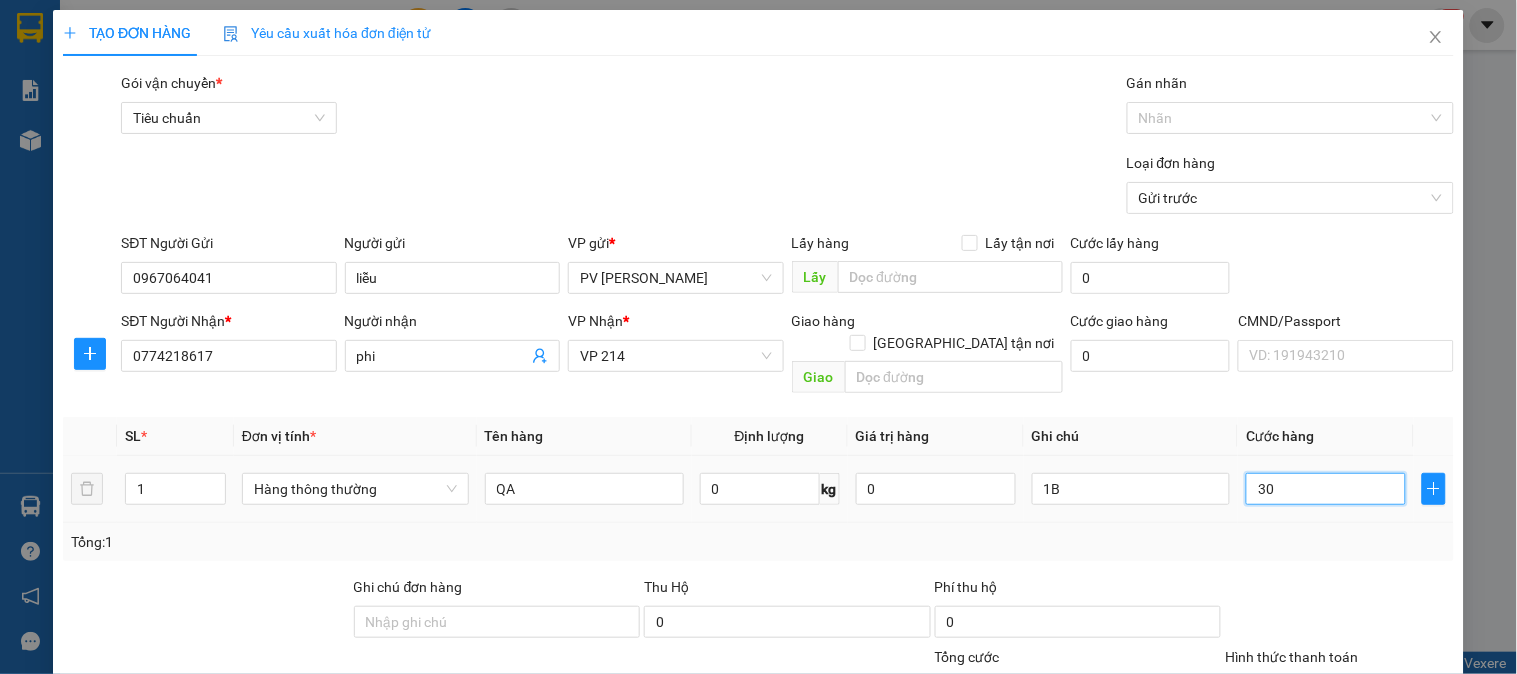 type on "300" 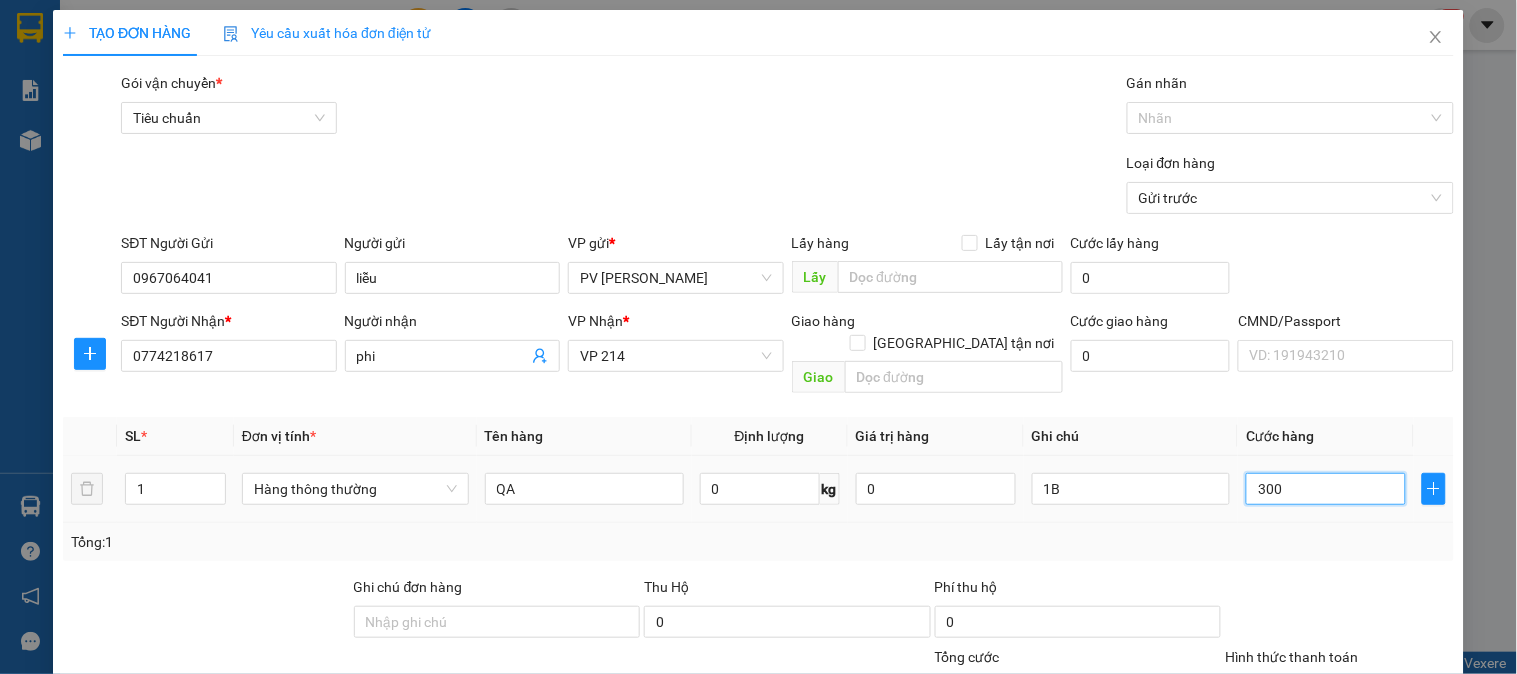 type on "3.000" 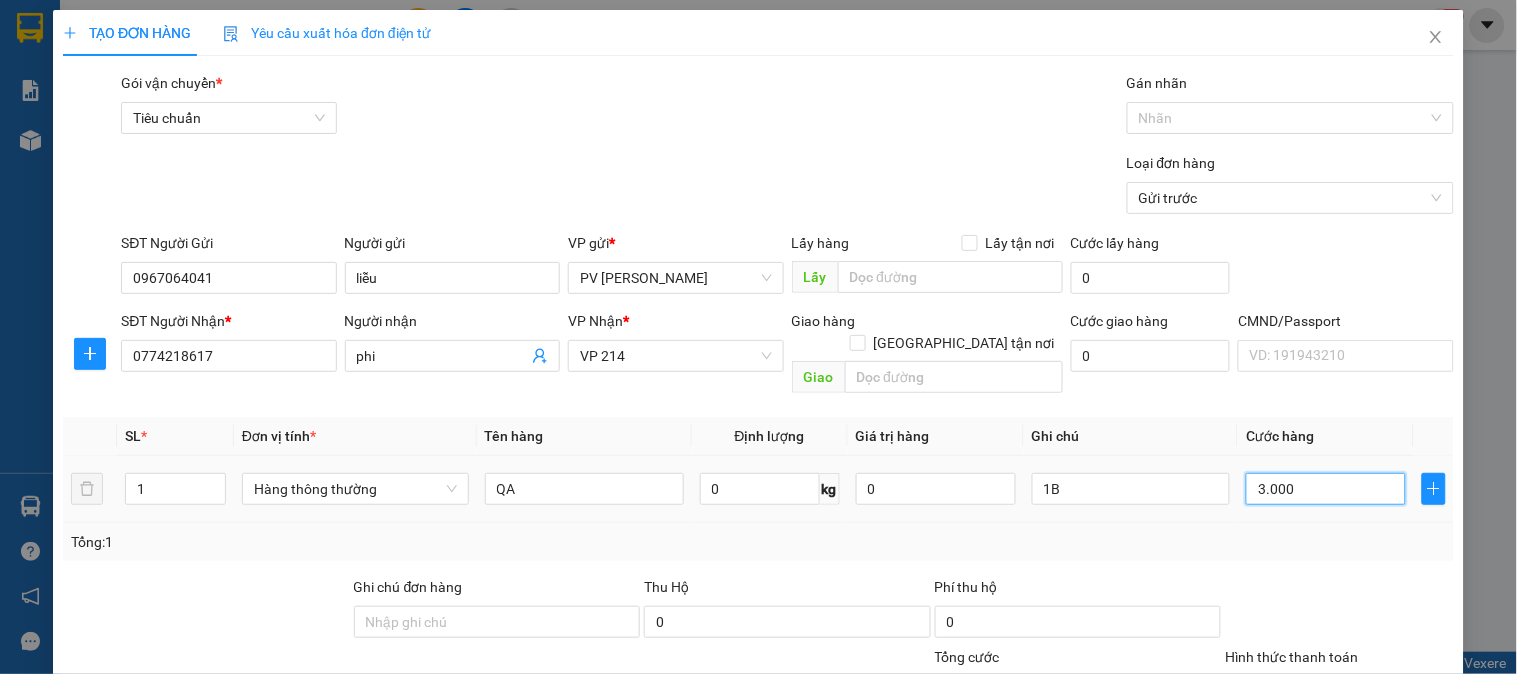 type on "30.000" 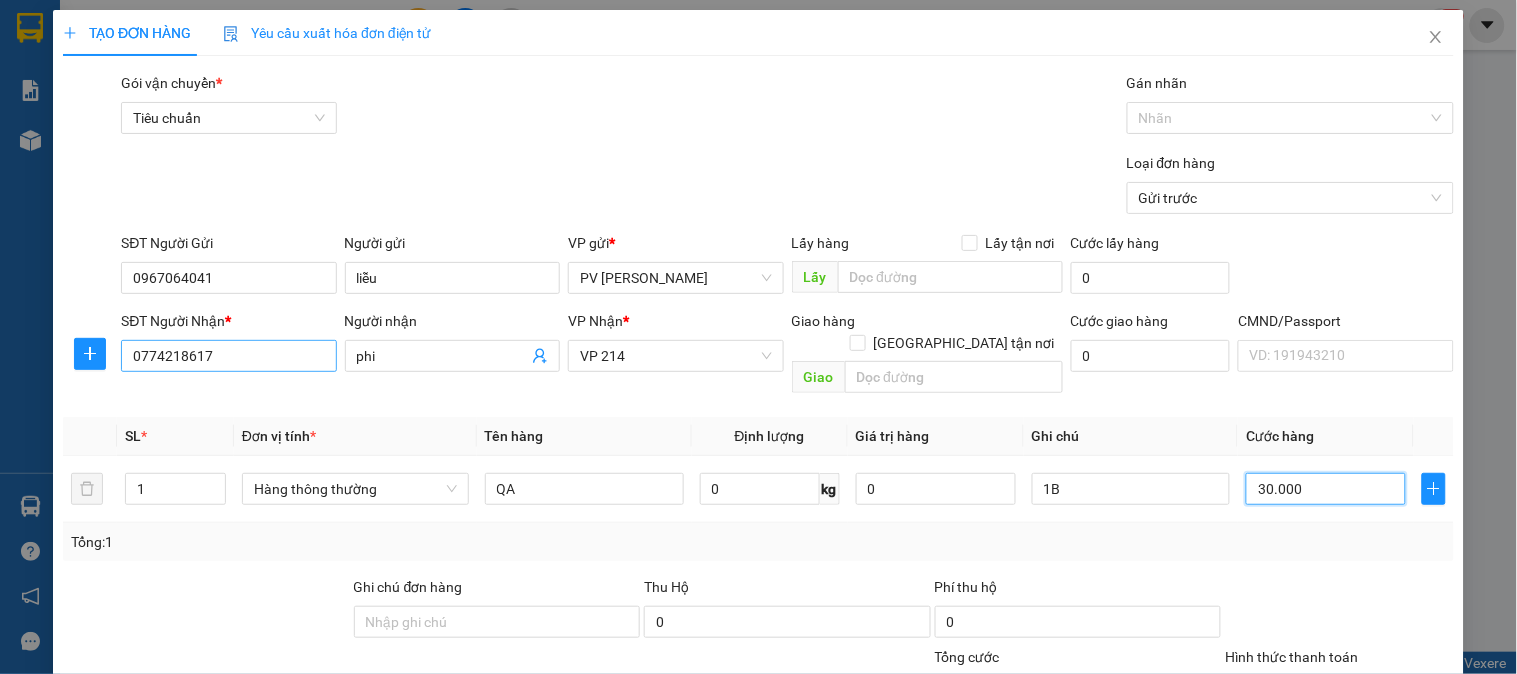 type on "30.000" 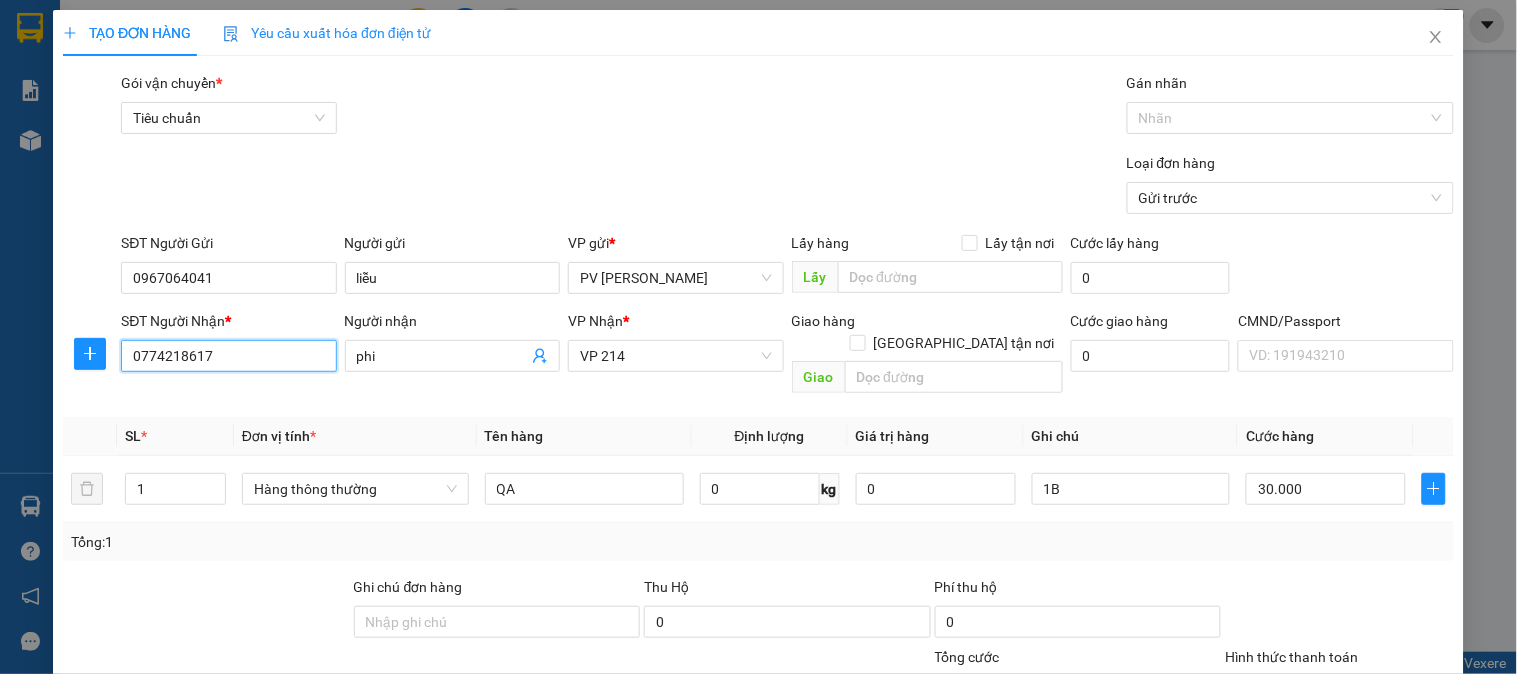 click on "0774218617" at bounding box center (228, 356) 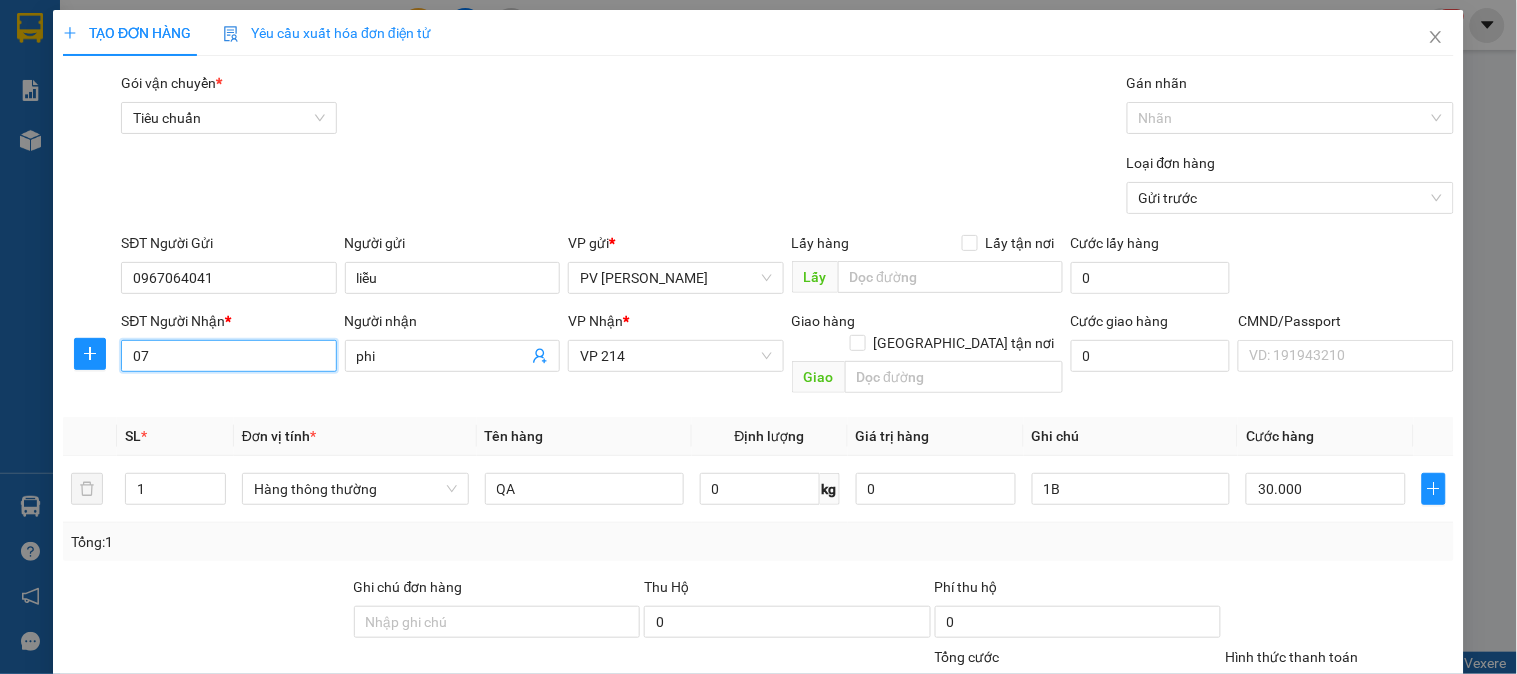 type on "0" 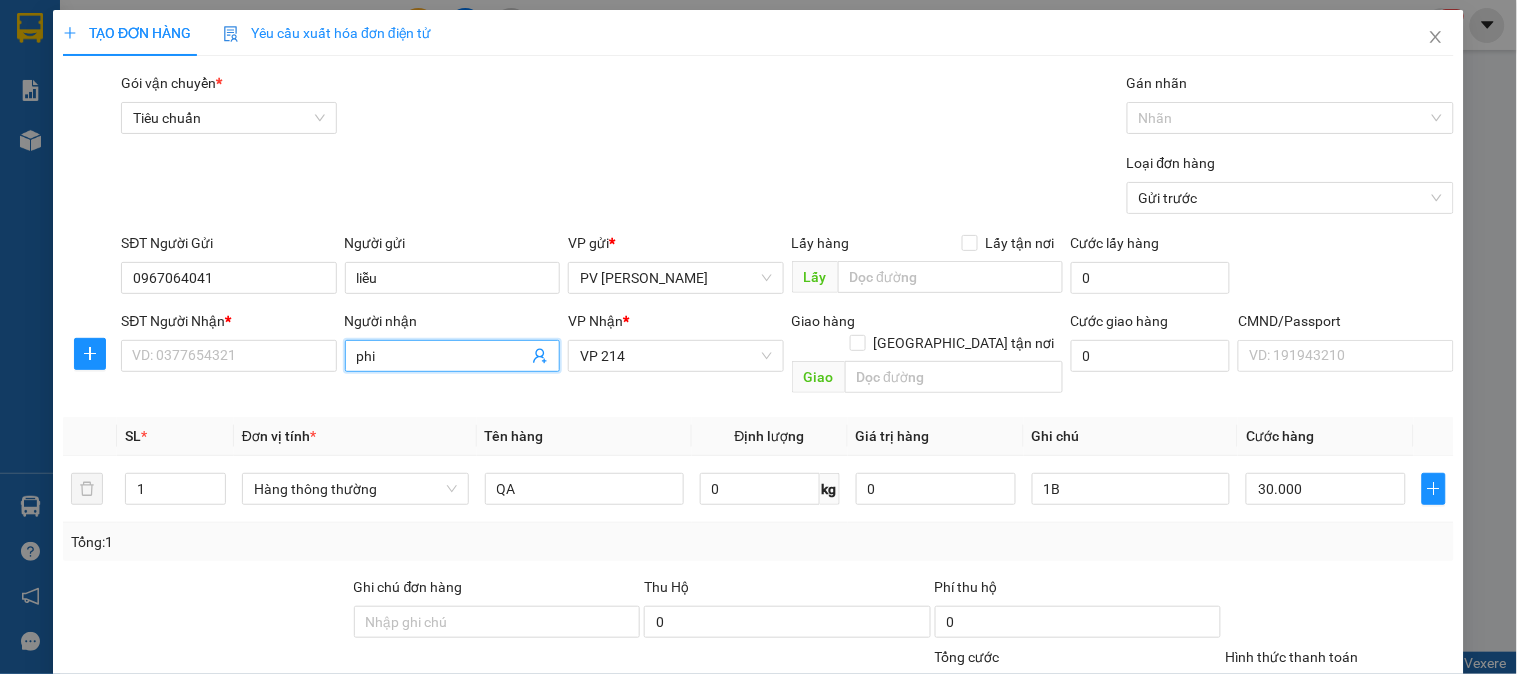 click on "phi" at bounding box center (442, 356) 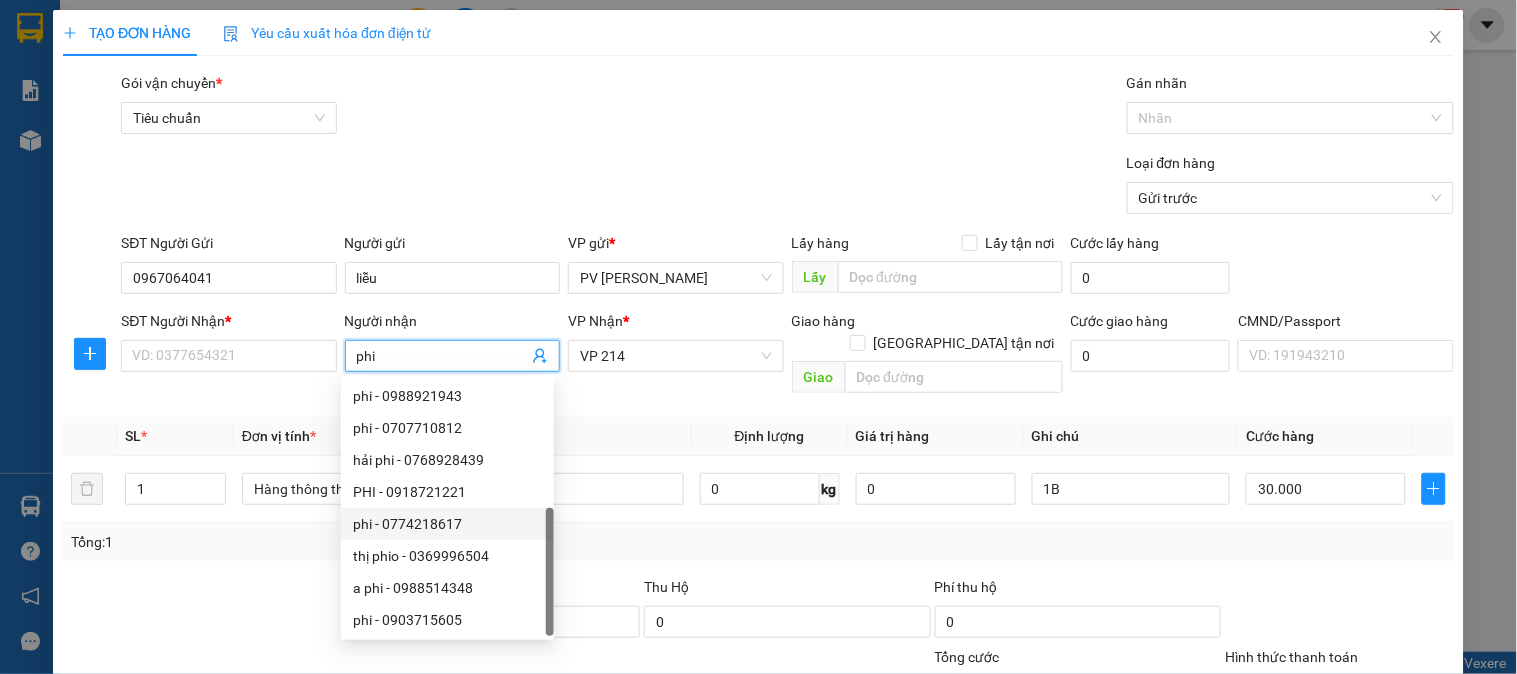 scroll, scrollTop: 0, scrollLeft: 0, axis: both 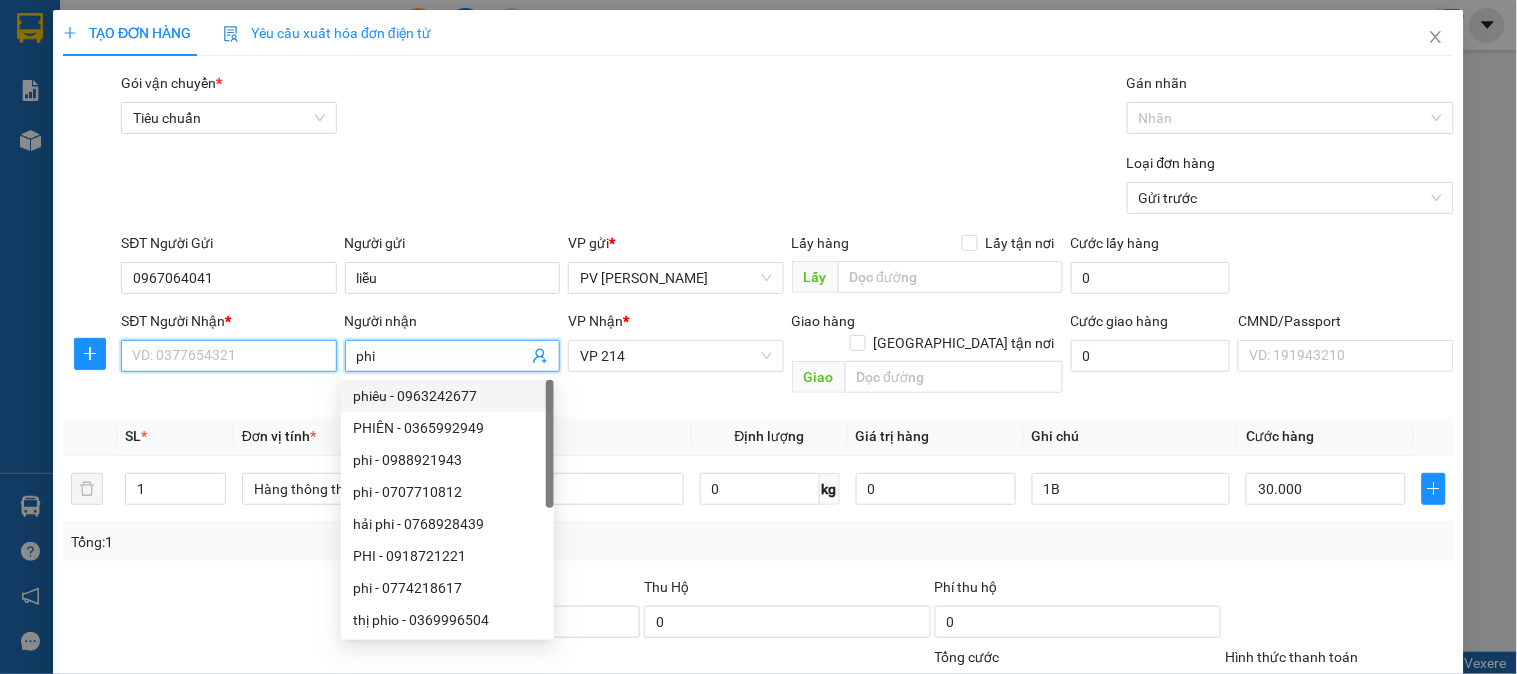 click on "SĐT Người Nhận  *" at bounding box center [228, 356] 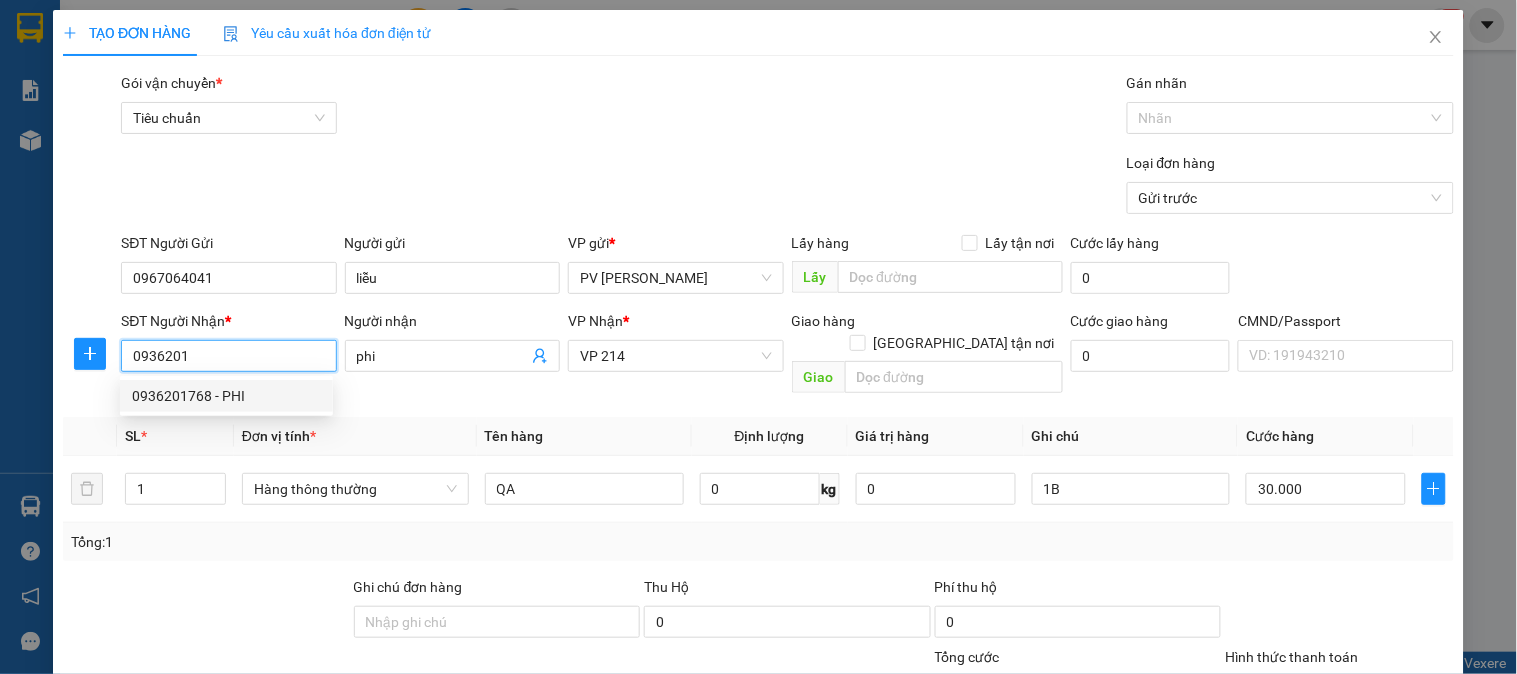 click on "0936201768 - PHI" at bounding box center [226, 396] 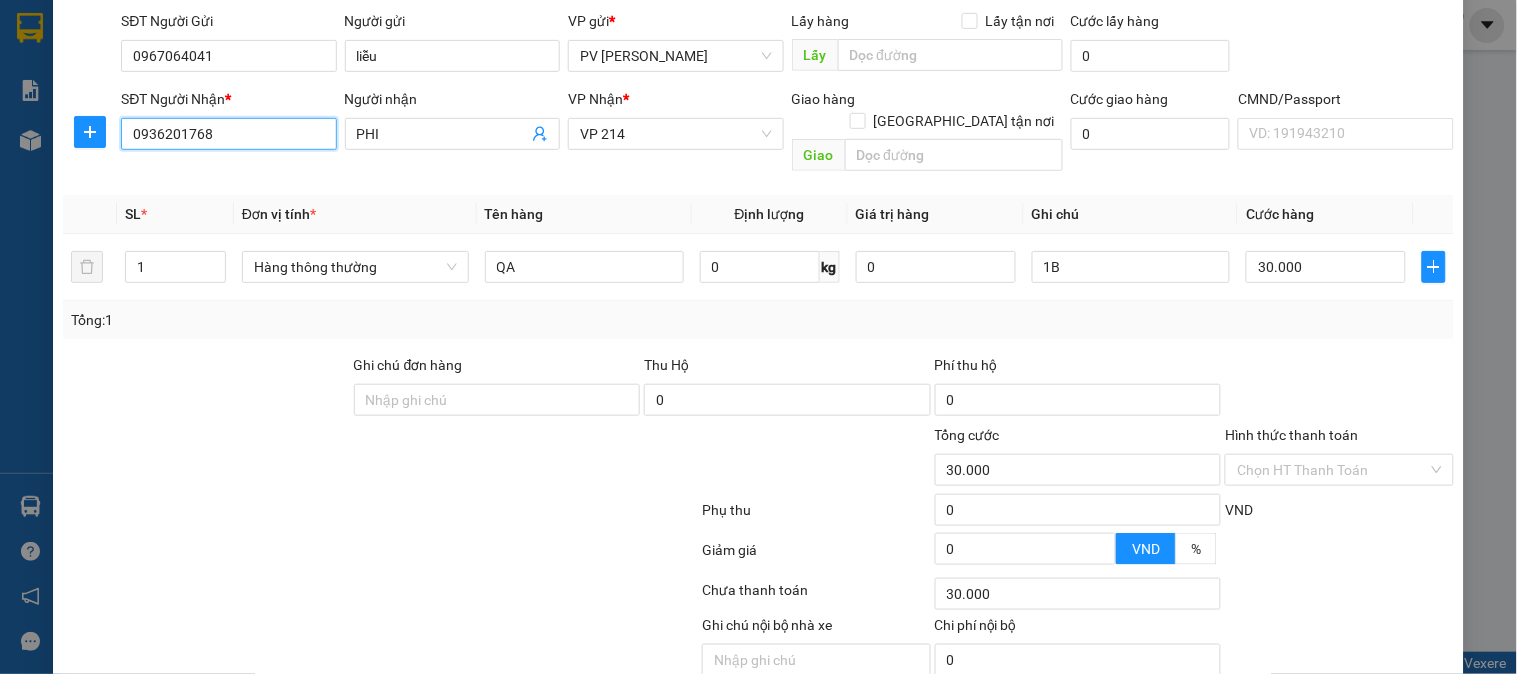 scroll, scrollTop: 287, scrollLeft: 0, axis: vertical 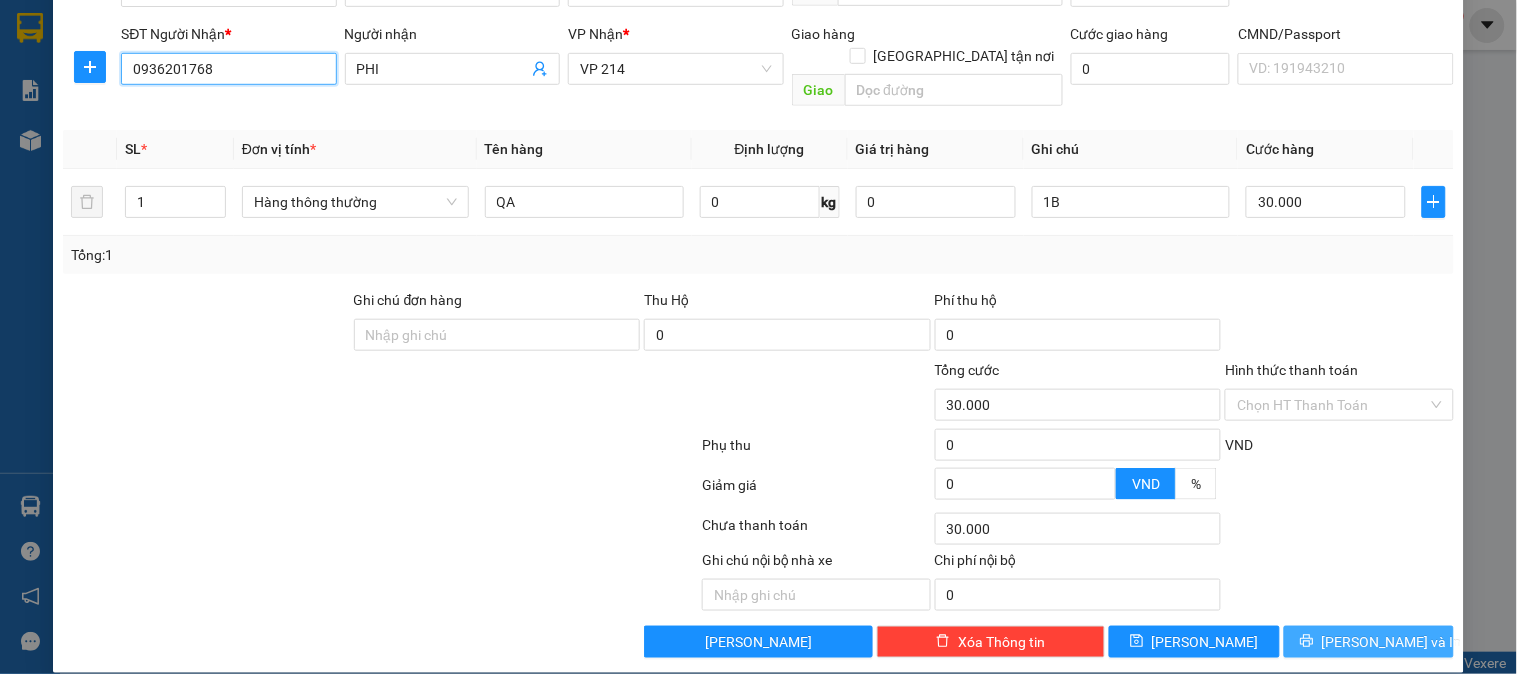 type on "0936201768" 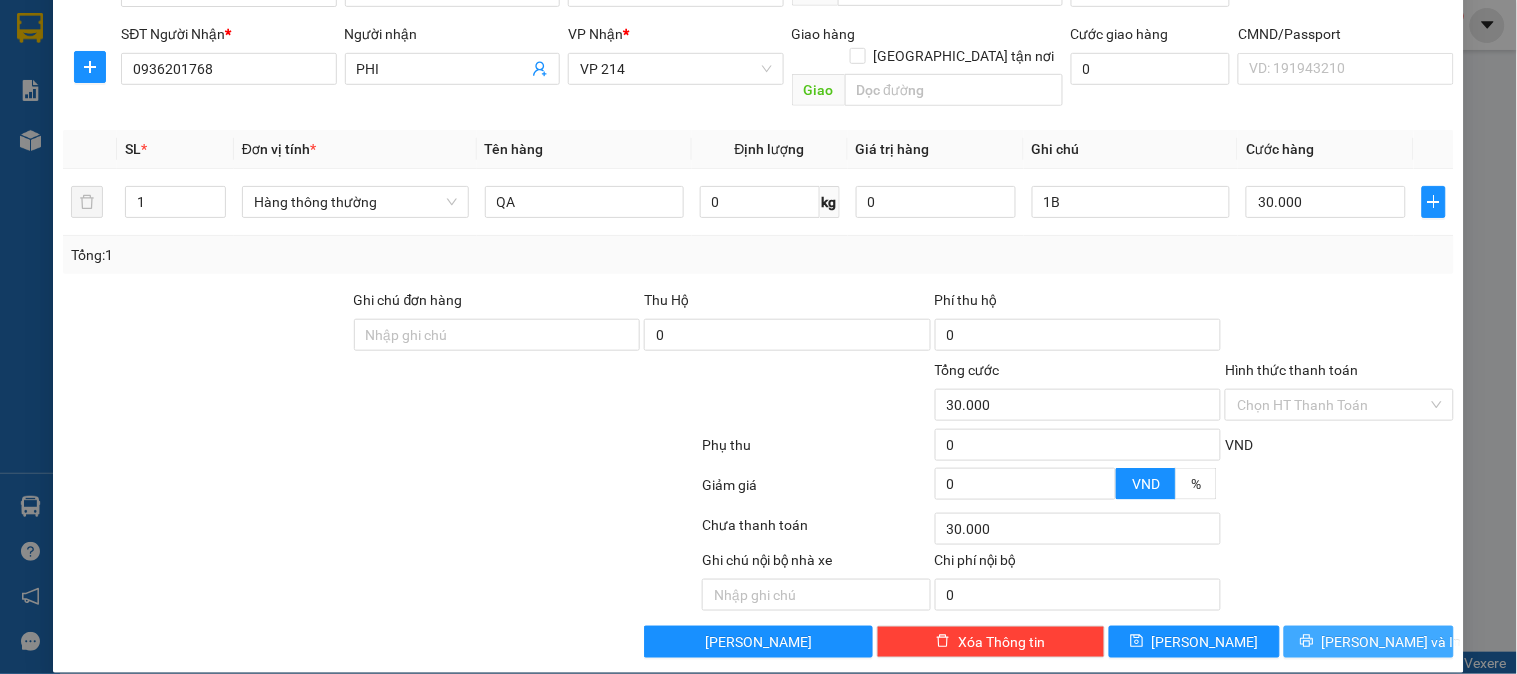 click 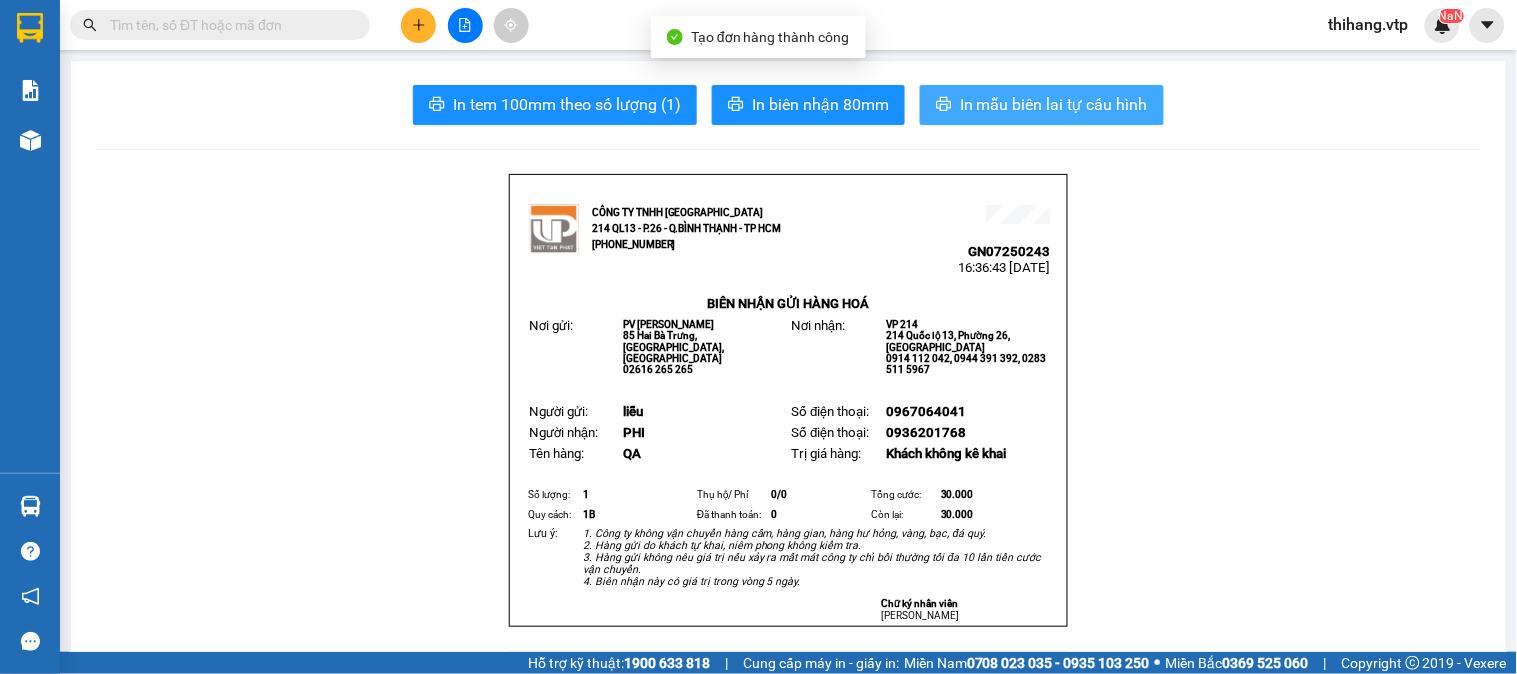 click on "In mẫu biên lai tự cấu hình" at bounding box center (1054, 104) 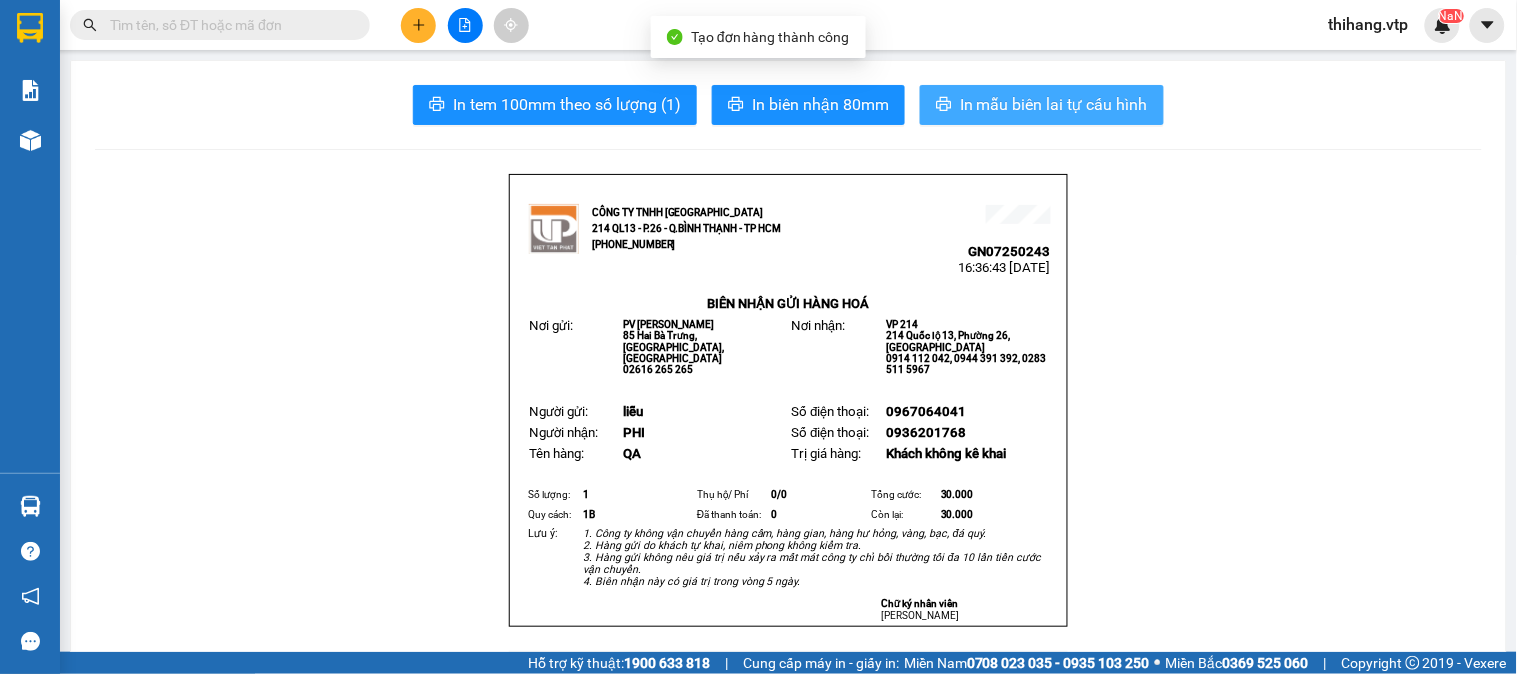 scroll, scrollTop: 0, scrollLeft: 0, axis: both 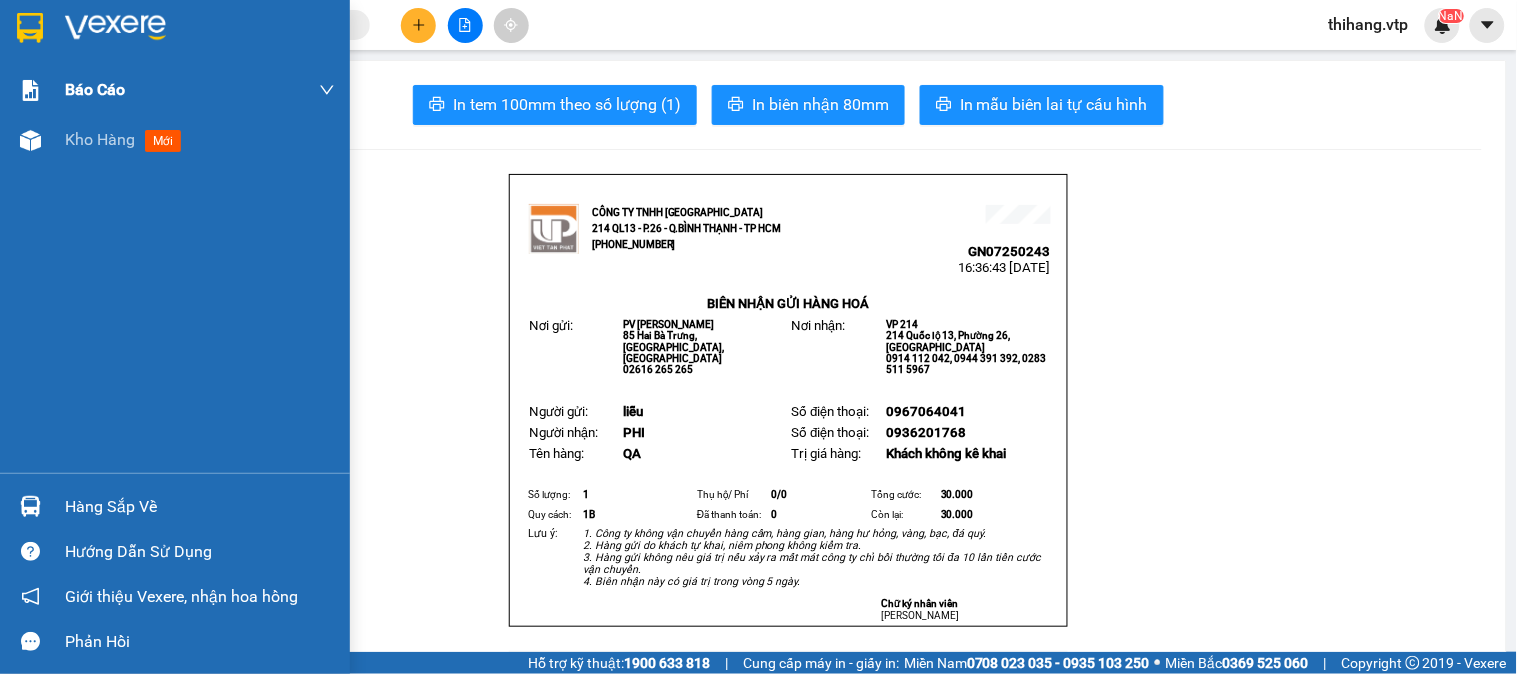 drag, startPoint x: 32, startPoint y: 27, endPoint x: 245, endPoint y: 93, distance: 222.99103 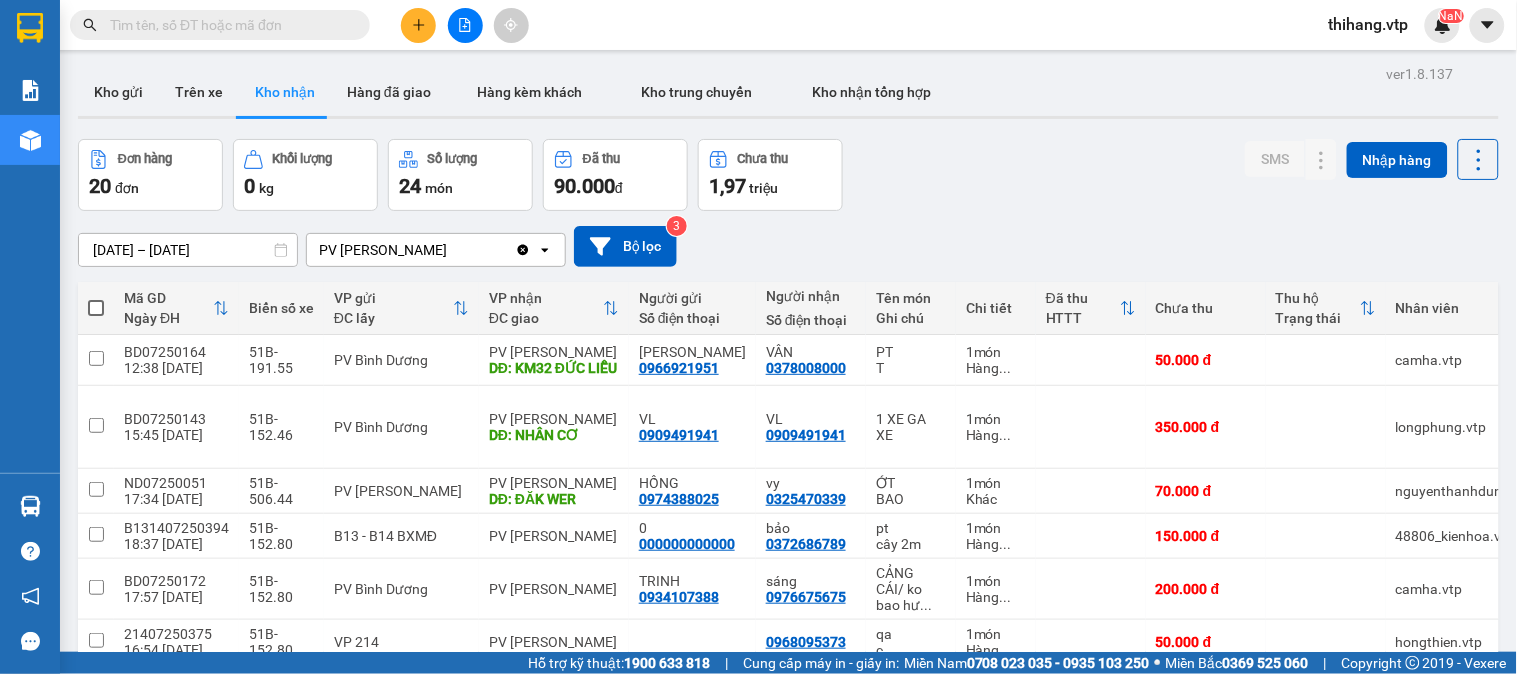 click at bounding box center (220, 25) 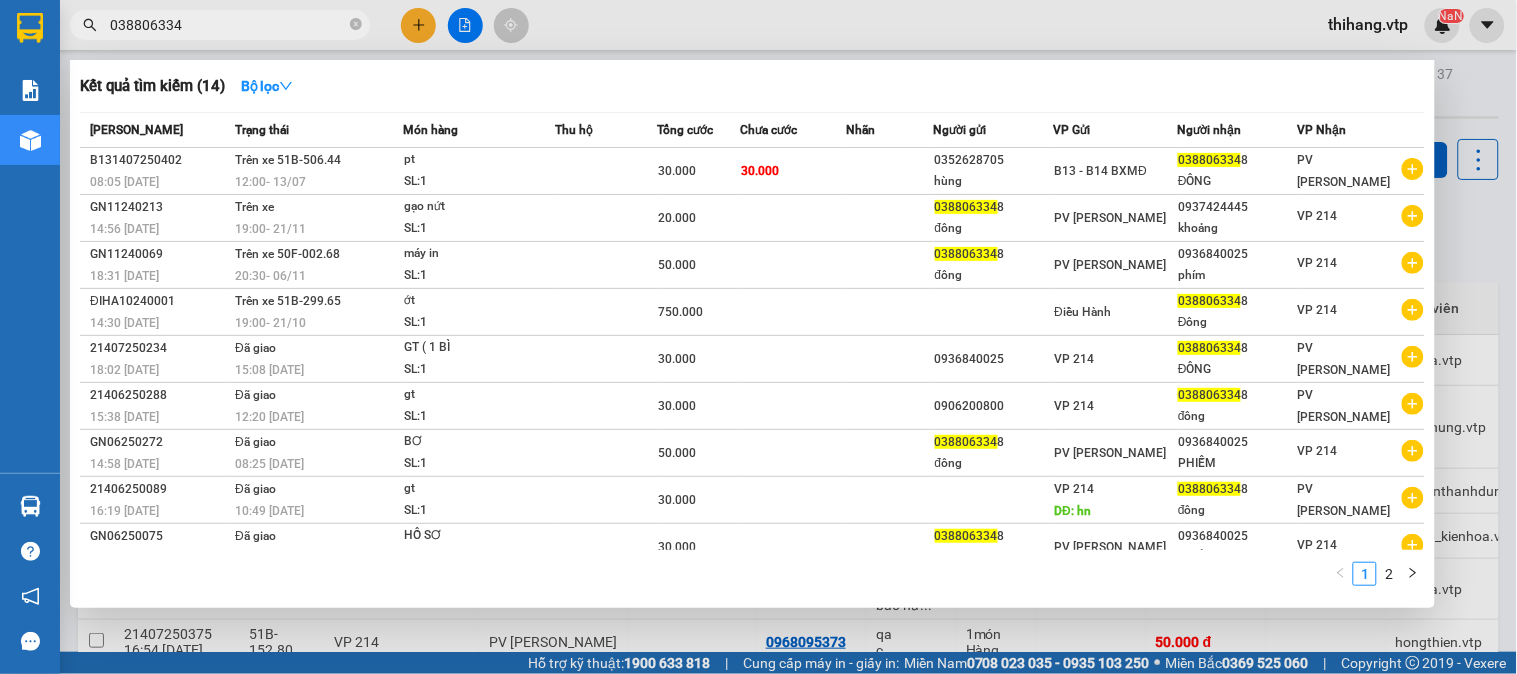 type on "0388063348" 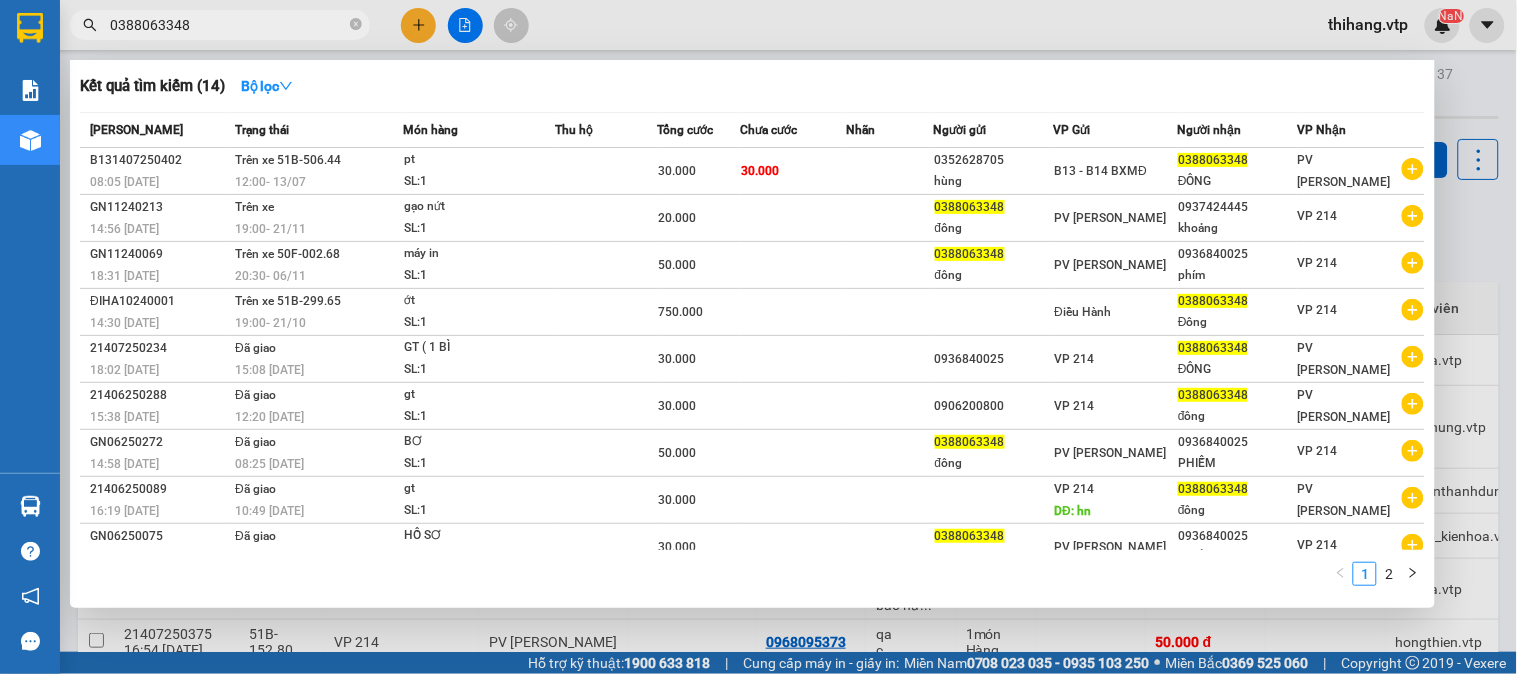 drag, startPoint x: 144, startPoint y: 30, endPoint x: 113, endPoint y: 30, distance: 31 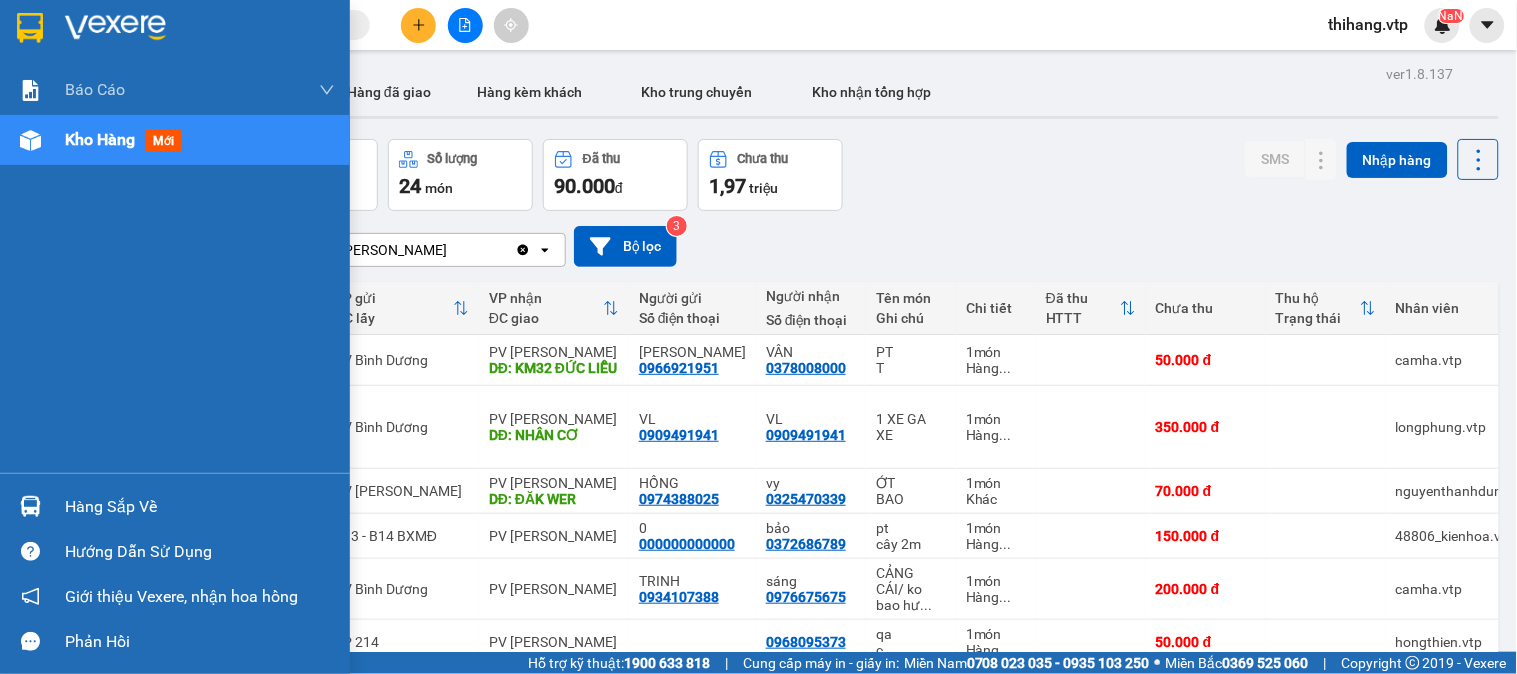 click on "Hàng sắp về Hướng dẫn sử dụng Giới thiệu Vexere, nhận hoa hồng Phản hồi" at bounding box center (175, 568) 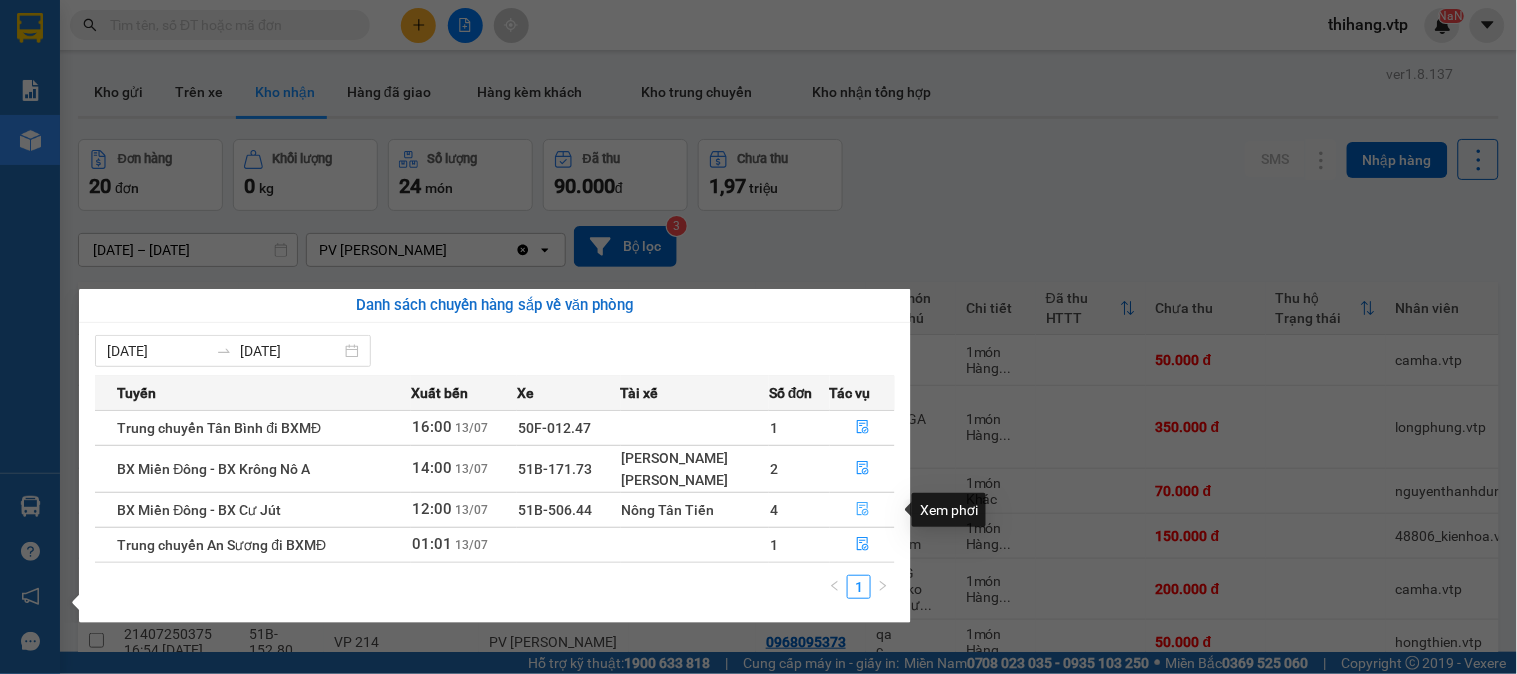 click at bounding box center [862, 510] 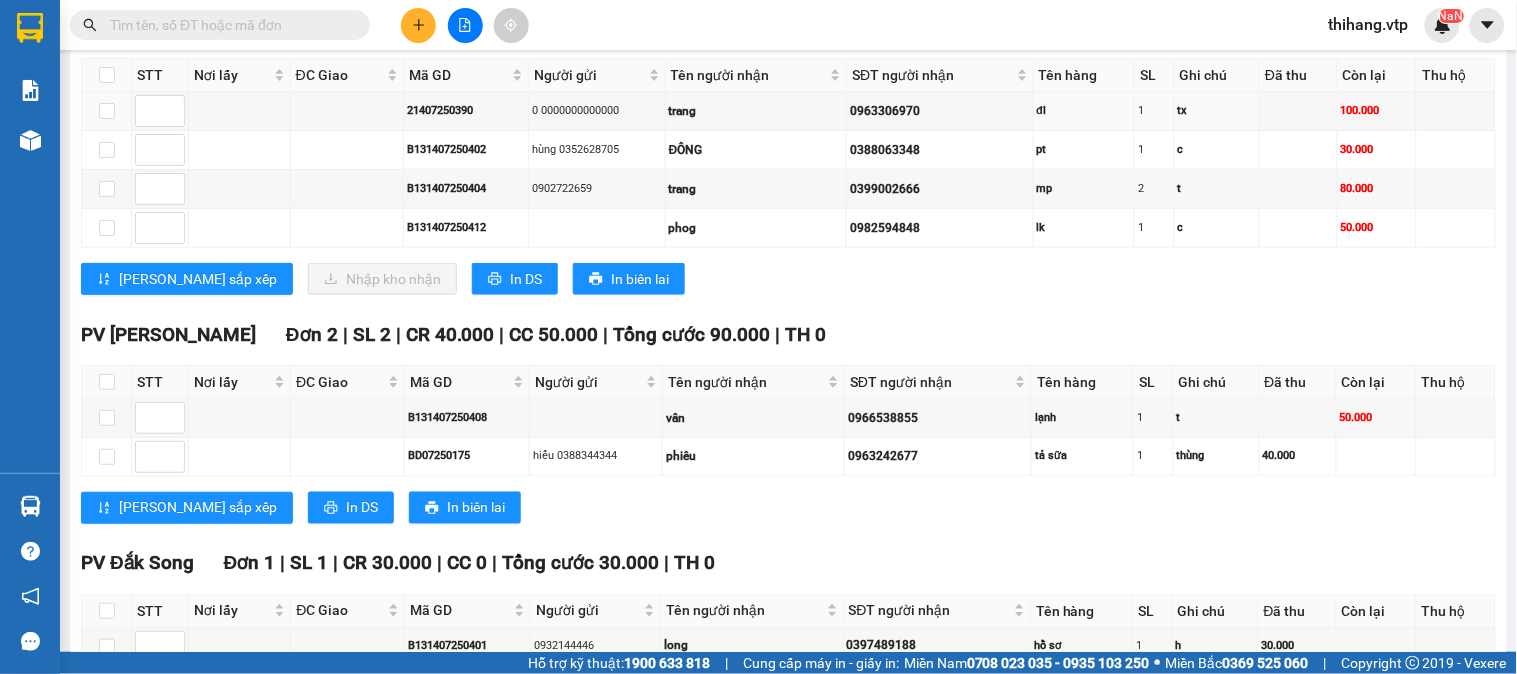 scroll, scrollTop: 105, scrollLeft: 0, axis: vertical 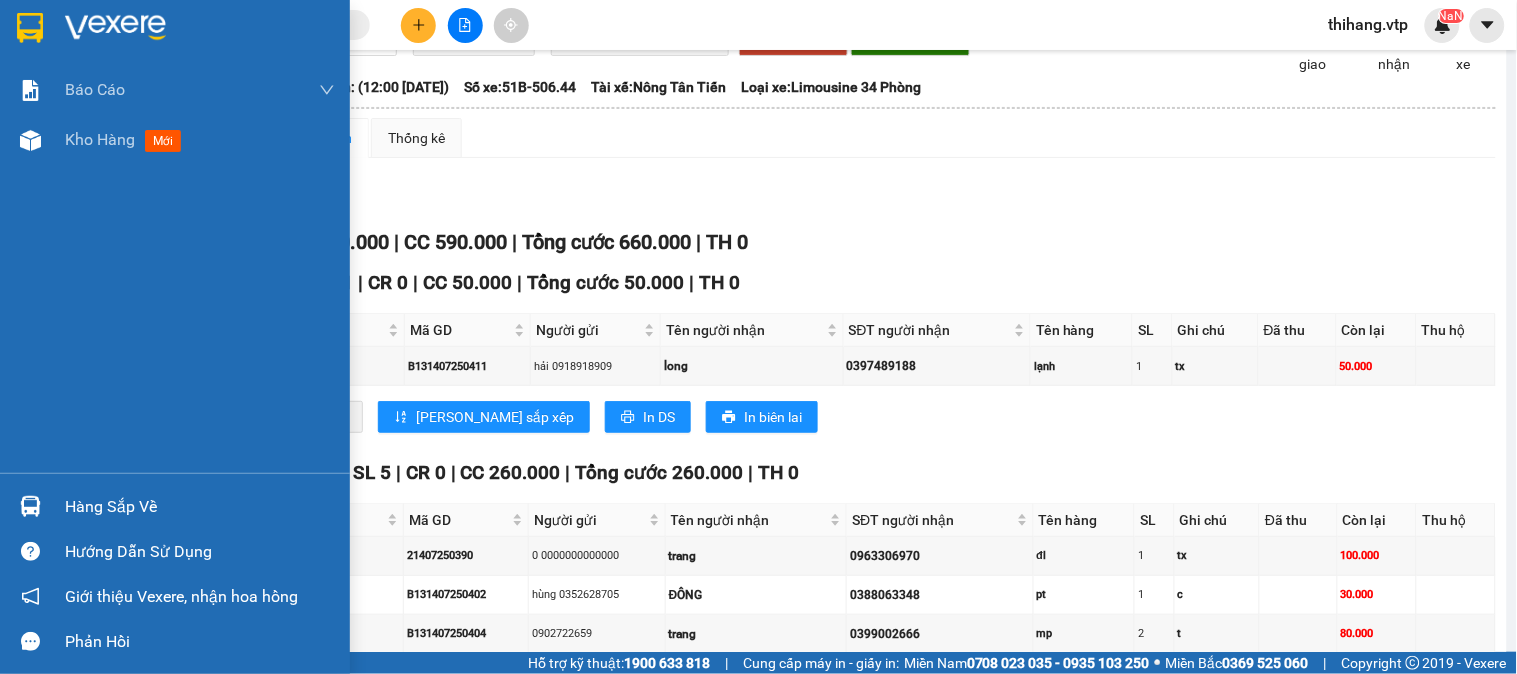 click at bounding box center (115, 28) 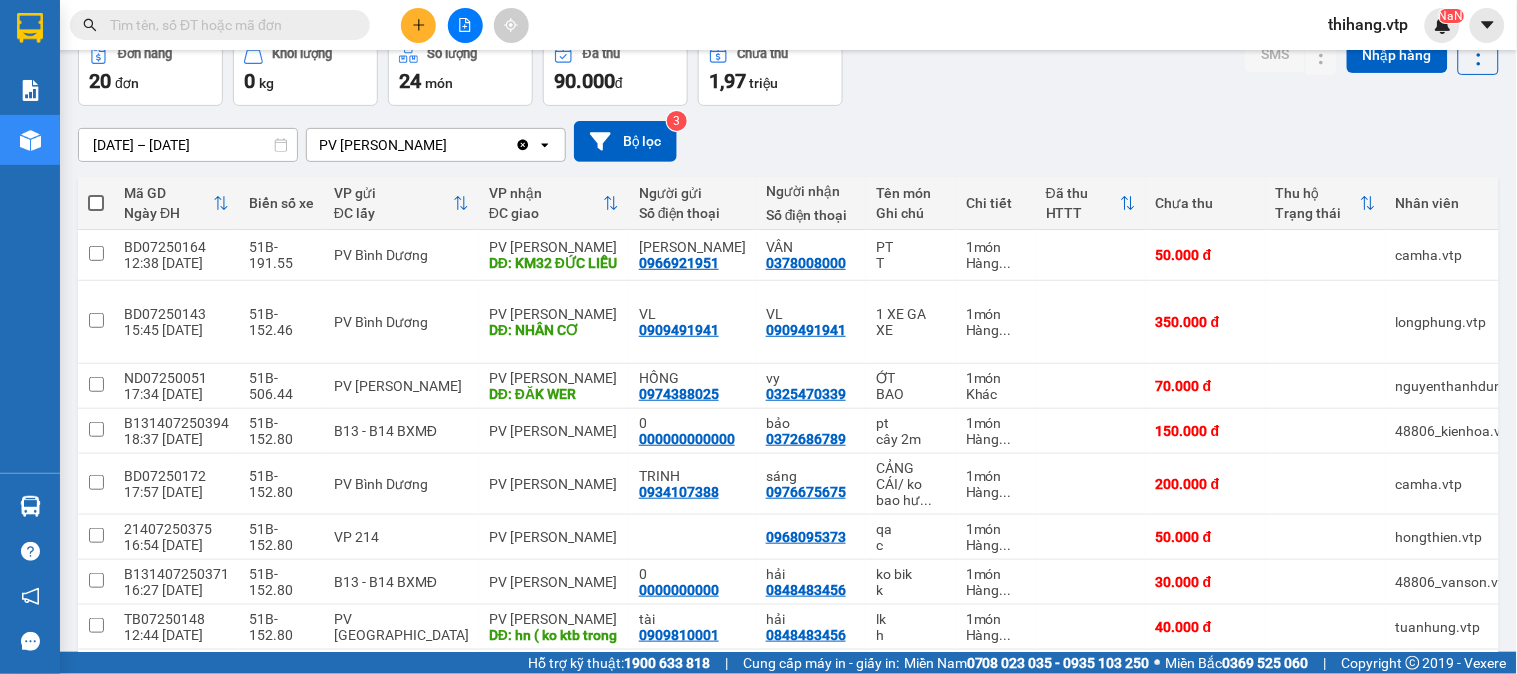 click on "Đơn hàng 20 đơn Khối lượng 0 kg Số lượng 24 món Đã thu 90.000  đ Chưa thu 1,97   triệu SMS Nhập hàng" at bounding box center (788, 70) 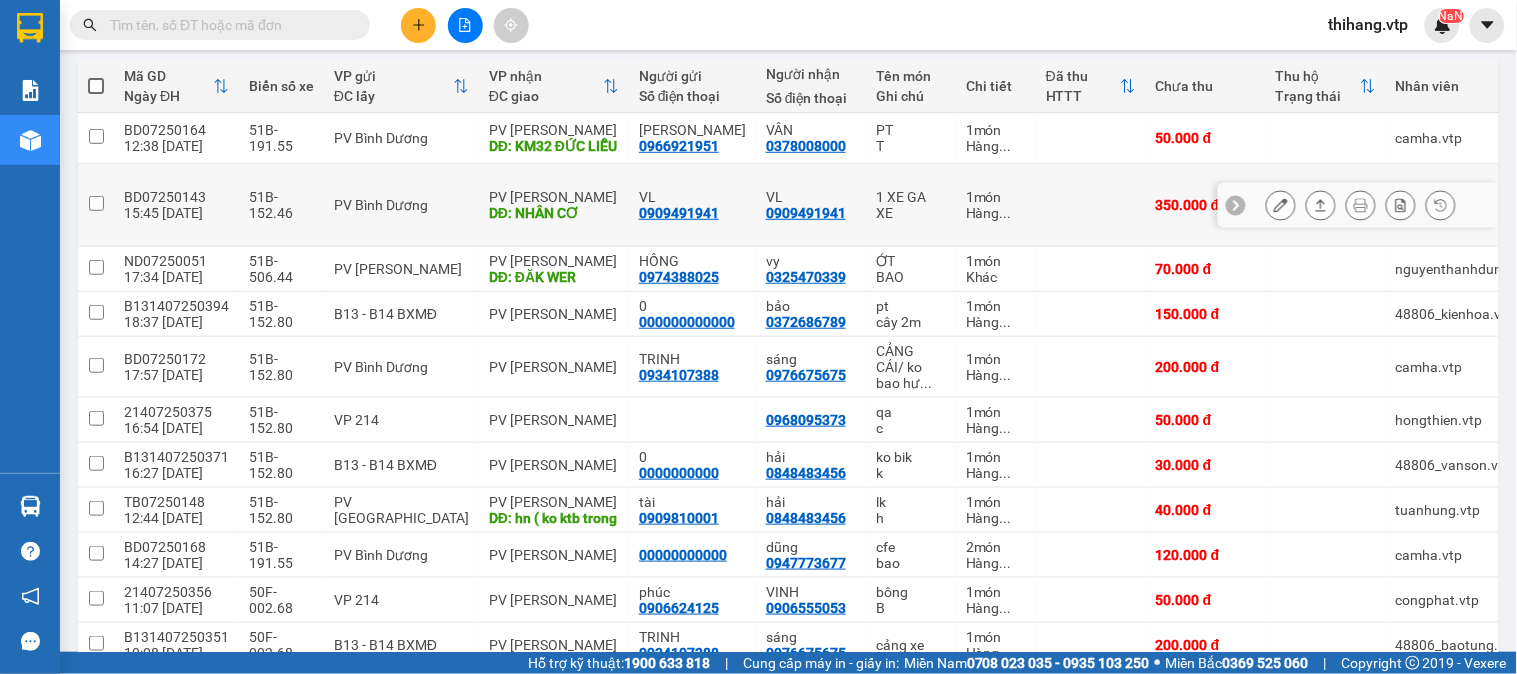scroll, scrollTop: 333, scrollLeft: 0, axis: vertical 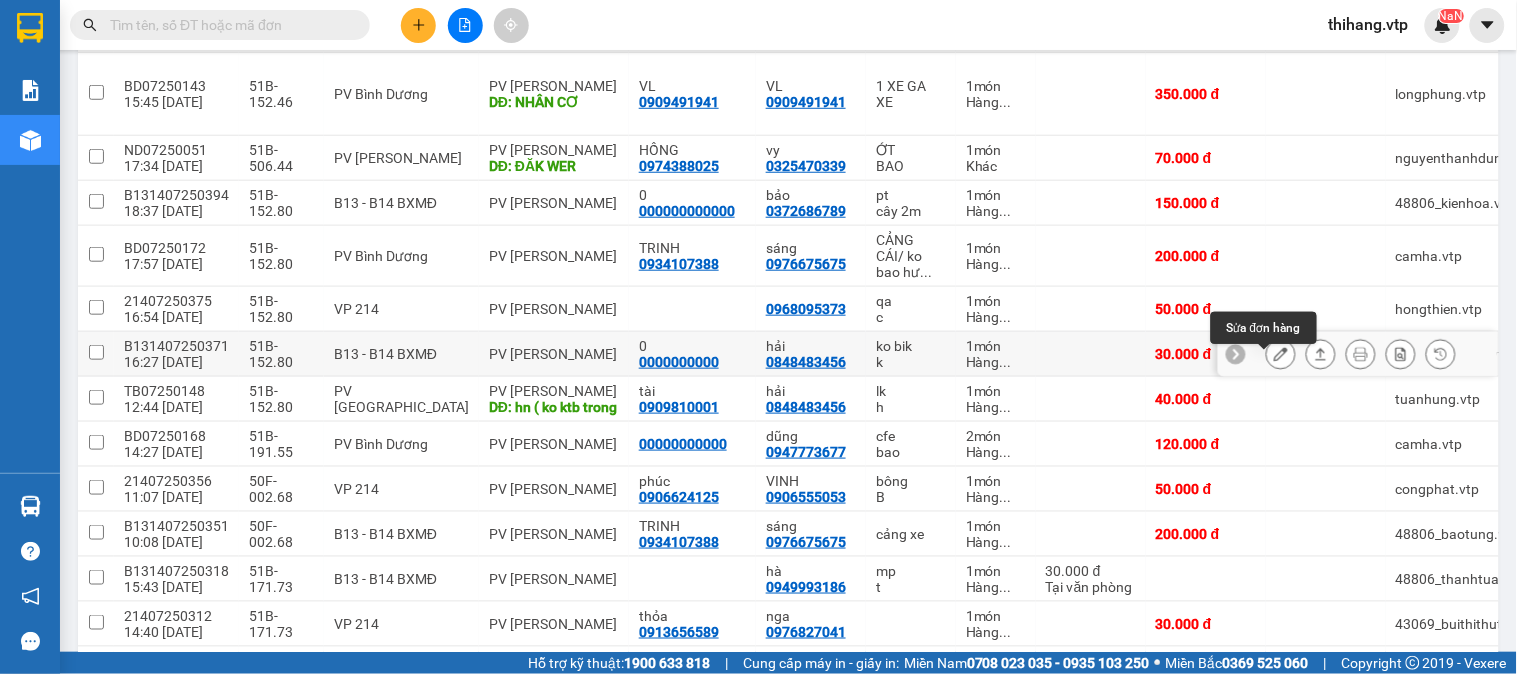 click 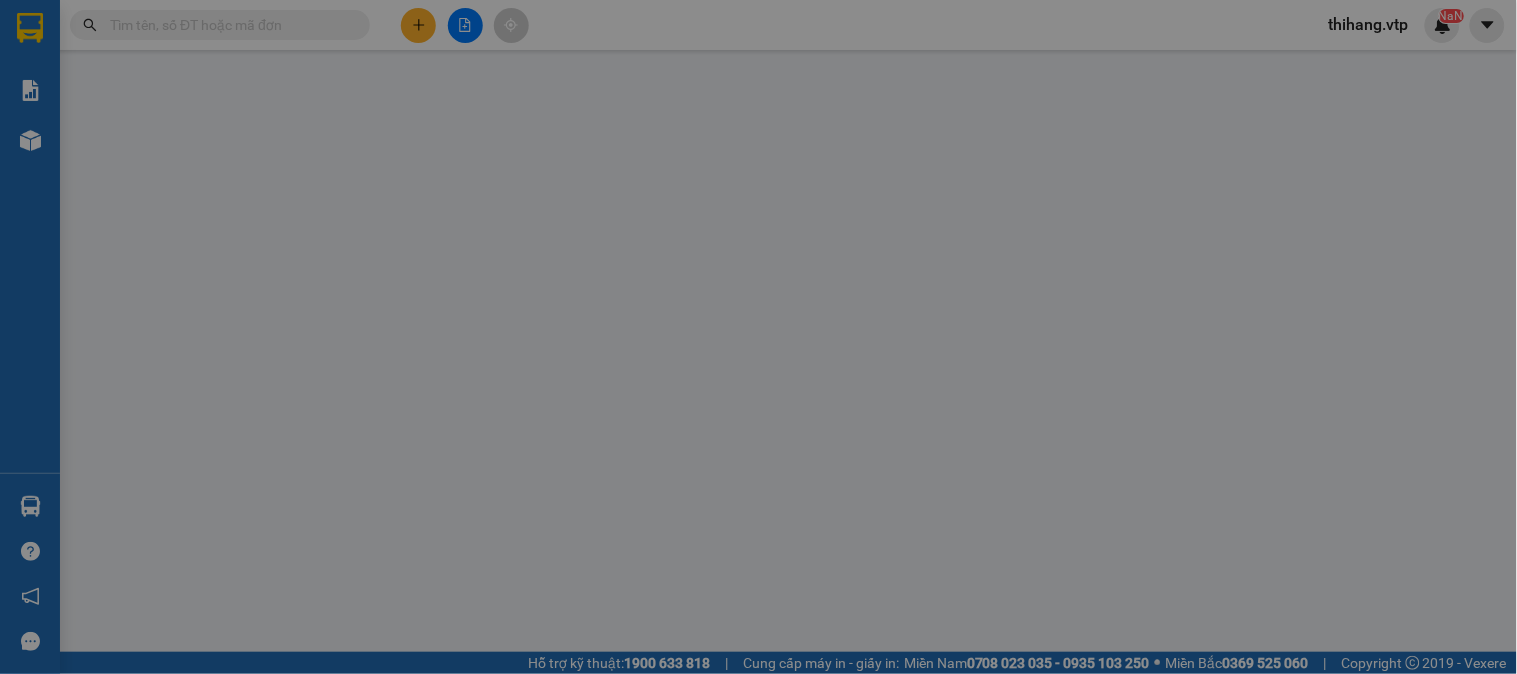 scroll, scrollTop: 0, scrollLeft: 0, axis: both 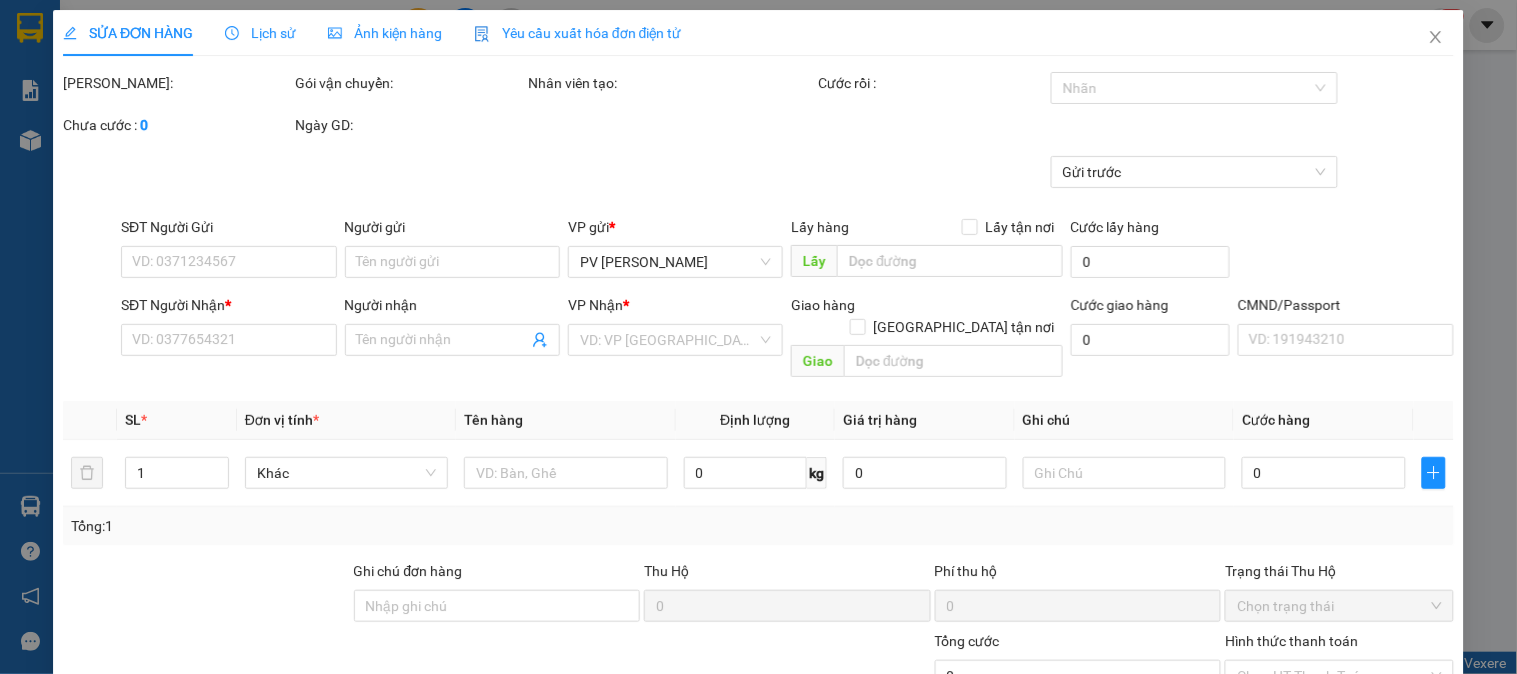 type on "1.500" 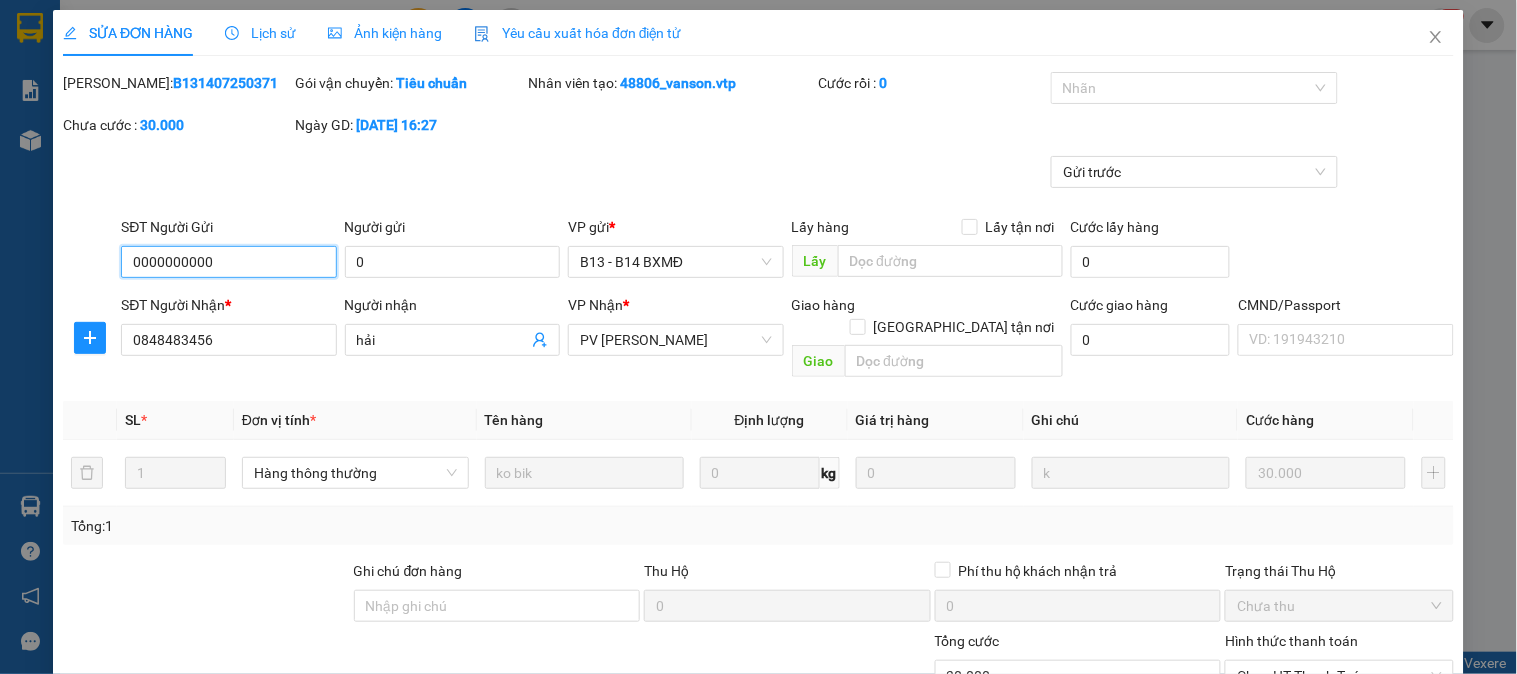 type on "0000000000" 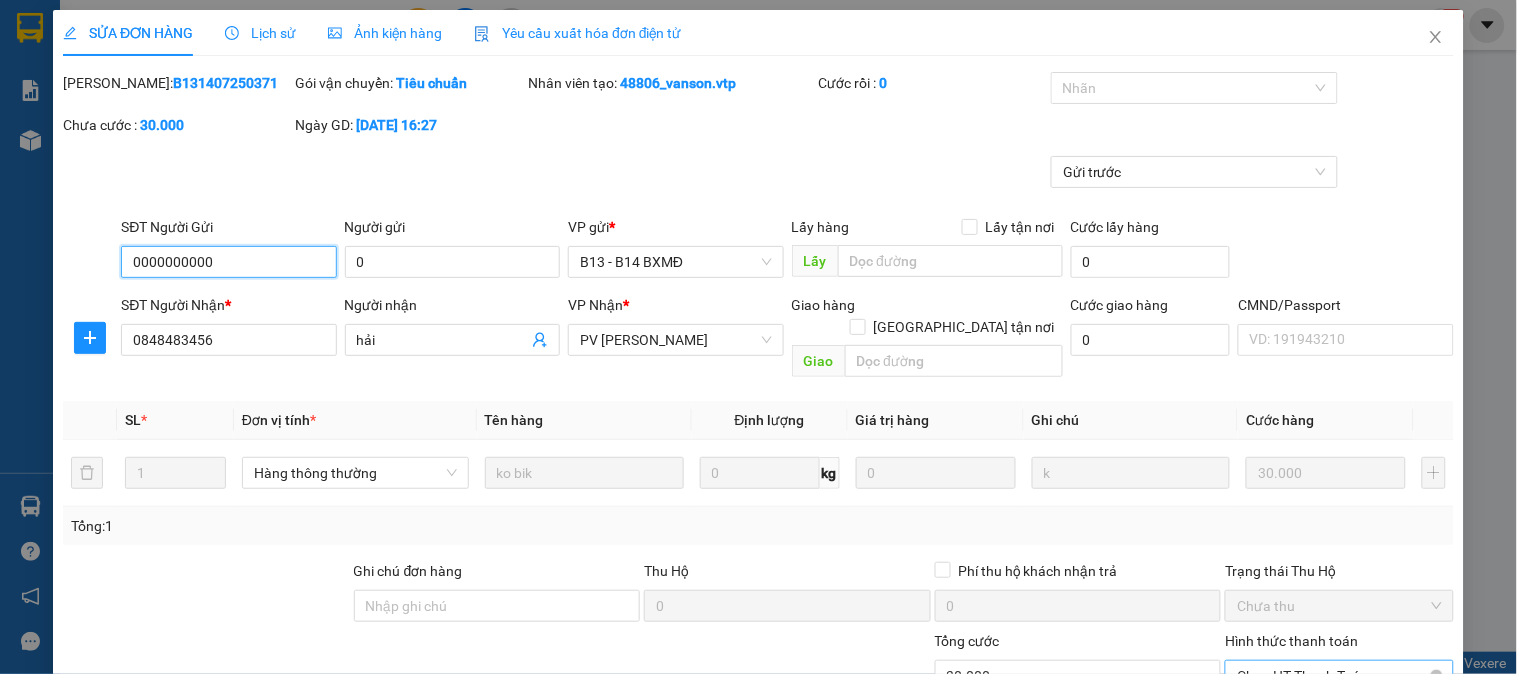 scroll, scrollTop: 273, scrollLeft: 0, axis: vertical 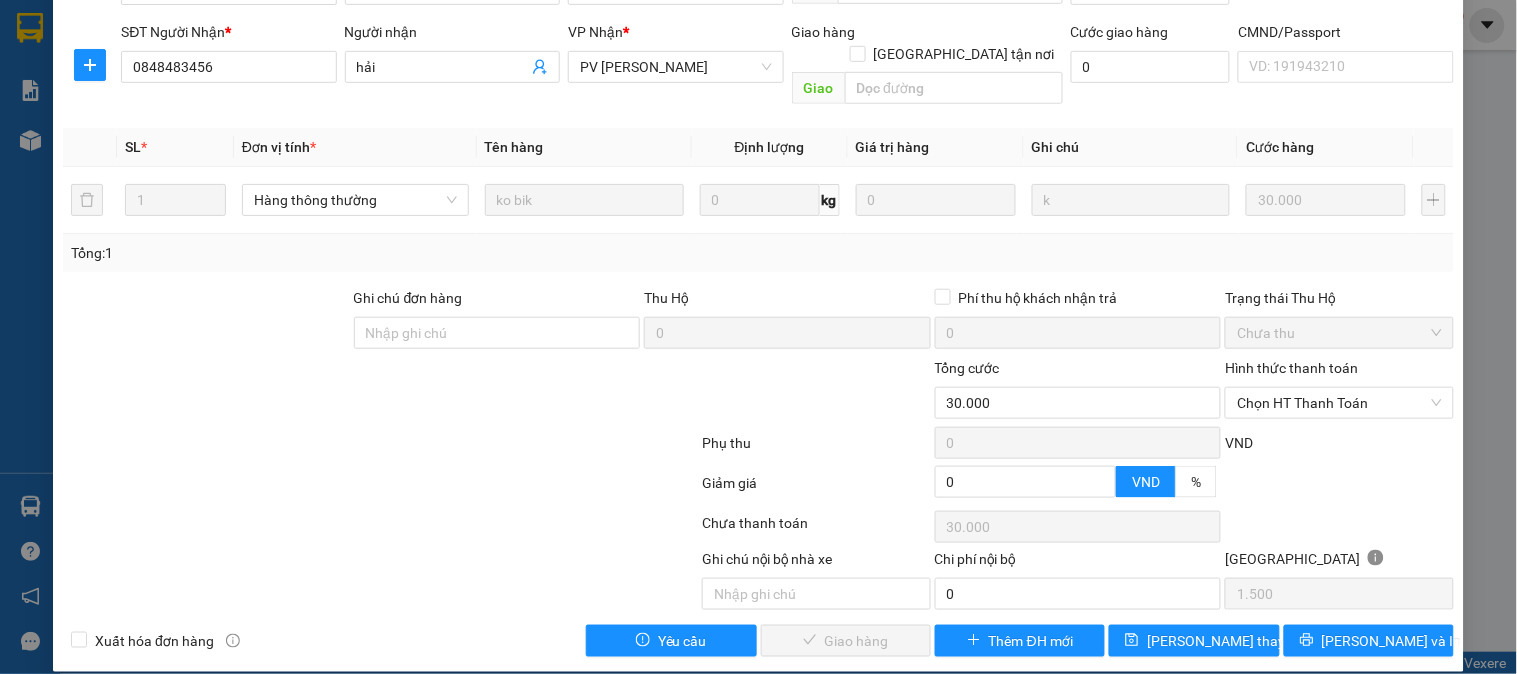 click on "Hình thức thanh toán Chọn HT Thanh Toán" at bounding box center (1339, 392) 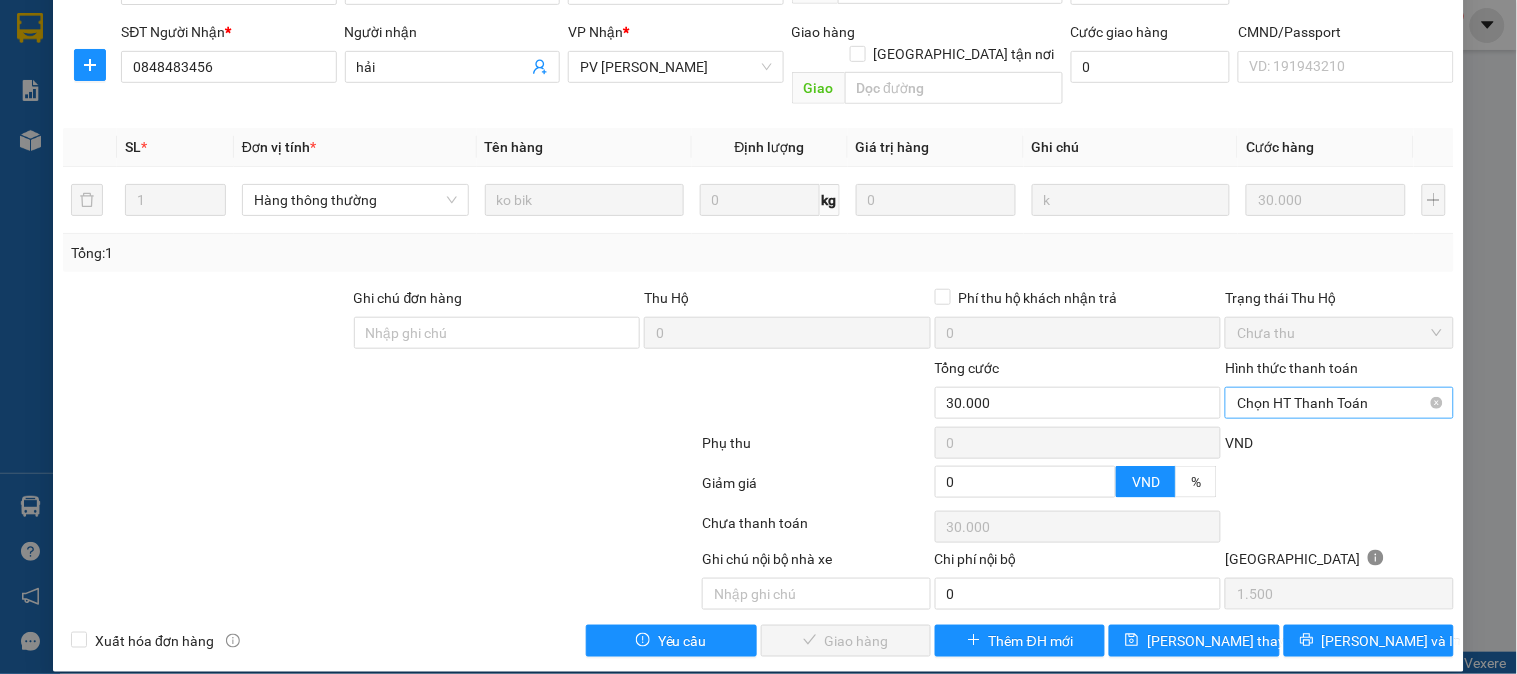 click on "Chọn HT Thanh Toán" at bounding box center (1339, 403) 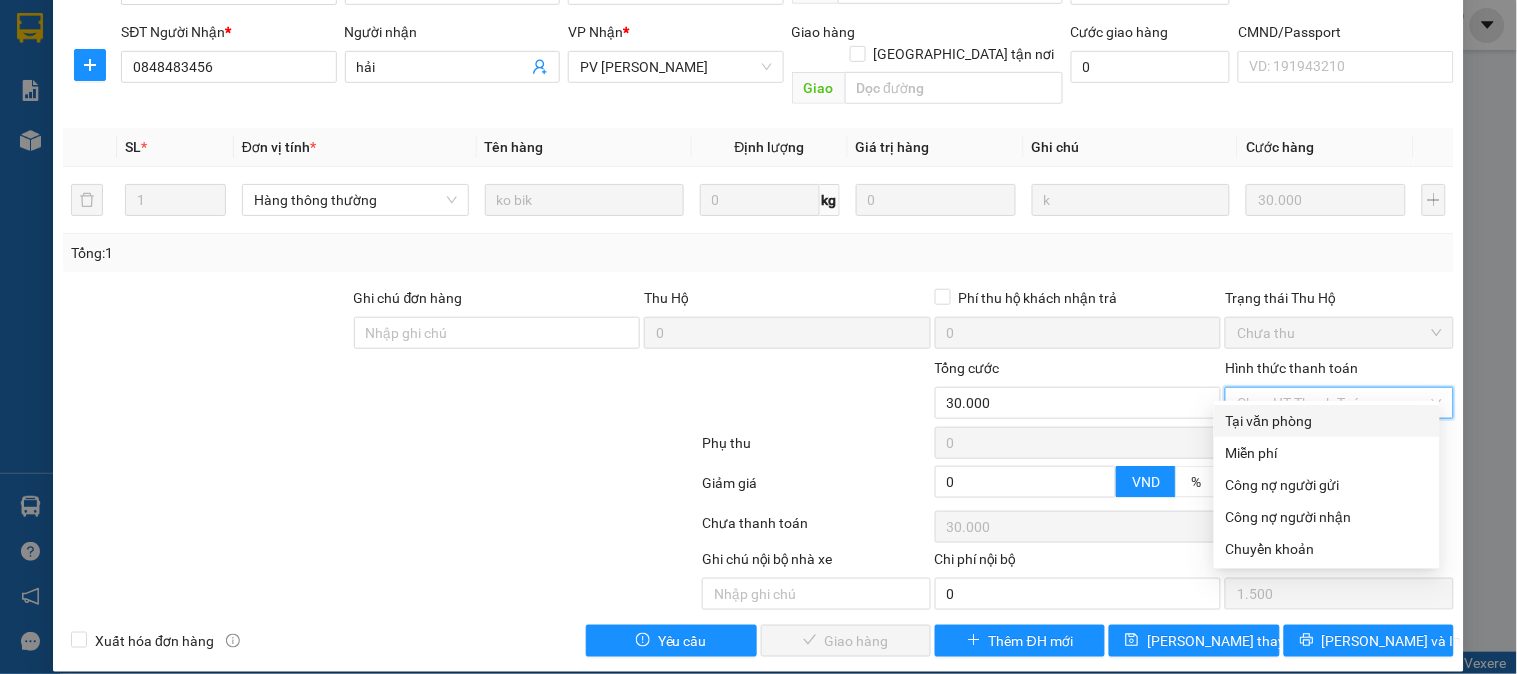 click on "Tại văn phòng" at bounding box center (1327, 421) 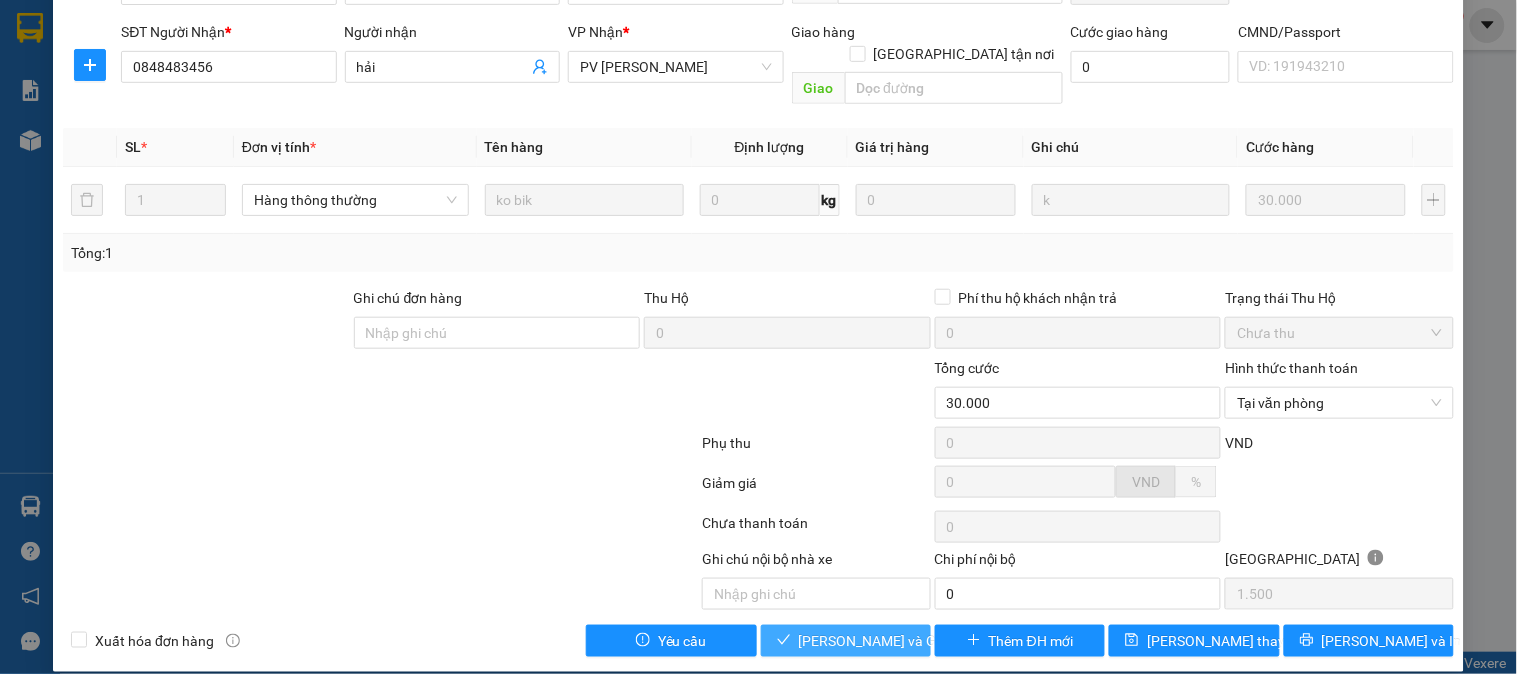 click on "[PERSON_NAME] và Giao hàng" at bounding box center (895, 641) 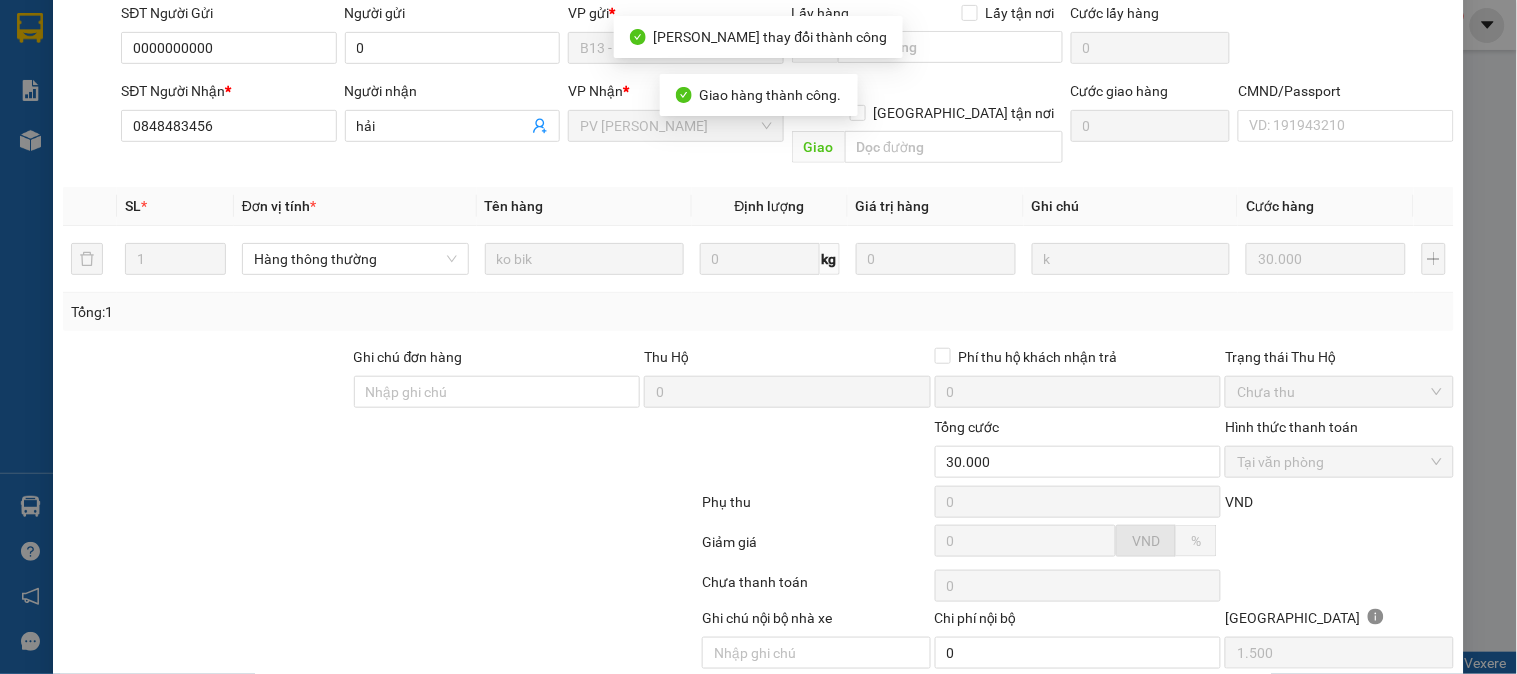 scroll, scrollTop: 0, scrollLeft: 0, axis: both 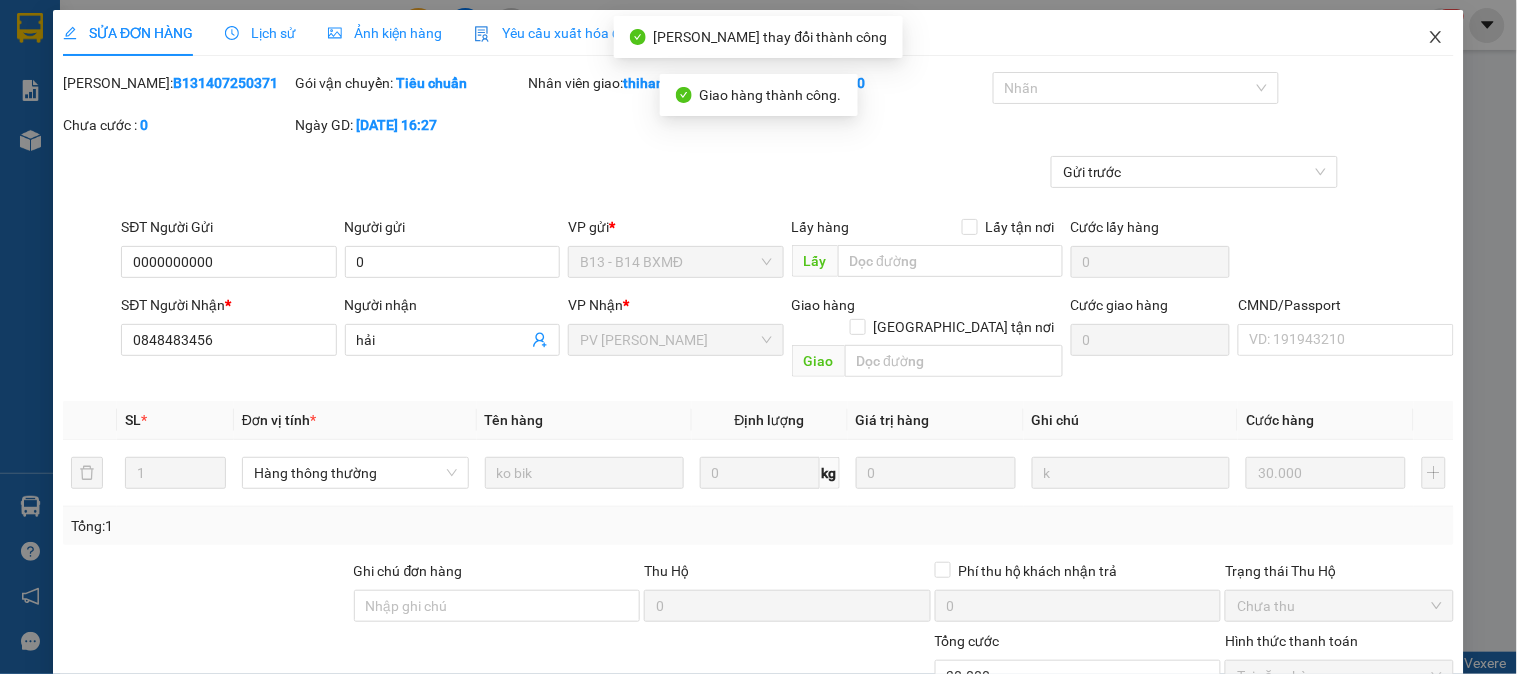 click 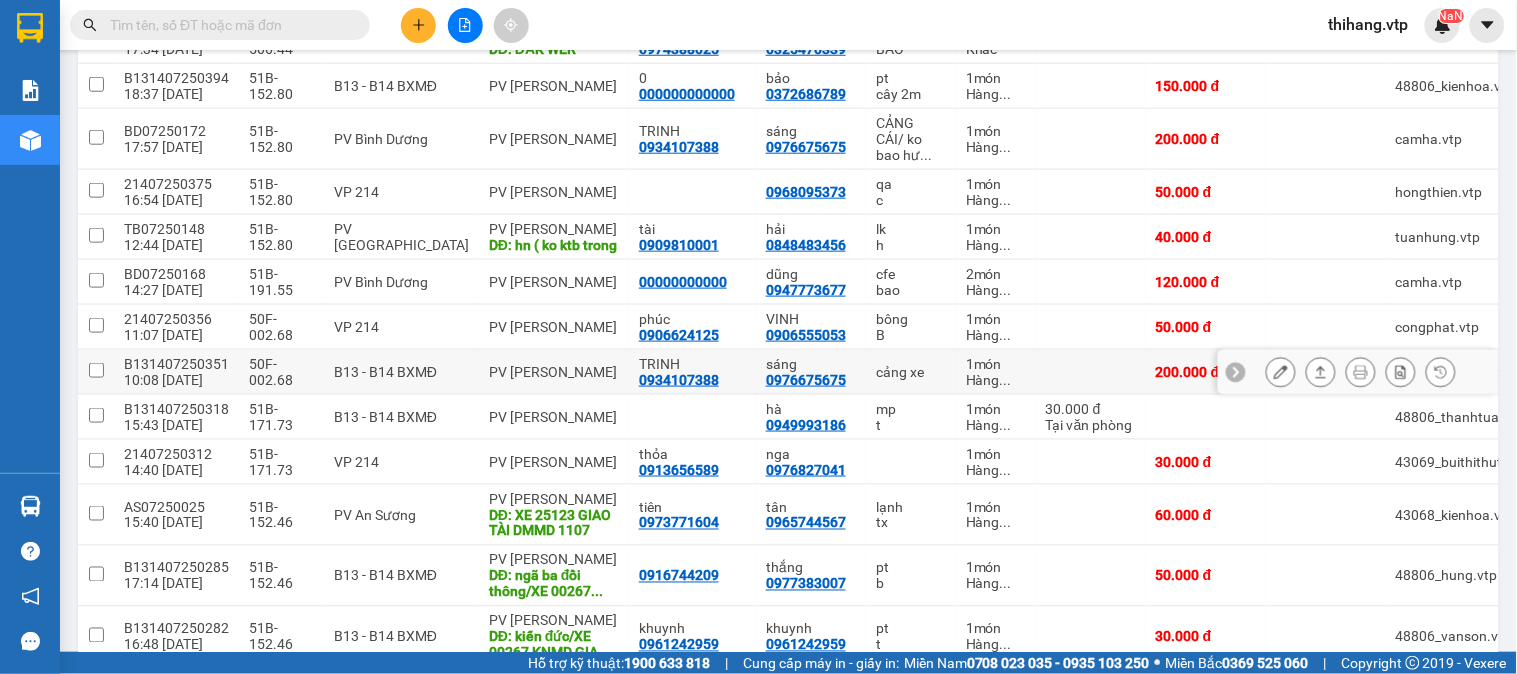 scroll, scrollTop: 447, scrollLeft: 0, axis: vertical 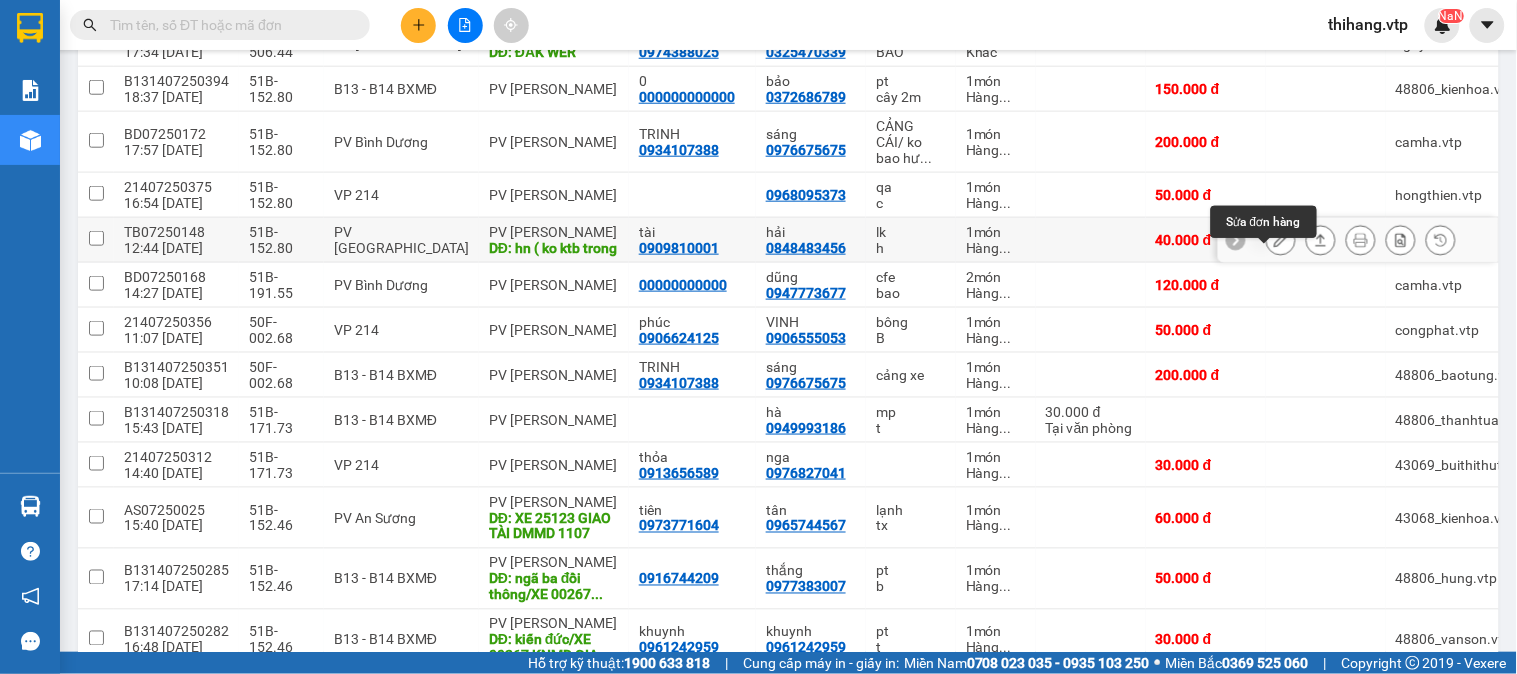 click 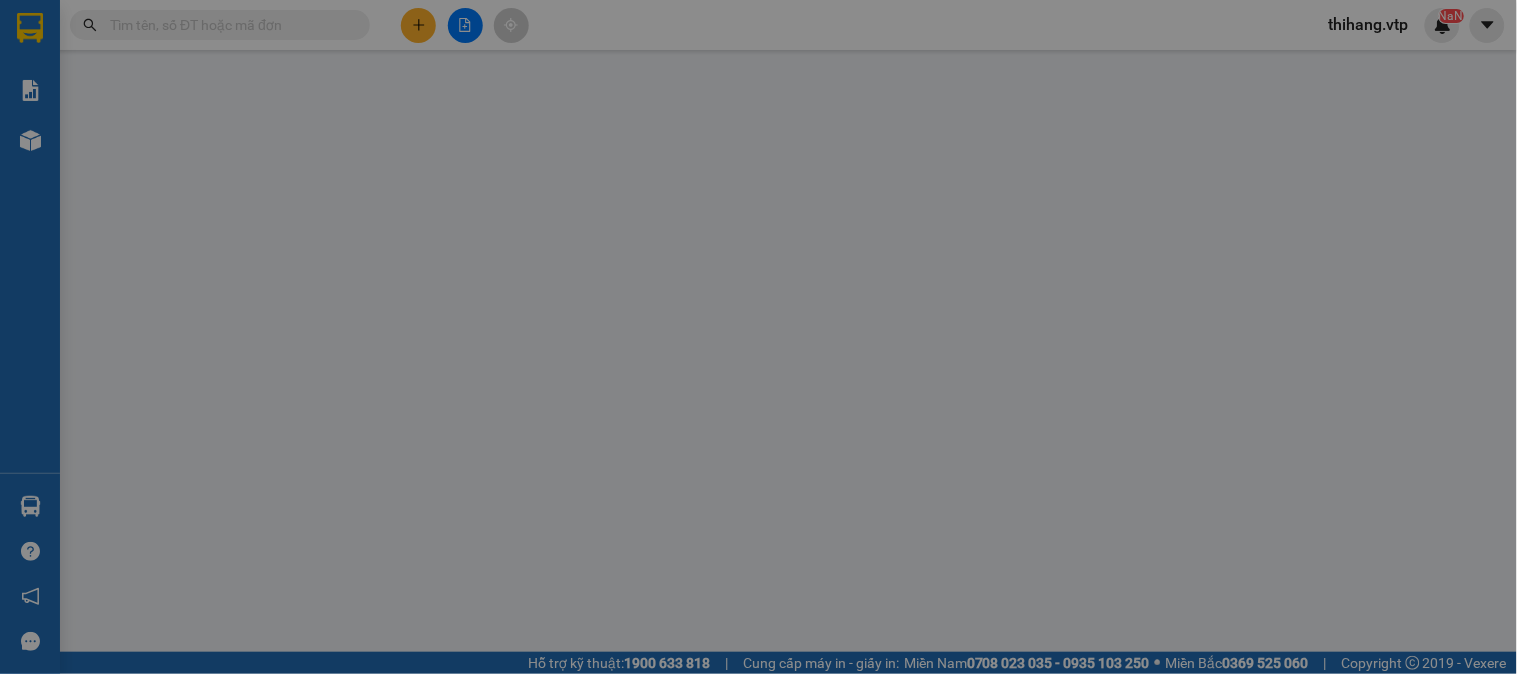 scroll, scrollTop: 0, scrollLeft: 0, axis: both 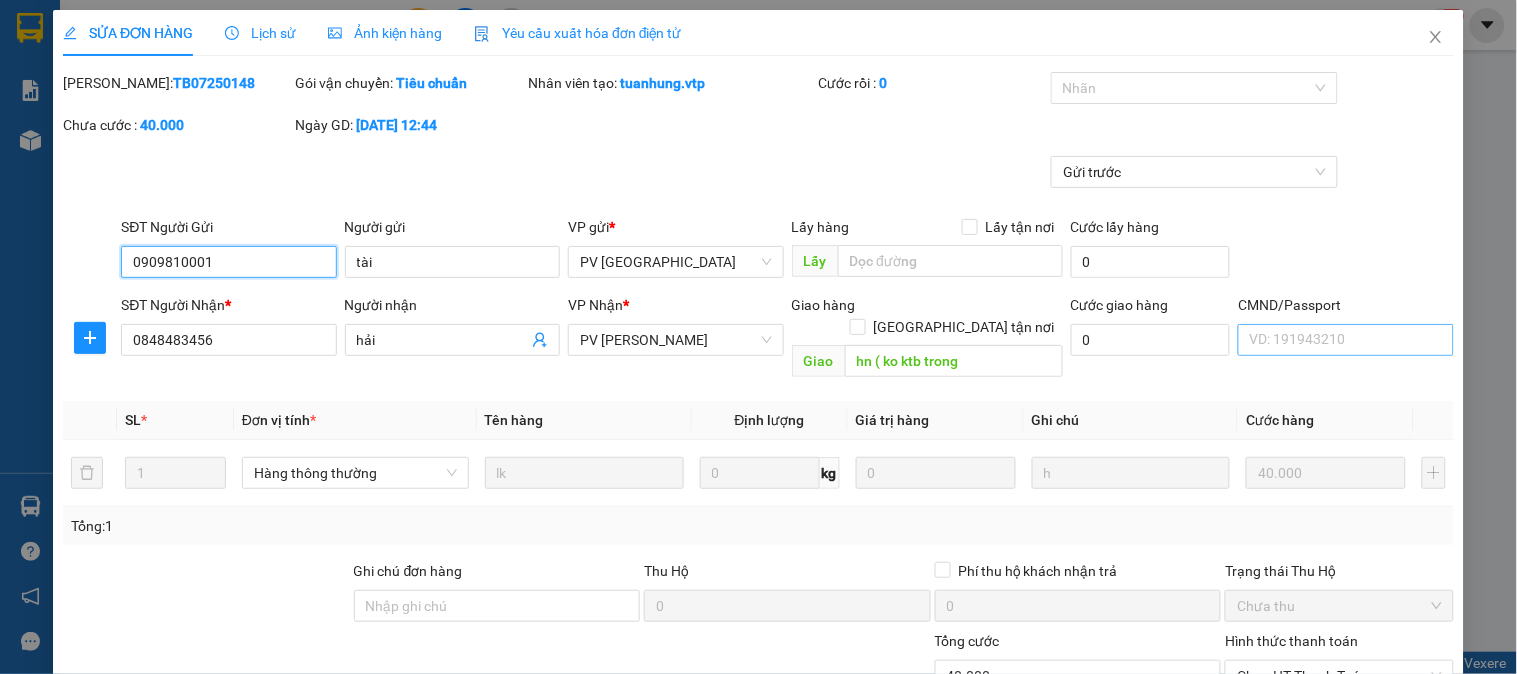 type on "2.000" 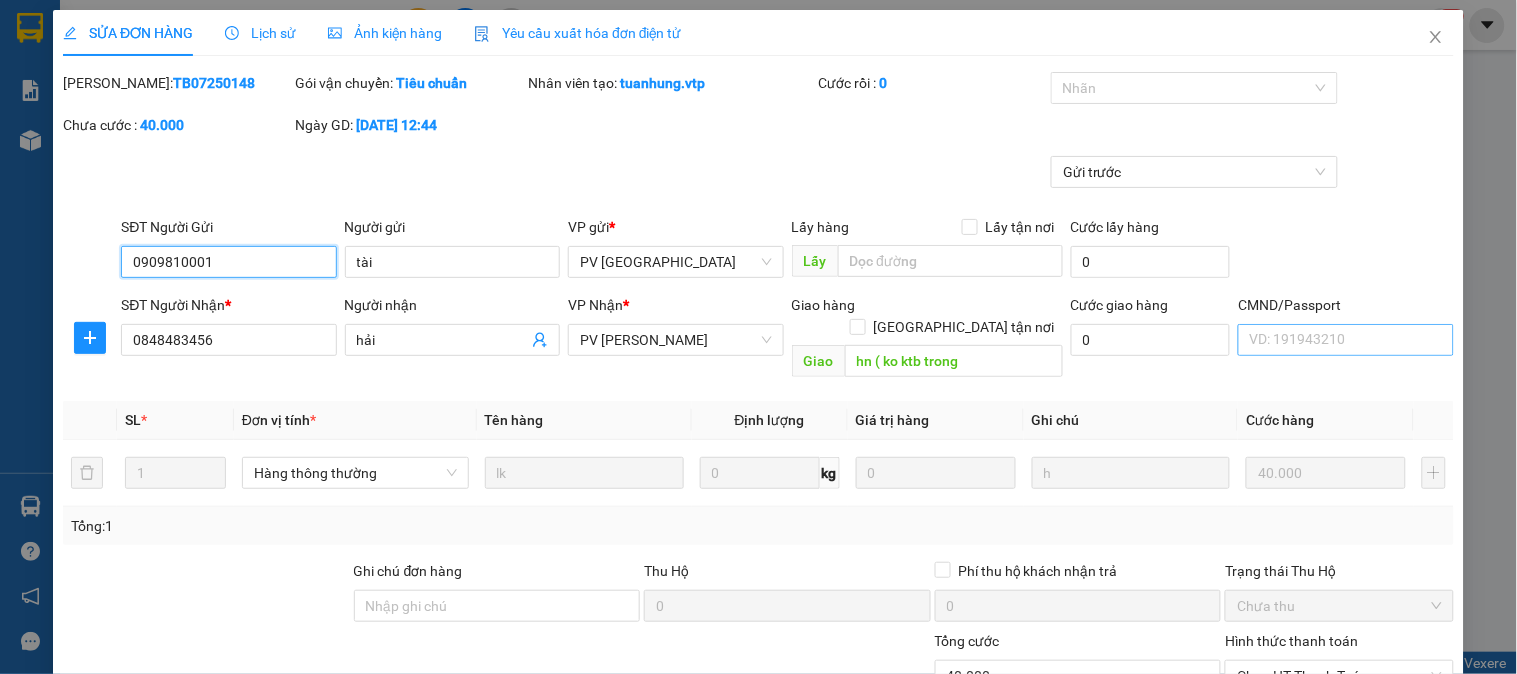 scroll, scrollTop: 273, scrollLeft: 0, axis: vertical 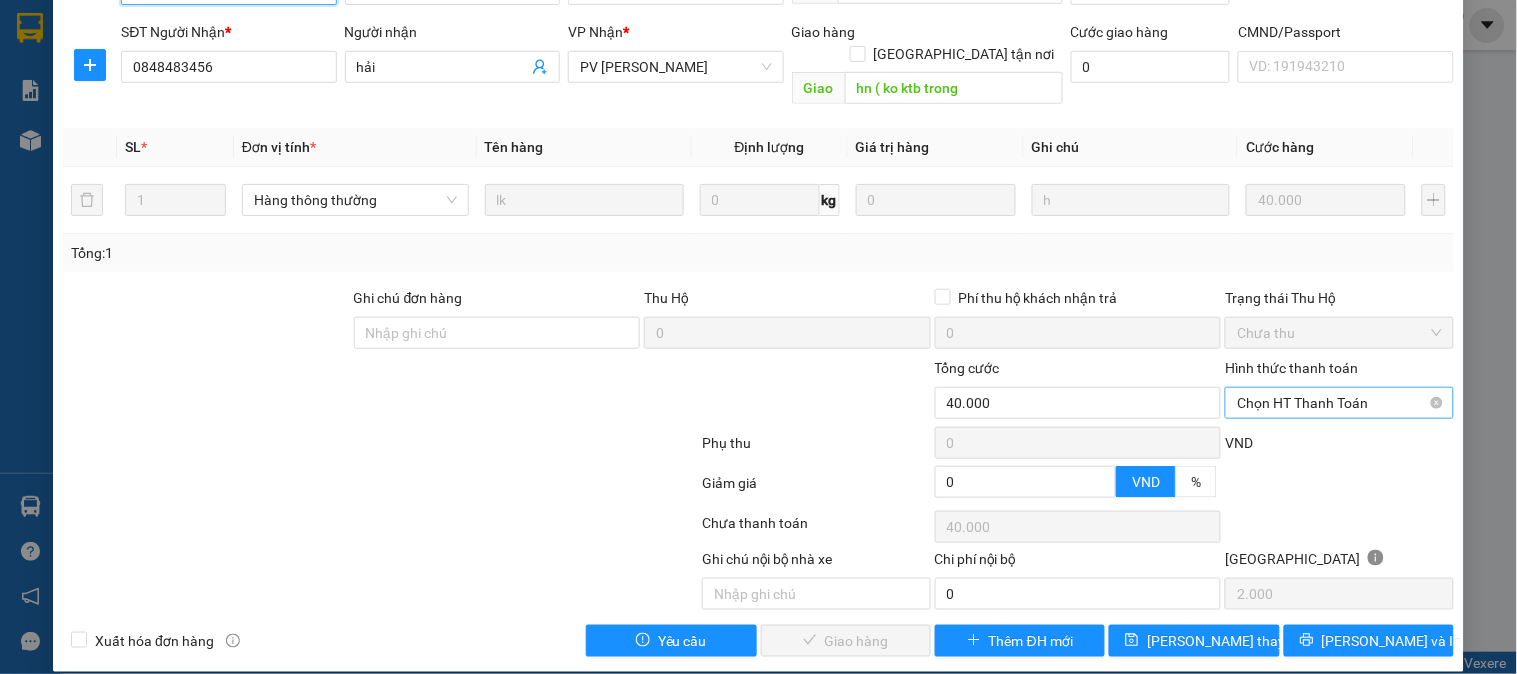 click on "Chọn HT Thanh Toán" at bounding box center (1339, 403) 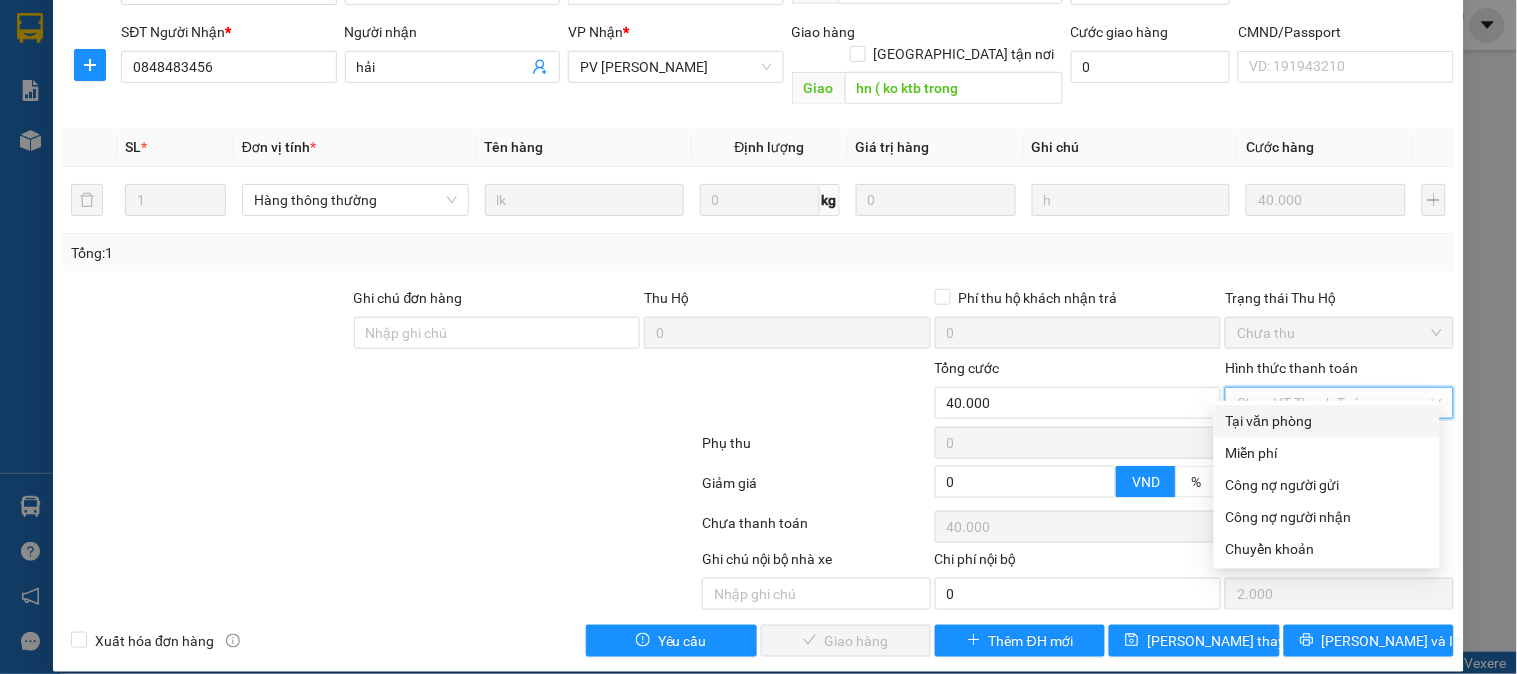click on "Tại văn phòng" at bounding box center (1327, 421) 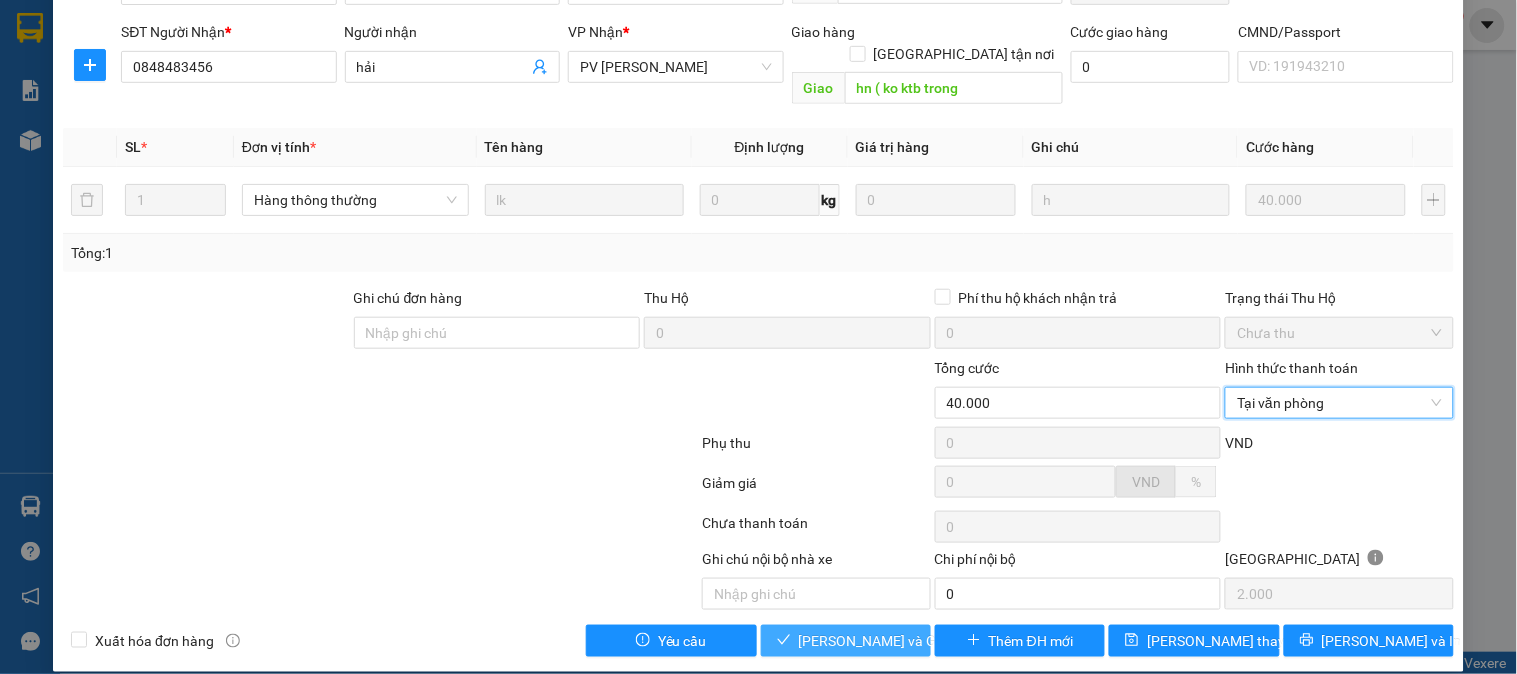 click on "[PERSON_NAME] và Giao hàng" at bounding box center [895, 641] 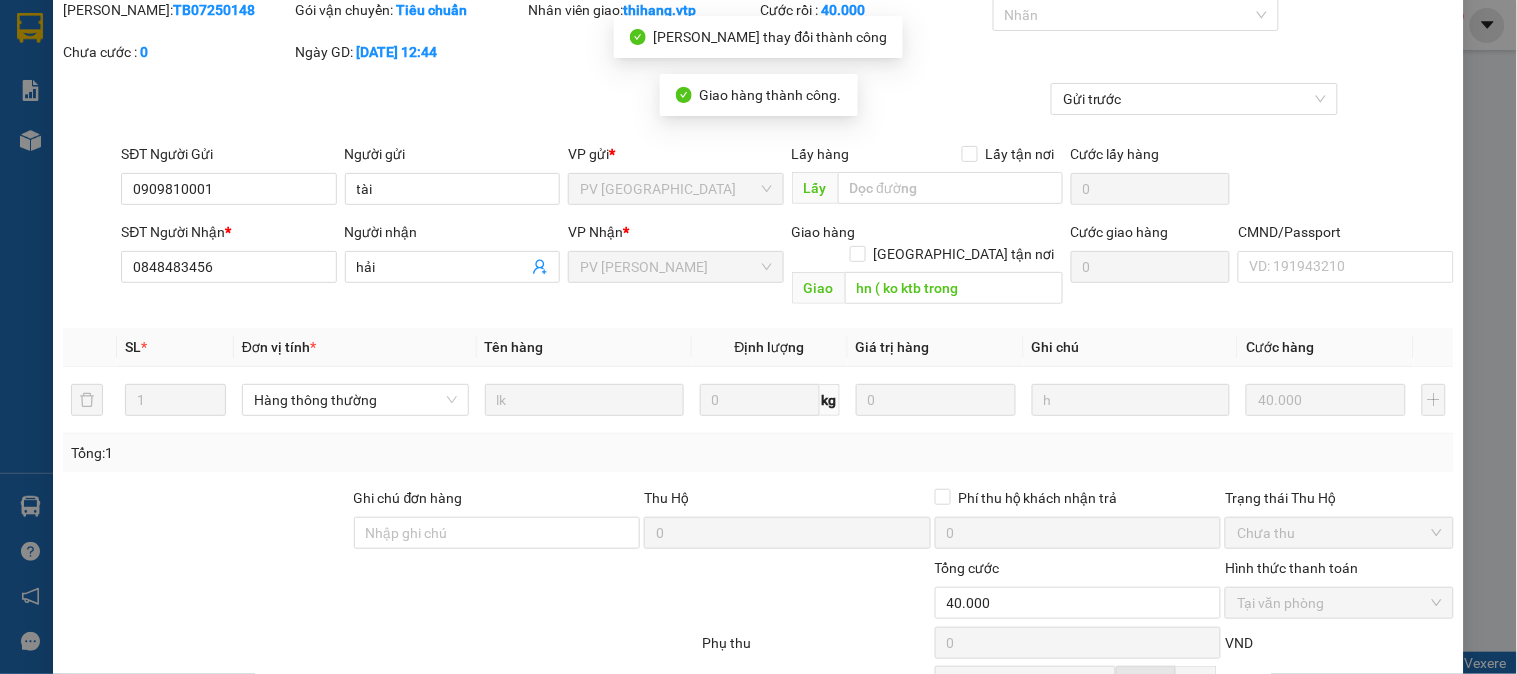 scroll, scrollTop: 0, scrollLeft: 0, axis: both 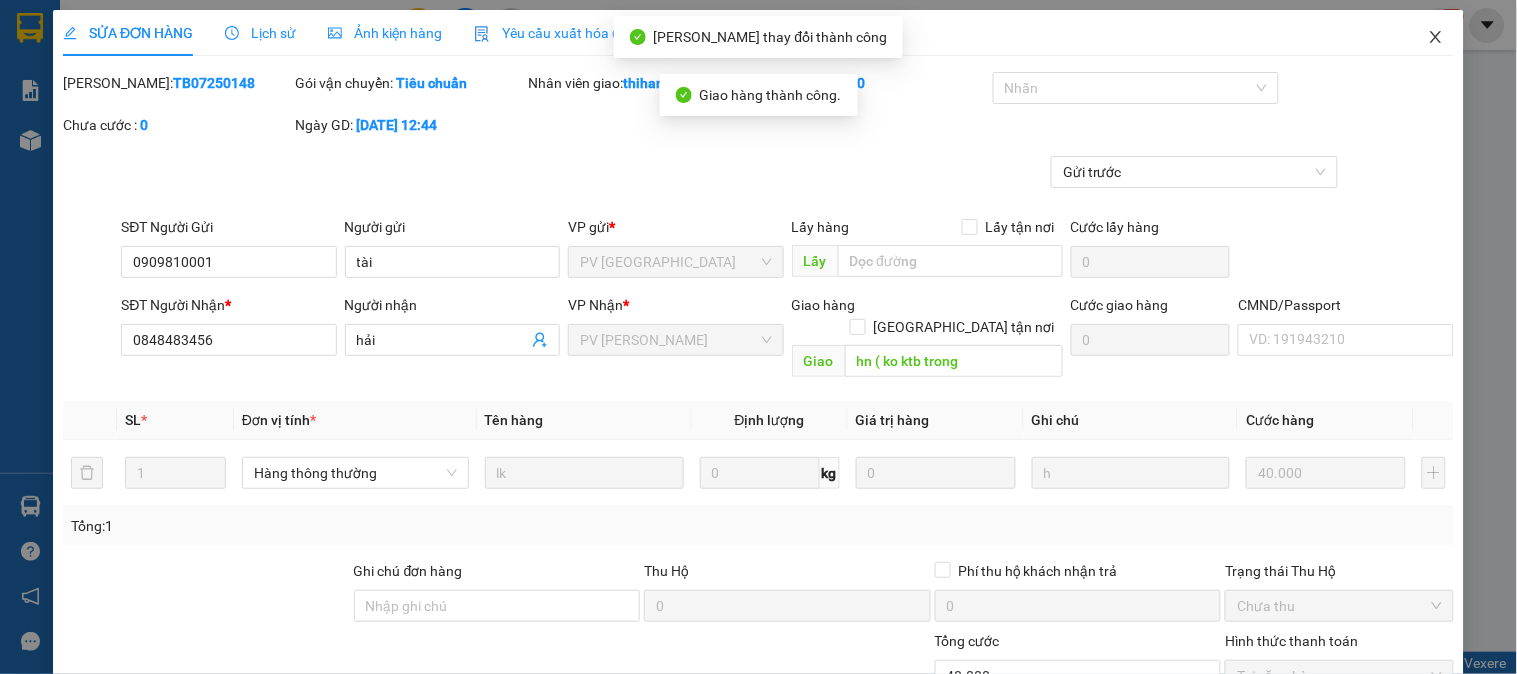 click 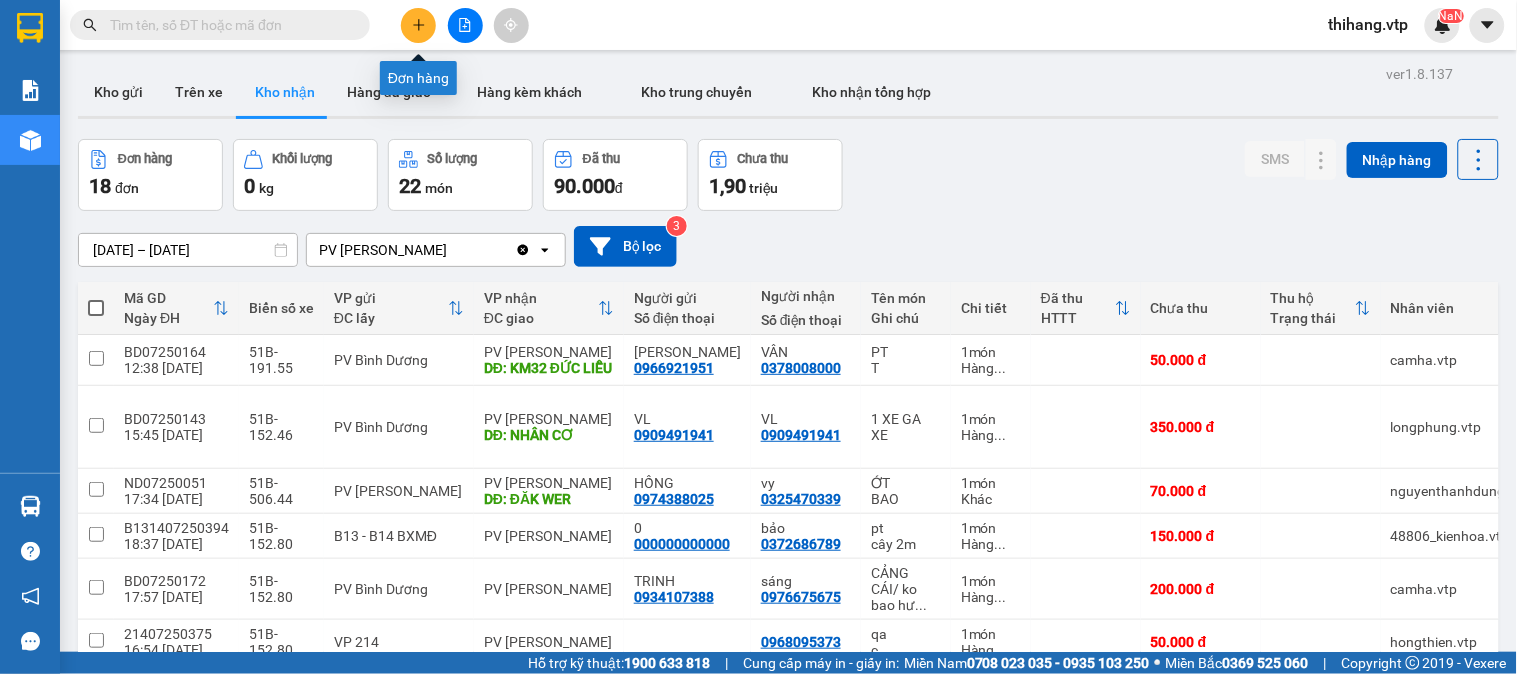 click at bounding box center (418, 25) 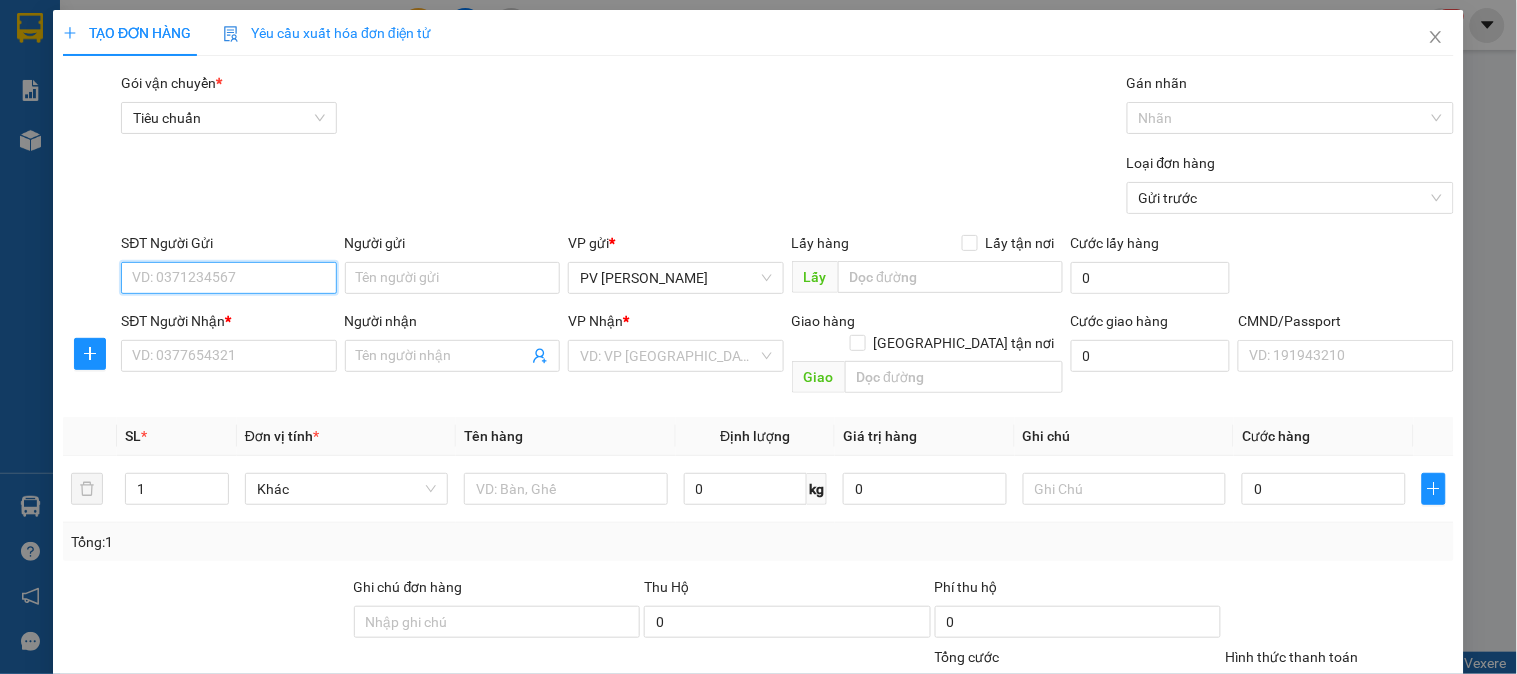 click on "SĐT Người Gửi" at bounding box center (228, 278) 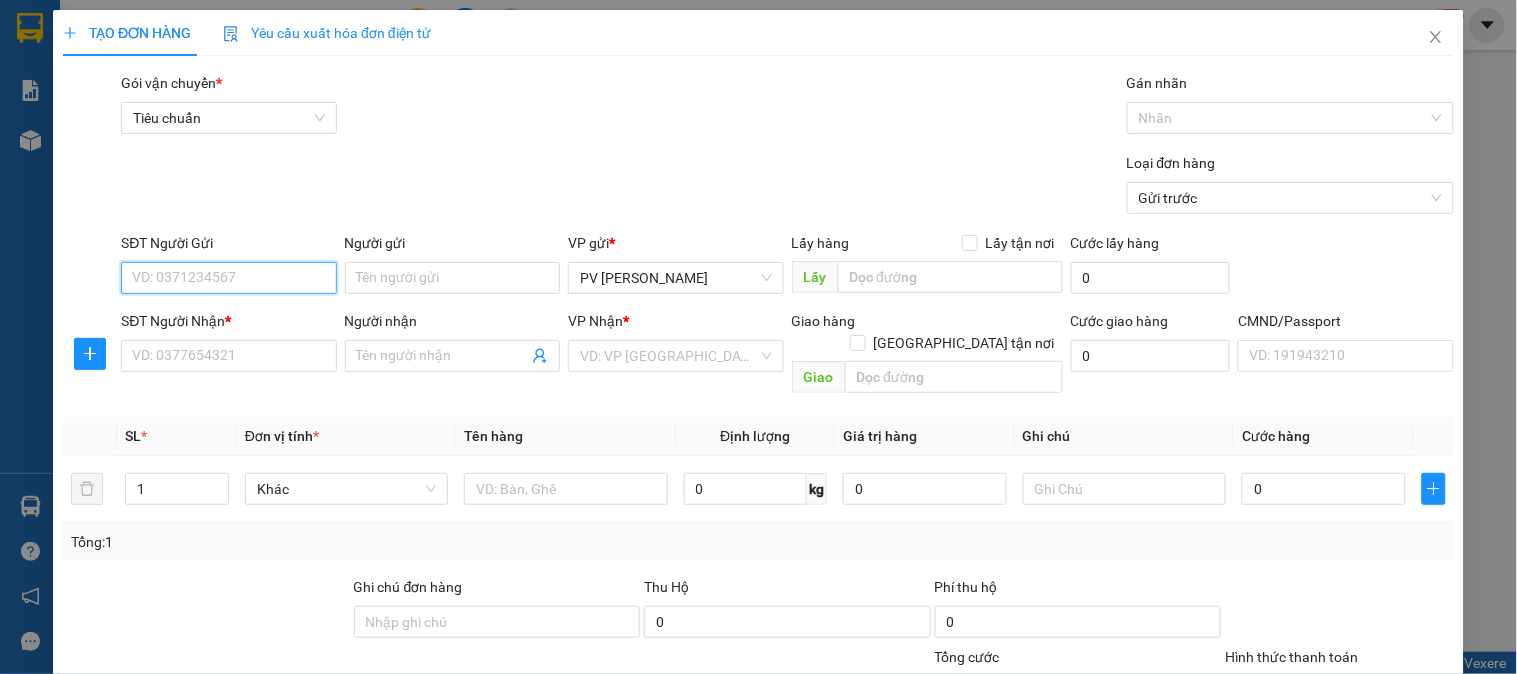 type on "0" 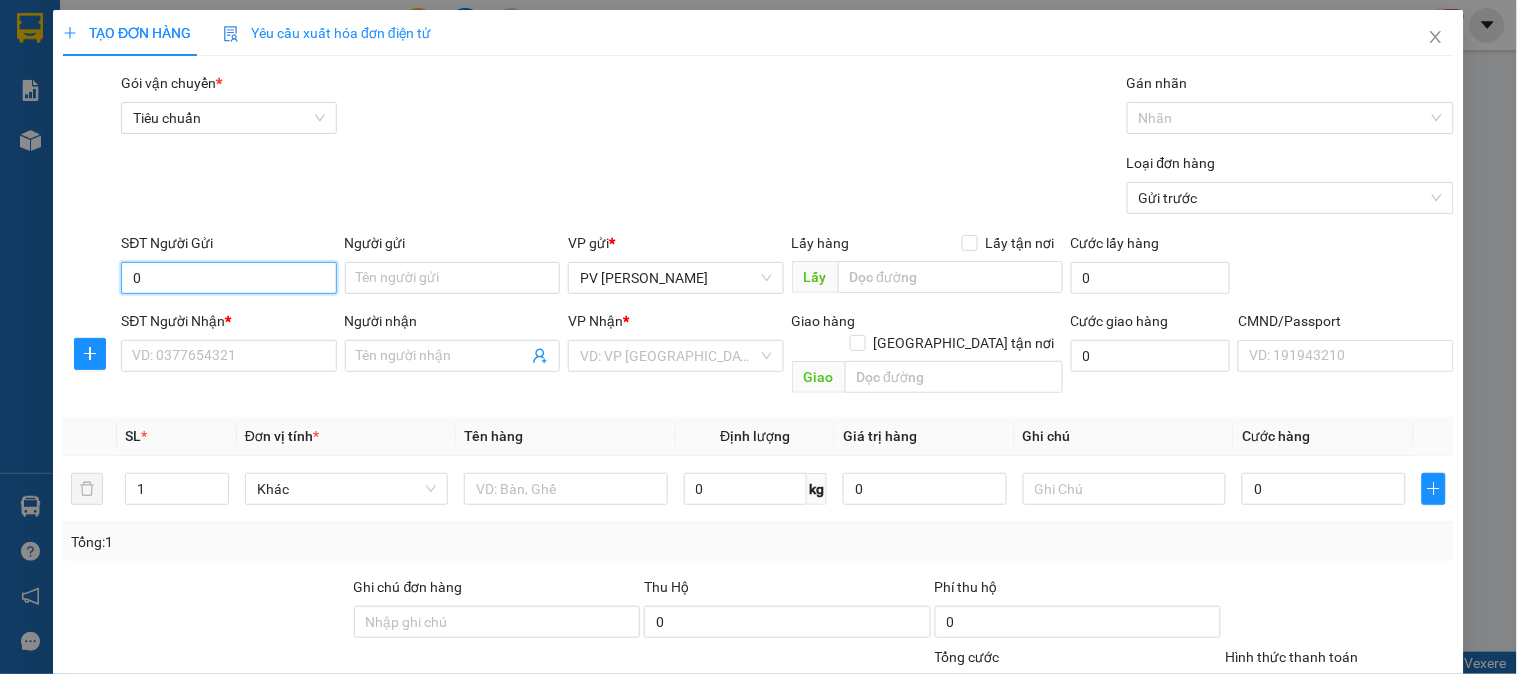 type 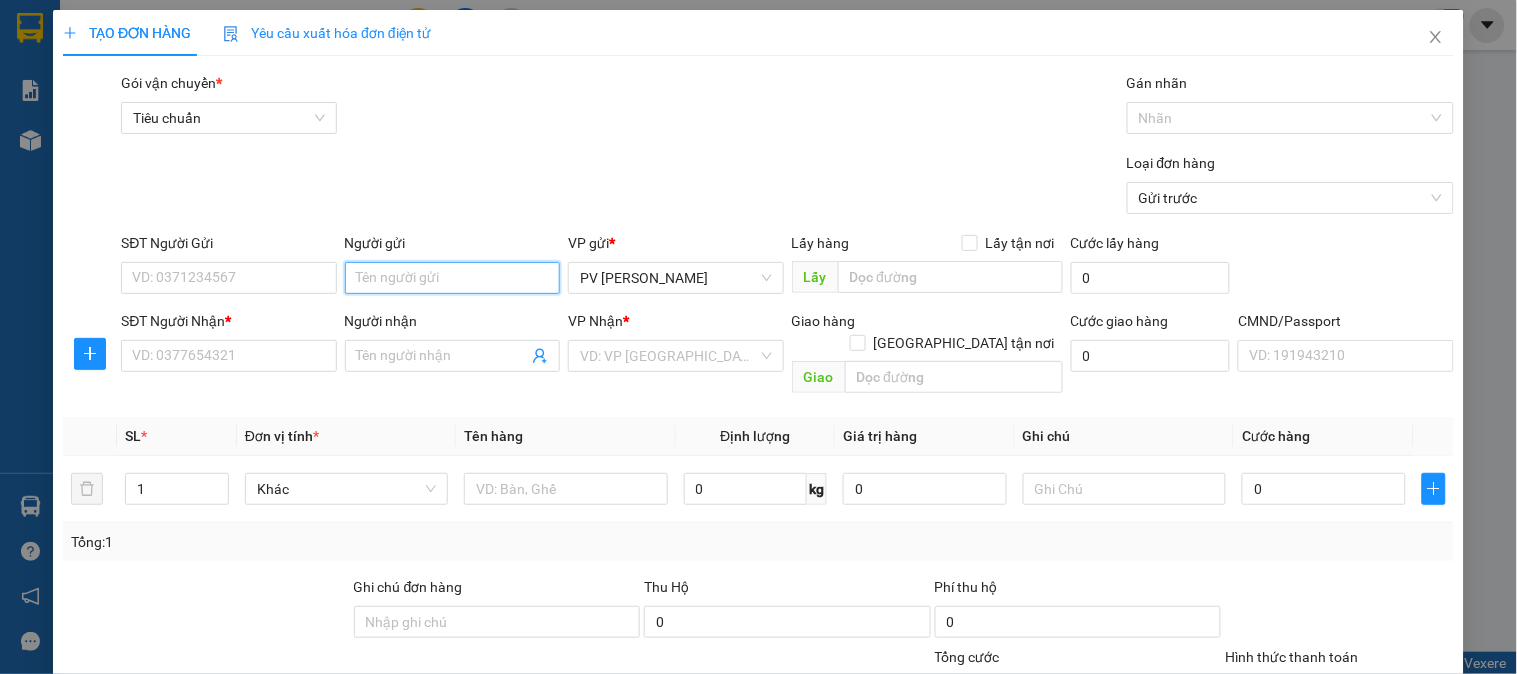 click on "Người gửi" at bounding box center [452, 278] 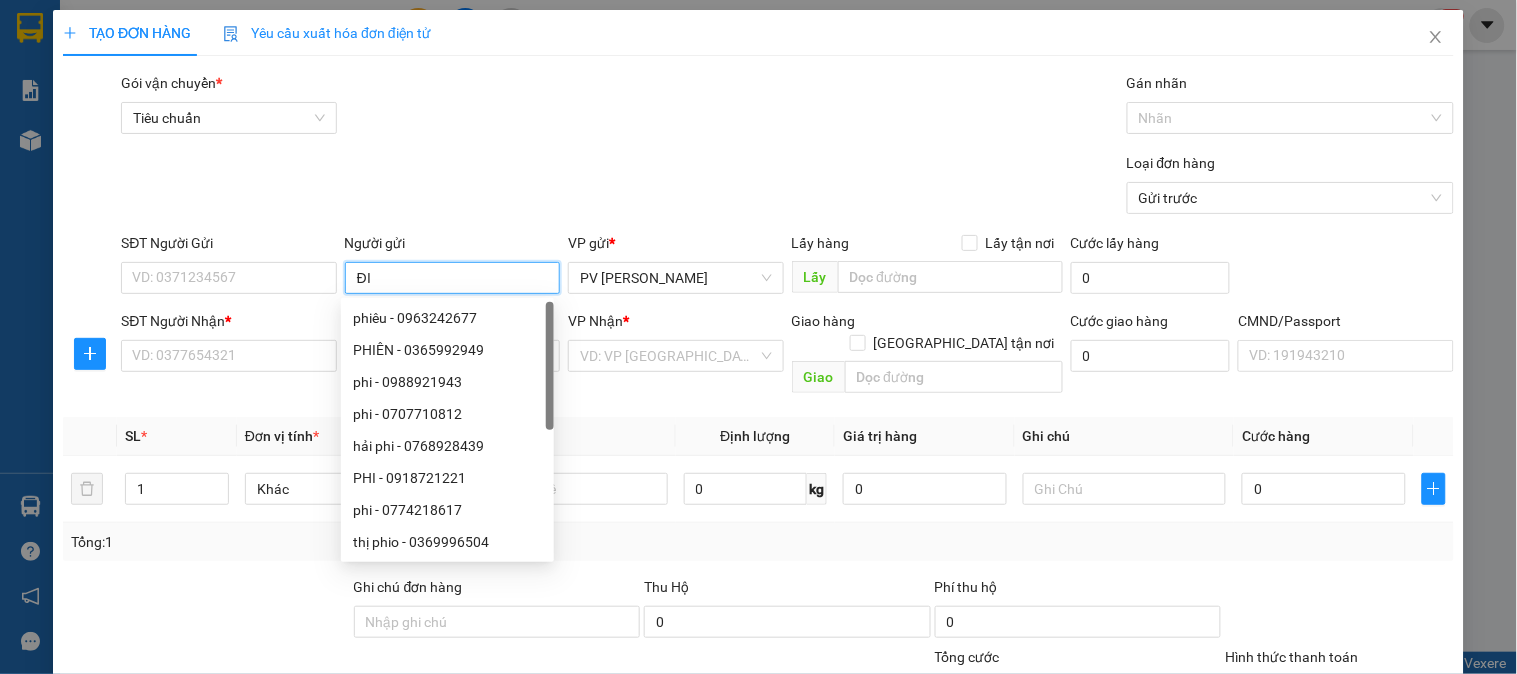 type on "Đ" 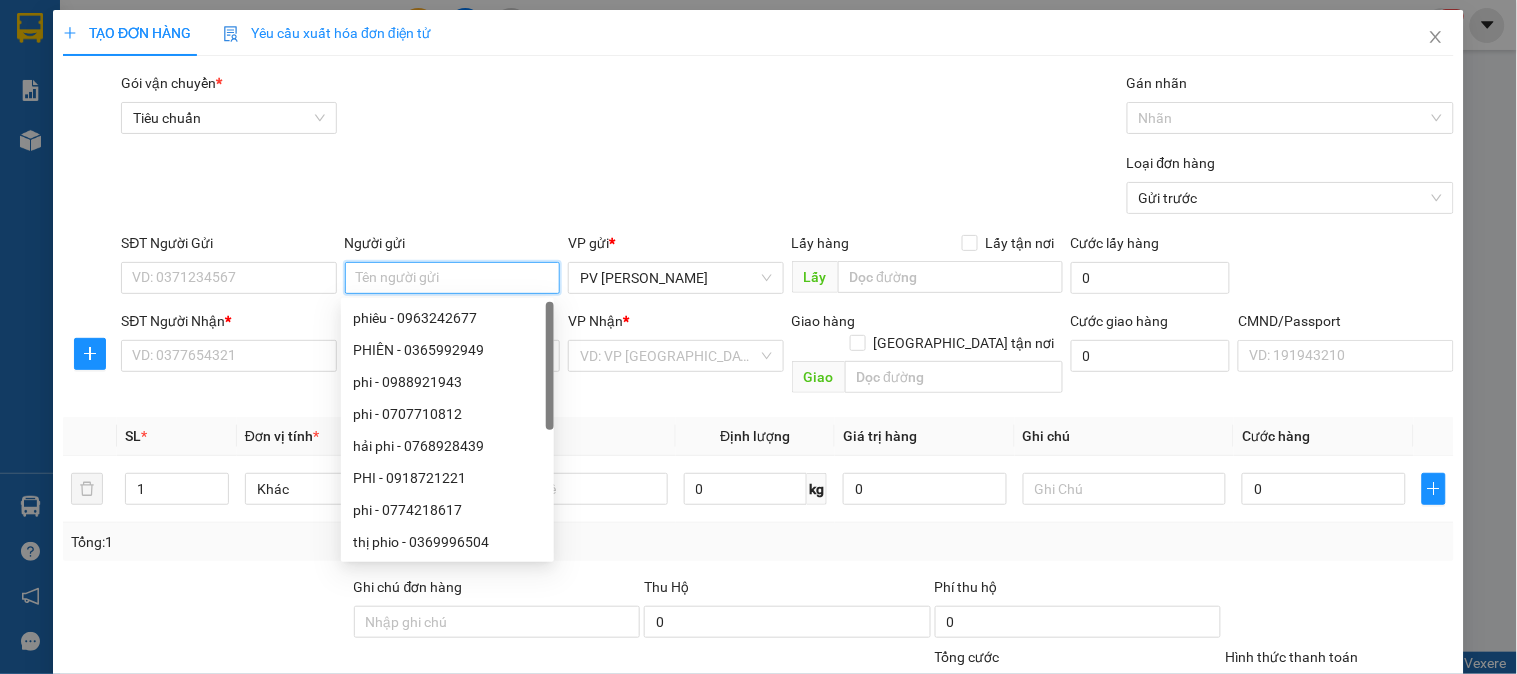 type on "d" 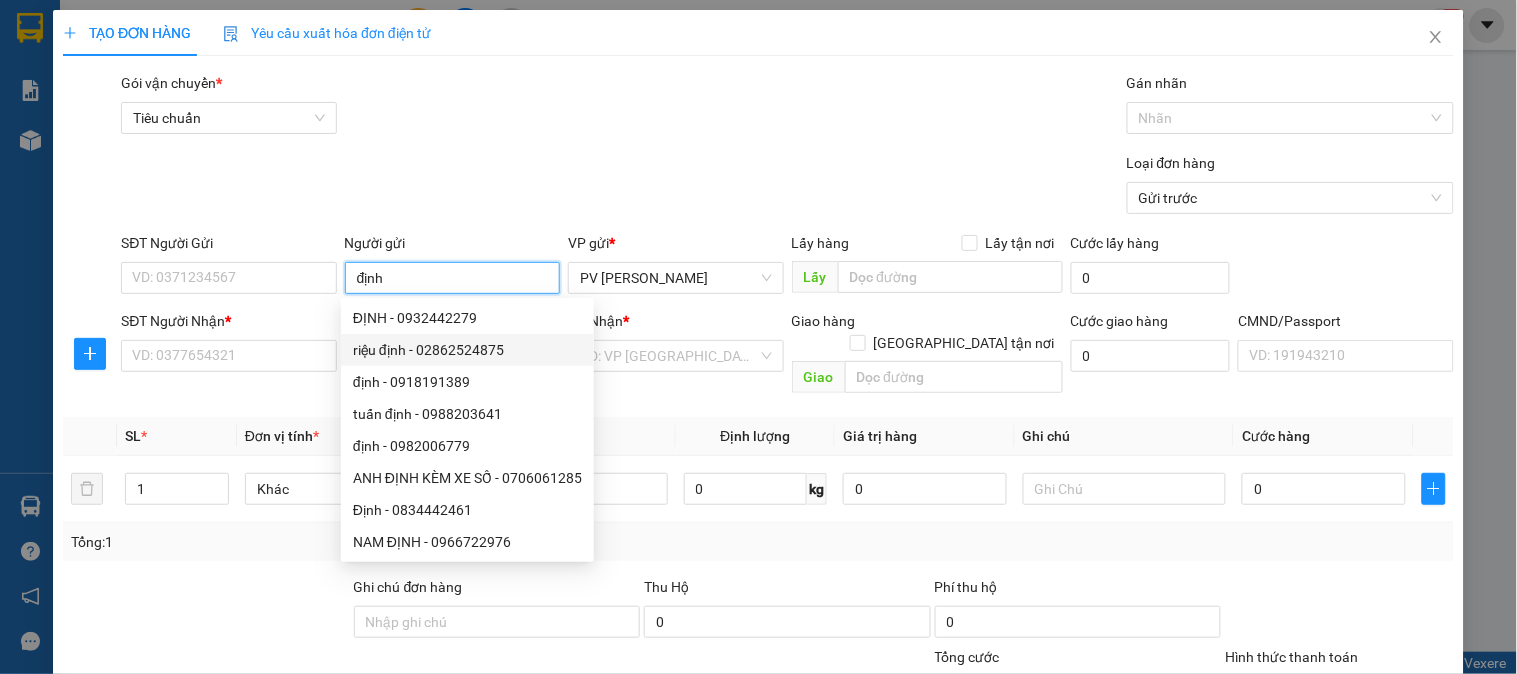 scroll, scrollTop: 64, scrollLeft: 0, axis: vertical 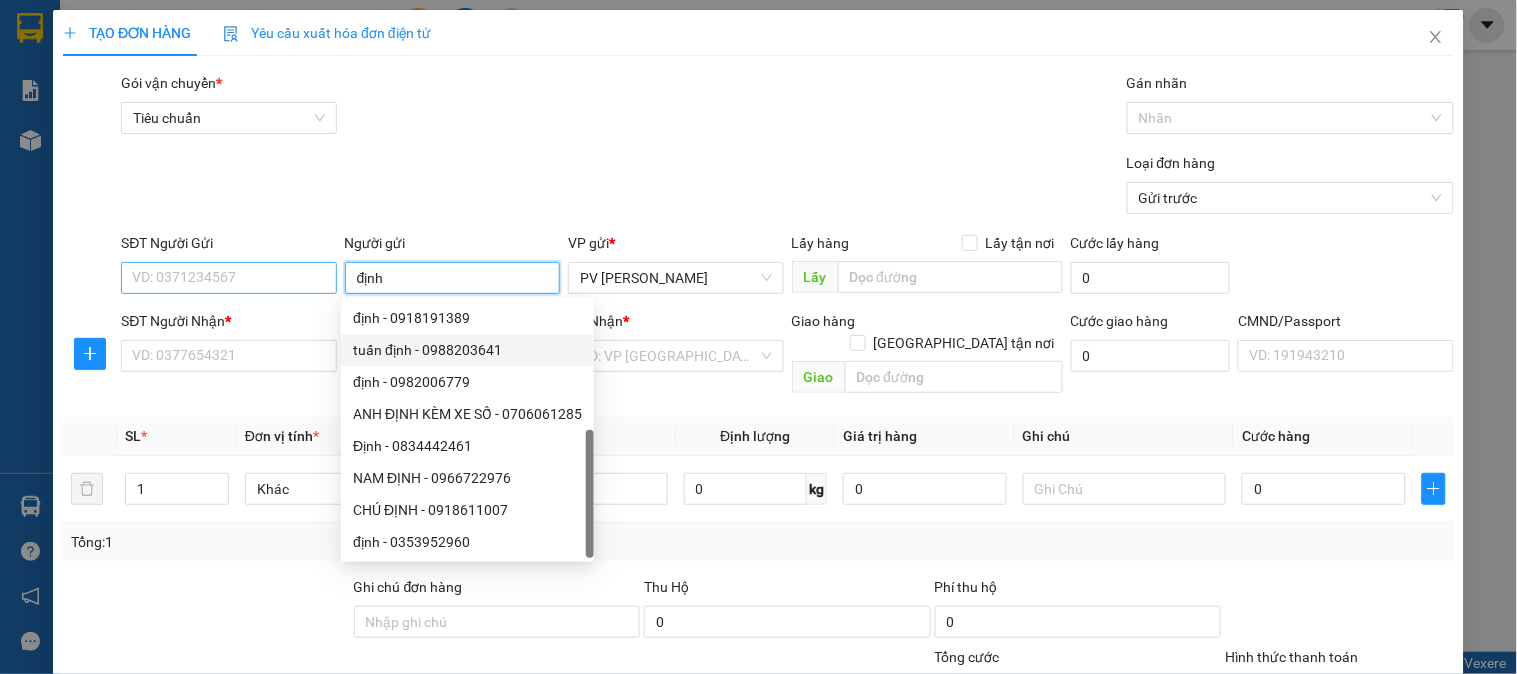 type on "định" 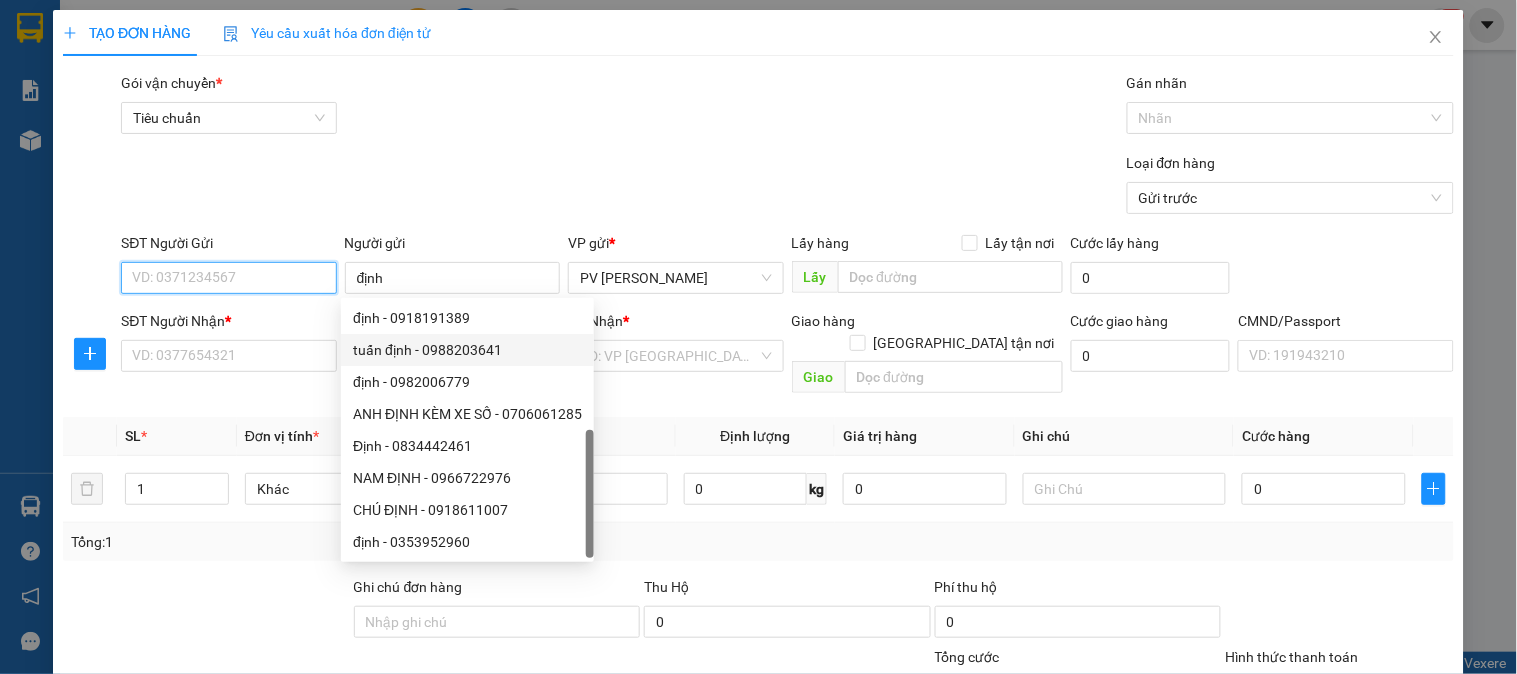 click on "SĐT Người Gửi" at bounding box center [228, 278] 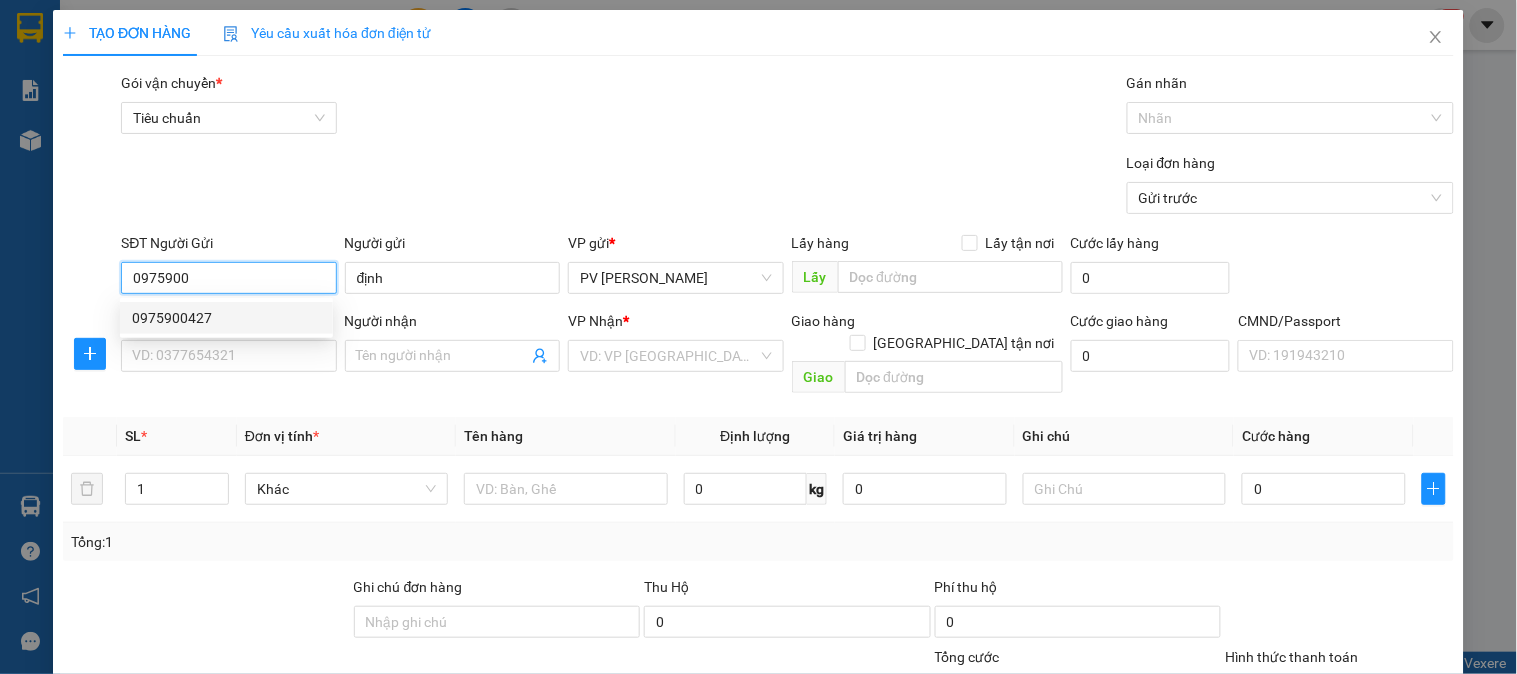 click on "0975900427" at bounding box center (226, 318) 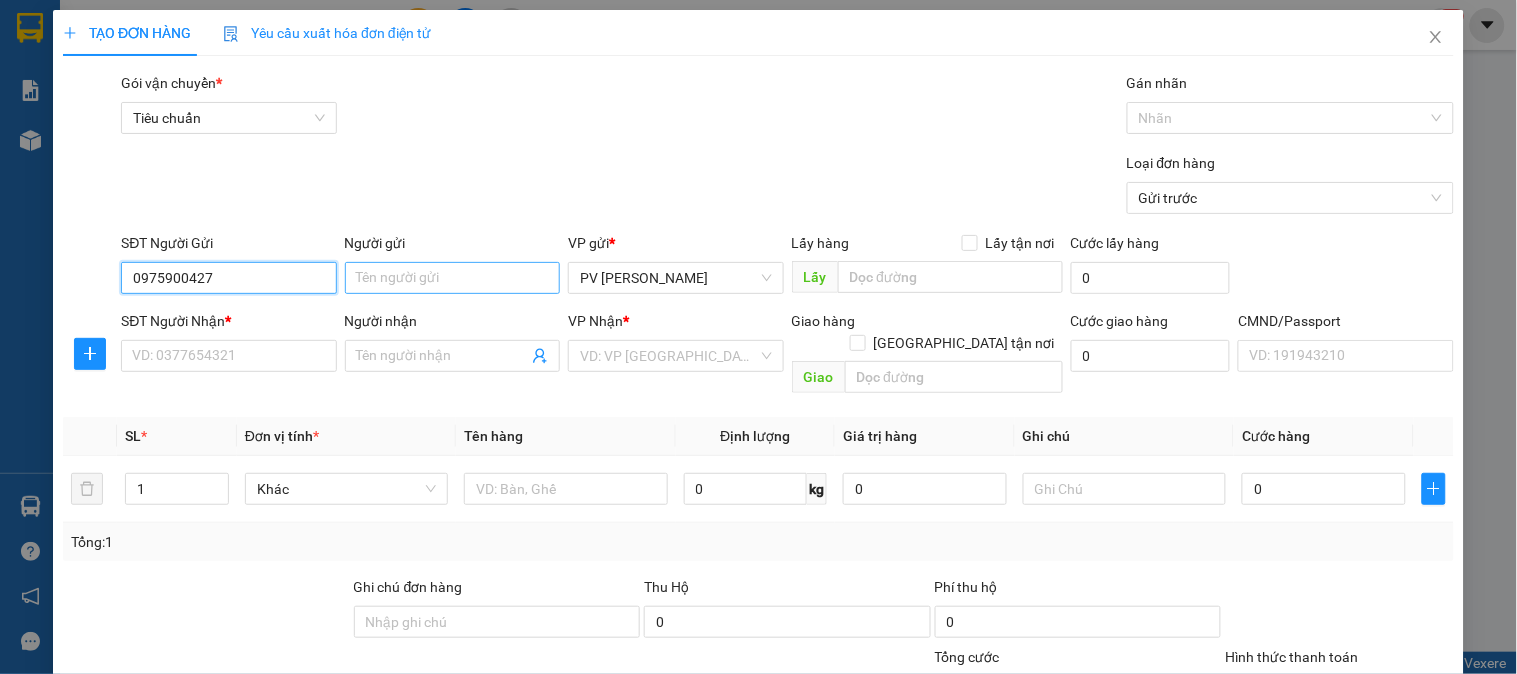 type on "0975900427" 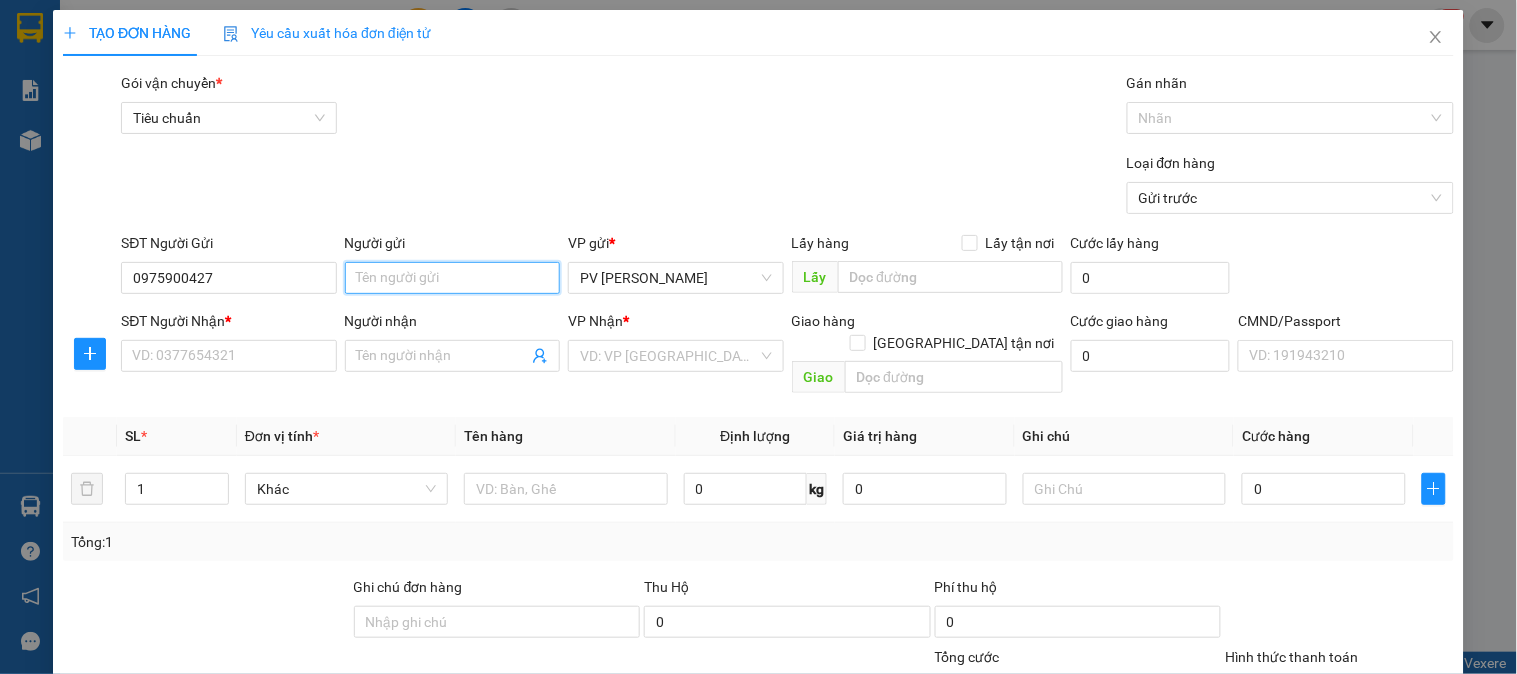 click on "Người gửi" at bounding box center [452, 278] 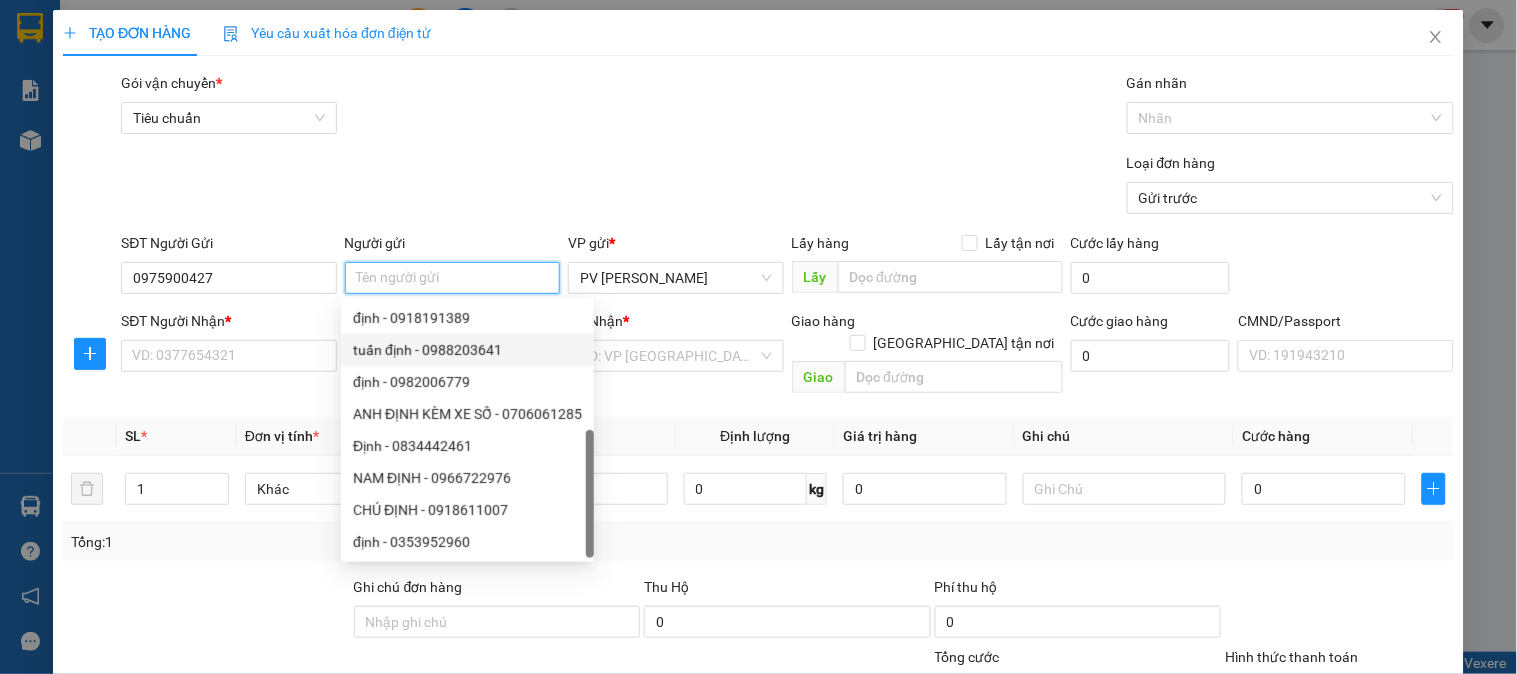 type on "D" 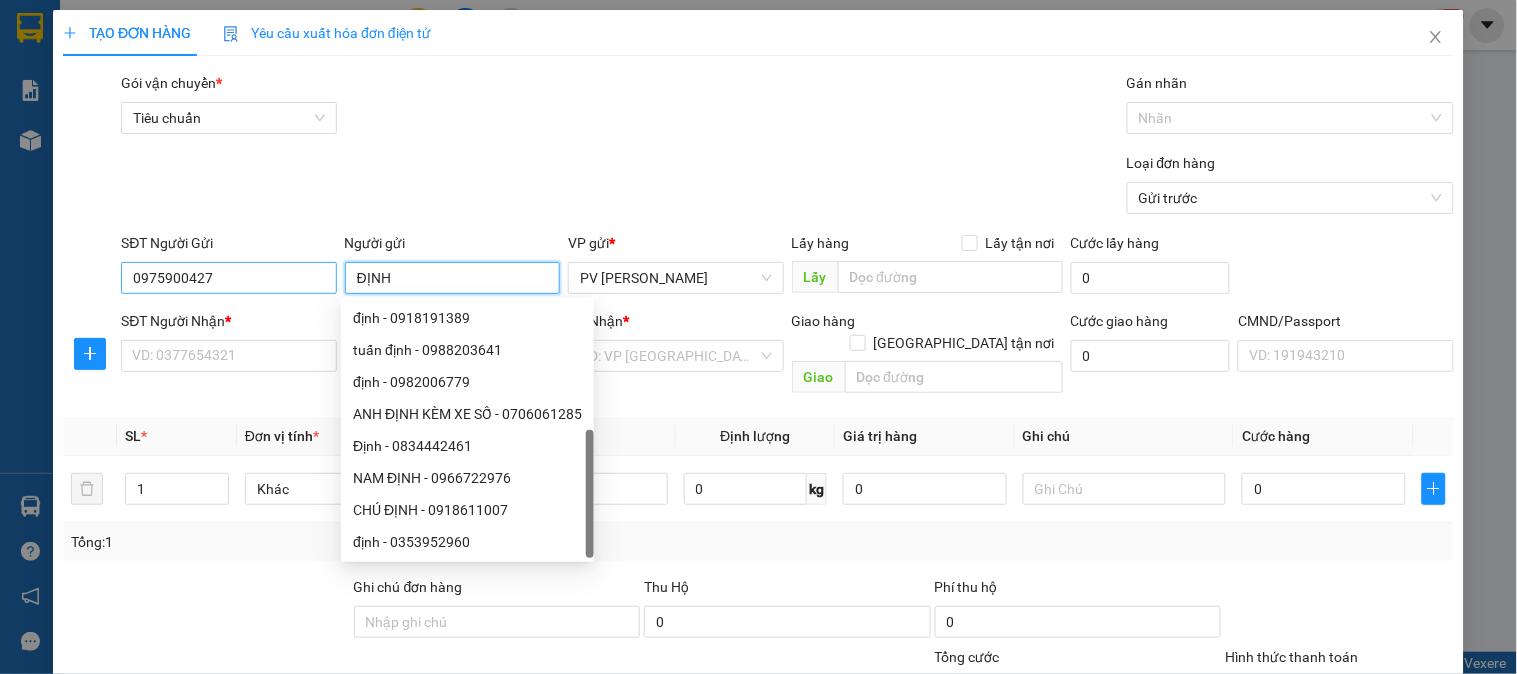 type on "ĐỊNH" 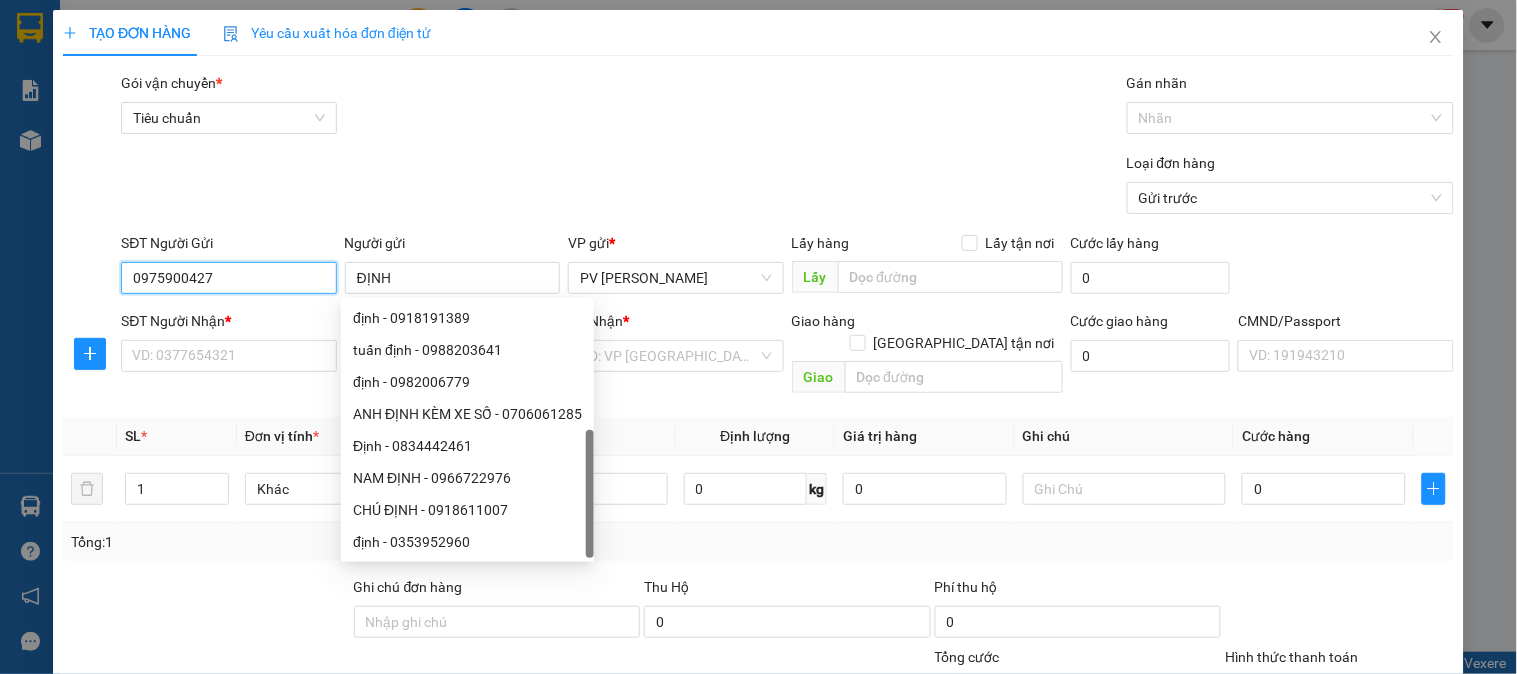 drag, startPoint x: 253, startPoint y: 281, endPoint x: 93, endPoint y: 270, distance: 160.37769 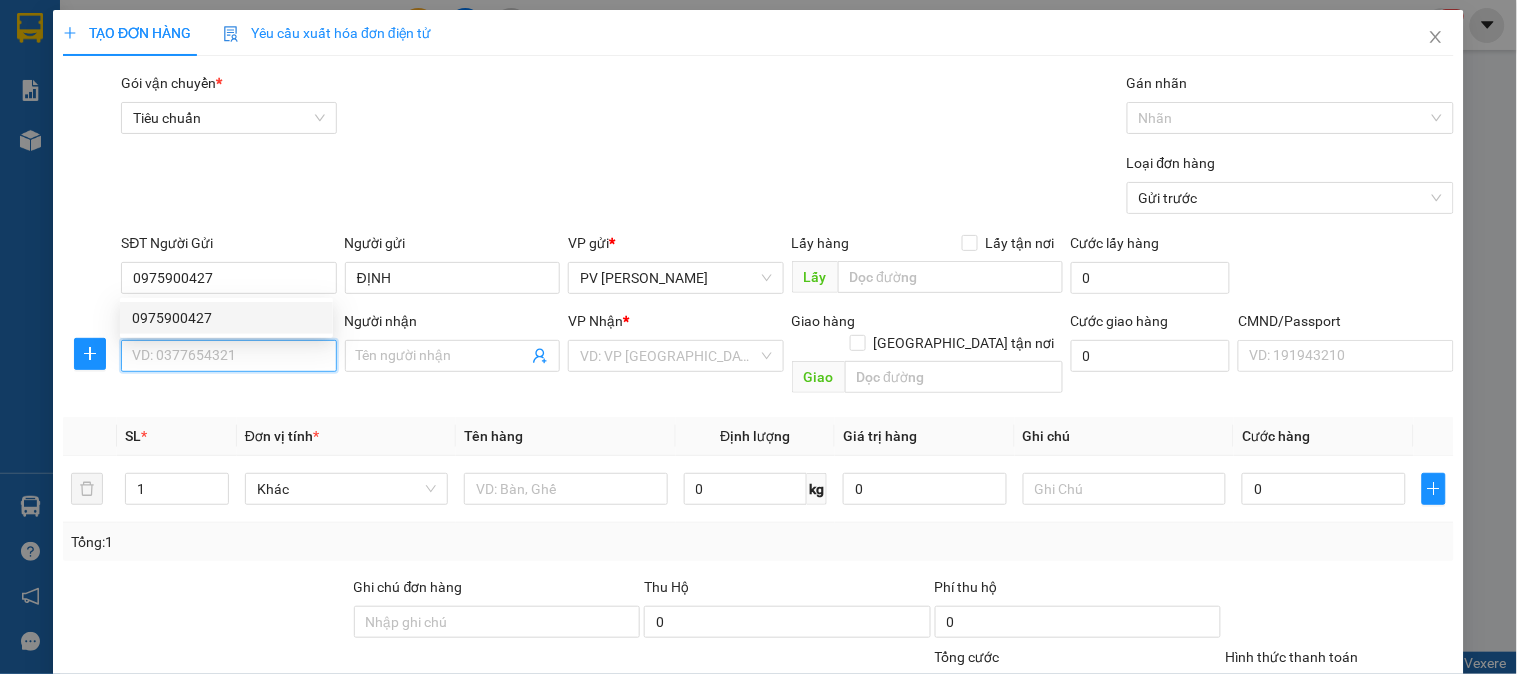 click on "SĐT Người Nhận  *" at bounding box center [228, 356] 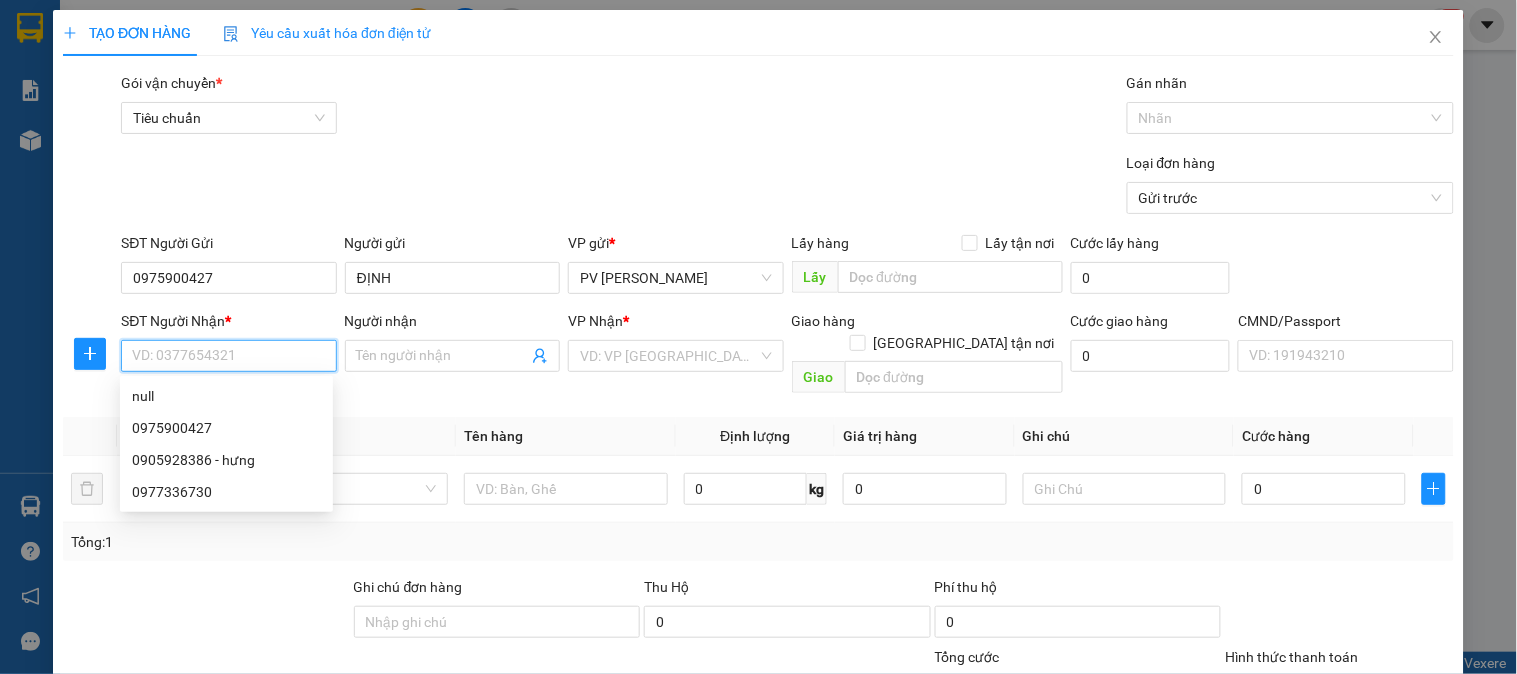 paste on "0975900427" 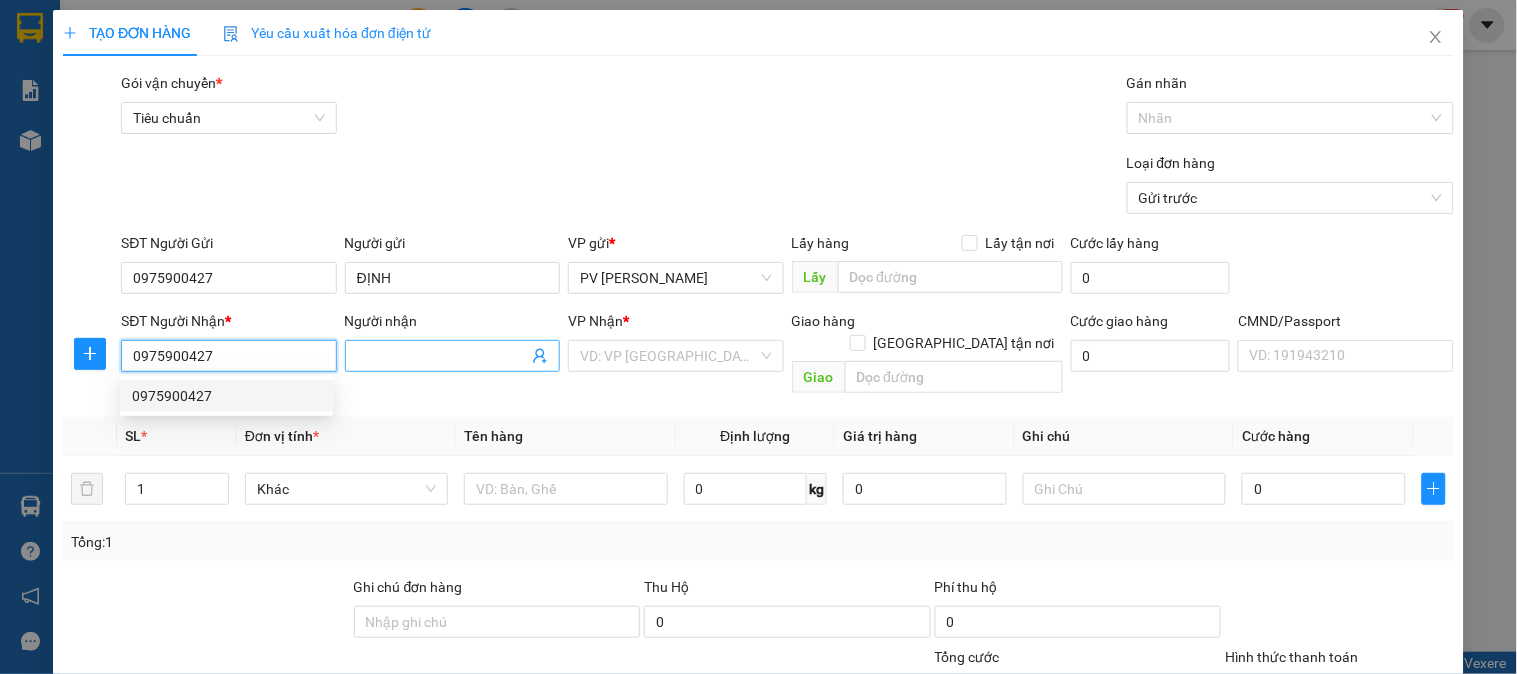 type on "0975900427" 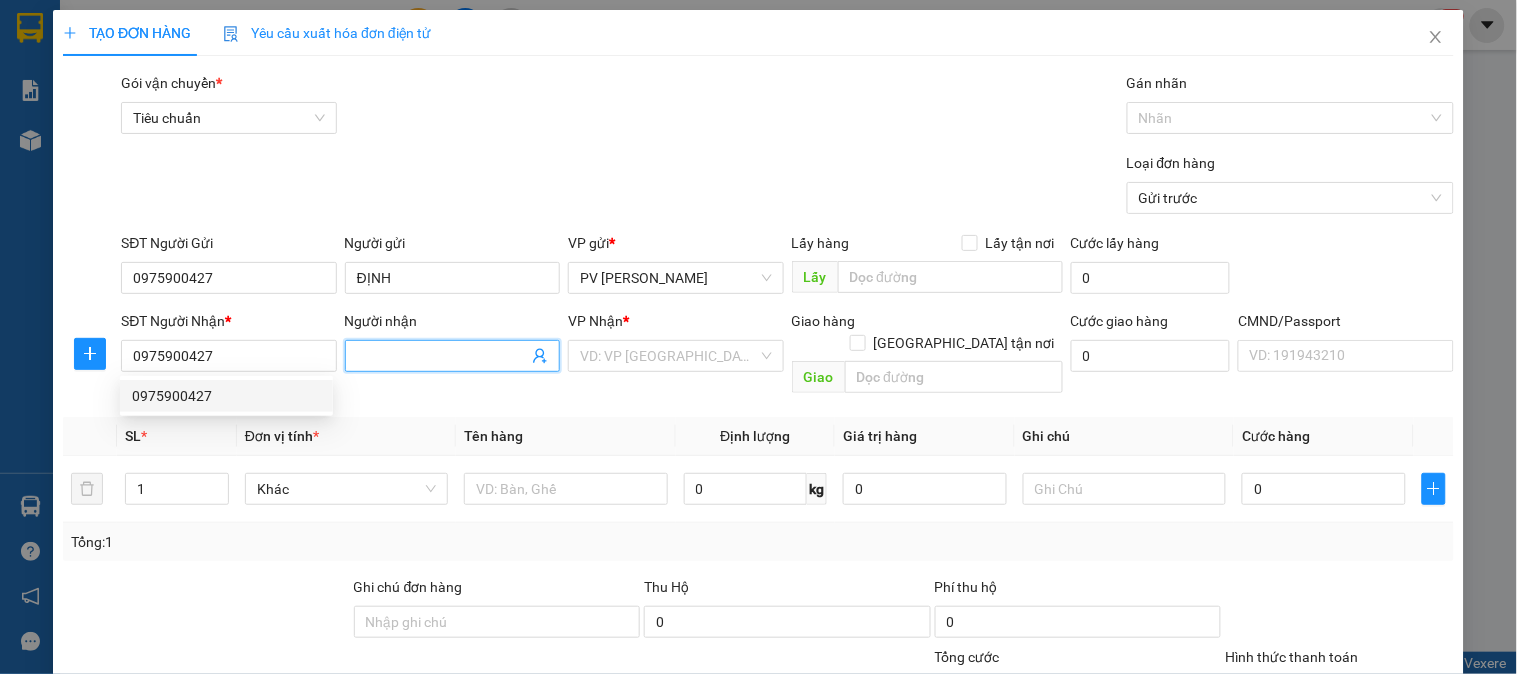 click on "Người nhận" at bounding box center [442, 356] 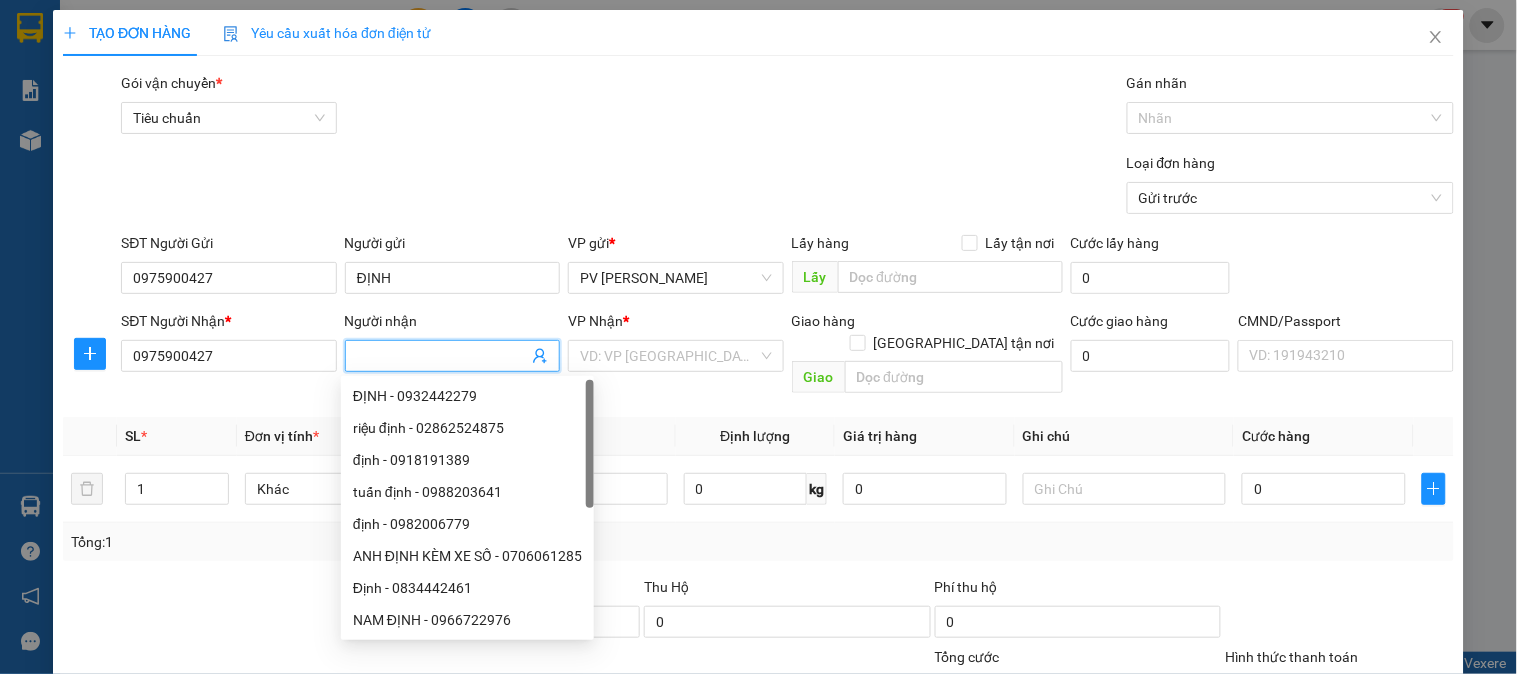 type on "D" 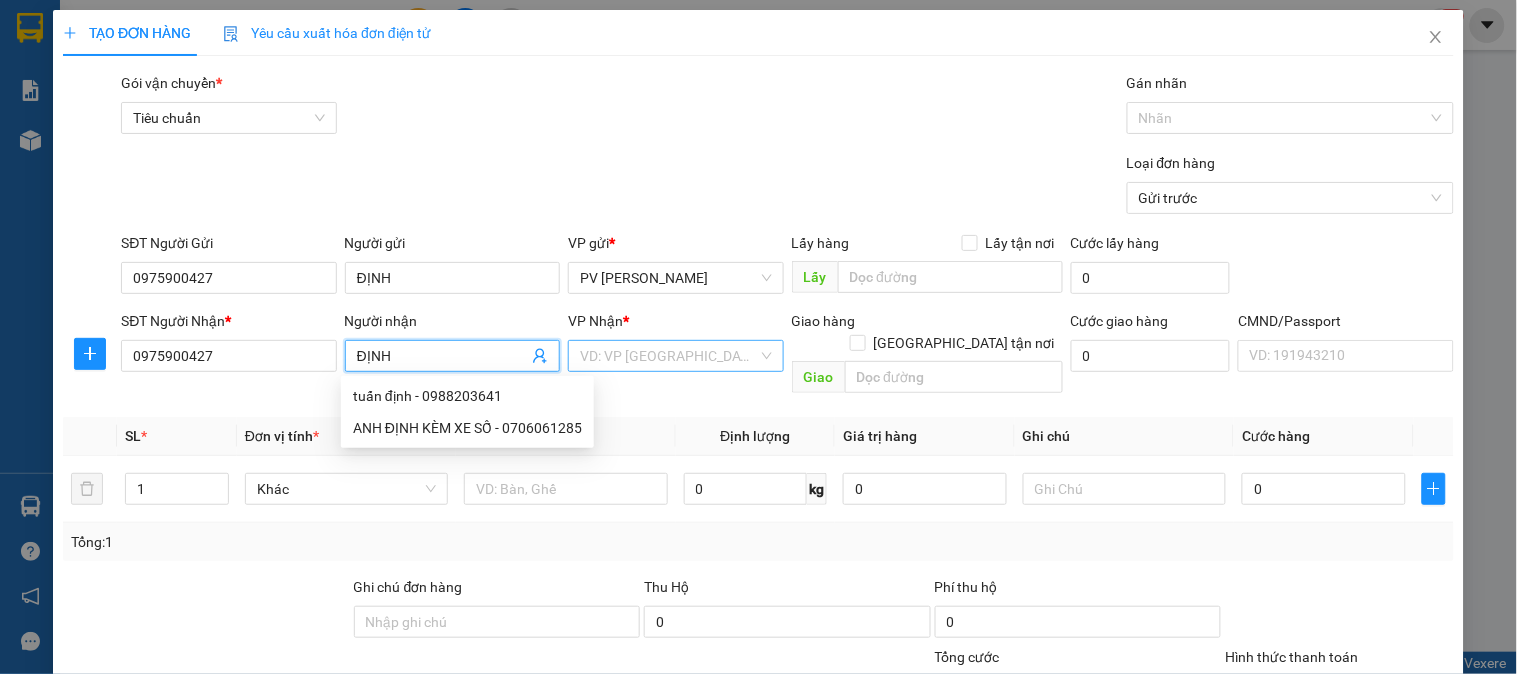 type on "ĐỊNH" 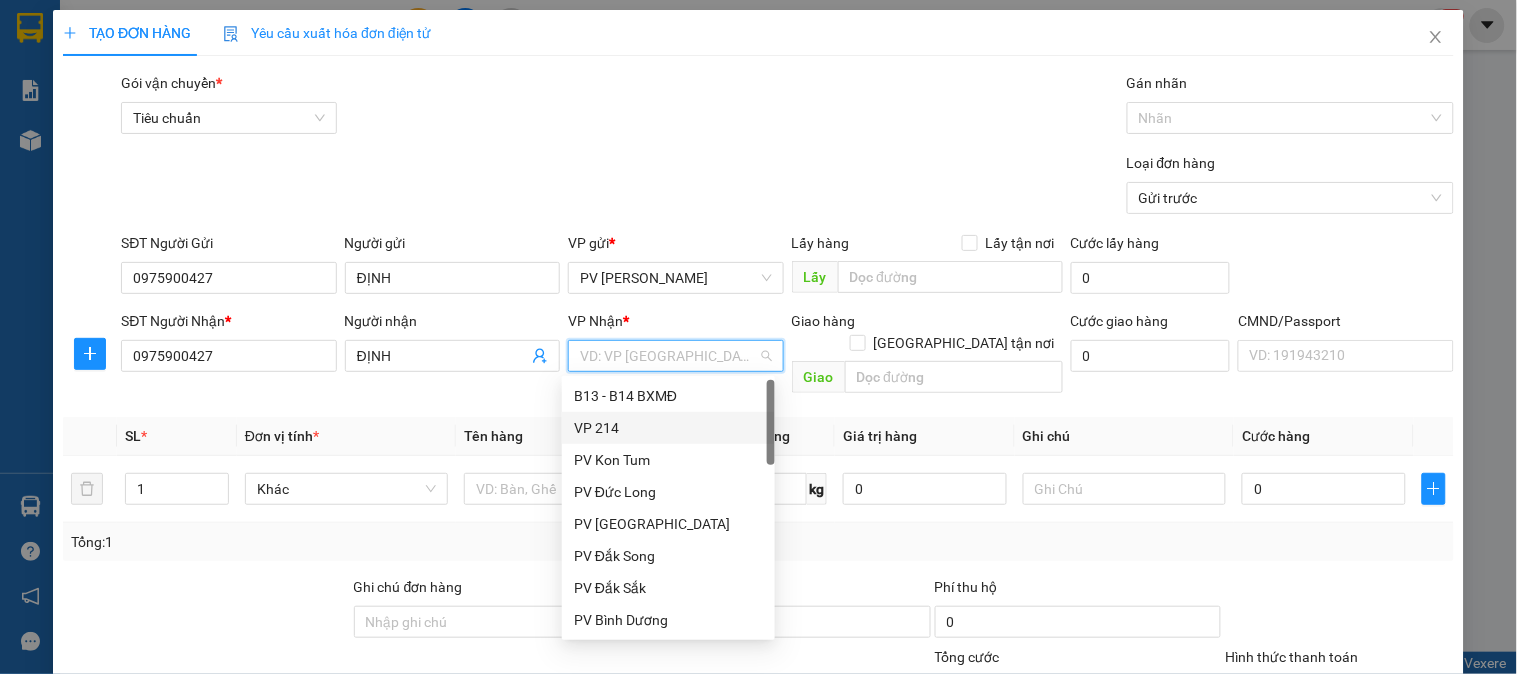 click on "VP 214" at bounding box center [668, 428] 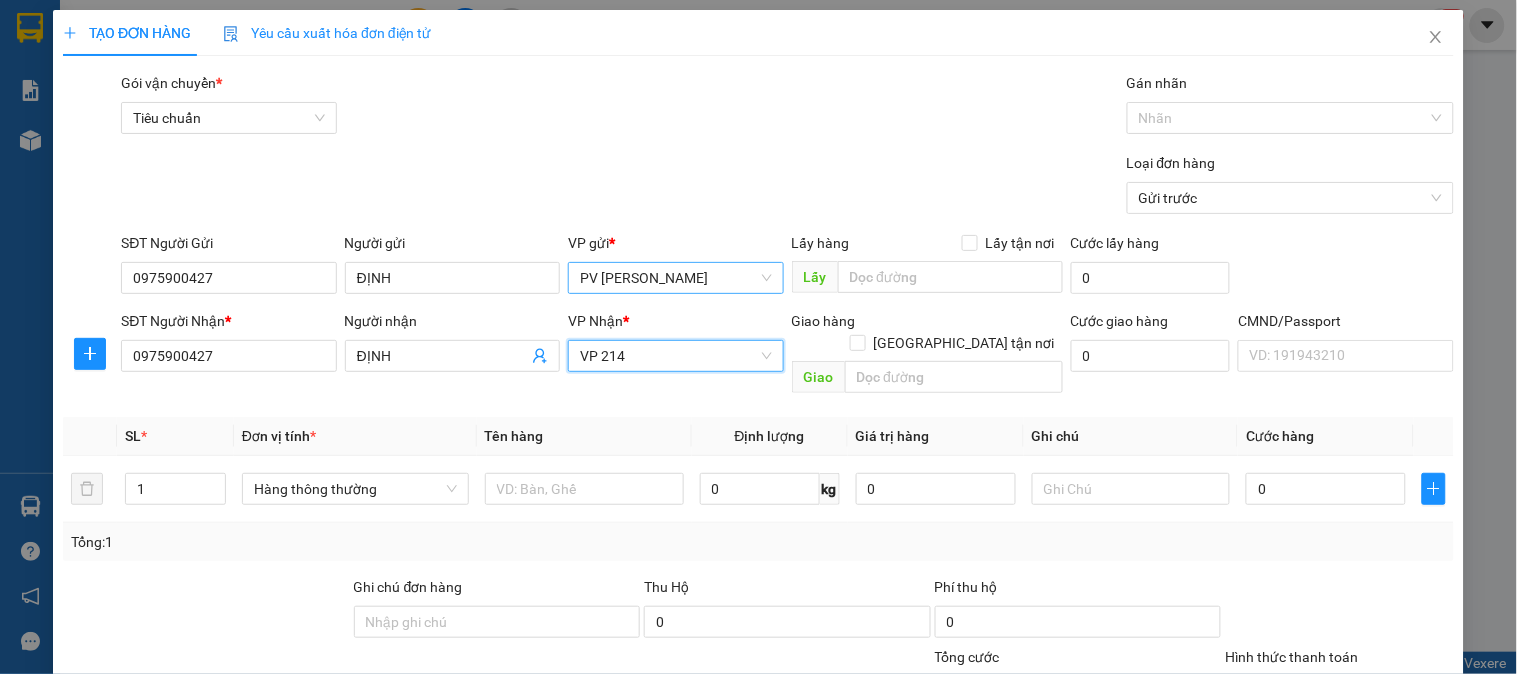 click on "PV [PERSON_NAME]" at bounding box center [675, 278] 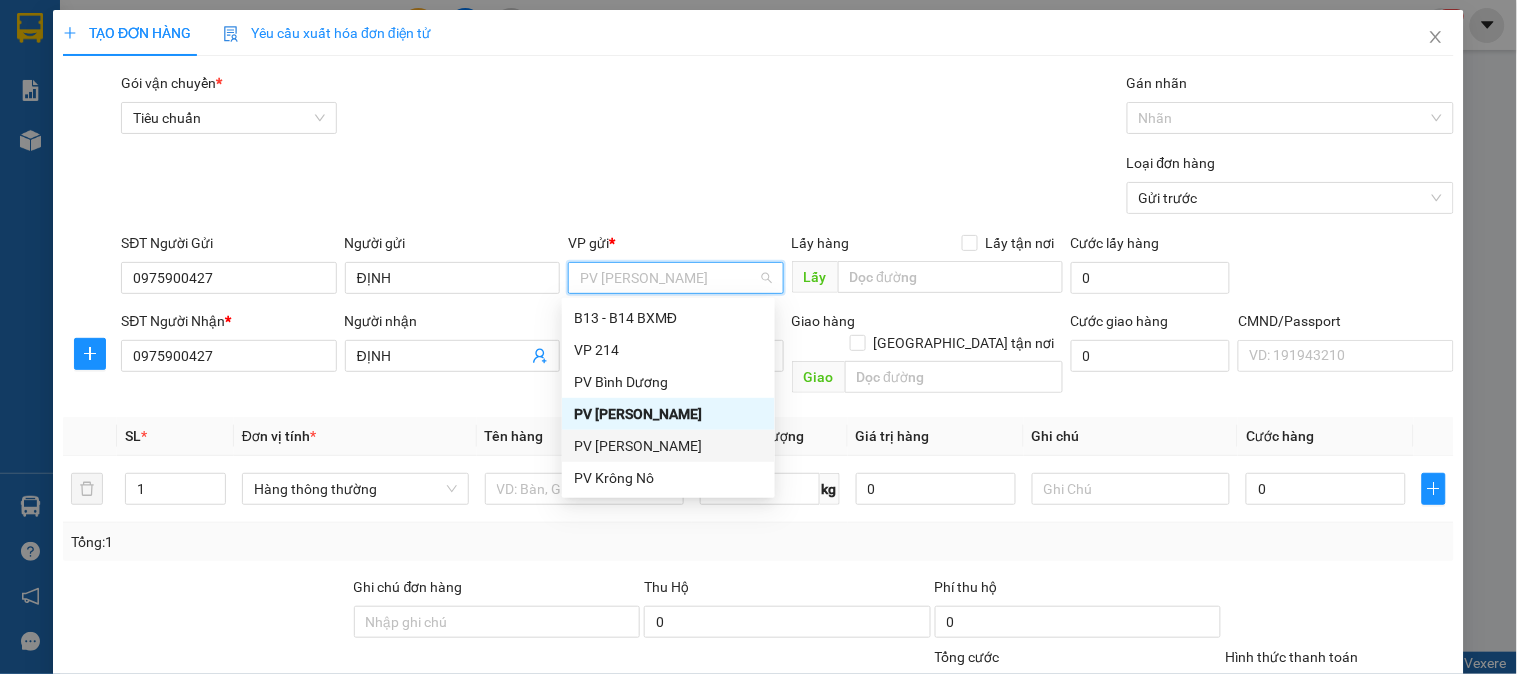 click on "PV [PERSON_NAME]" at bounding box center [668, 446] 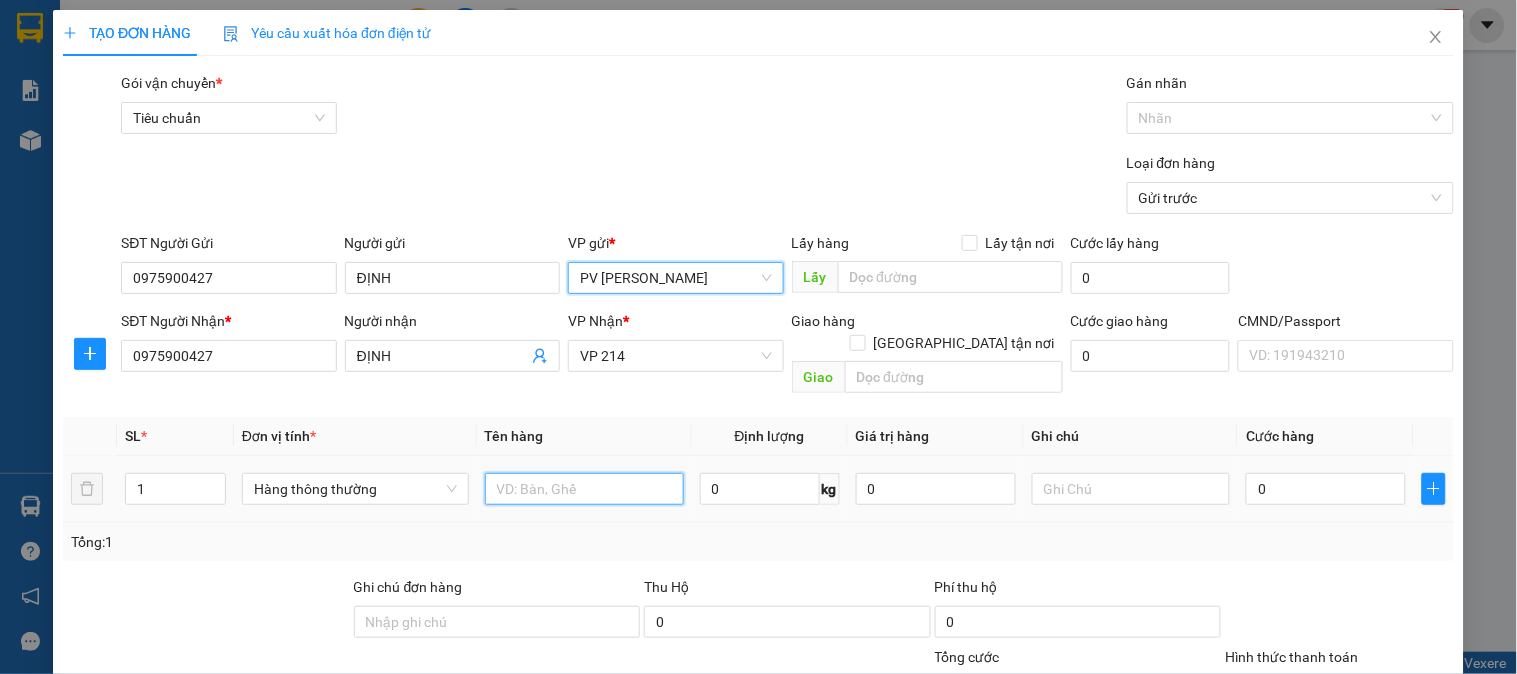 click at bounding box center (584, 489) 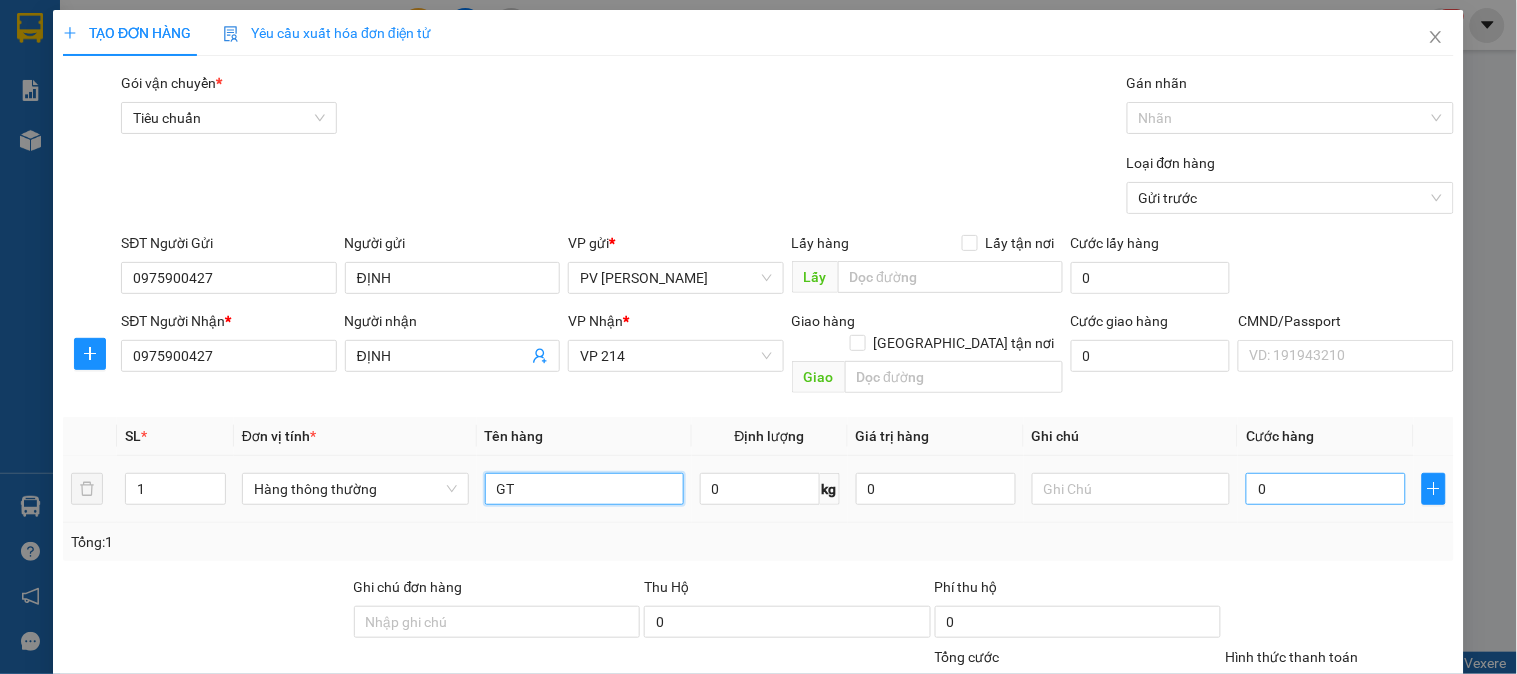 type on "GT" 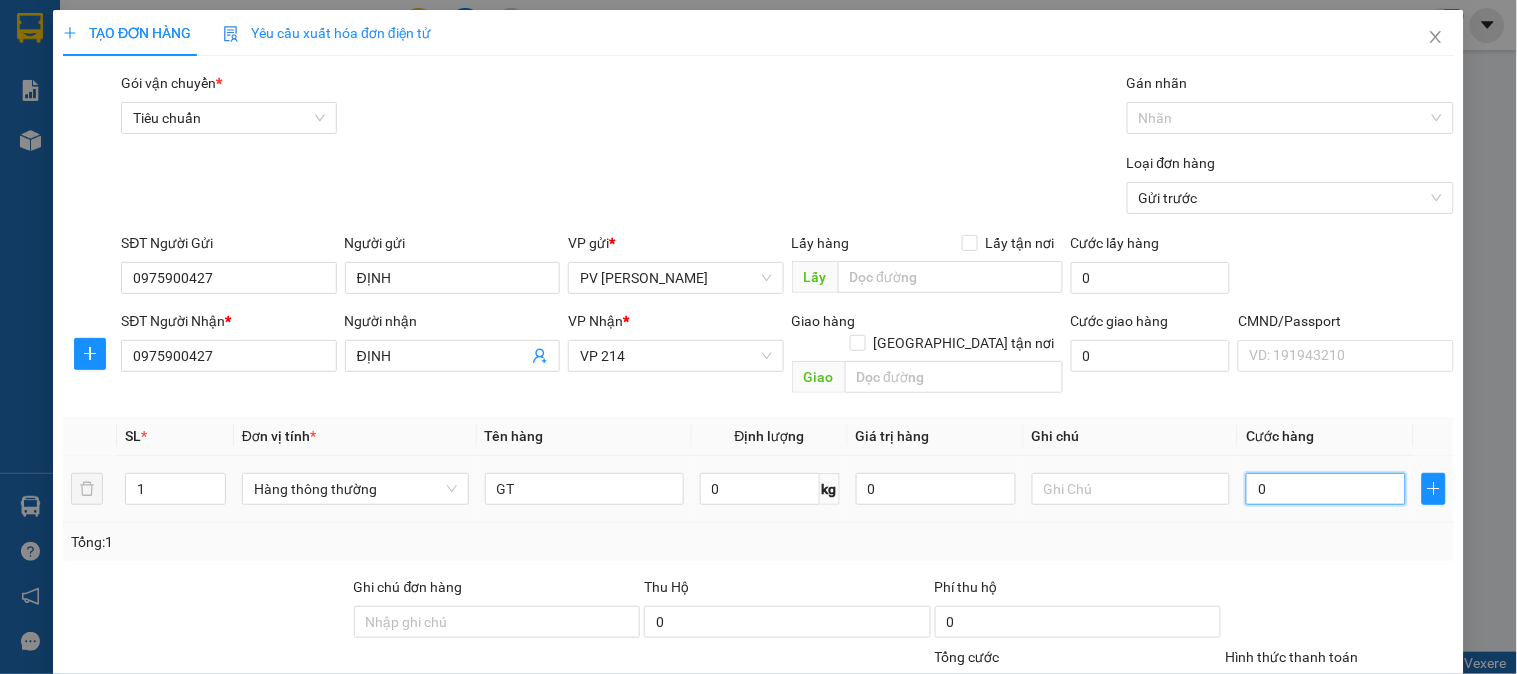 click on "0" at bounding box center (1326, 489) 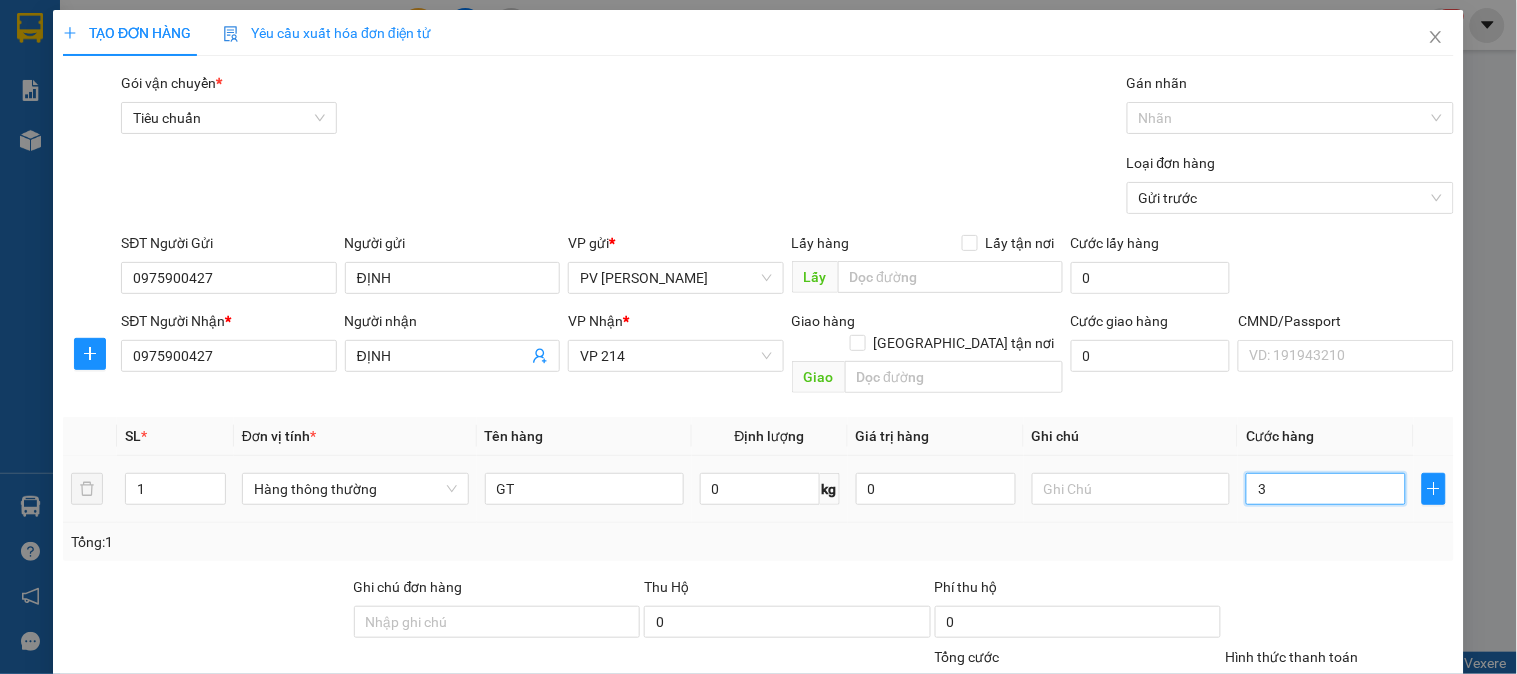 type on "30" 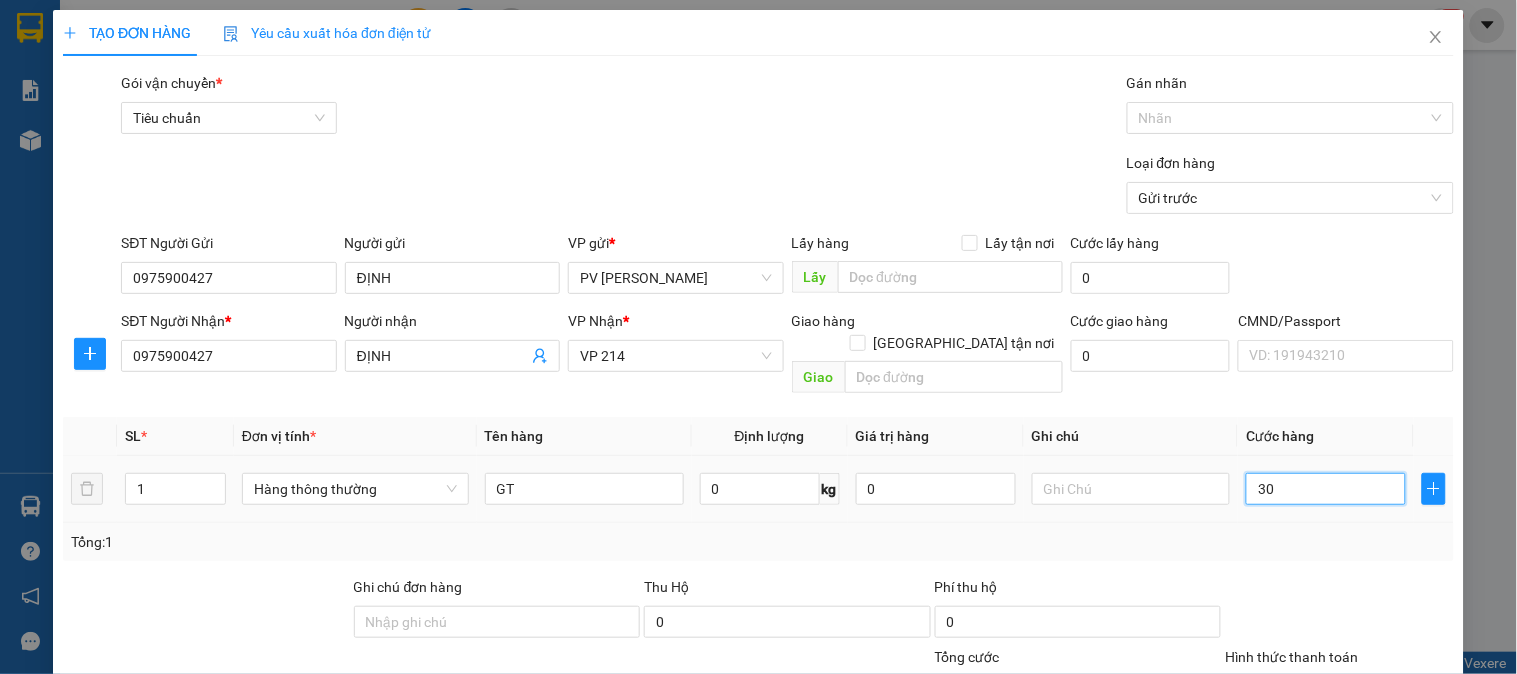 type on "300" 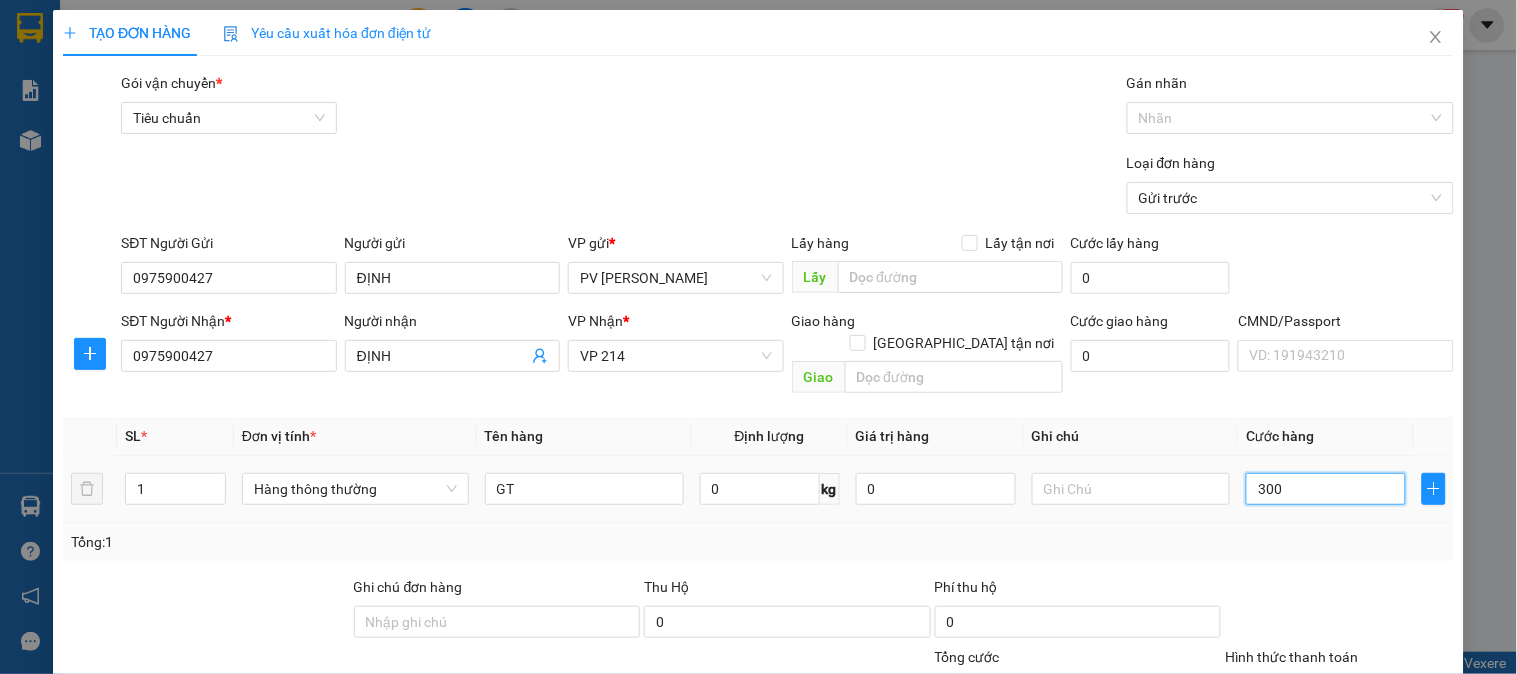 type on "3.000" 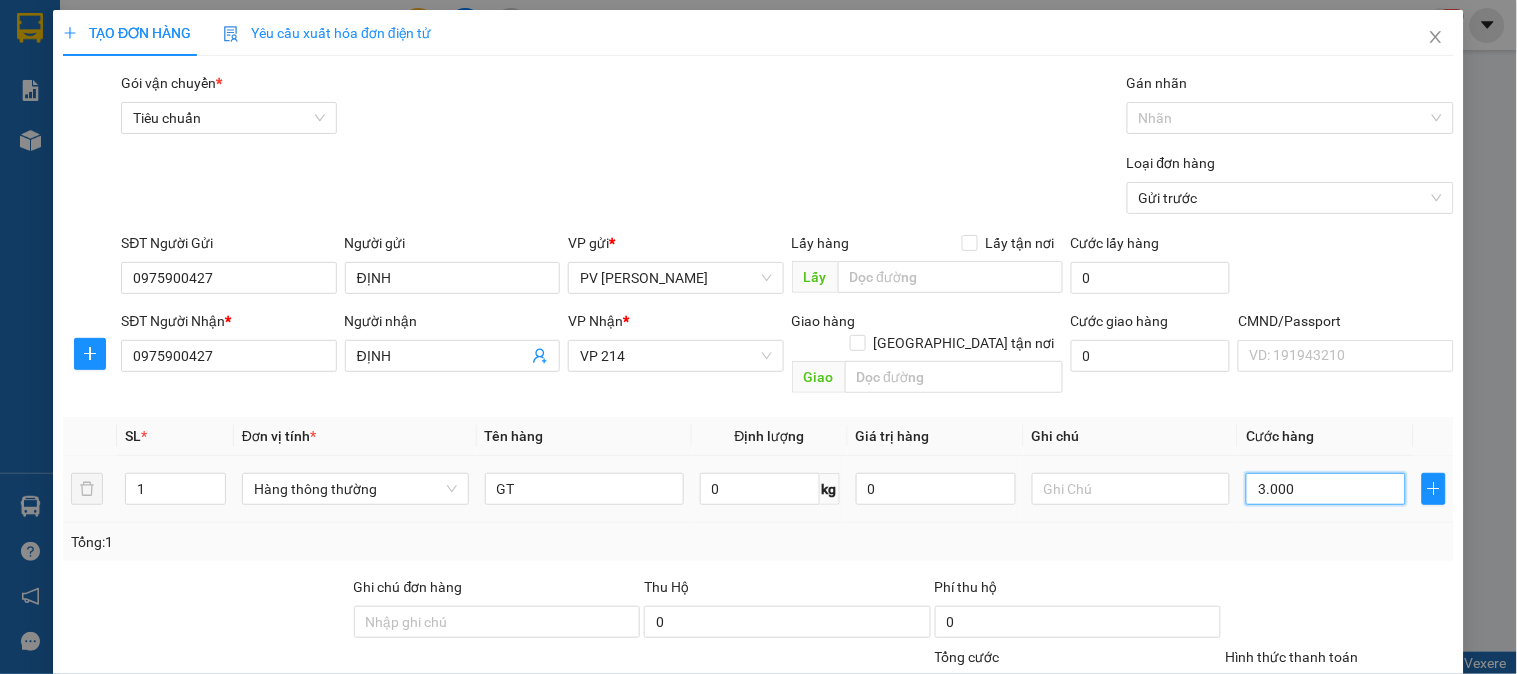 type on "30.000" 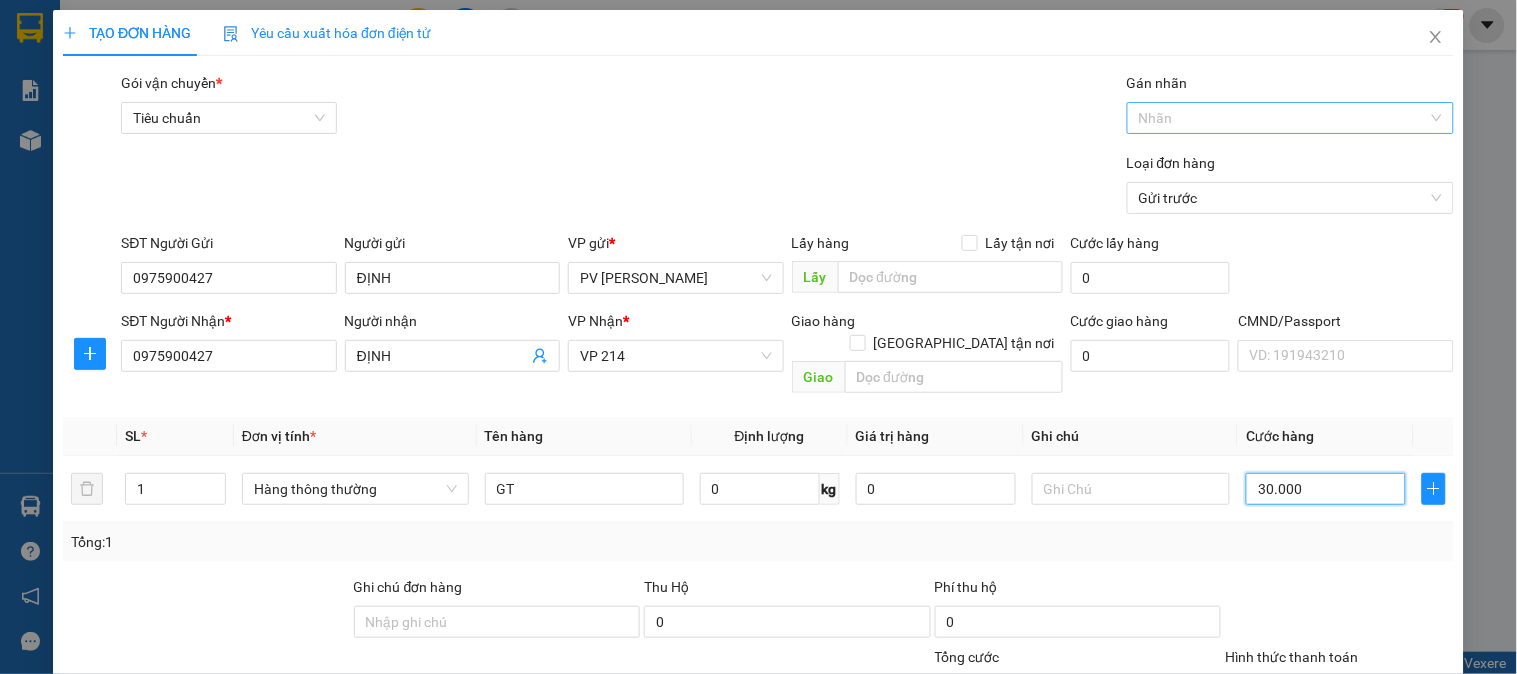 click at bounding box center (1280, 118) 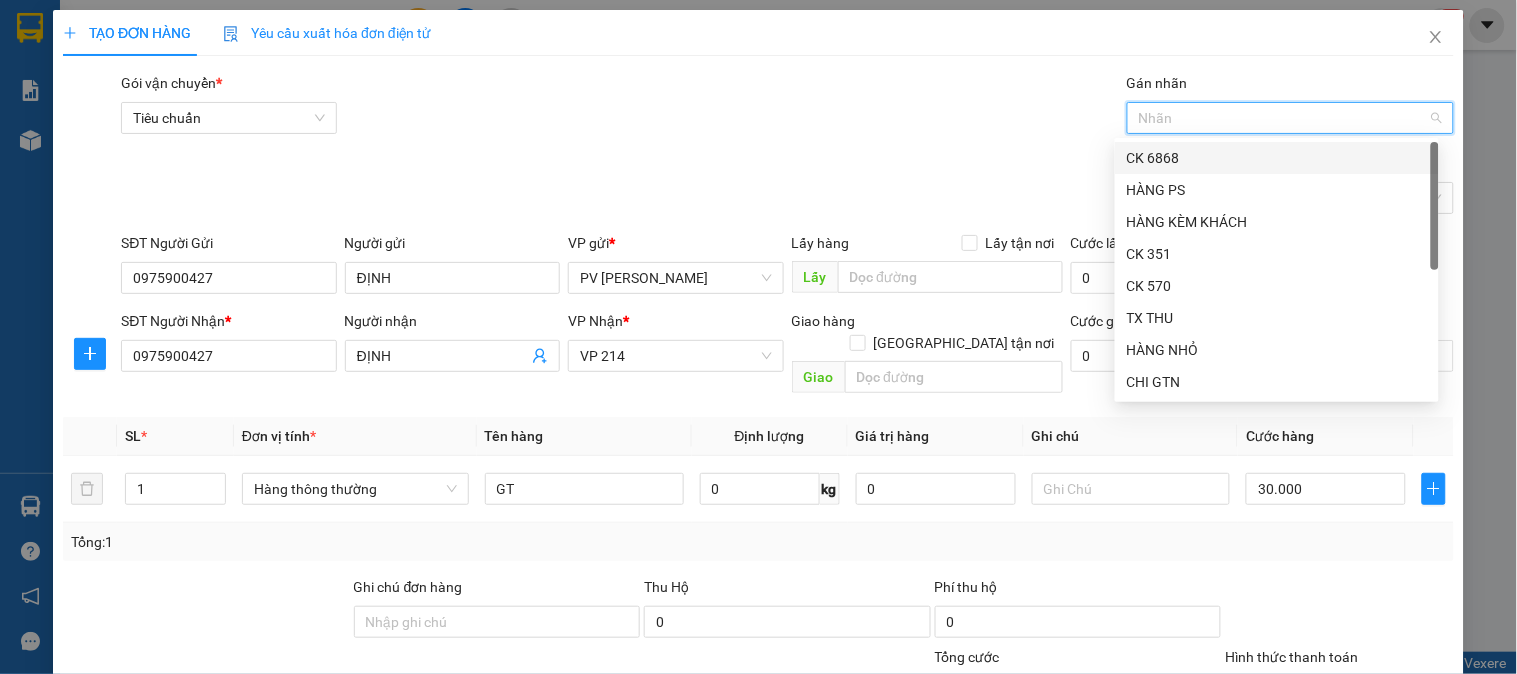 click on "CK 6868" at bounding box center (1277, 158) 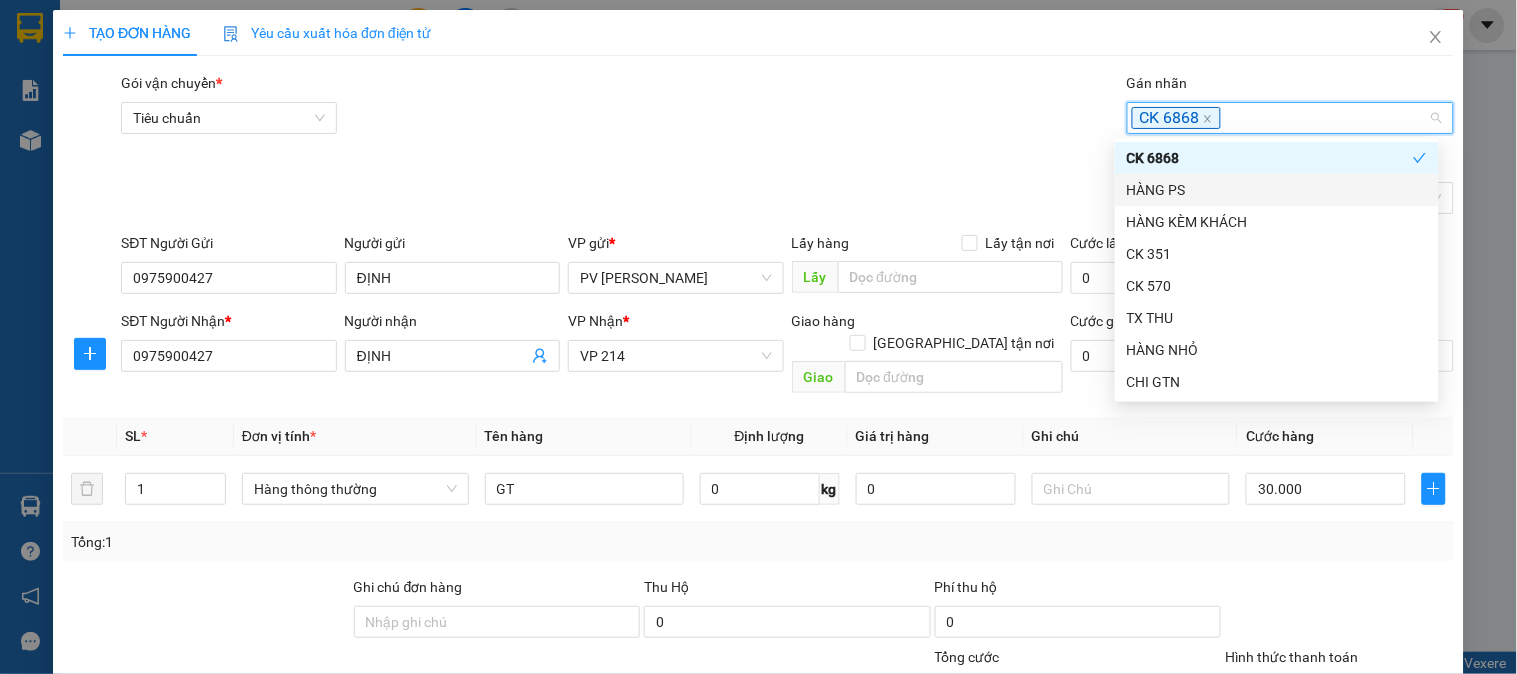scroll, scrollTop: 287, scrollLeft: 0, axis: vertical 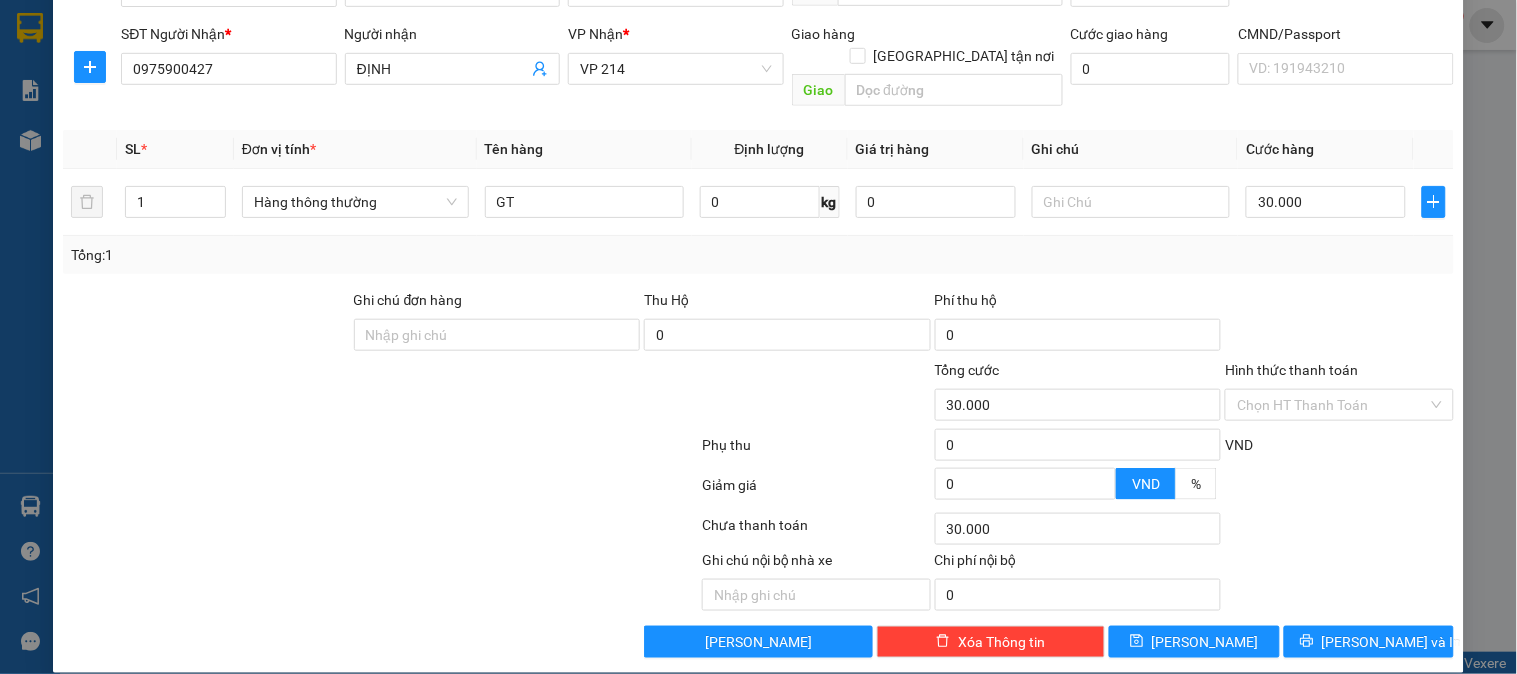 click at bounding box center [1339, 491] 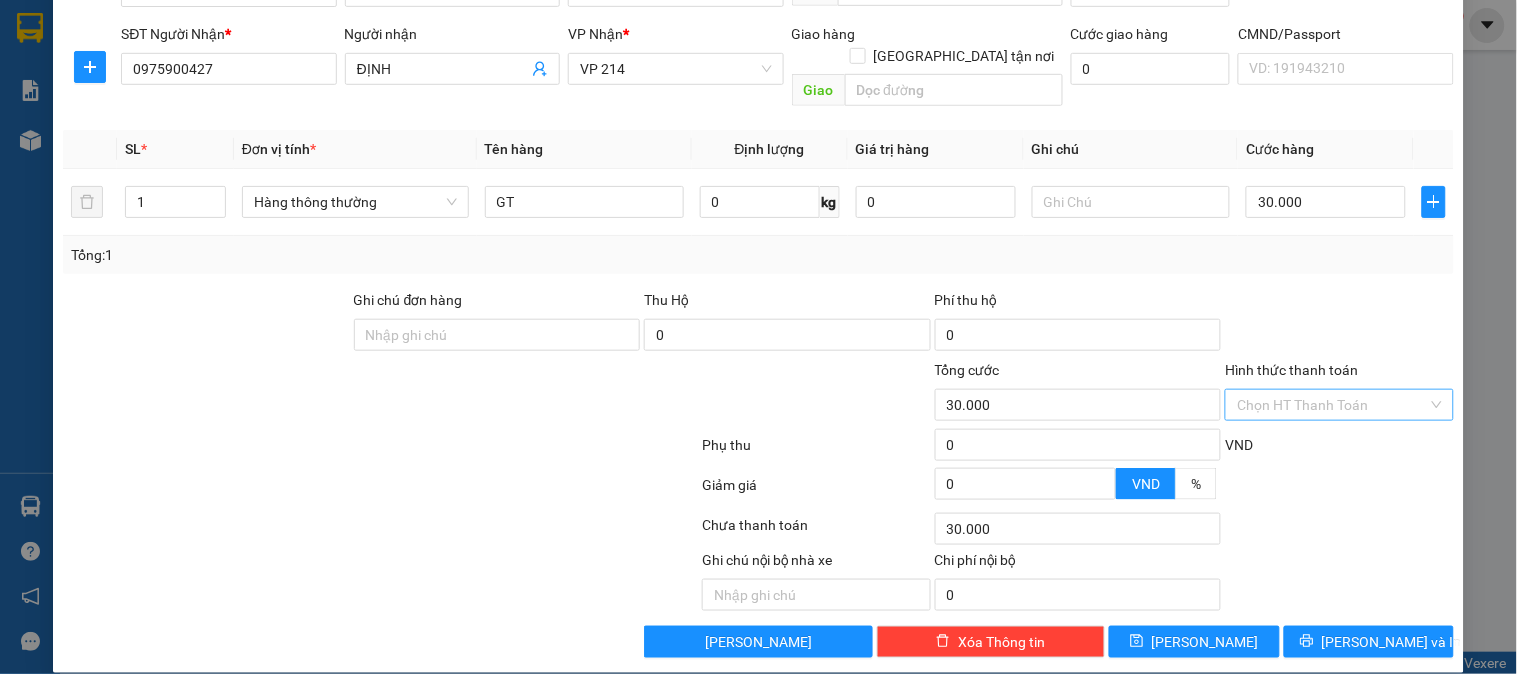 click on "Hình thức thanh toán" at bounding box center [1332, 405] 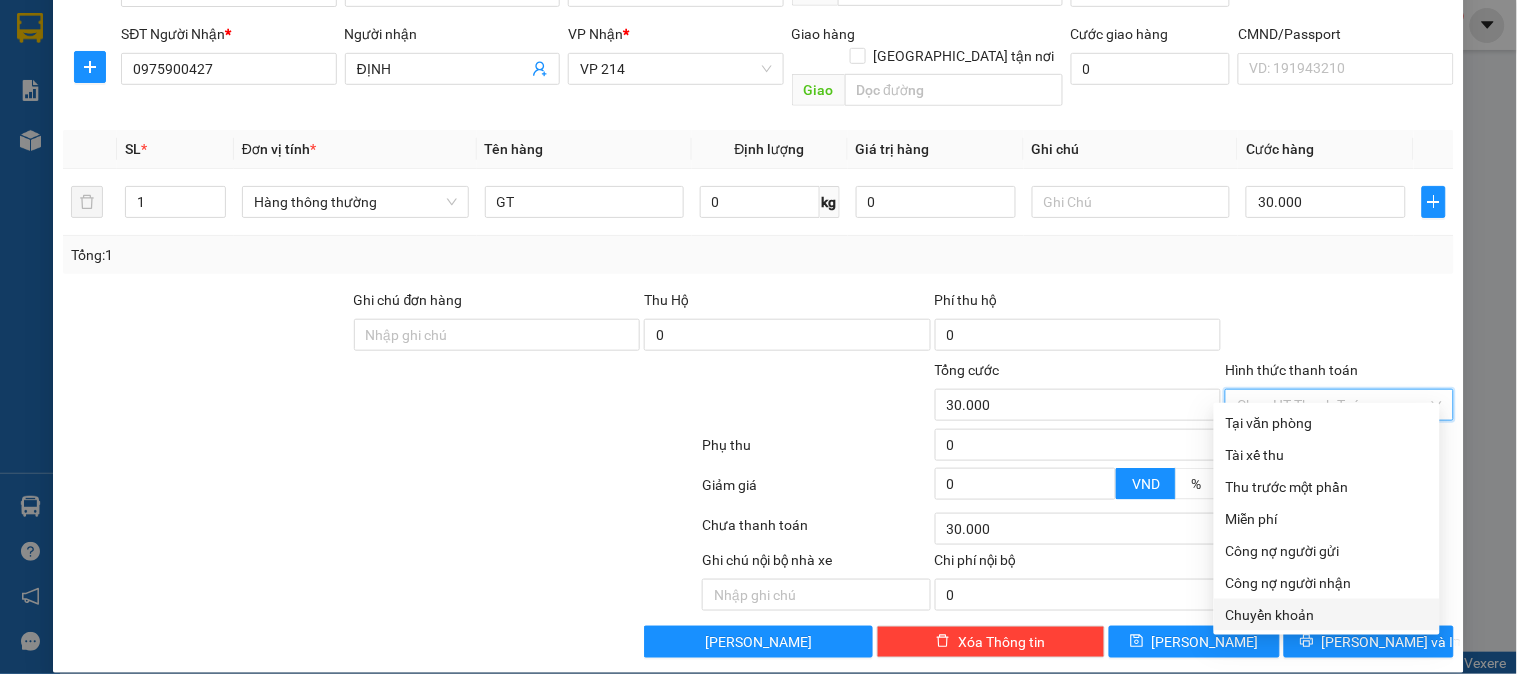 click on "Chuyển khoản" at bounding box center [1327, 615] 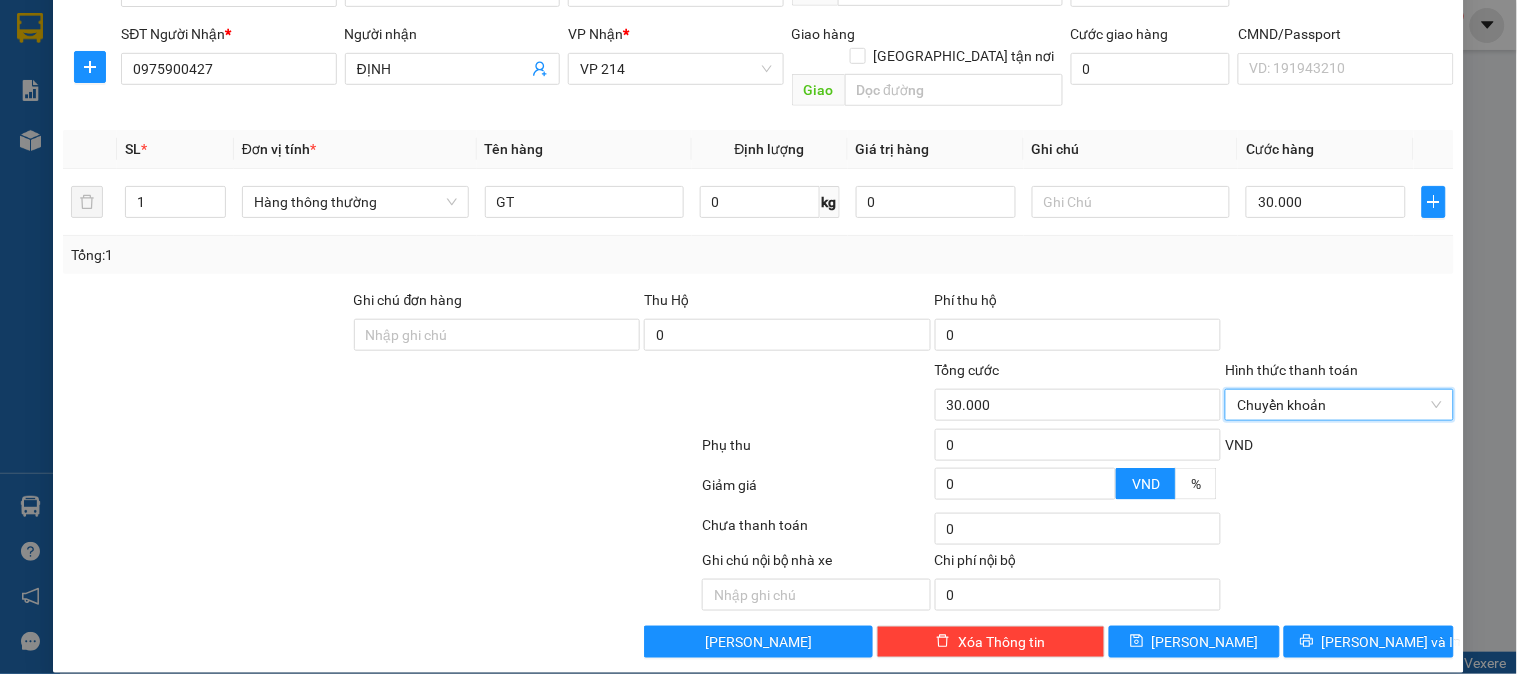 scroll, scrollTop: 65, scrollLeft: 0, axis: vertical 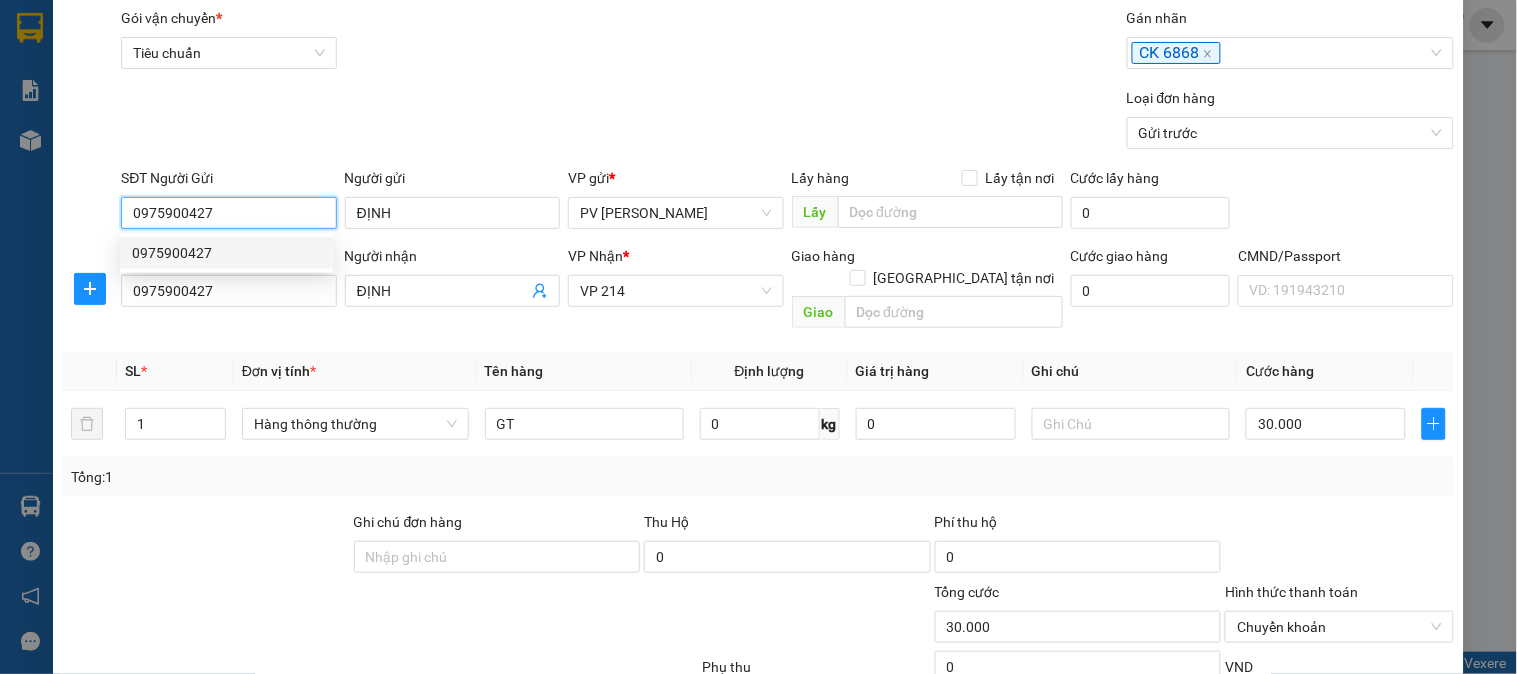 drag, startPoint x: 244, startPoint y: 215, endPoint x: 104, endPoint y: 222, distance: 140.1749 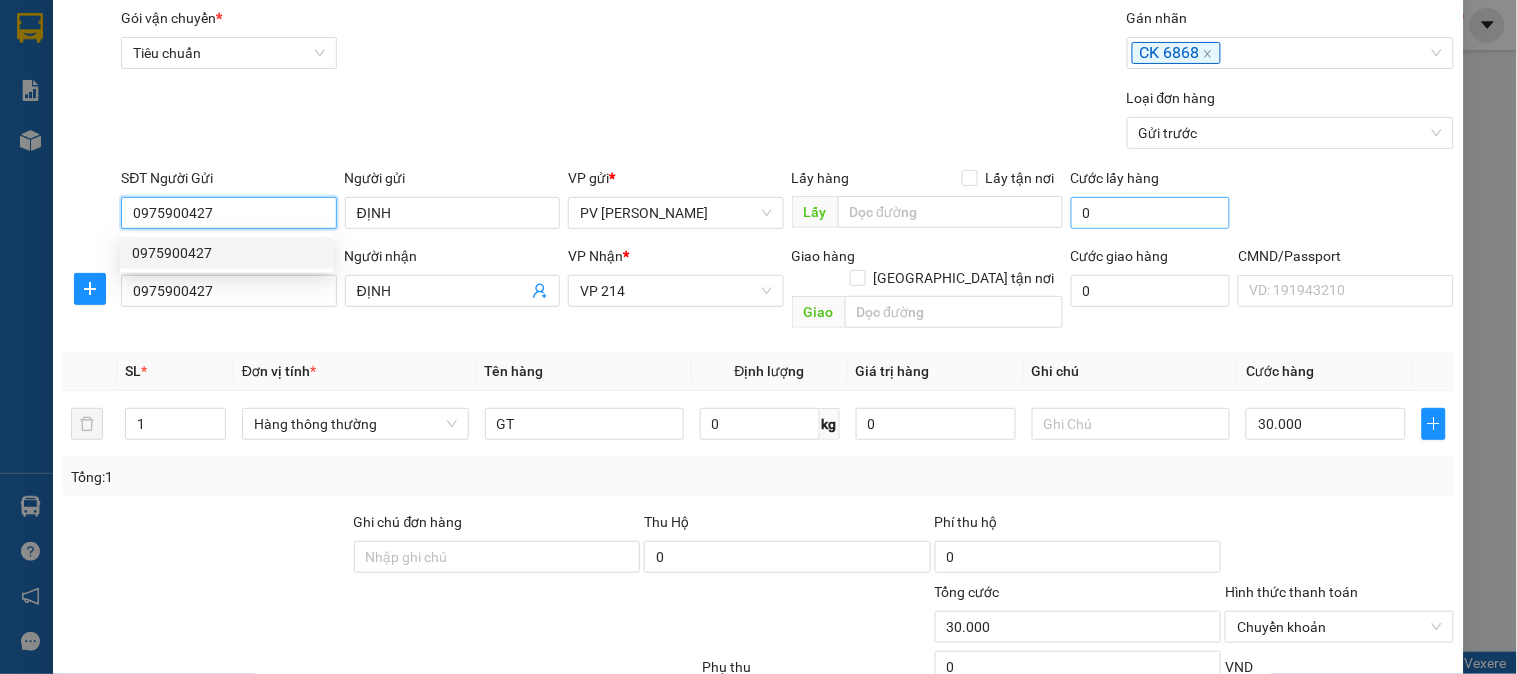 scroll, scrollTop: 287, scrollLeft: 0, axis: vertical 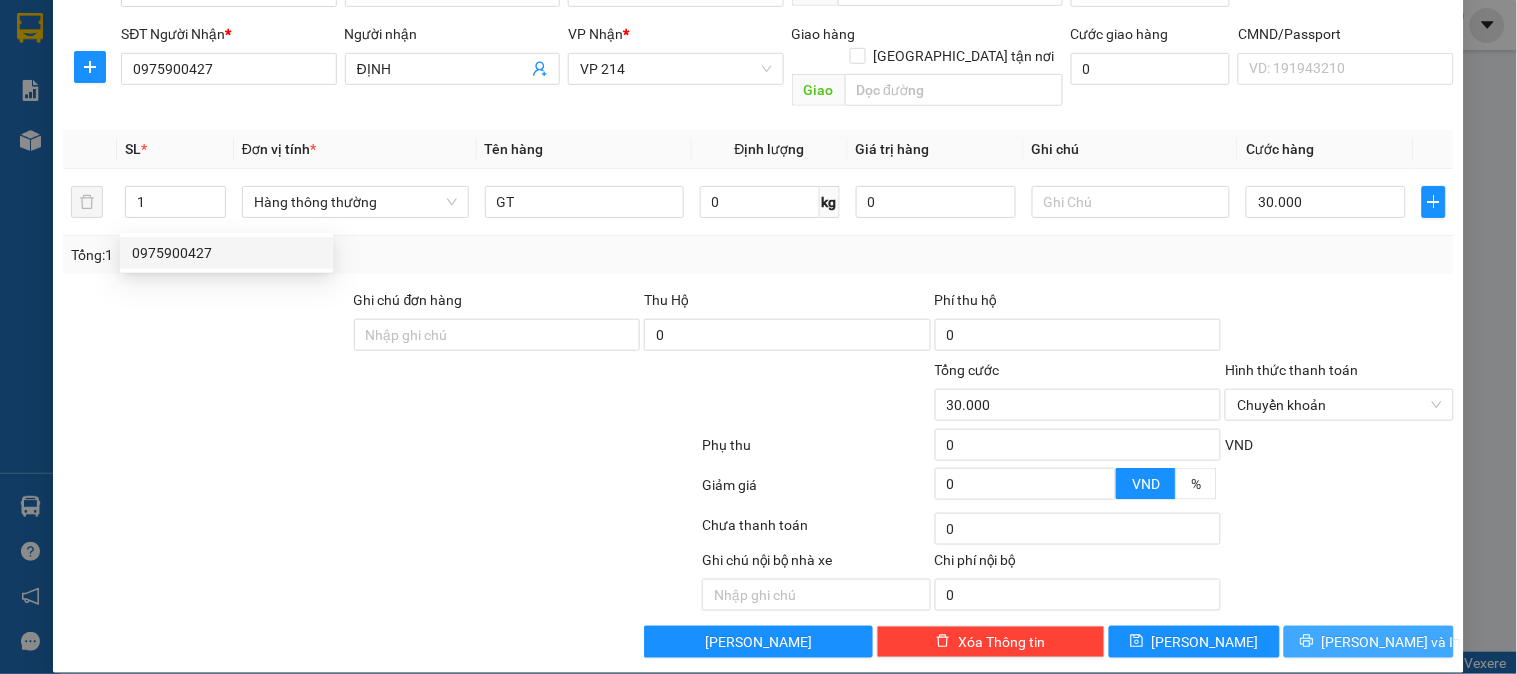 click 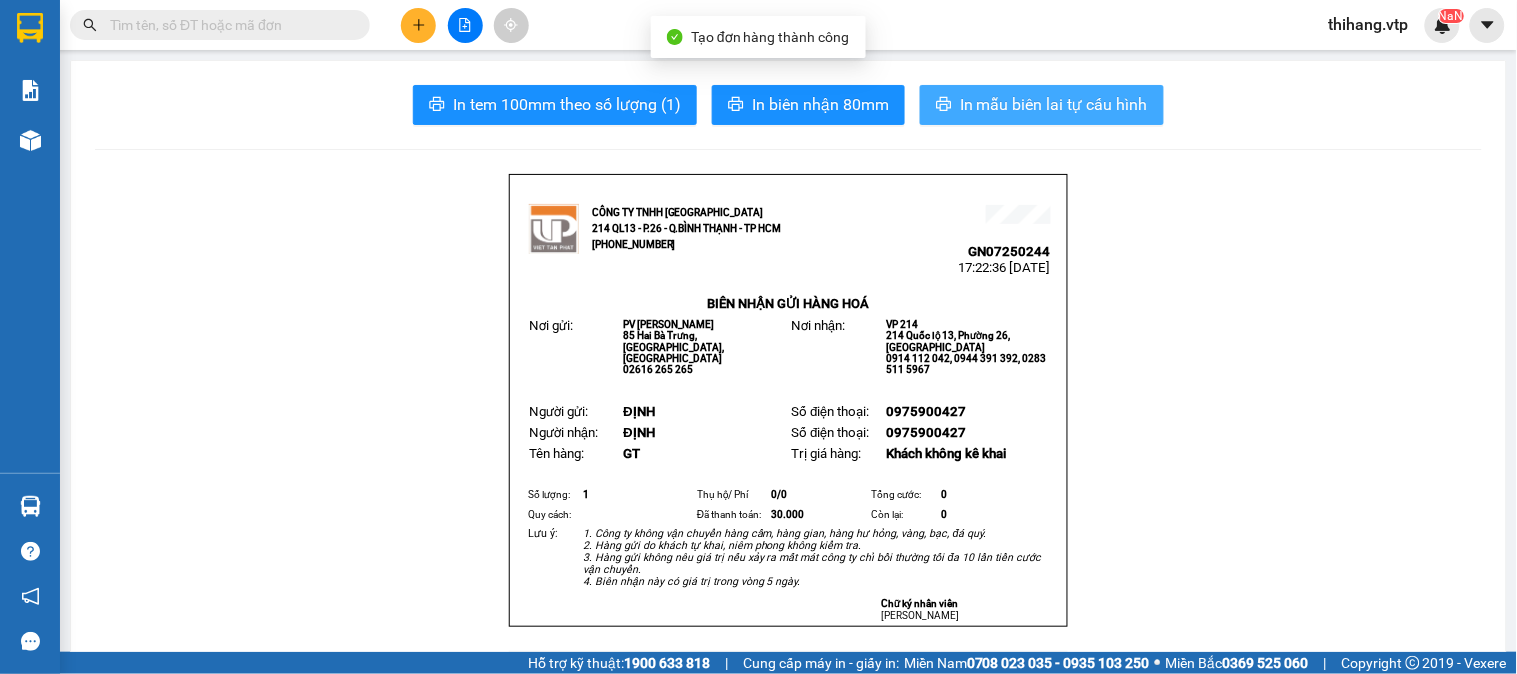 click on "In mẫu biên lai tự cấu hình" at bounding box center (1054, 104) 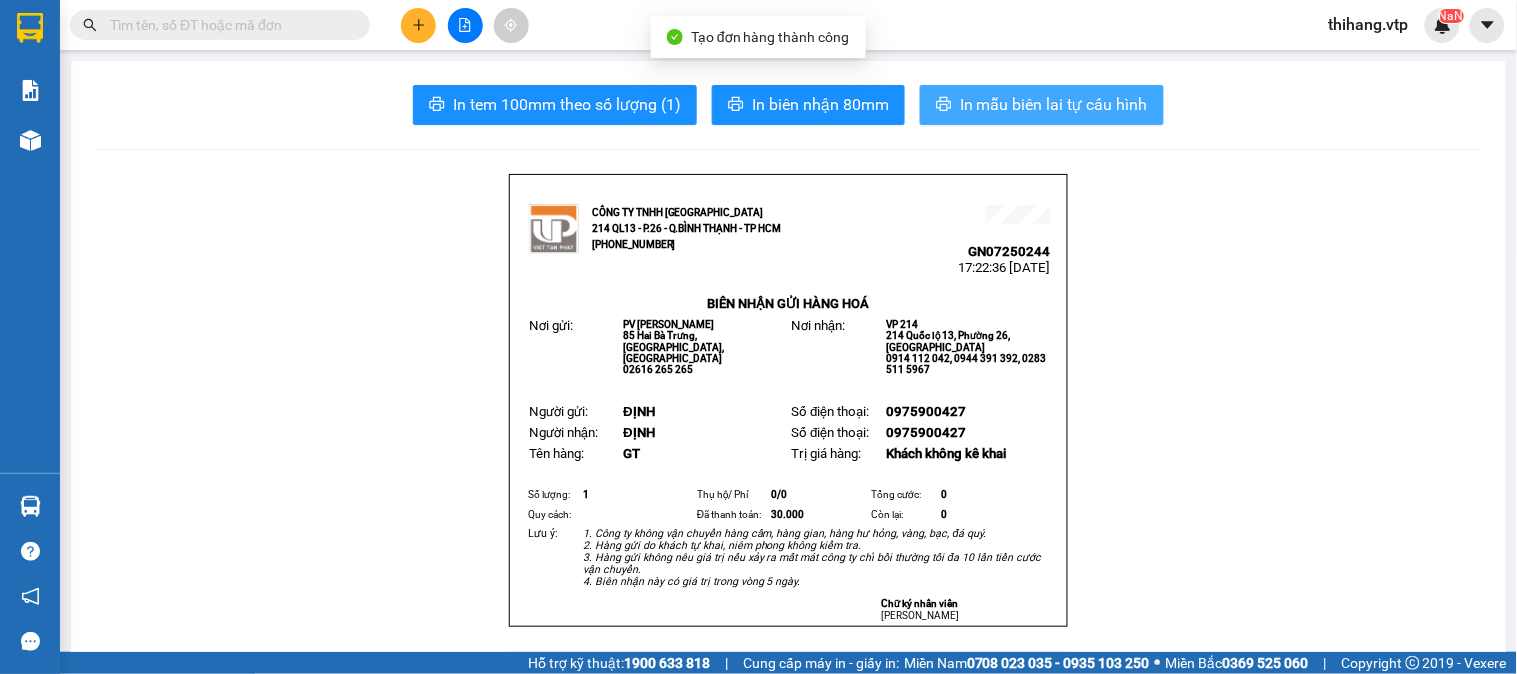 scroll, scrollTop: 0, scrollLeft: 0, axis: both 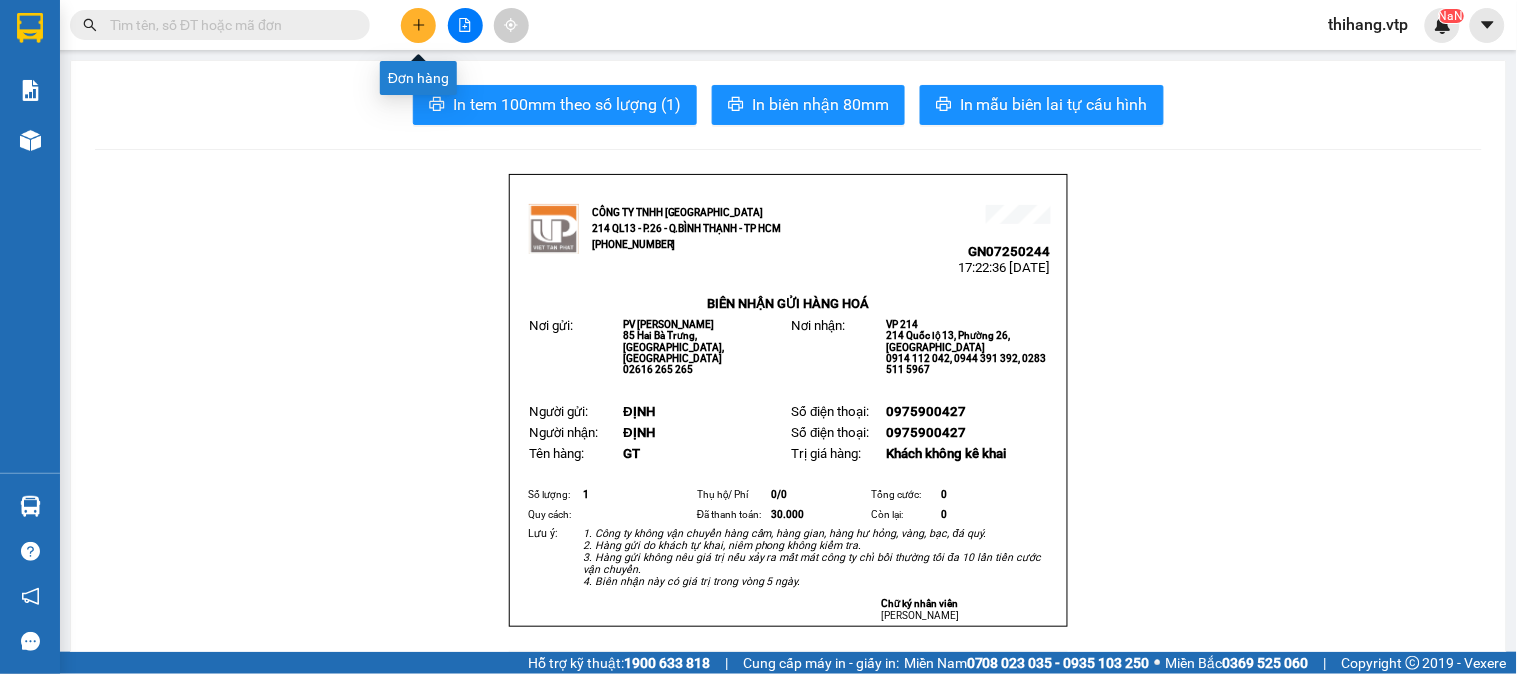 click at bounding box center (418, 25) 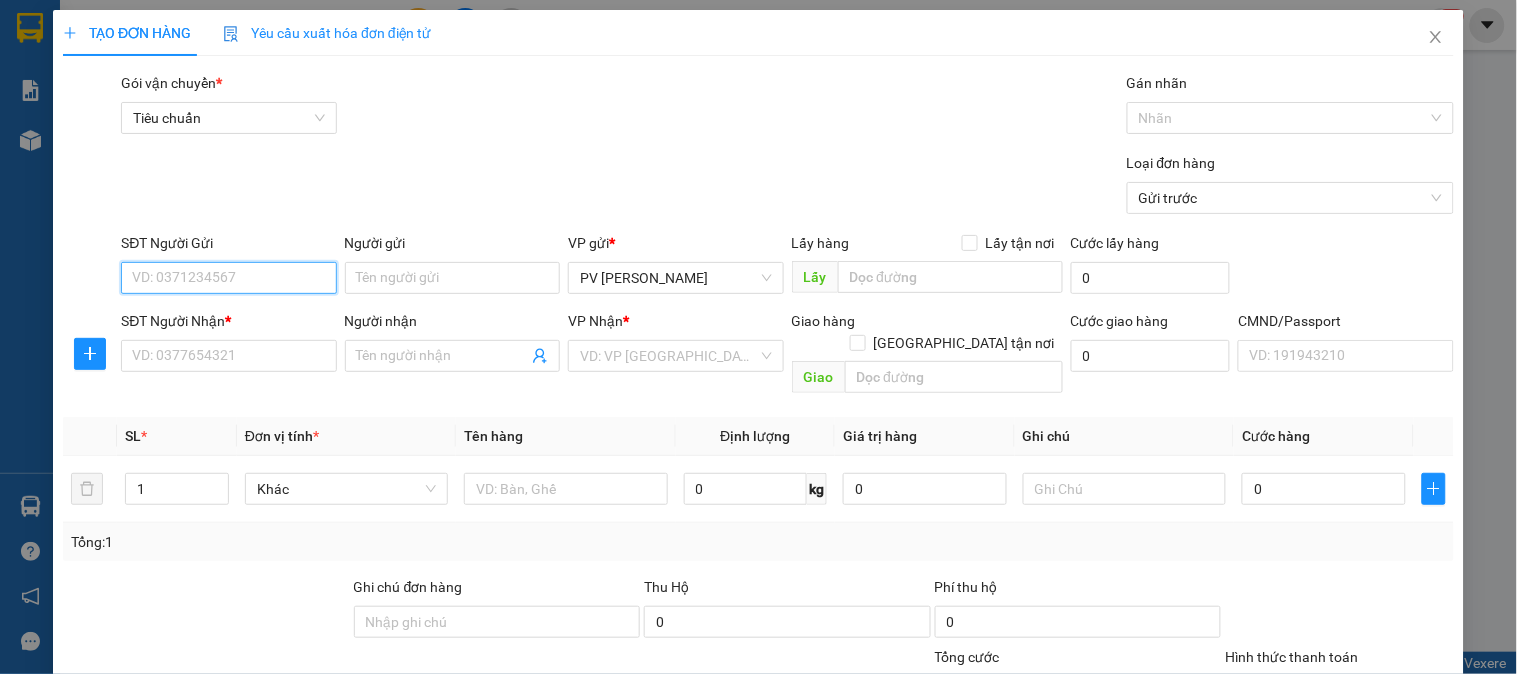 click on "SĐT Người Gửi" at bounding box center (228, 278) 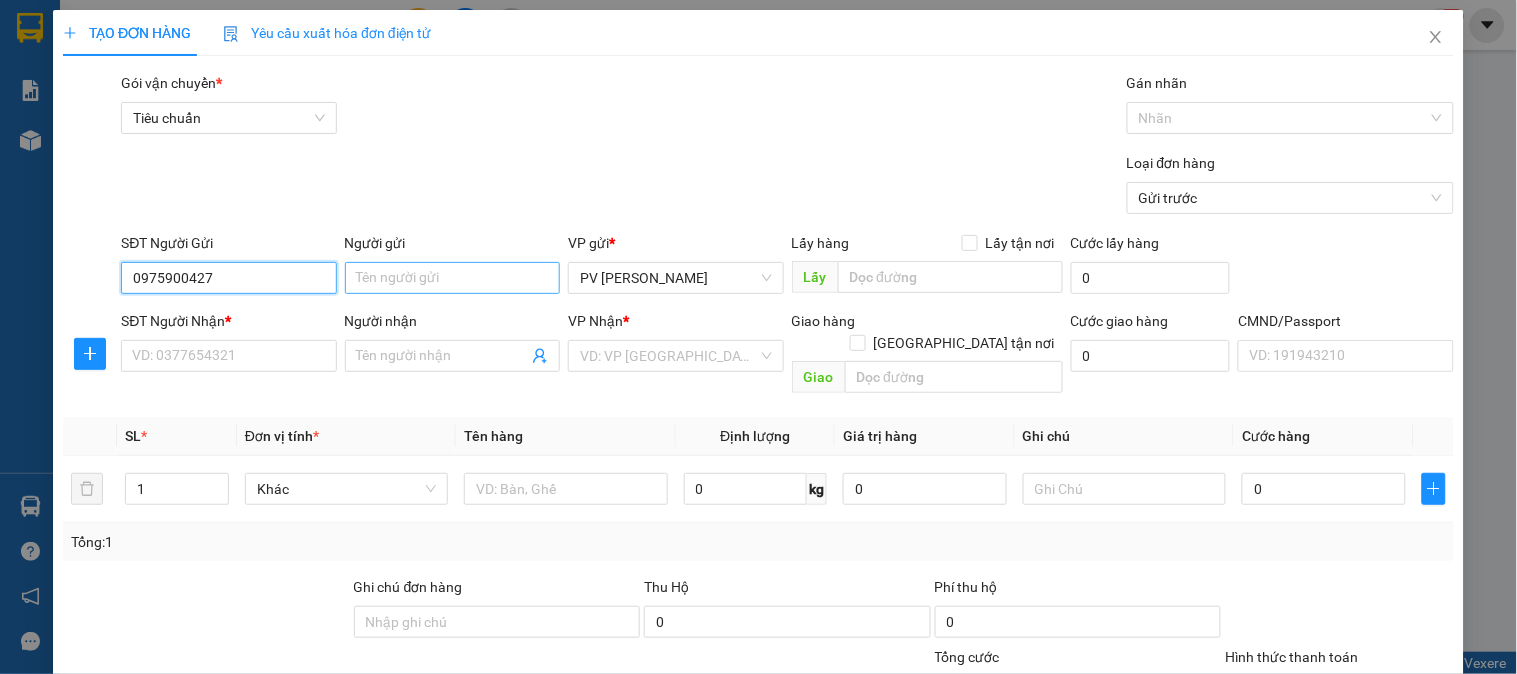 type on "0975900427" 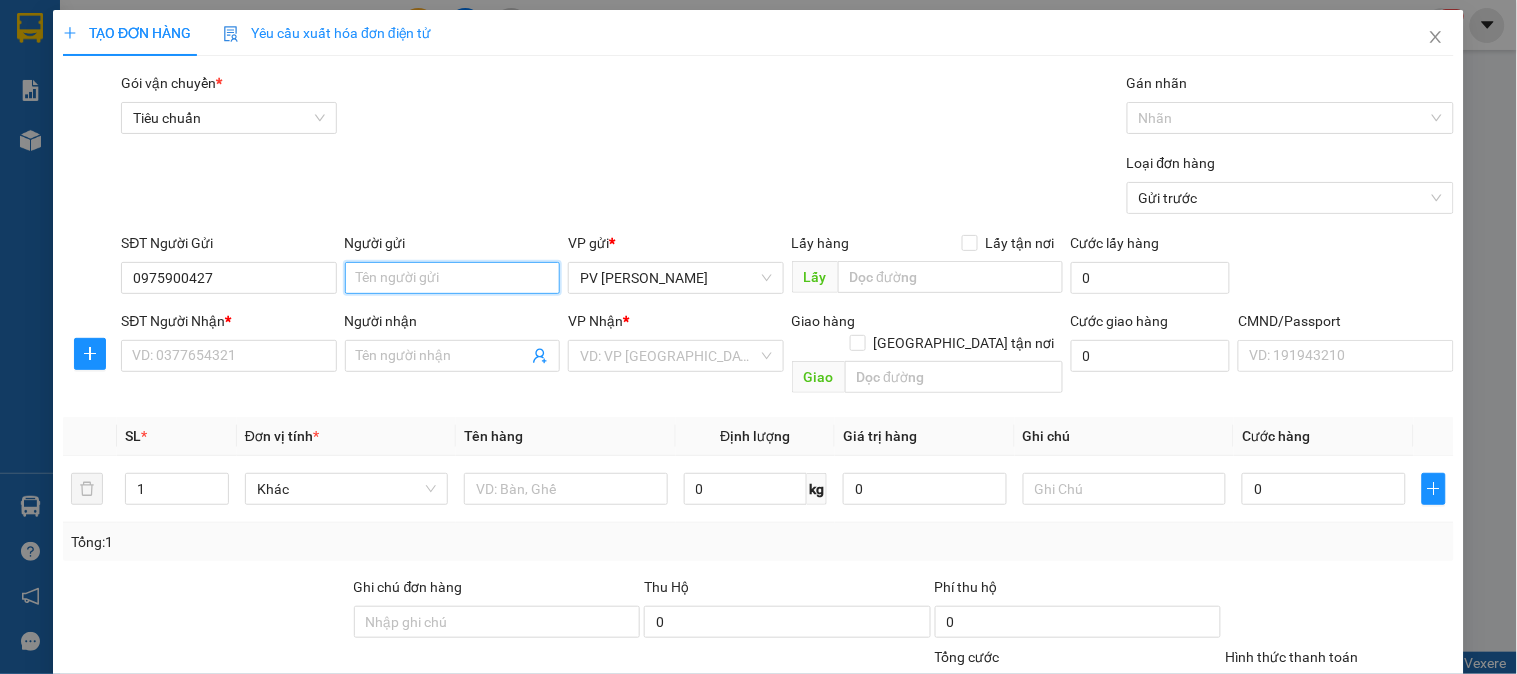 click on "Người gửi" at bounding box center (452, 278) 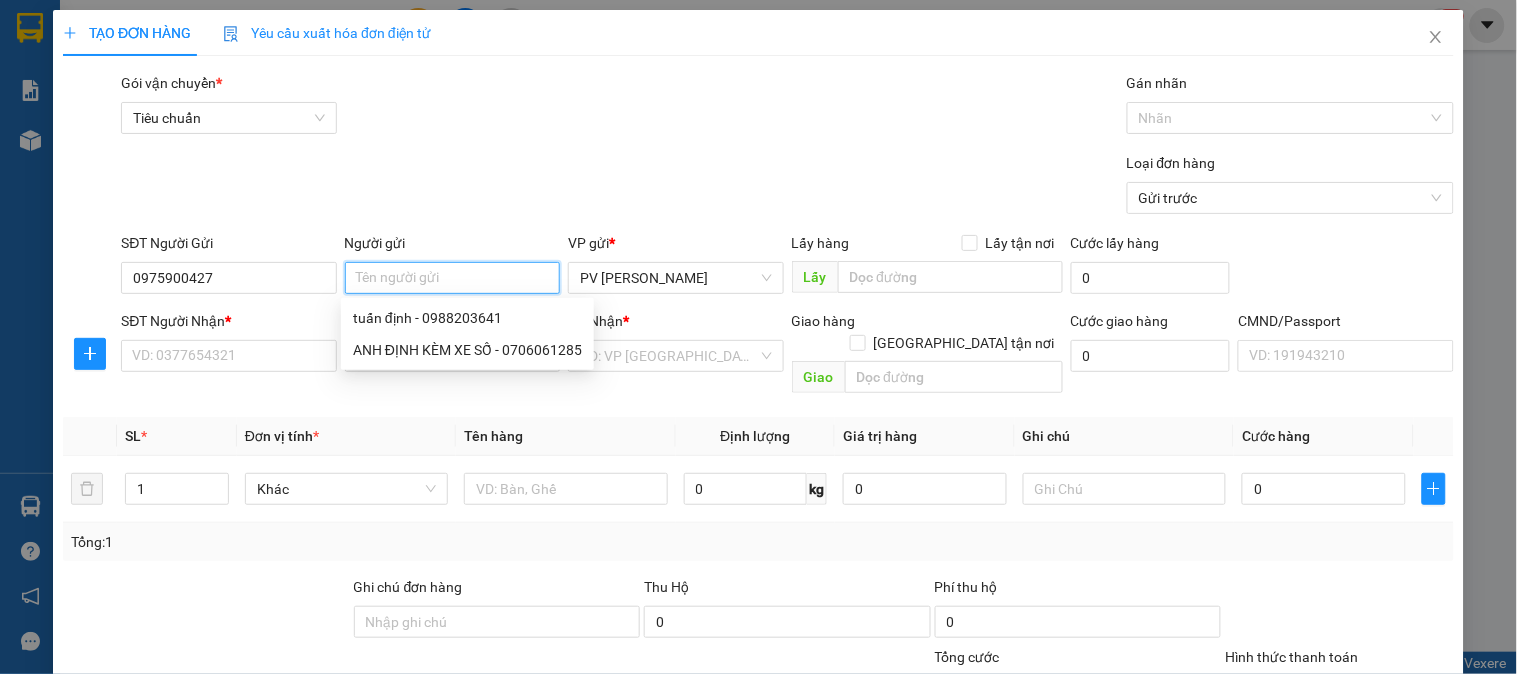 type on "D" 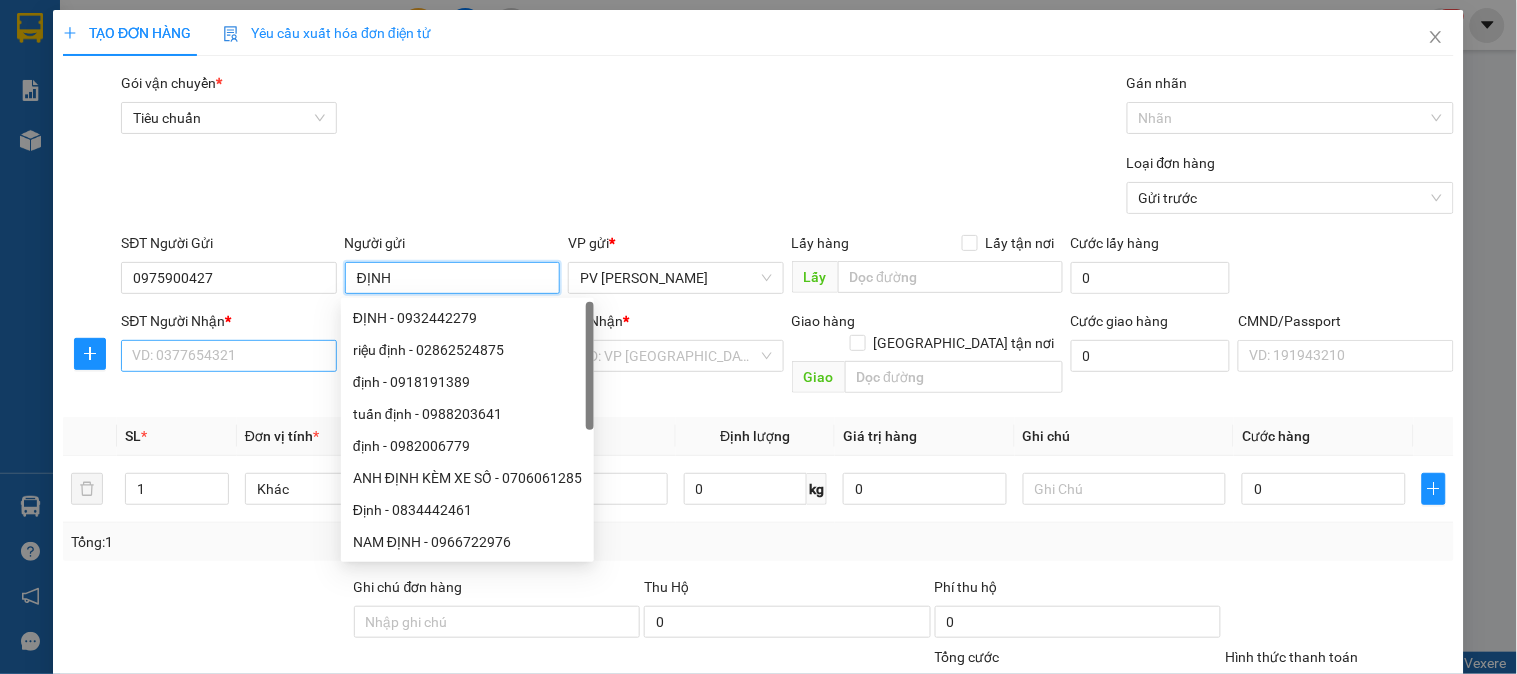 type on "ĐỊNH" 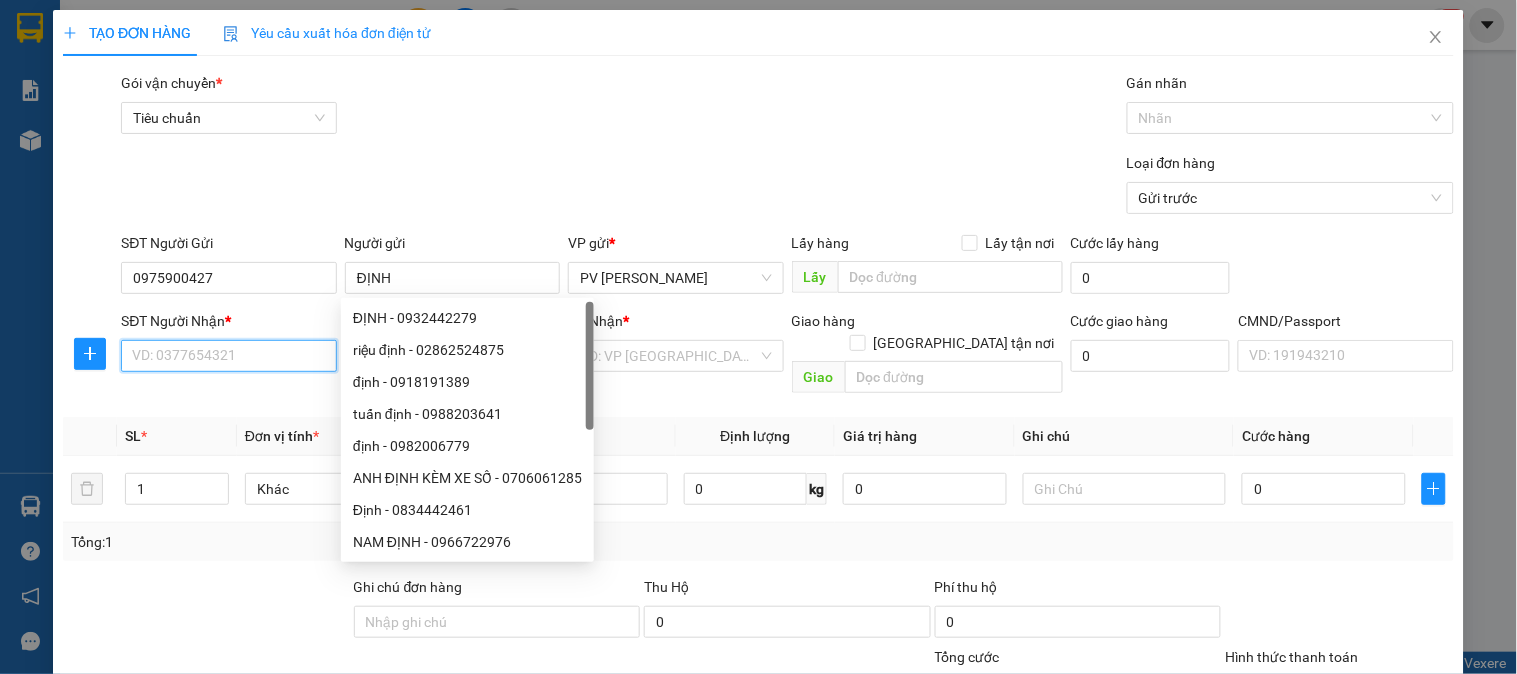 click on "SĐT Người Nhận  *" at bounding box center (228, 356) 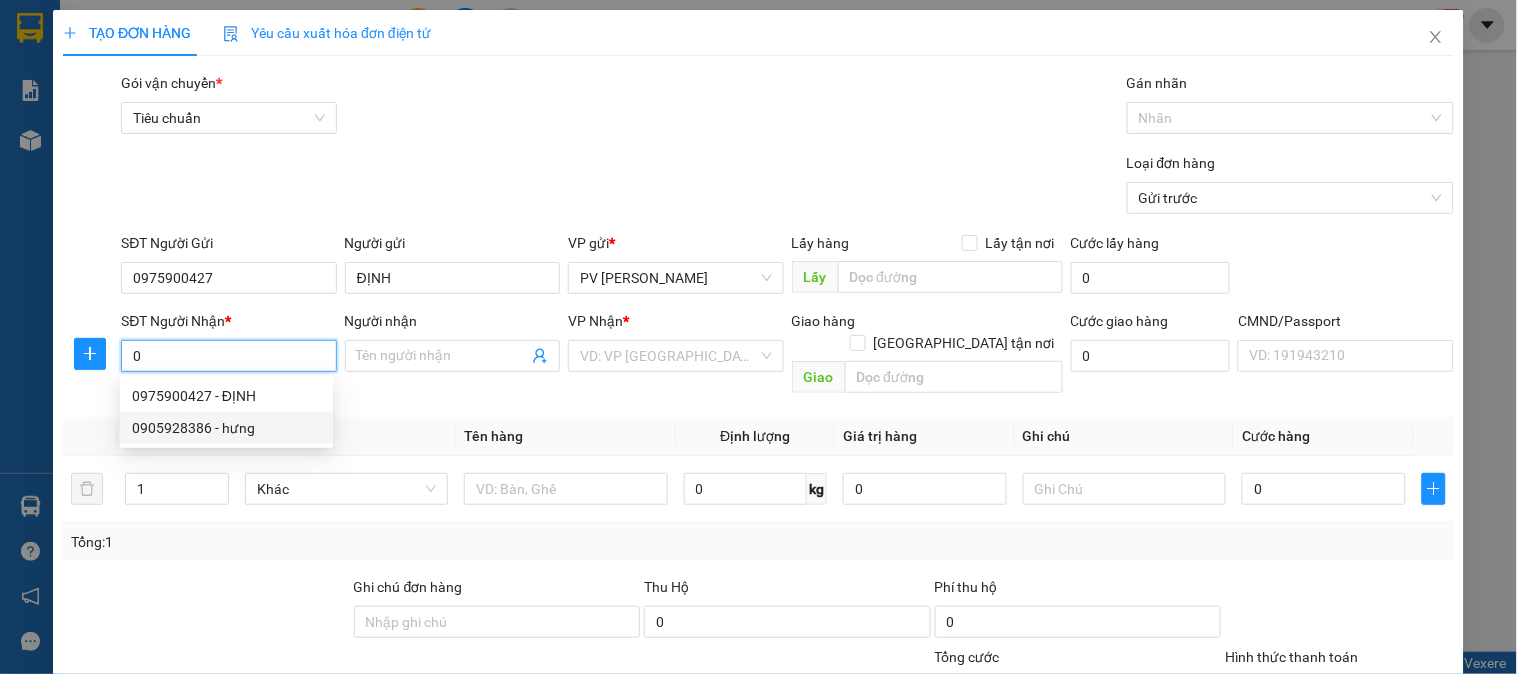click on "0905928386 - hưng" at bounding box center (226, 428) 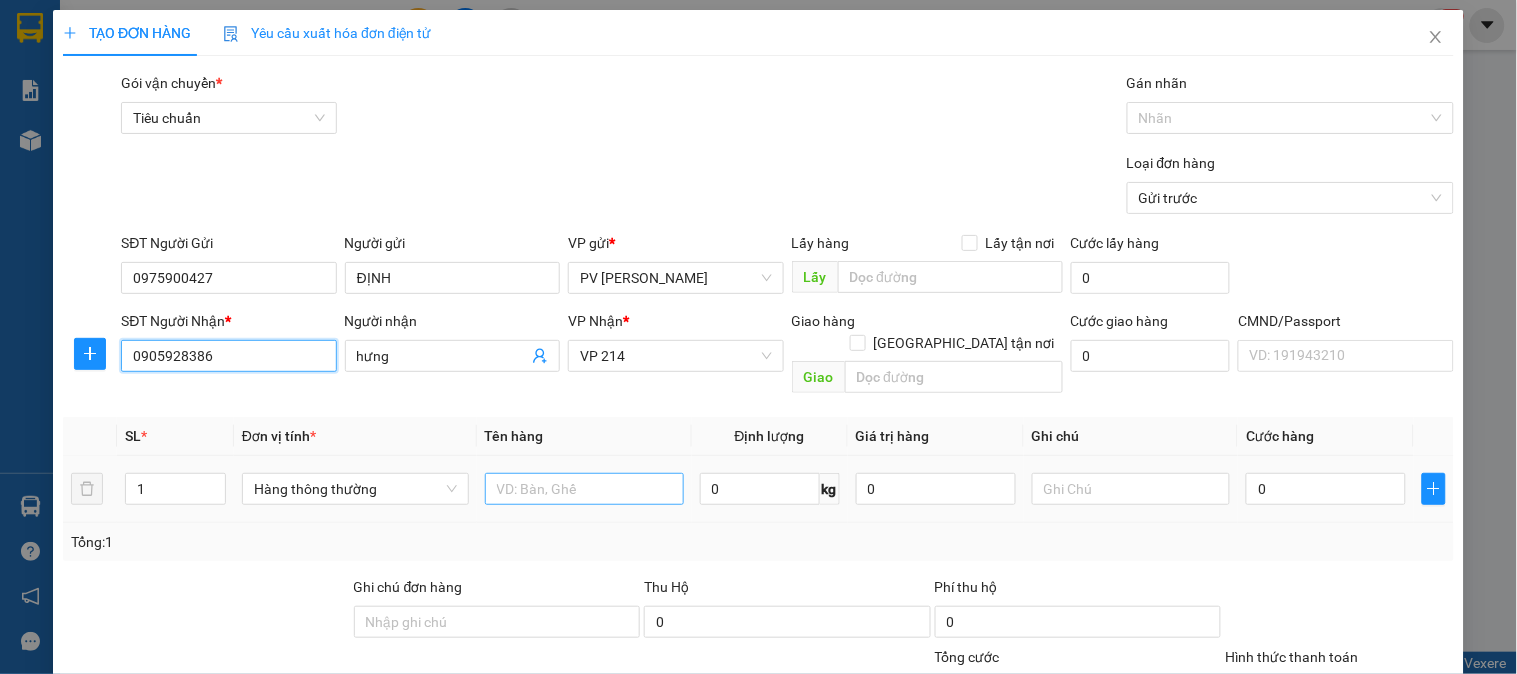 type on "0905928386" 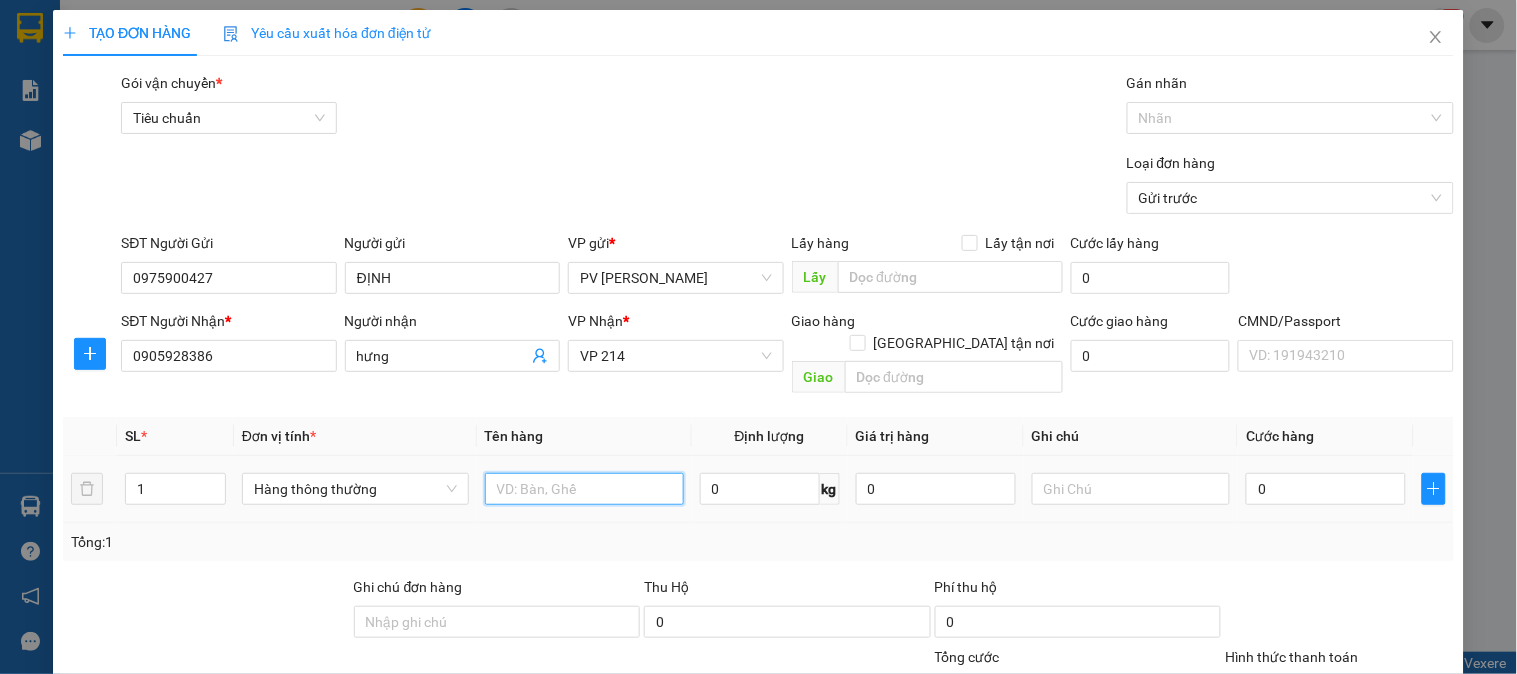 click at bounding box center (584, 489) 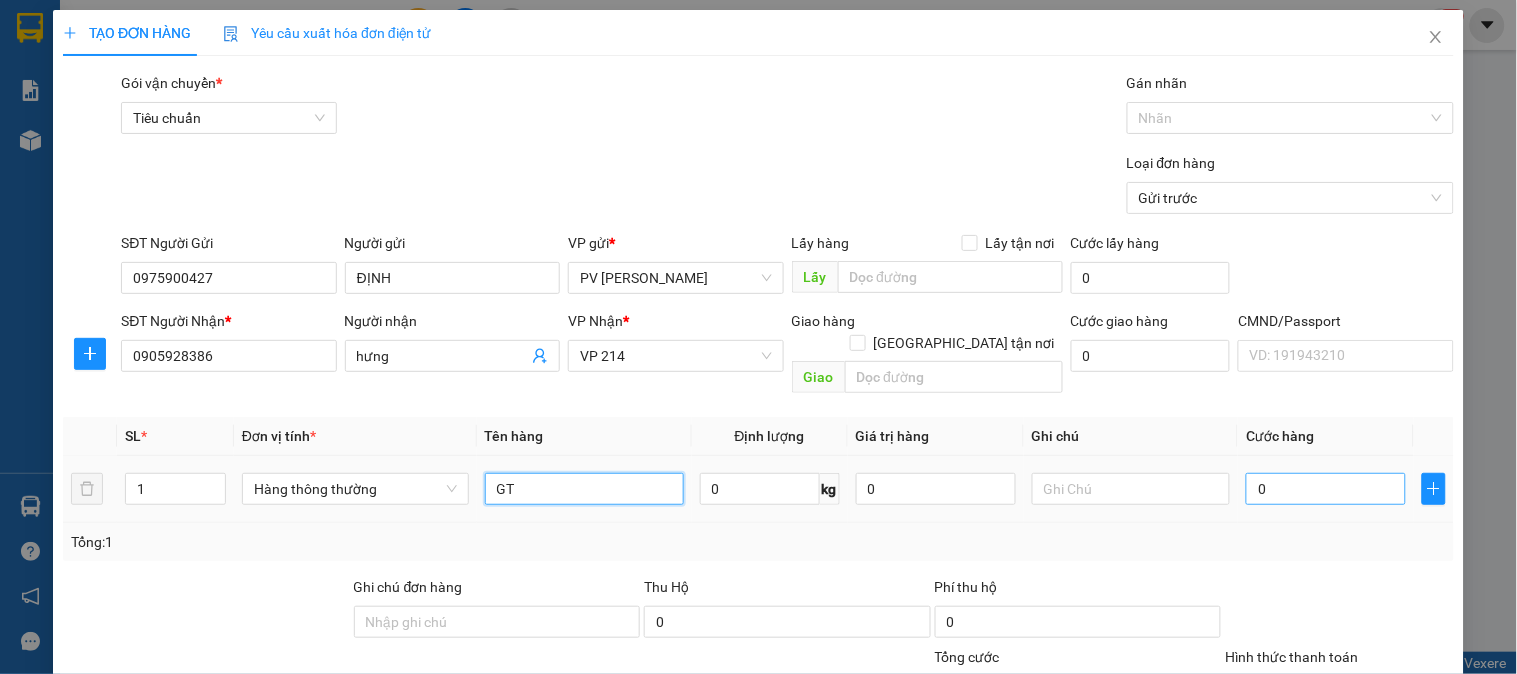 type on "GT" 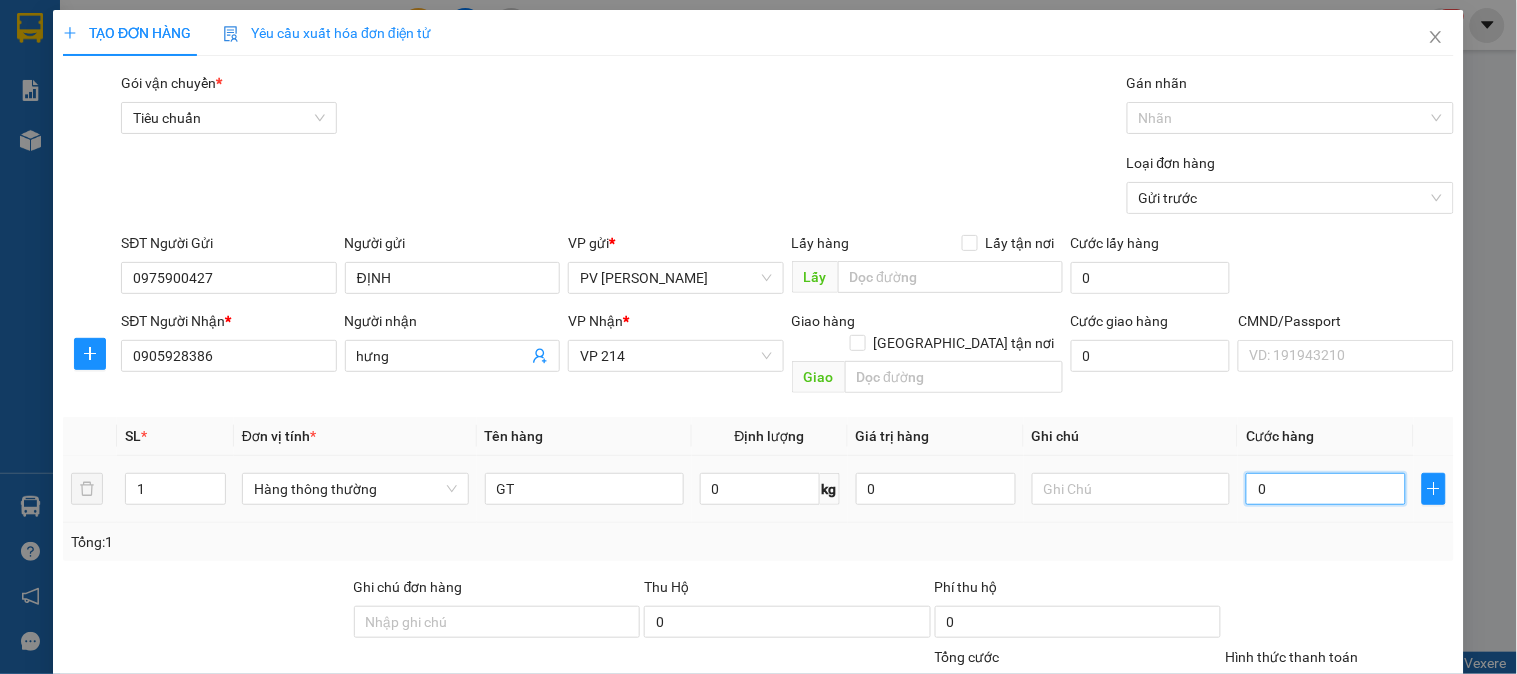 click on "0" at bounding box center (1326, 489) 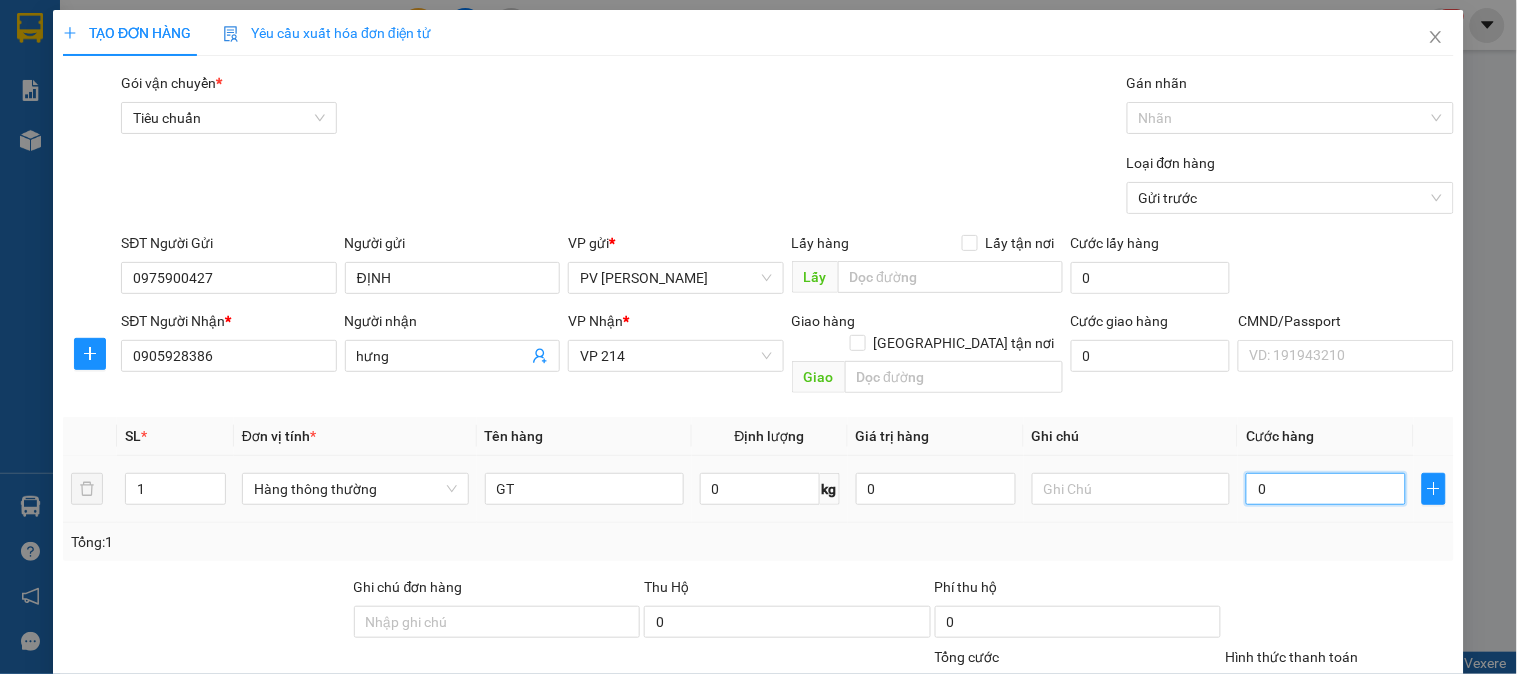 type on "4" 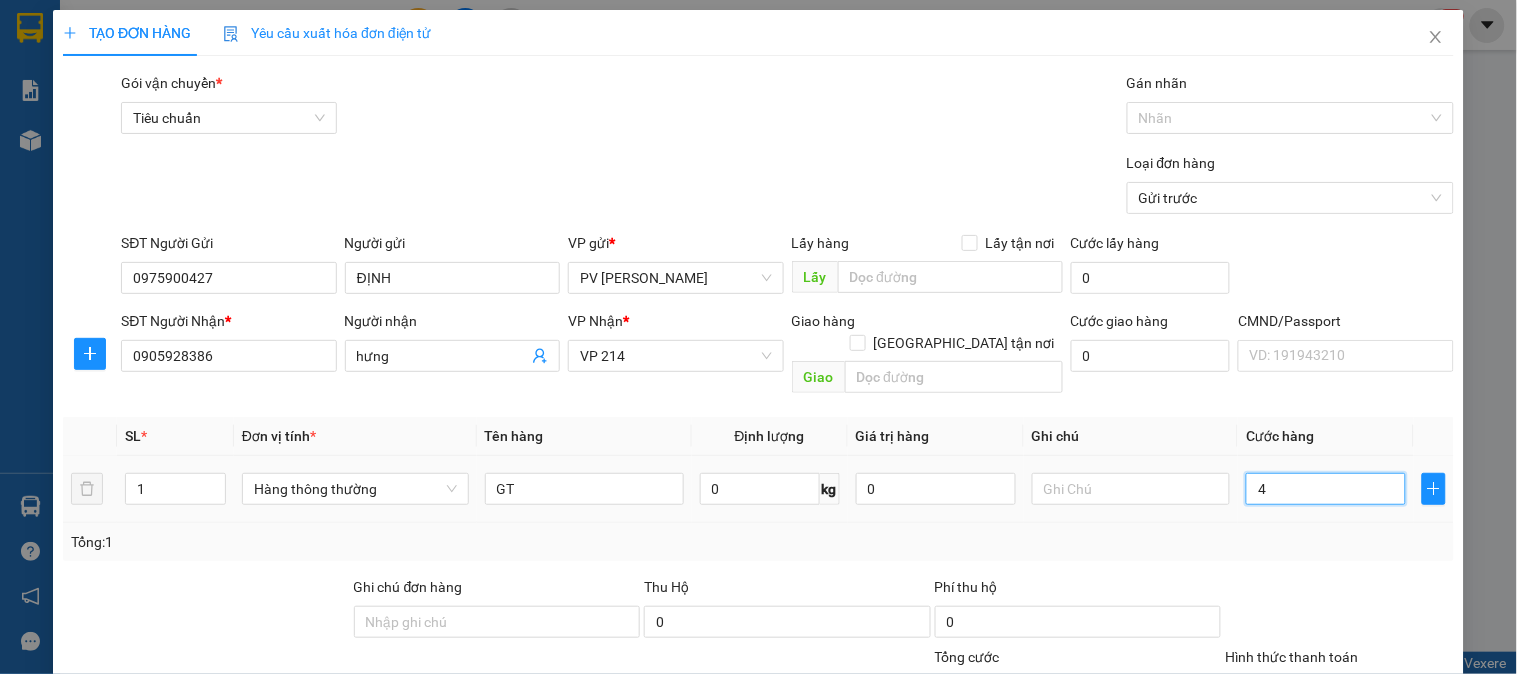 type on "40" 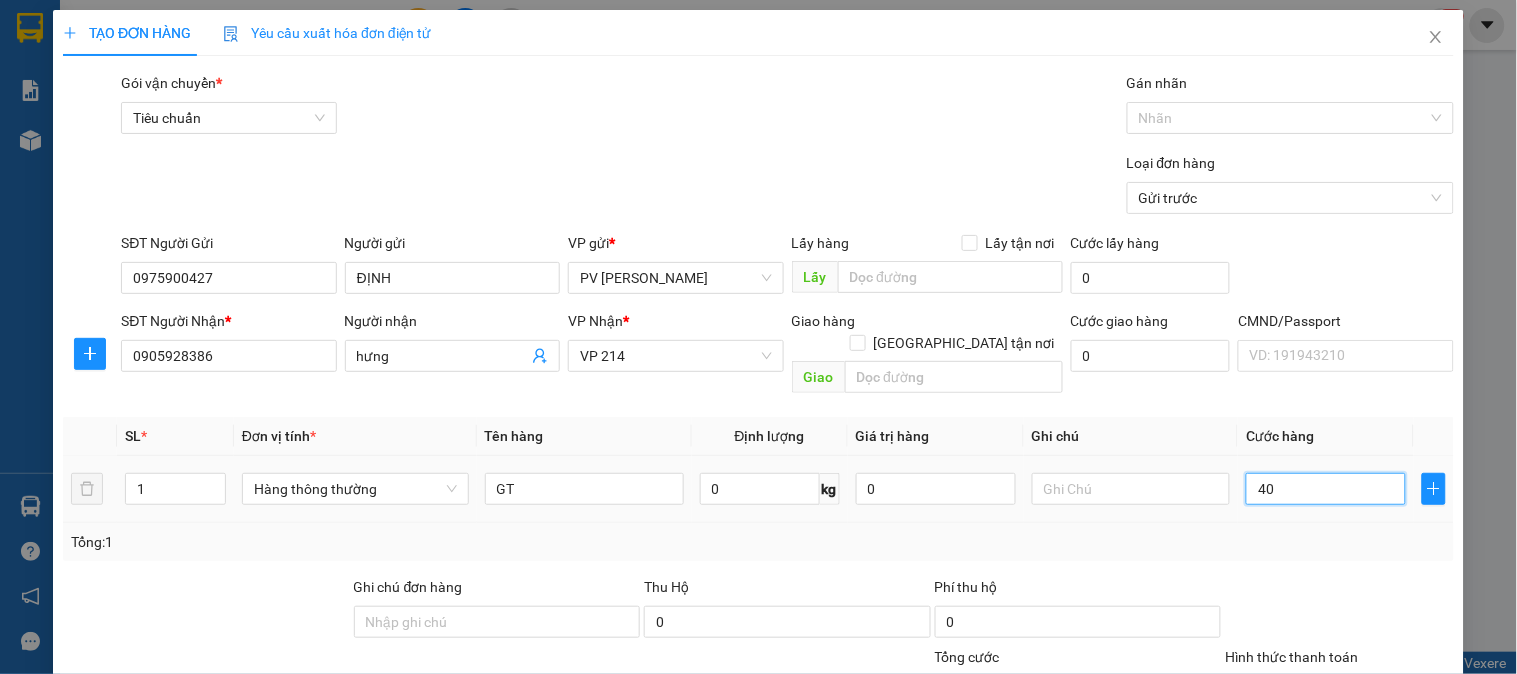 type on "400" 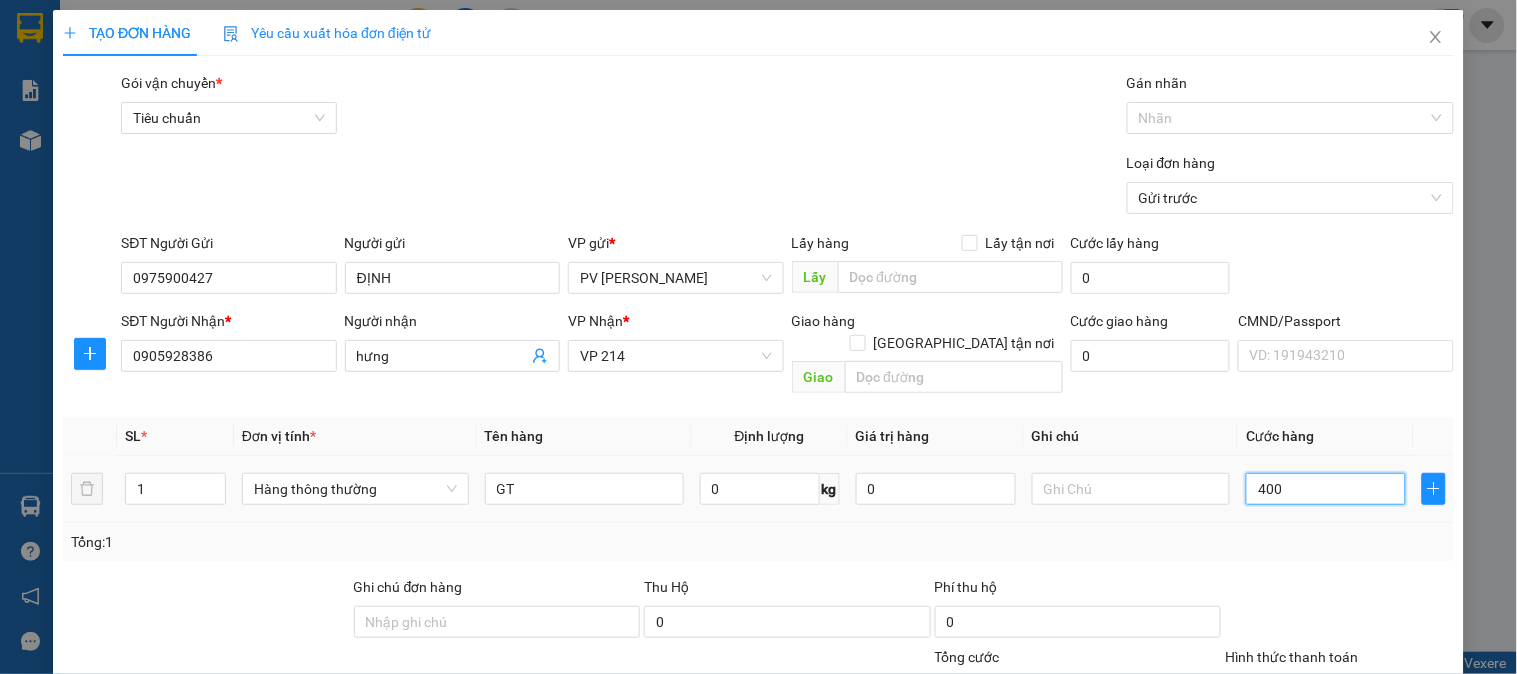 type on "4.000" 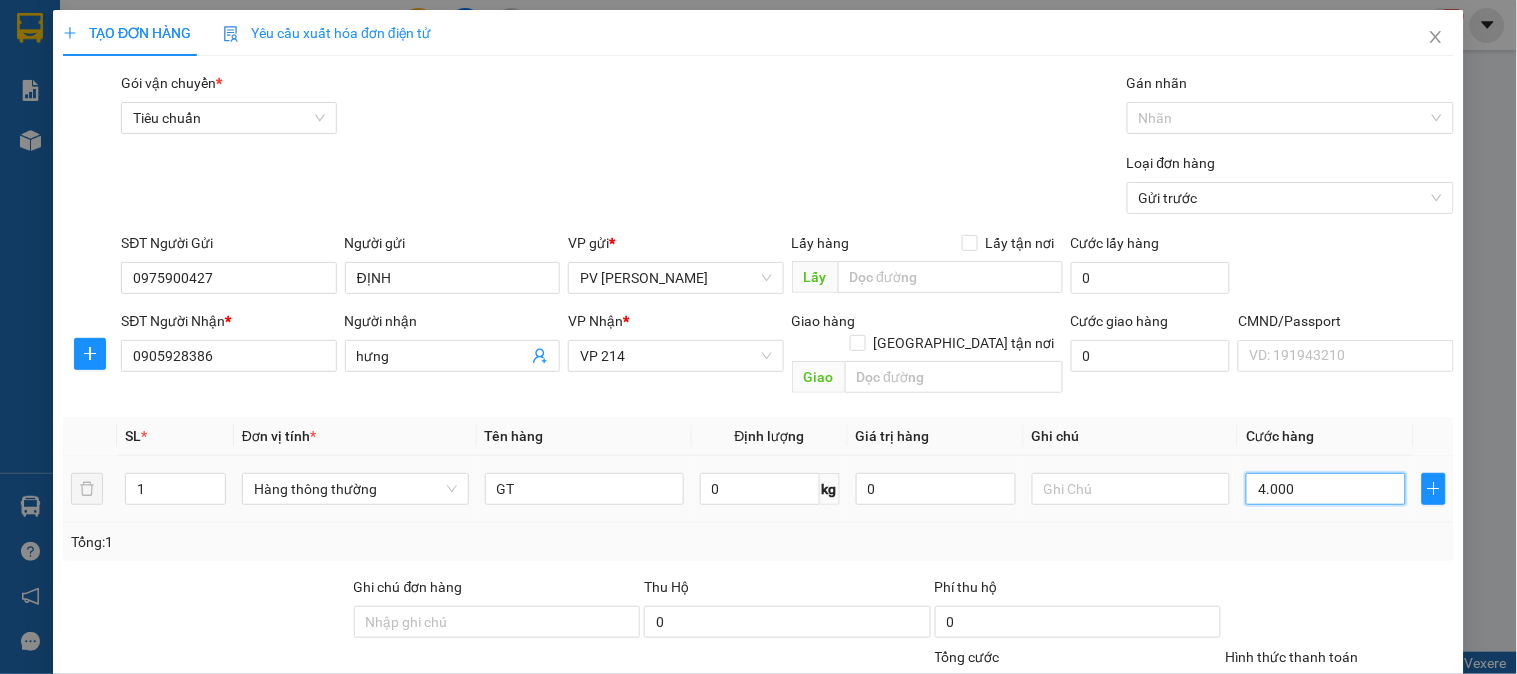 type on "40.000" 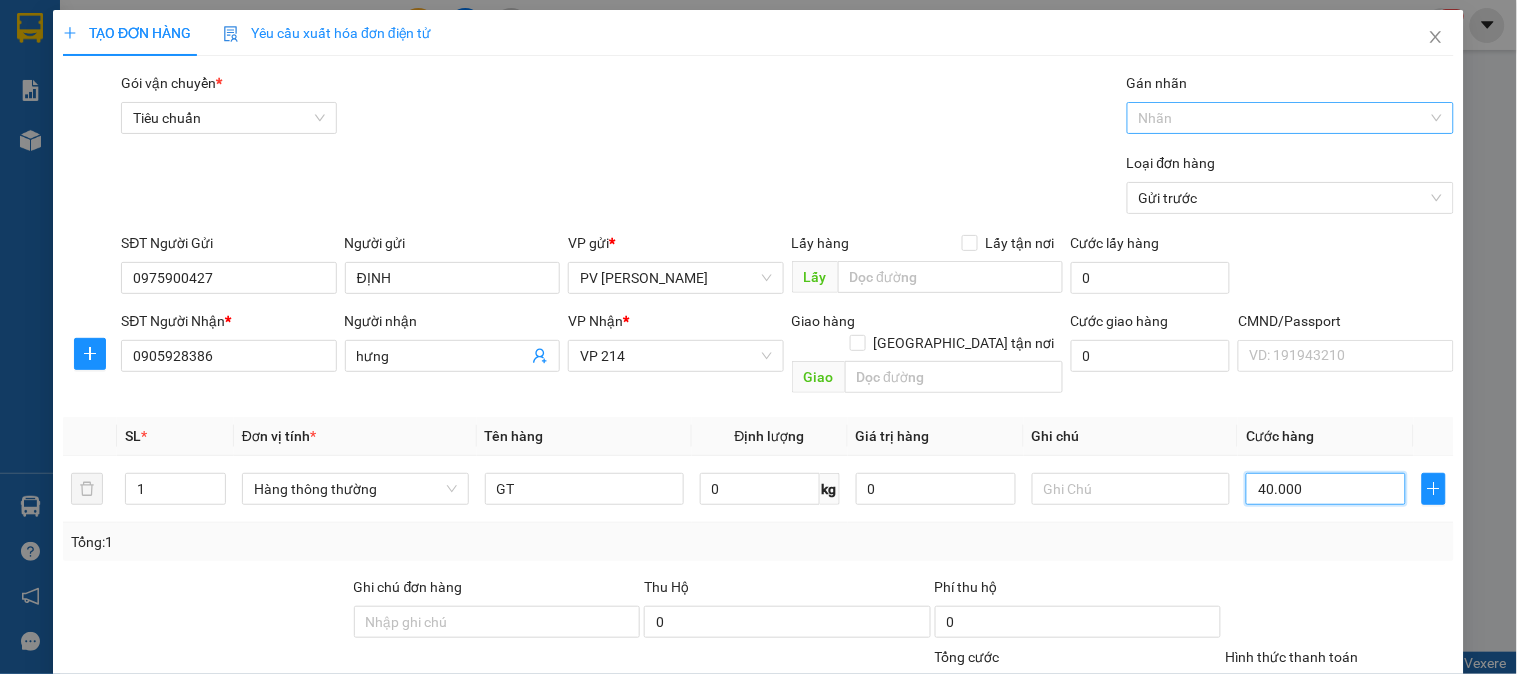 click at bounding box center (1280, 118) 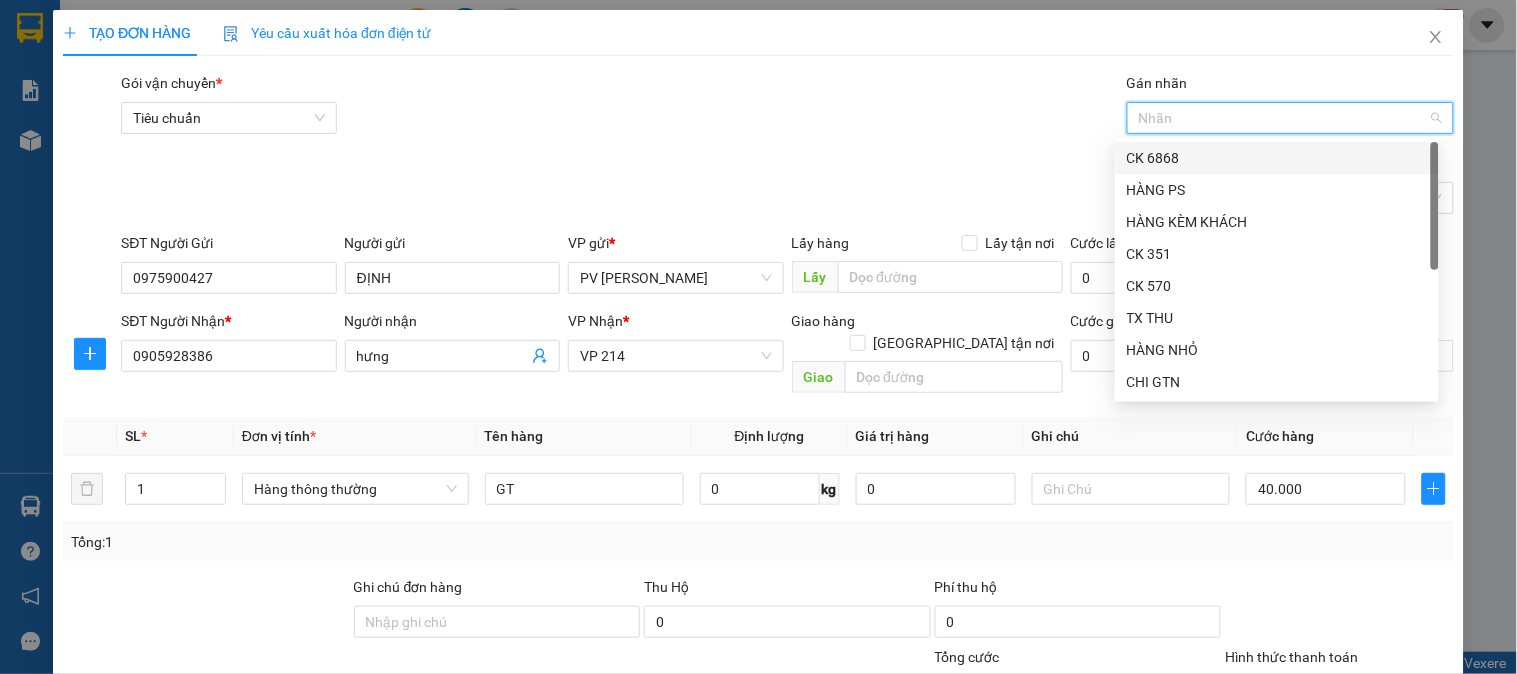 click on "CK 6868" at bounding box center (1277, 158) 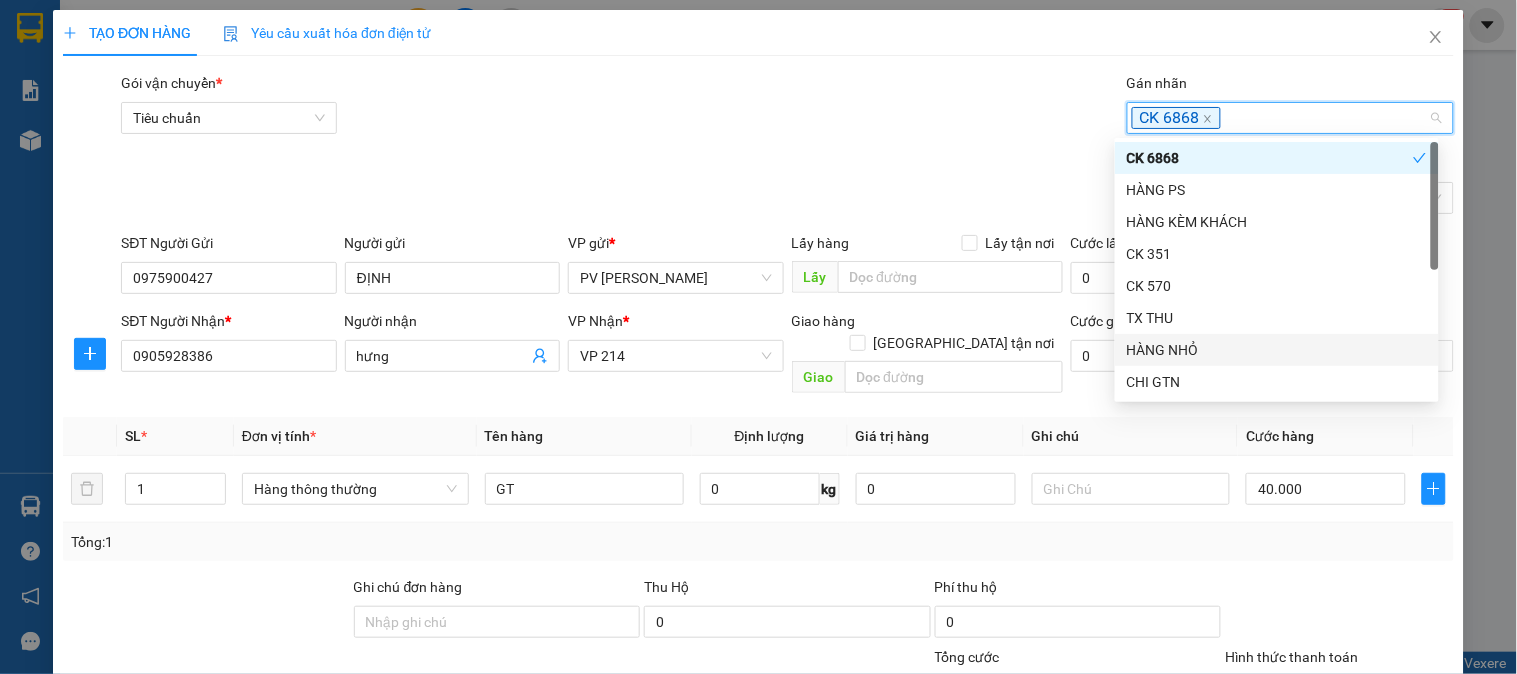 scroll, scrollTop: 111, scrollLeft: 0, axis: vertical 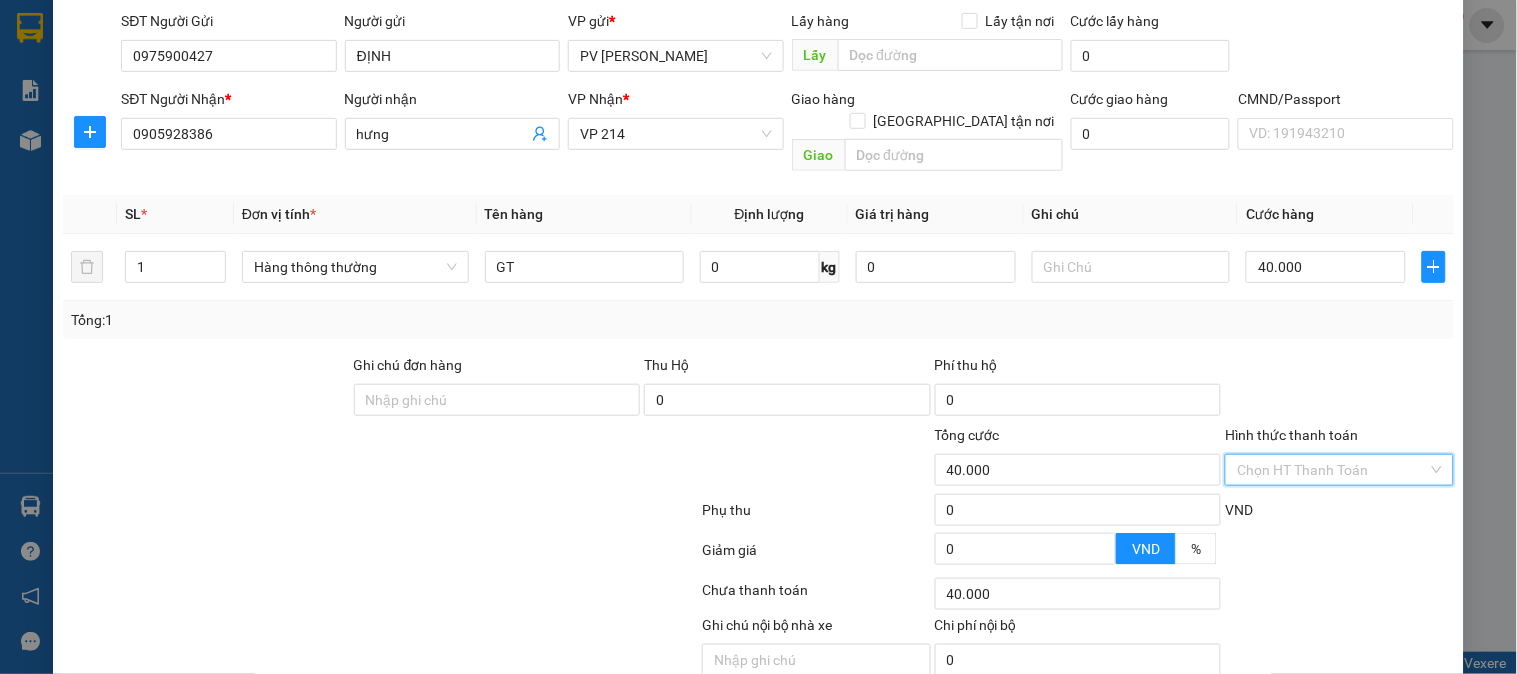 click on "Hình thức thanh toán" at bounding box center (1332, 470) 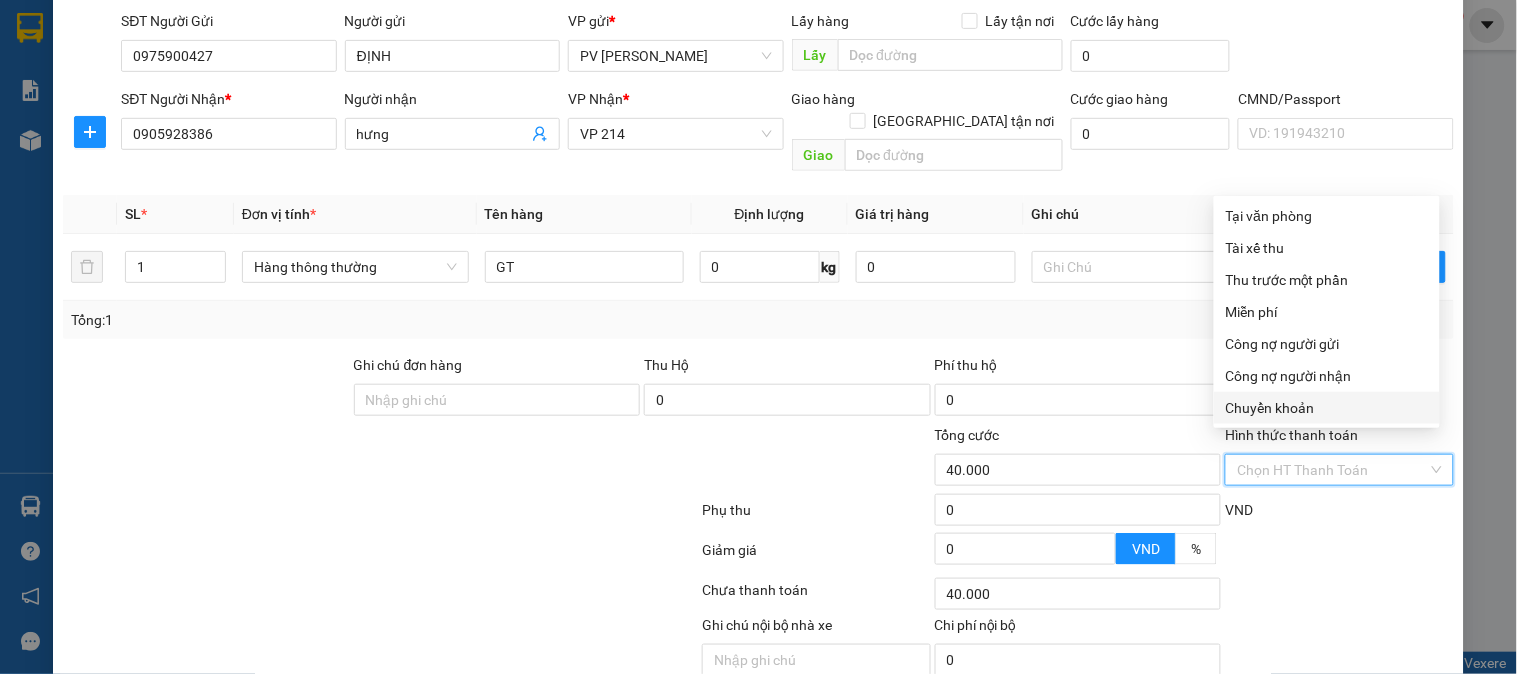 click on "Chuyển khoản" at bounding box center (1327, 408) 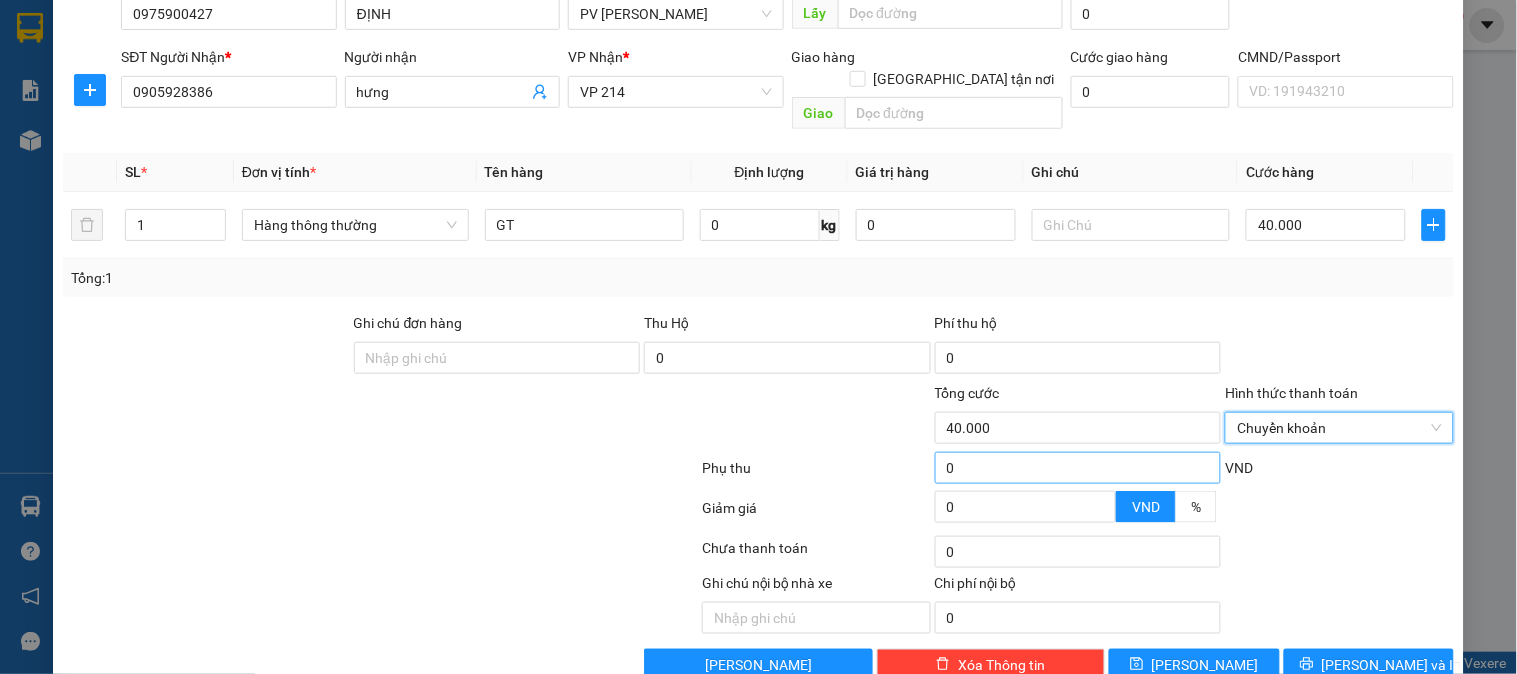 scroll, scrollTop: 287, scrollLeft: 0, axis: vertical 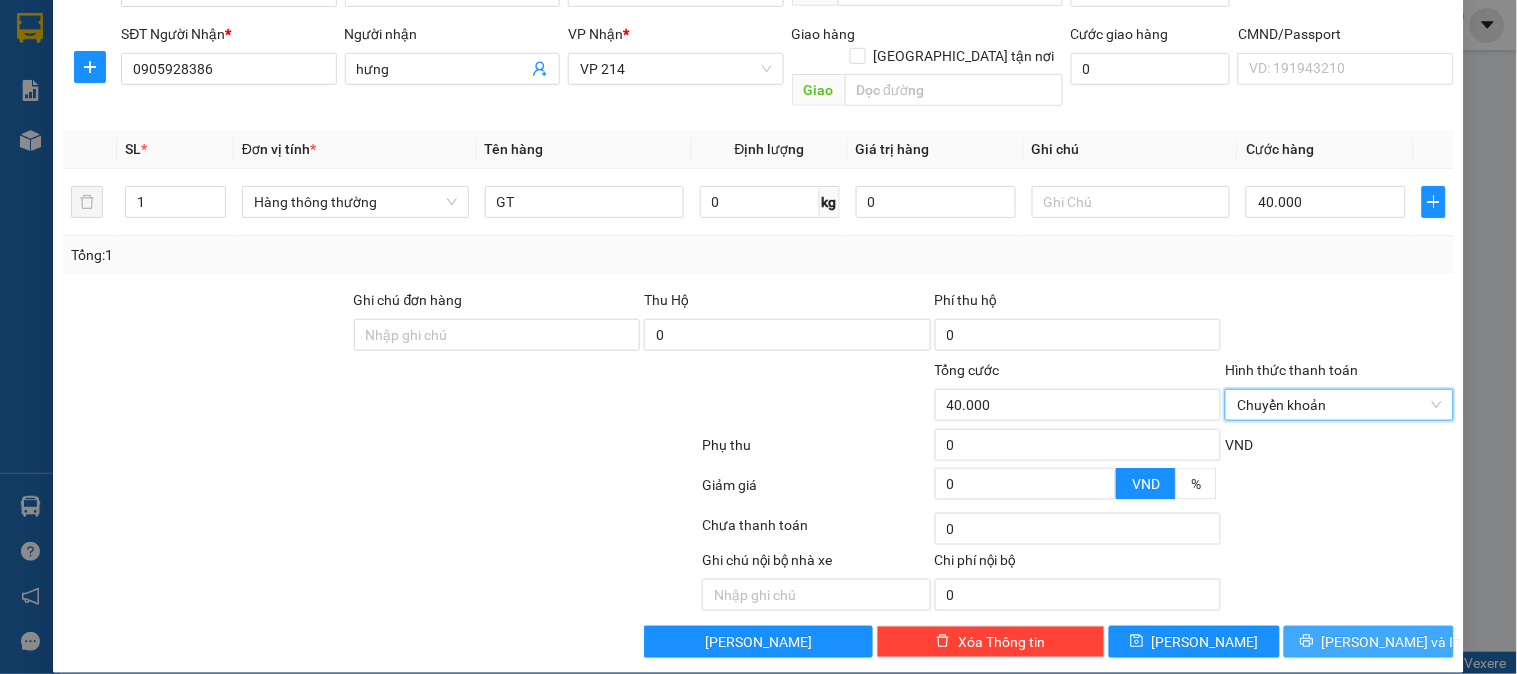 click on "[PERSON_NAME] và In" at bounding box center (1392, 642) 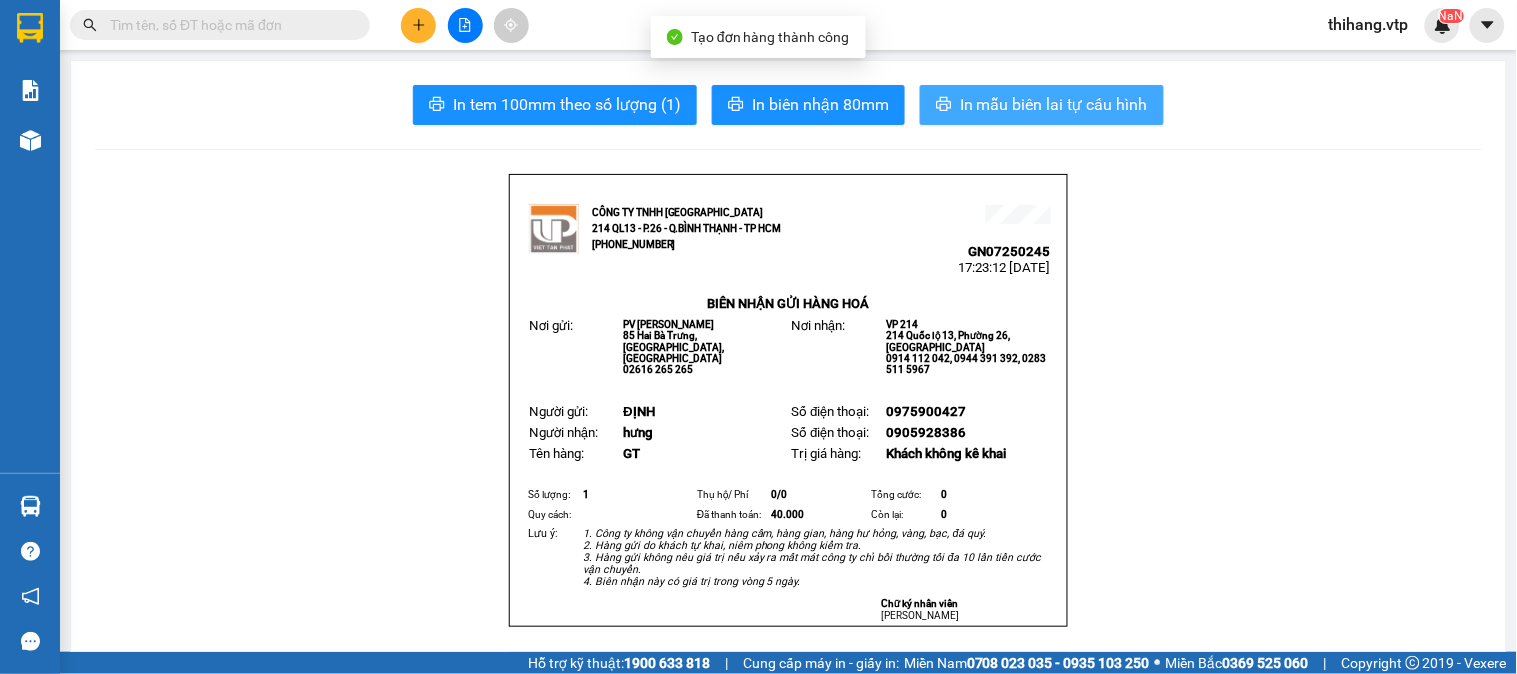 click on "In mẫu biên lai tự cấu hình" at bounding box center (1054, 104) 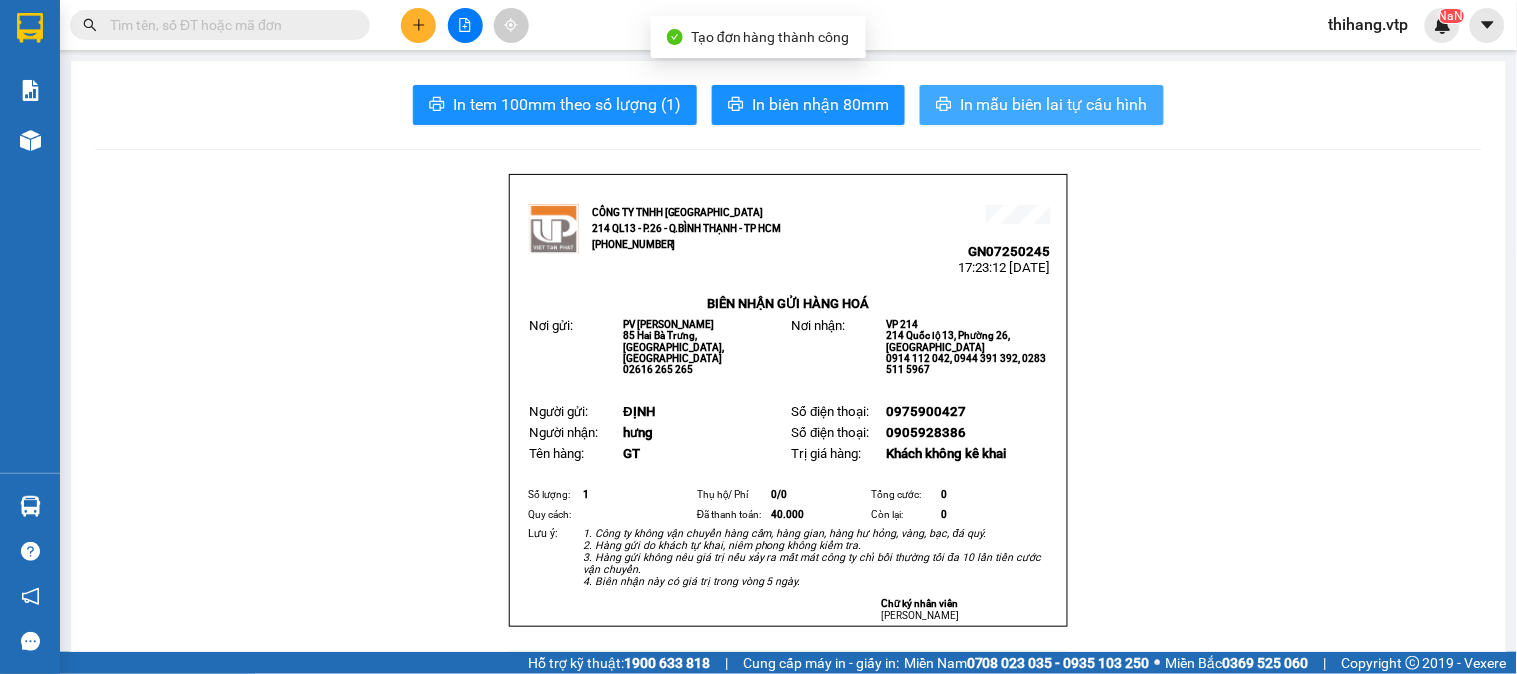 scroll, scrollTop: 0, scrollLeft: 0, axis: both 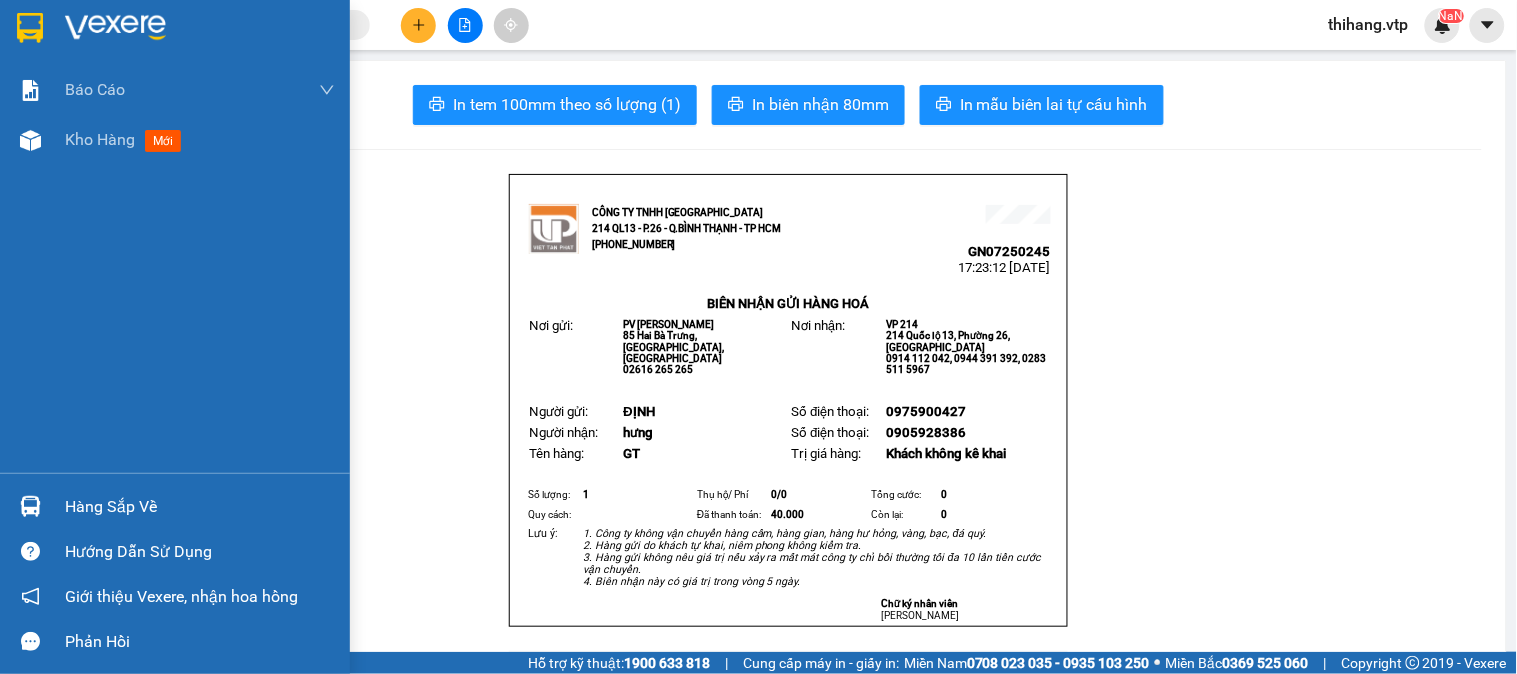 drag, startPoint x: 56, startPoint y: 26, endPoint x: 138, endPoint y: 8, distance: 83.95237 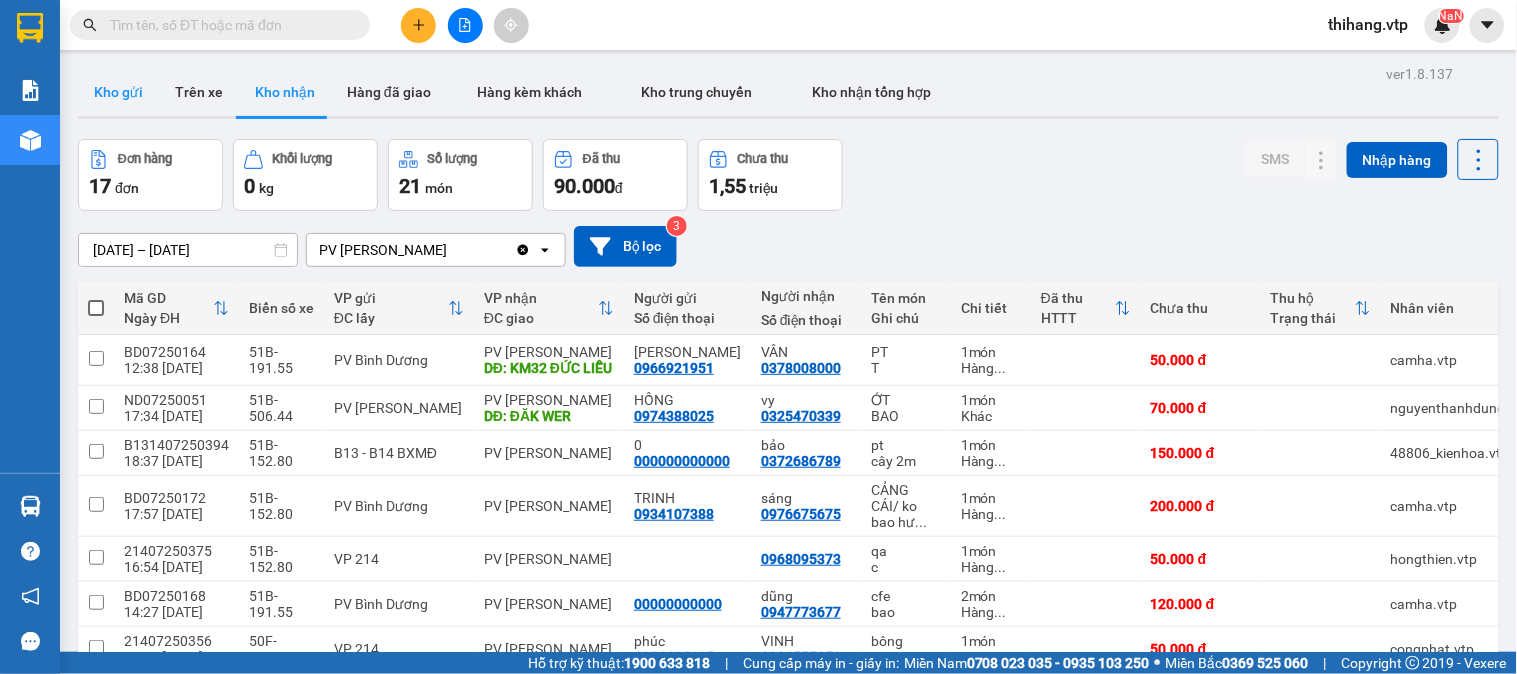click on "Kho gửi" at bounding box center [118, 92] 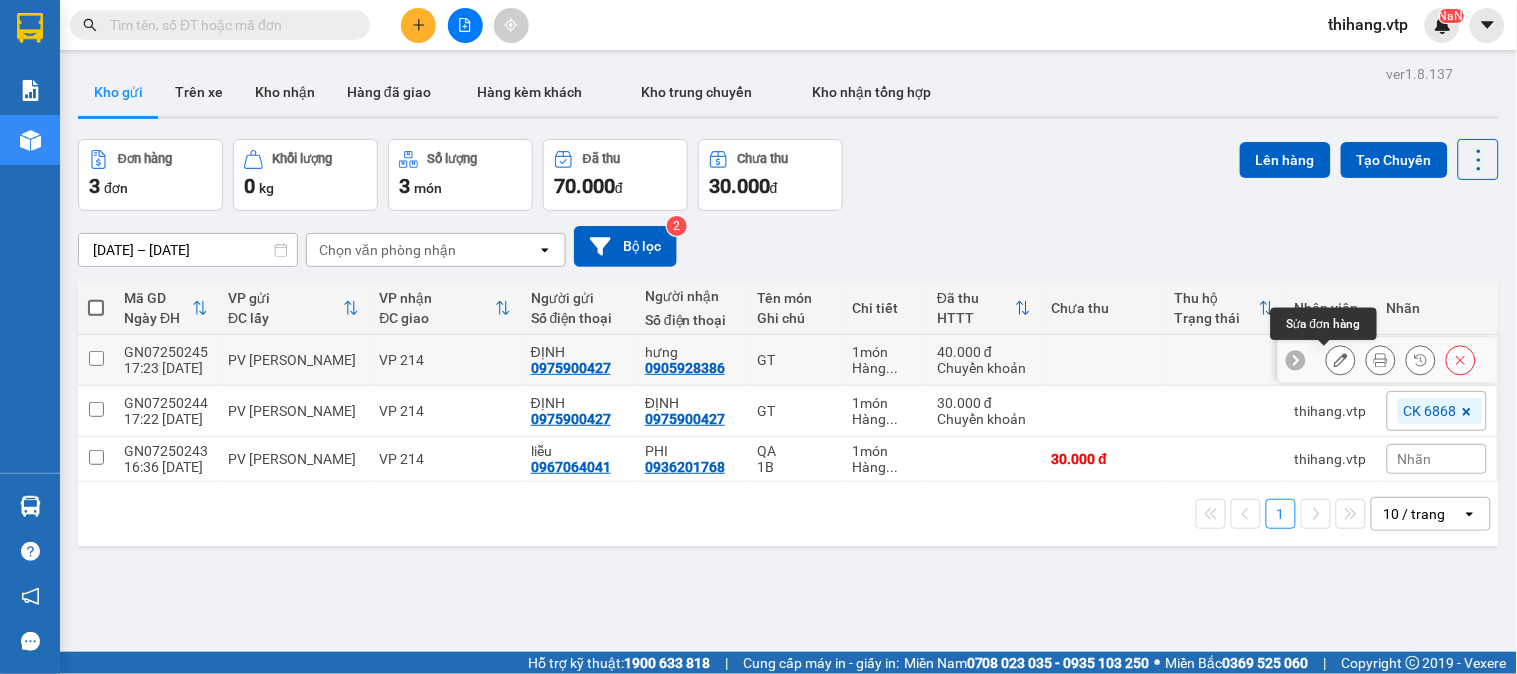 click at bounding box center [1341, 360] 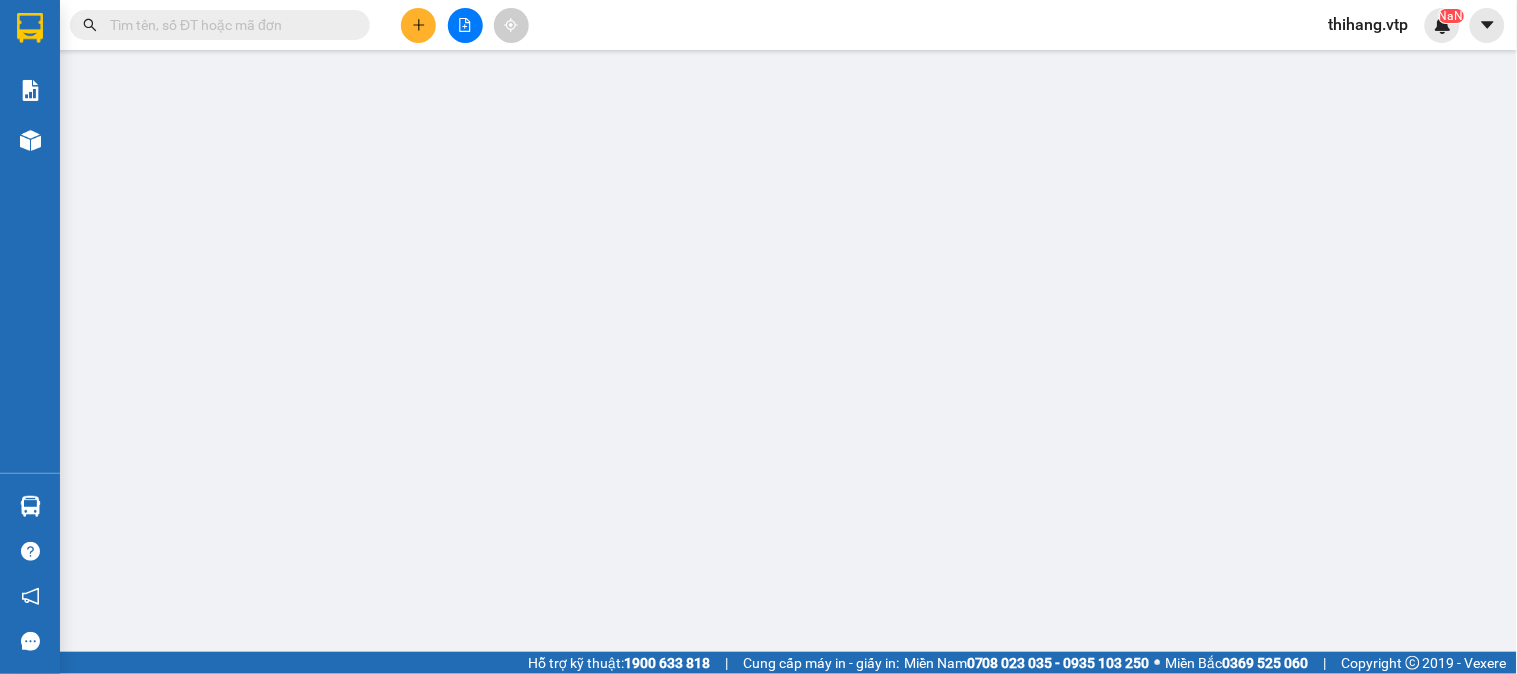 type on "0975900427" 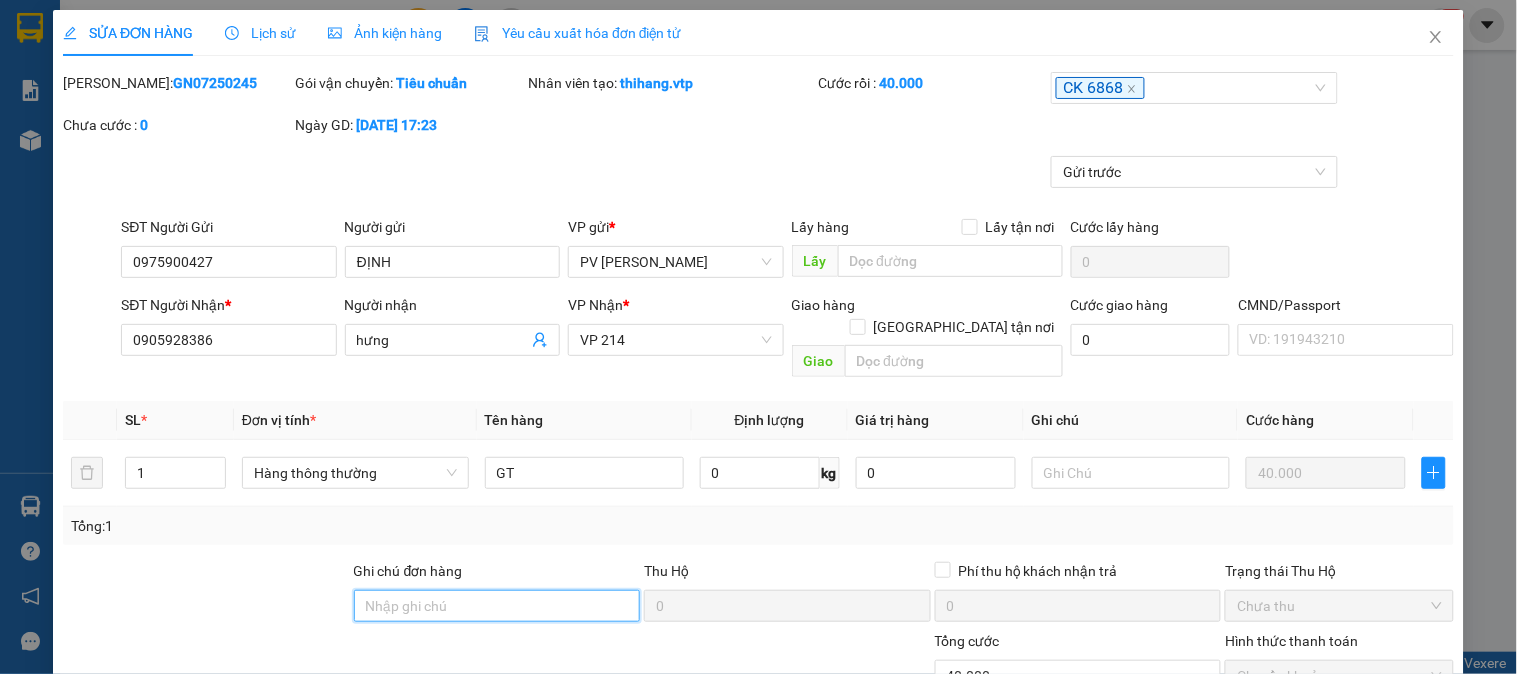 click on "Ghi chú đơn hàng" at bounding box center (497, 606) 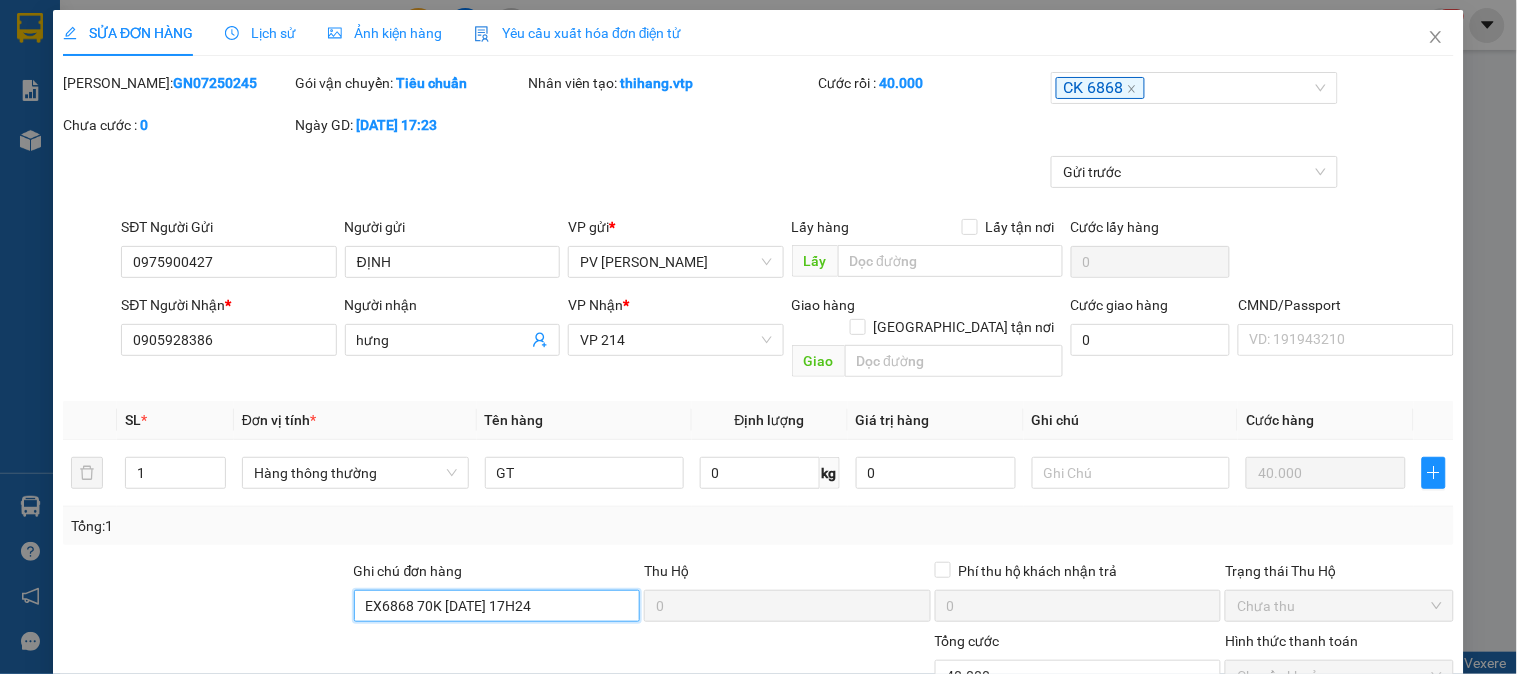 drag, startPoint x: 575, startPoint y: 591, endPoint x: 323, endPoint y: 582, distance: 252.16066 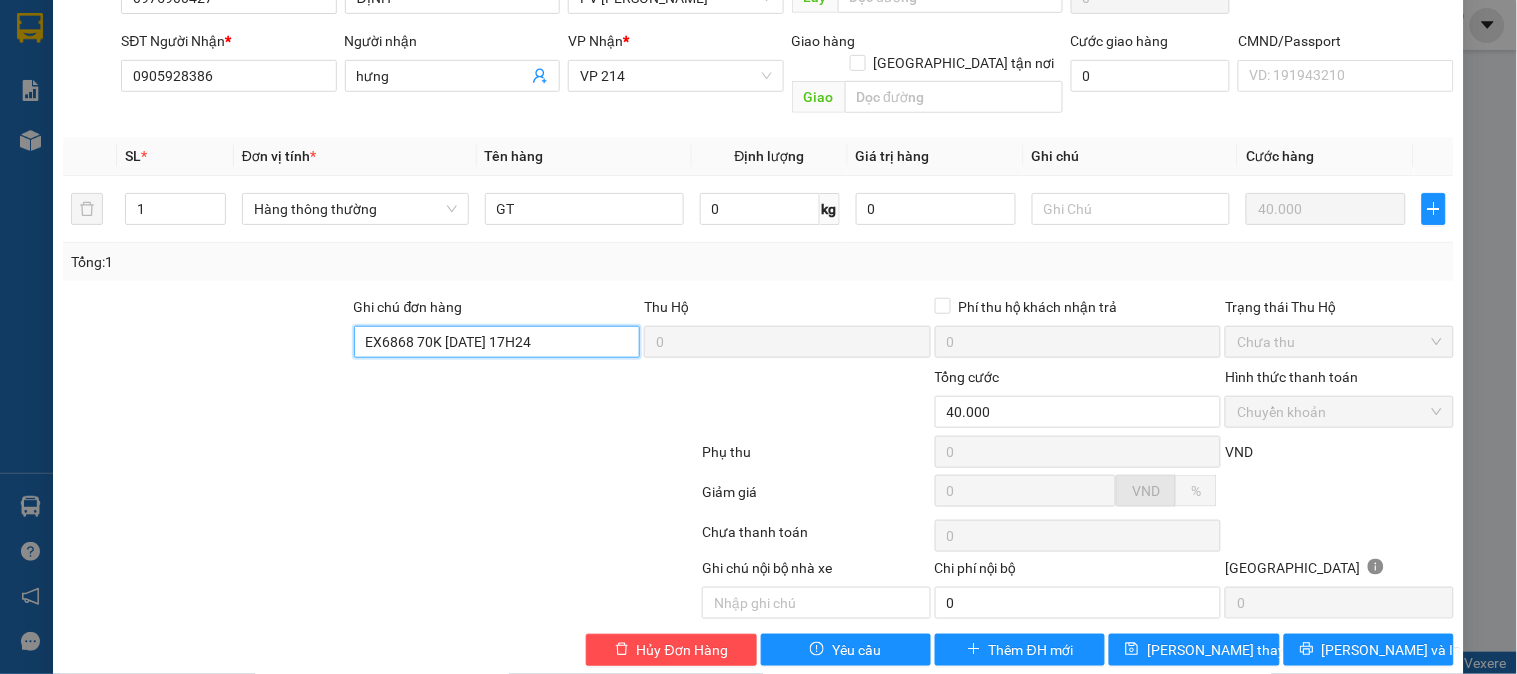 scroll, scrollTop: 273, scrollLeft: 0, axis: vertical 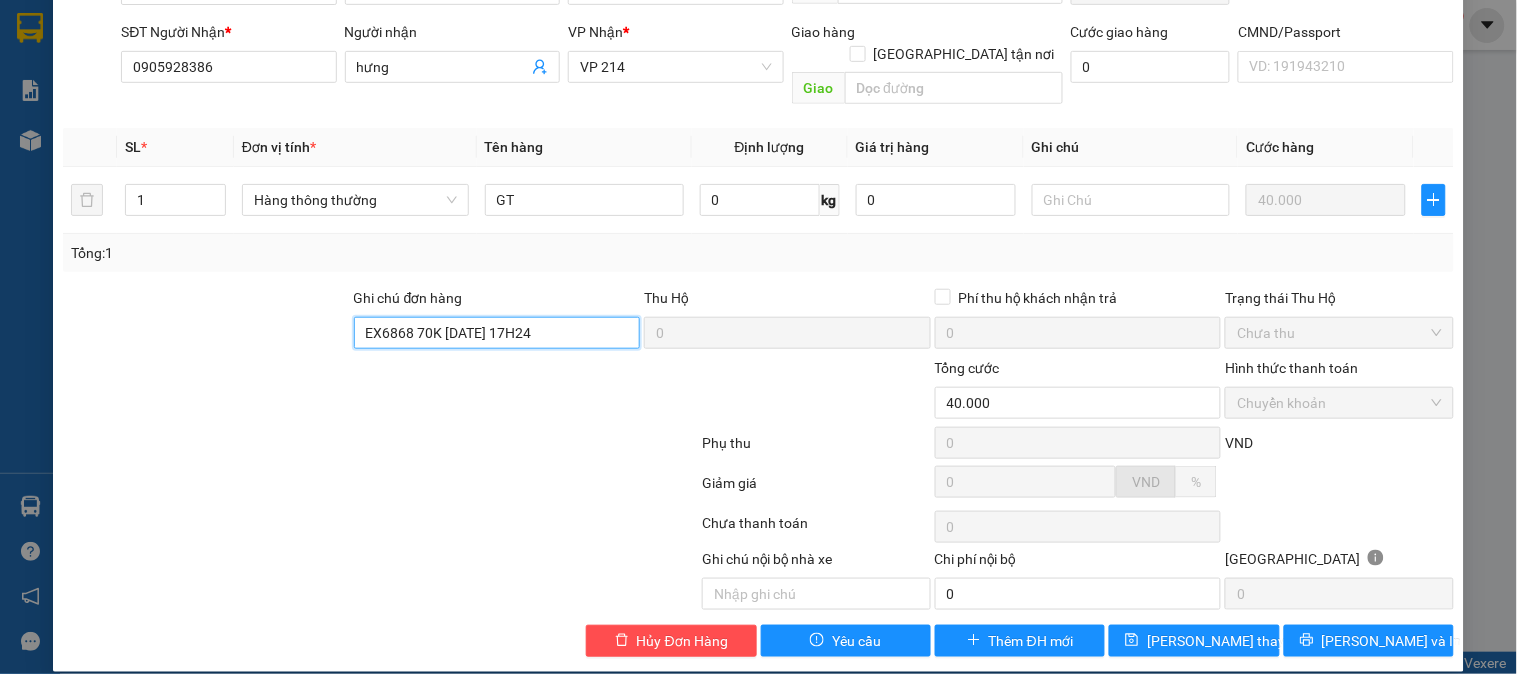 type on "EX6868 70K [DATE] 17H24" 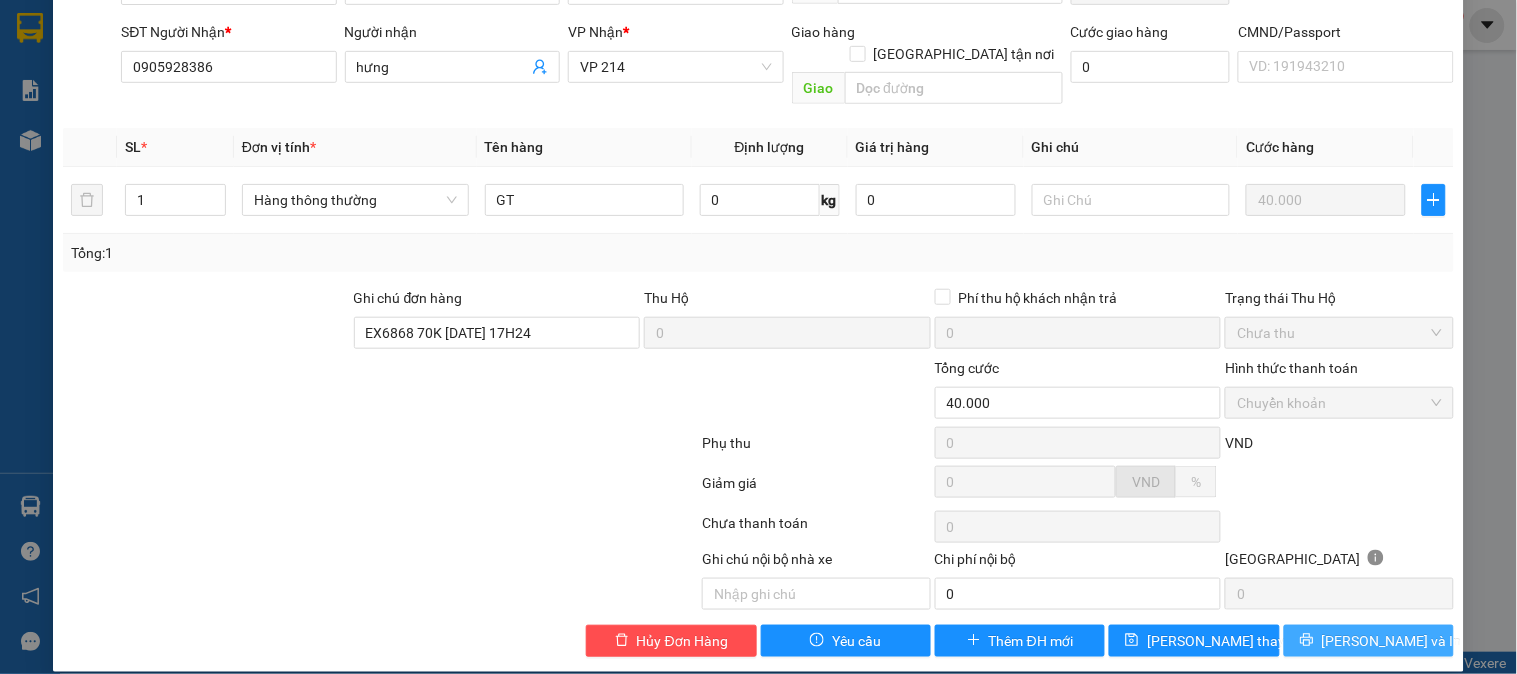 click on "[PERSON_NAME] và In" at bounding box center [1392, 641] 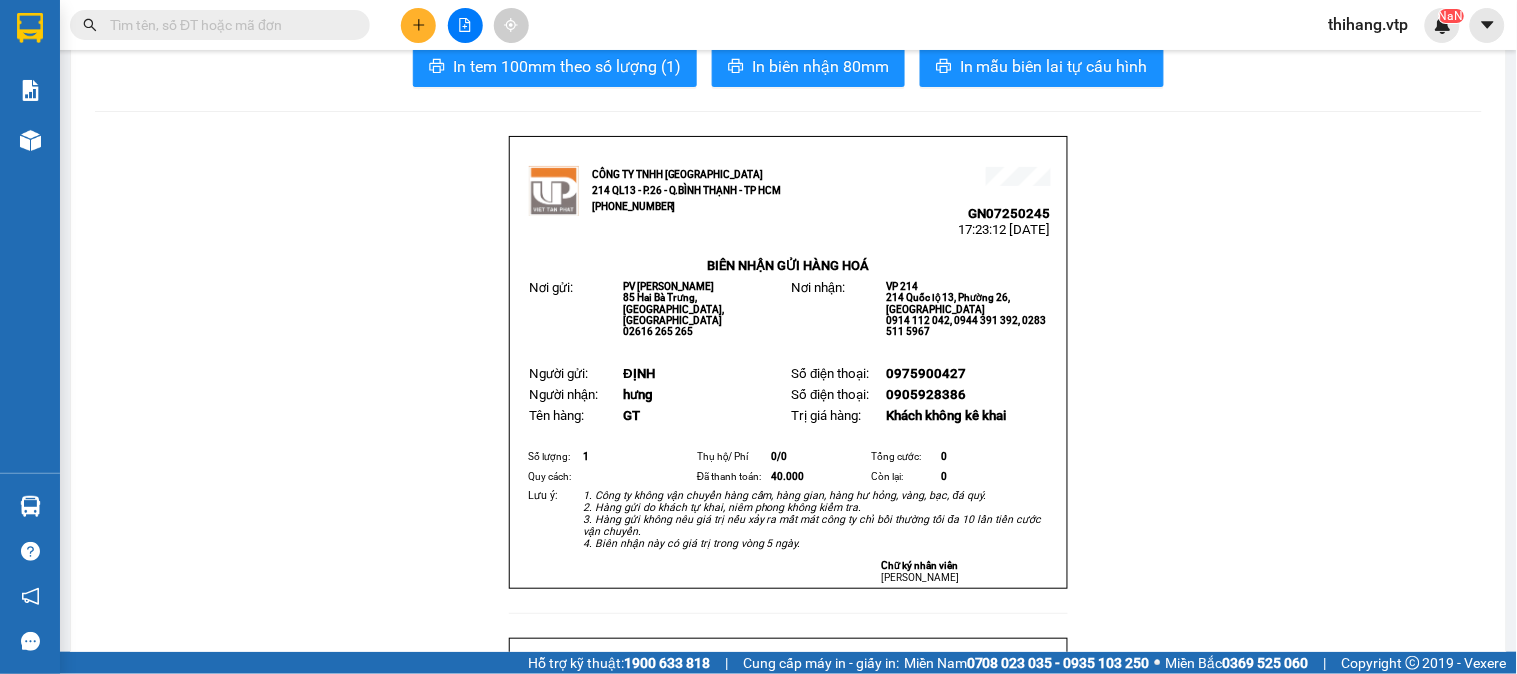 scroll, scrollTop: 0, scrollLeft: 0, axis: both 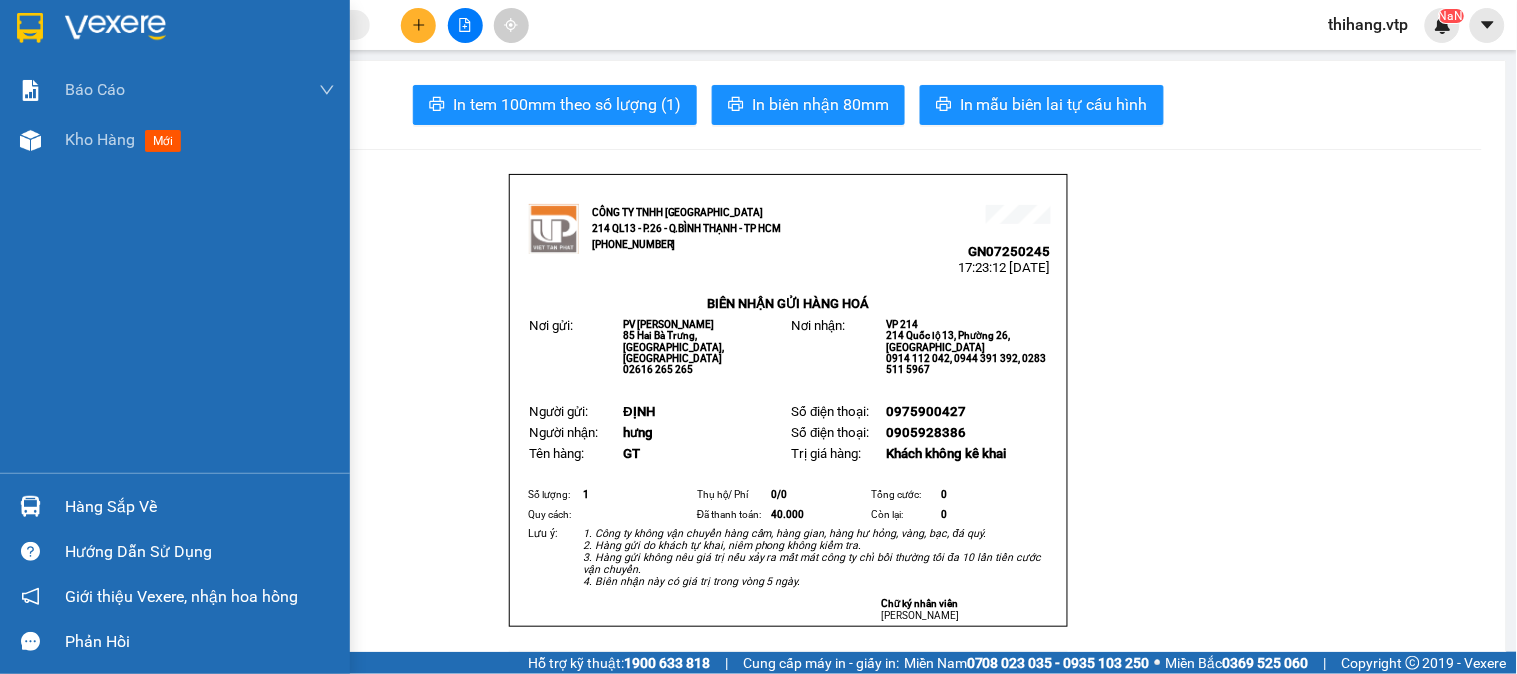 click at bounding box center [115, 28] 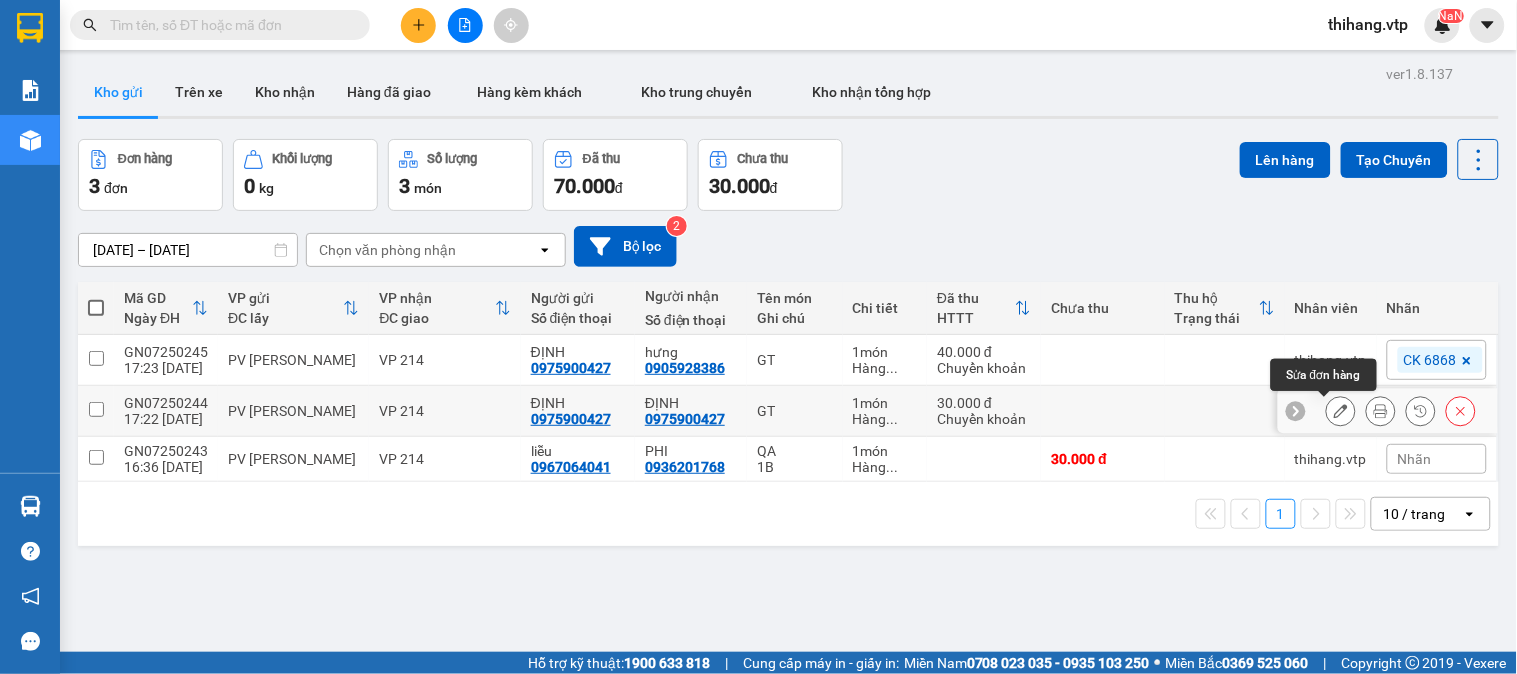 click 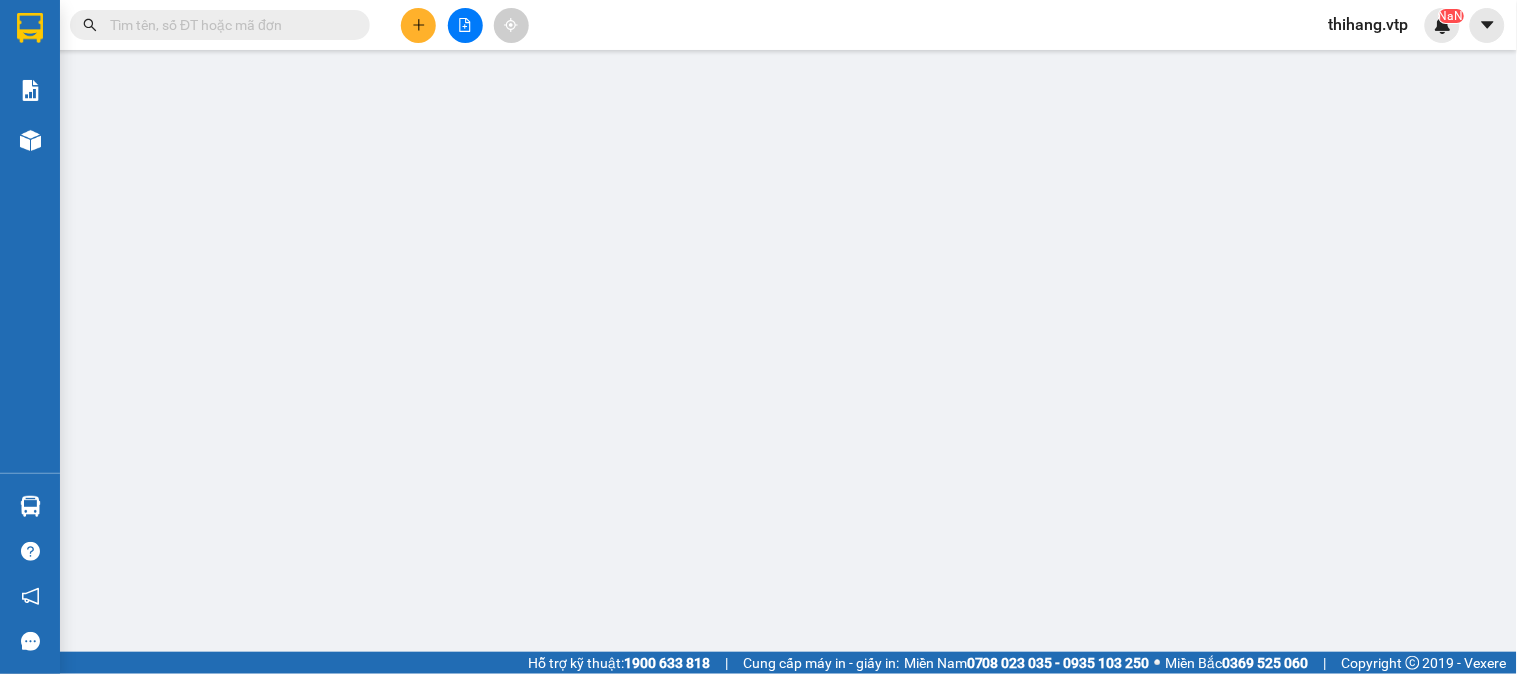 type on "0975900427" 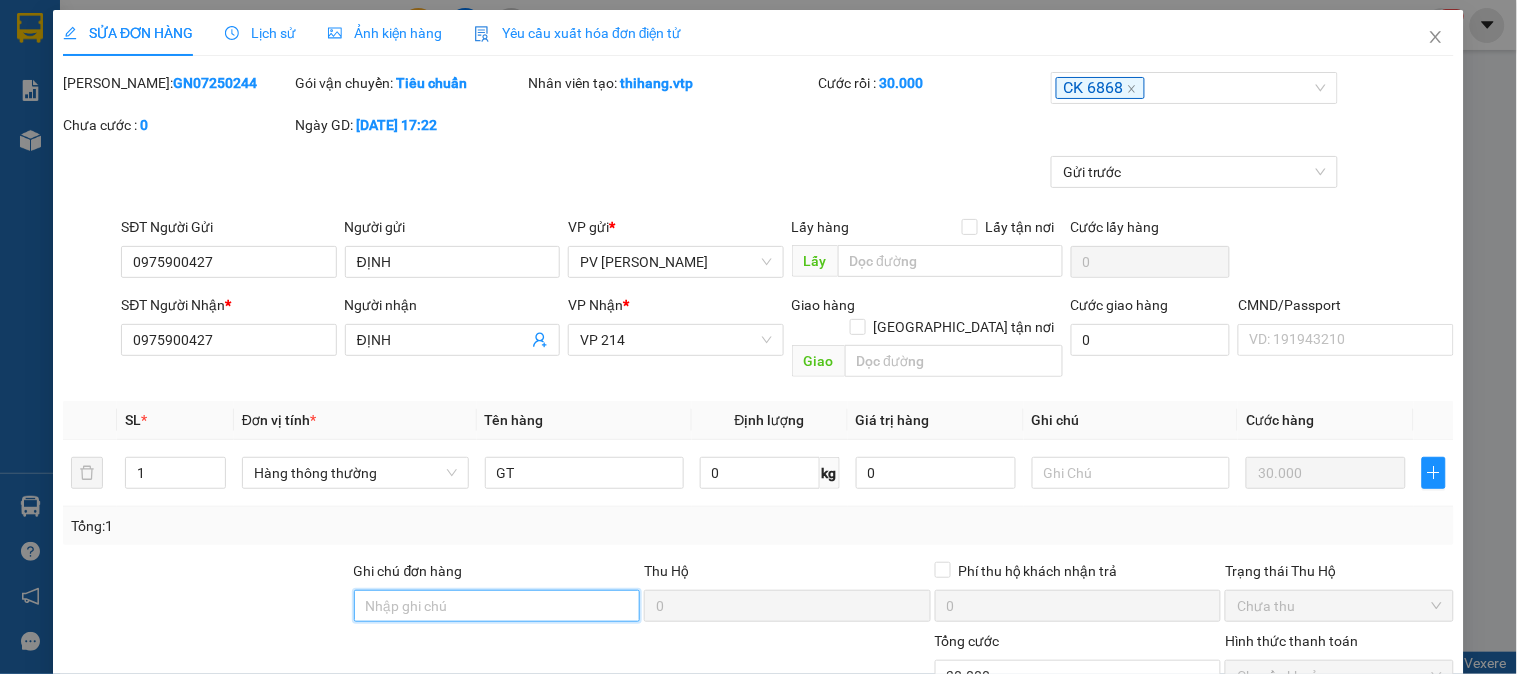 click on "Ghi chú đơn hàng" at bounding box center [497, 606] 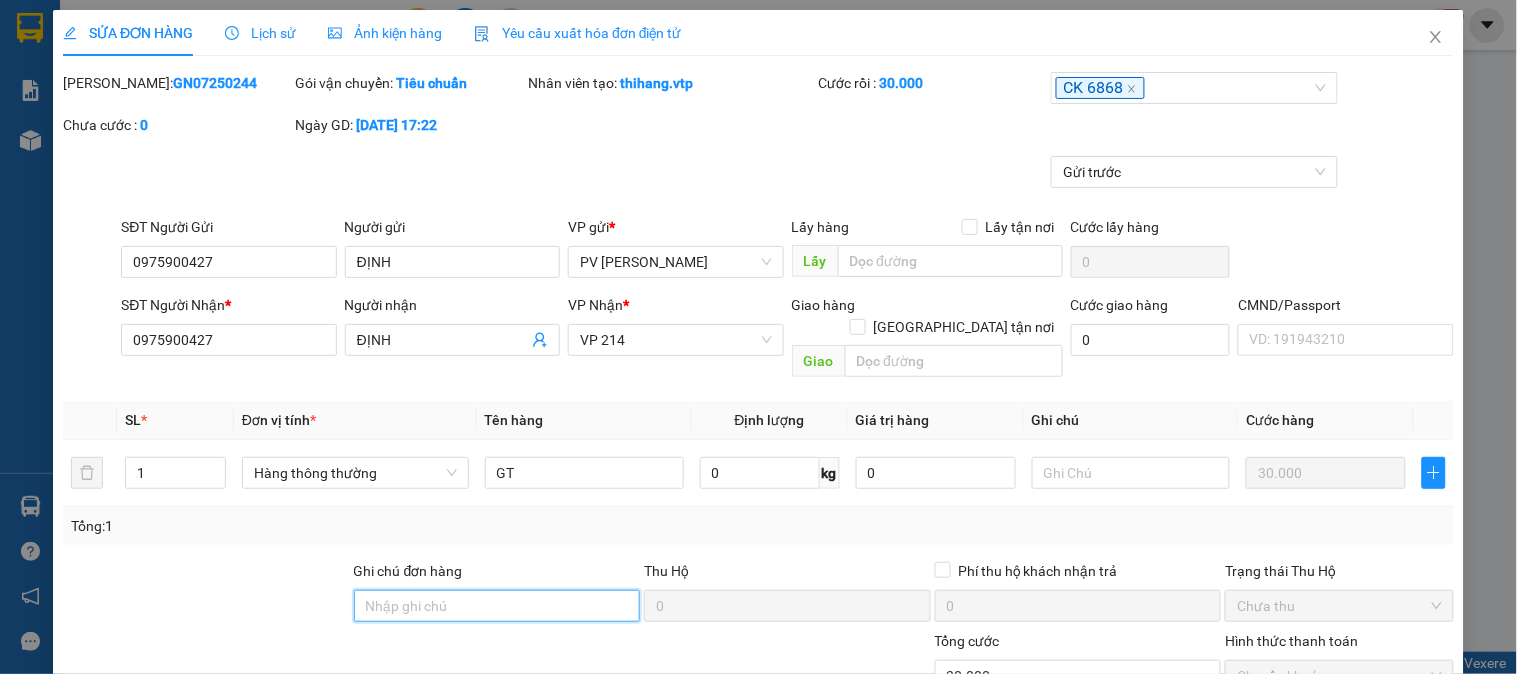 click on "Ghi chú đơn hàng" at bounding box center [497, 606] 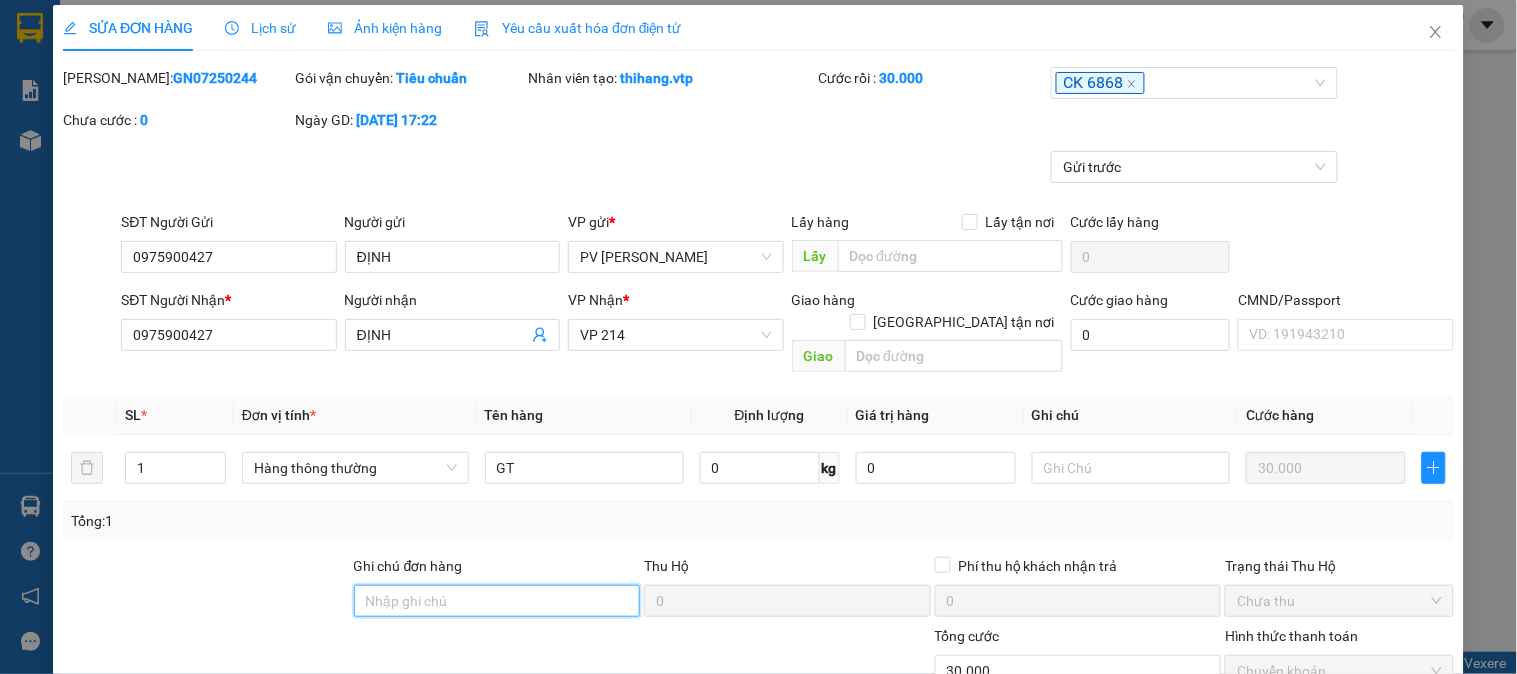 scroll, scrollTop: 0, scrollLeft: 0, axis: both 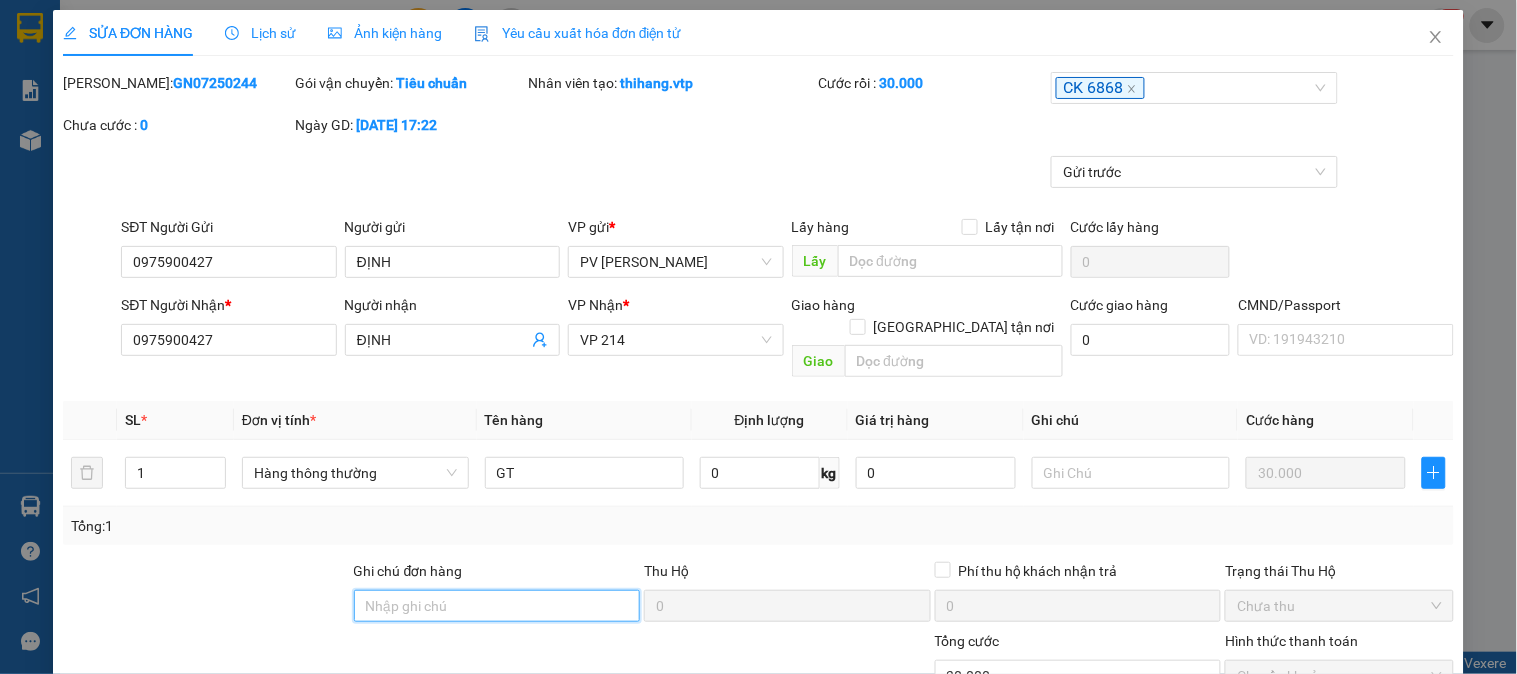 type on "E" 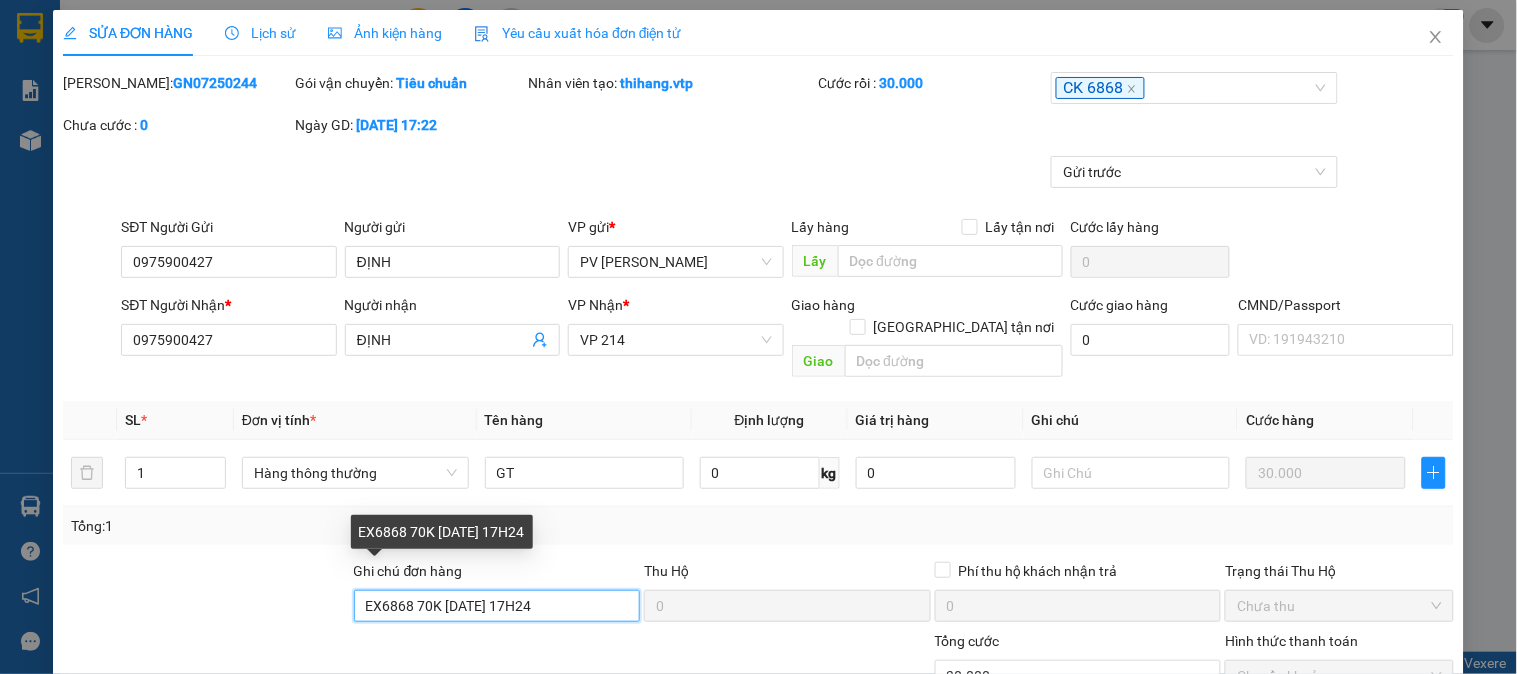 drag, startPoint x: 563, startPoint y: 585, endPoint x: 356, endPoint y: 590, distance: 207.06038 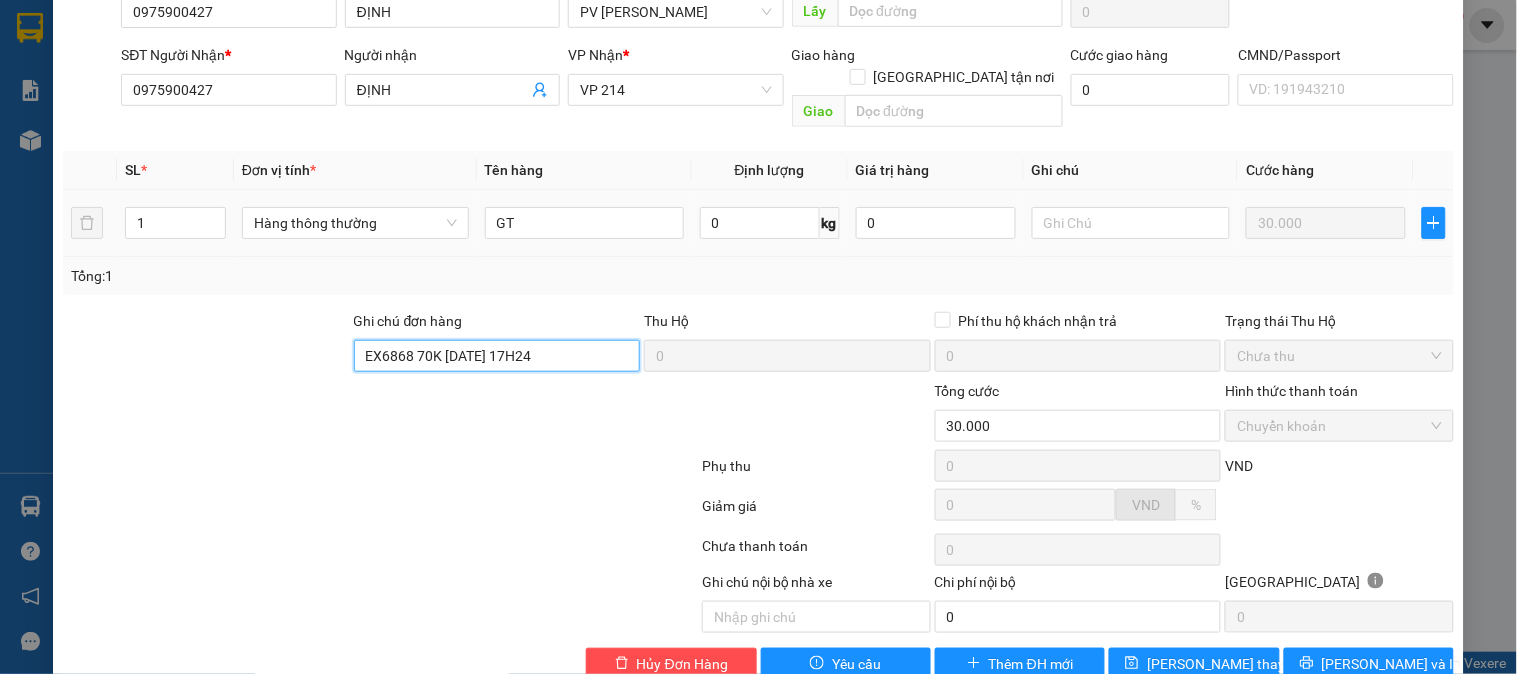 scroll, scrollTop: 273, scrollLeft: 0, axis: vertical 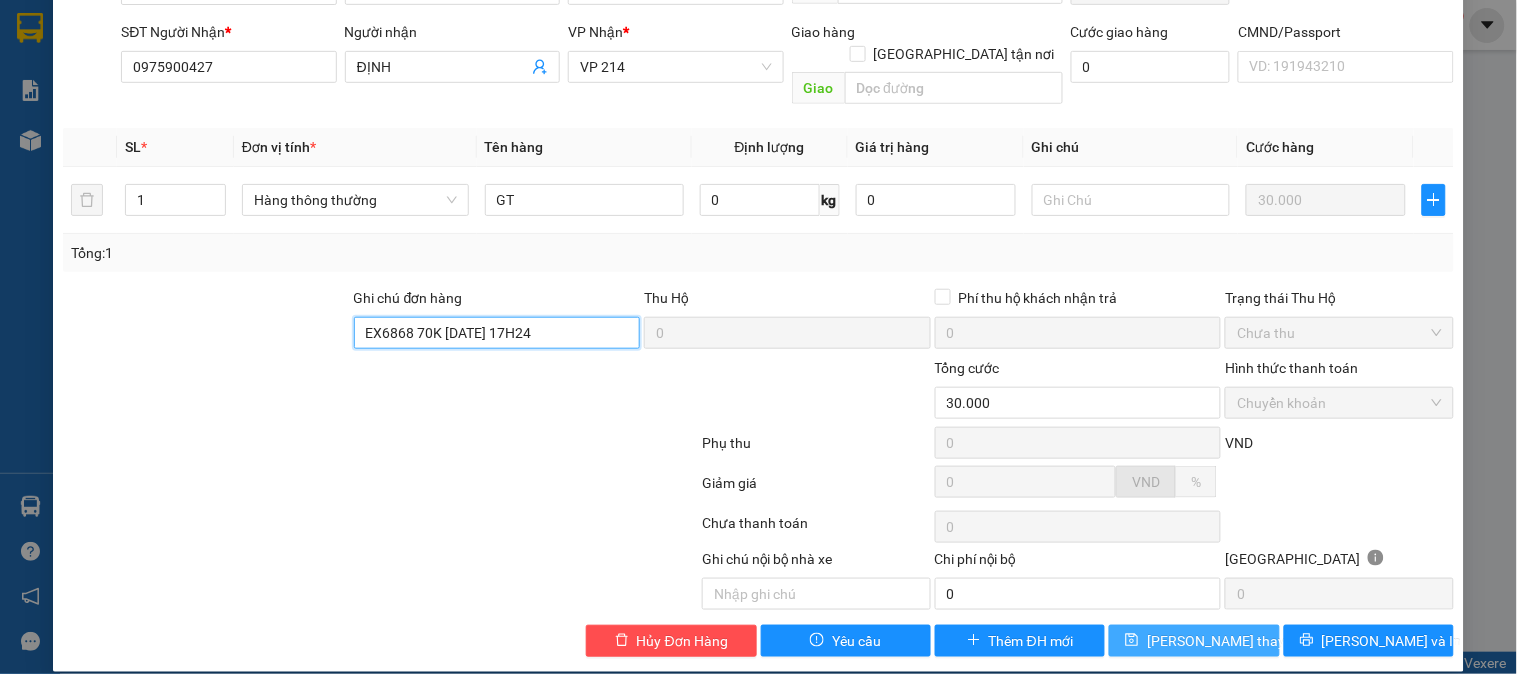 type on "EX6868 70K [DATE] 17H24" 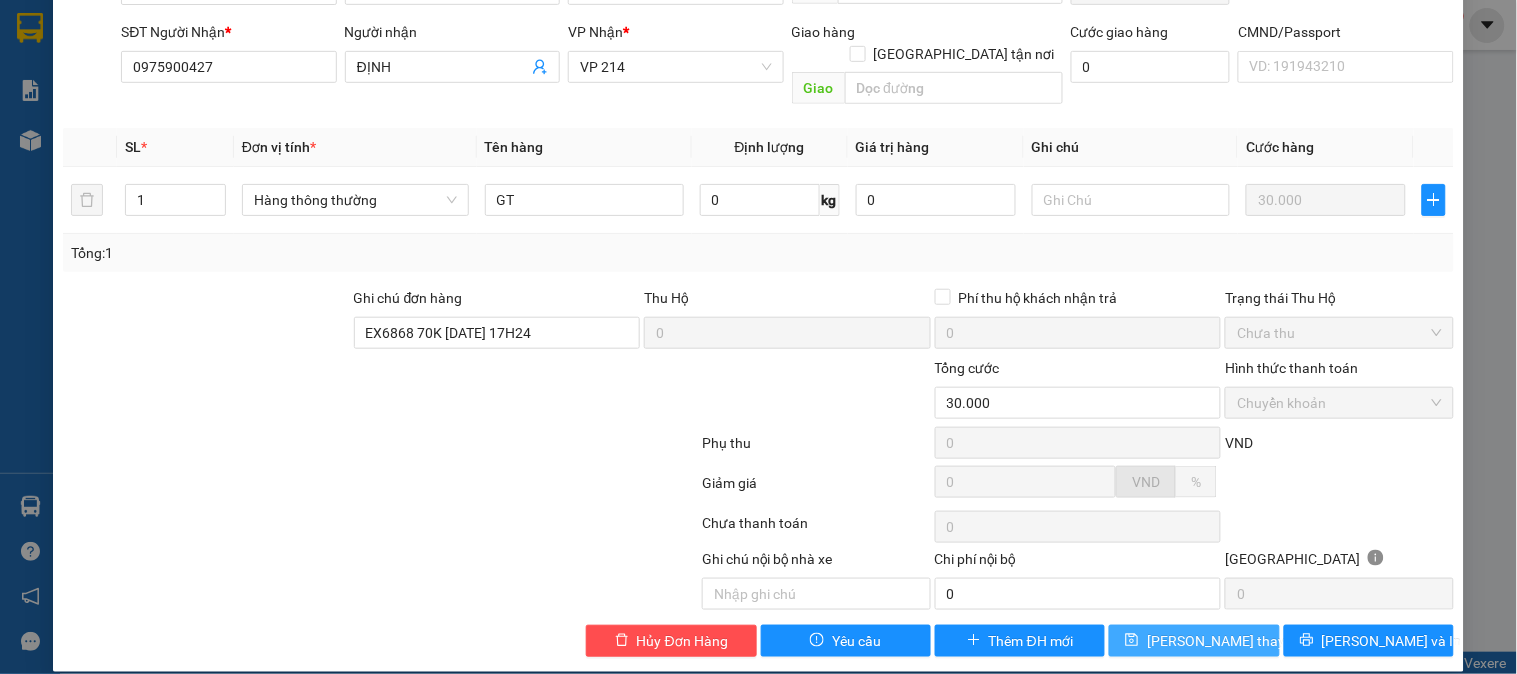 click on "[PERSON_NAME] thay đổi" at bounding box center [1227, 641] 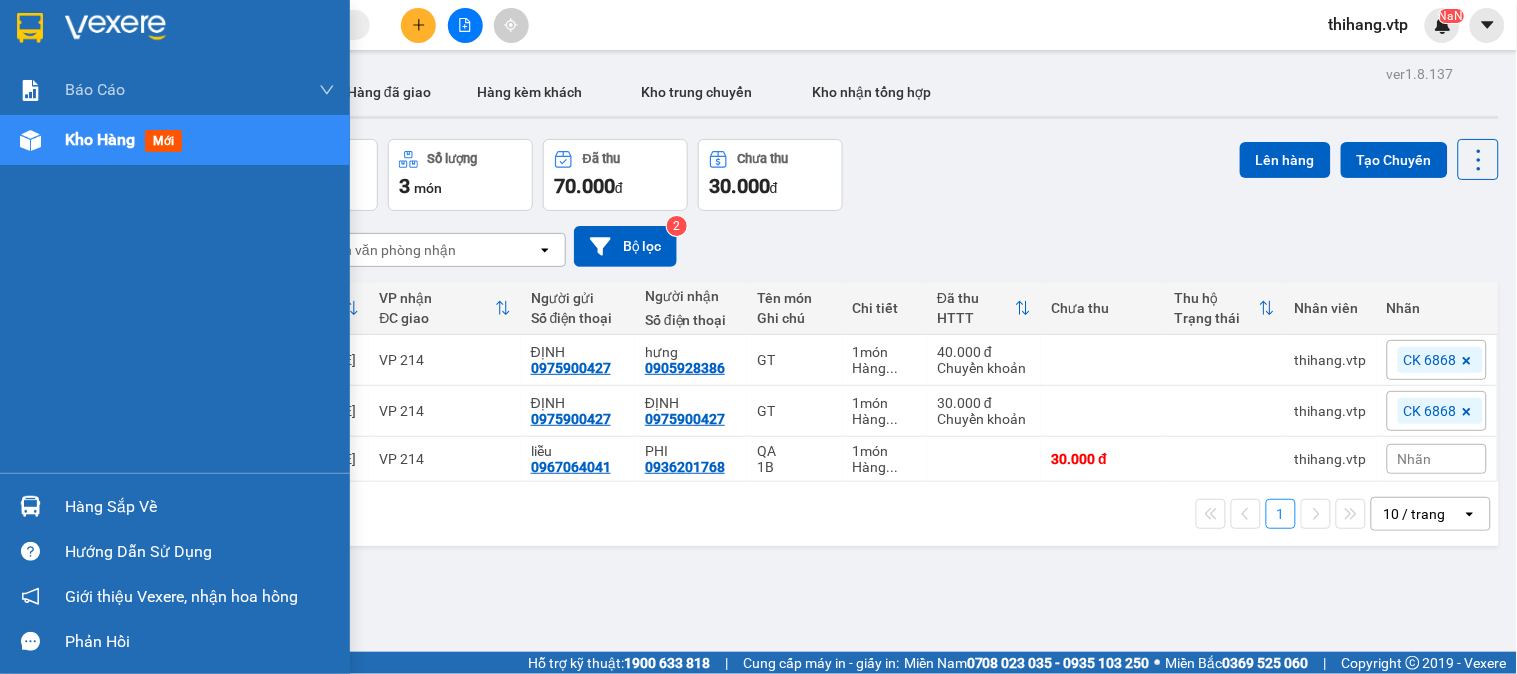 click on "Hàng sắp về" at bounding box center [200, 507] 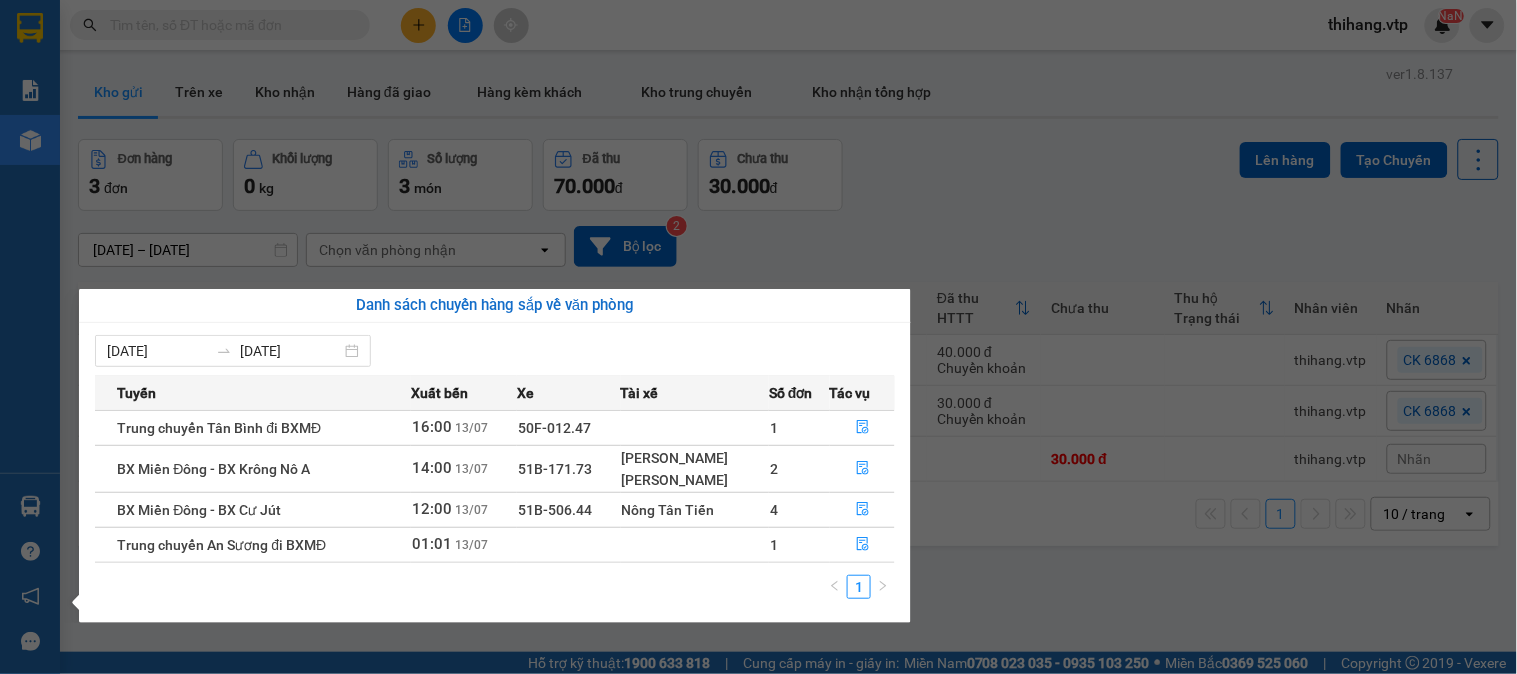 click on "Kết quả tìm kiếm ( 14 )  Bộ lọc  Mã ĐH Trạng thái Món hàng Thu hộ Tổng cước Chưa cước Nhãn Người gửi VP Gửi Người nhận VP Nhận B131407250402 08:05 [DATE] Trên xe   51B-506.44 12:00  [DATE] pt SL:  1 30.000 30.000 0352628705 hùng B13 - B14 BXMĐ 0388063348 [GEOGRAPHIC_DATA] 14:56 [DATE] Trên xe   19:00  [DATE] gạo nứt SL:  1 20.000 0388063348 [GEOGRAPHIC_DATA] 0937424445 khoảng  VP 214 GN11240069 18:31 [DATE] Trên xe   50F-002.68 20:30  [DATE] máy in SL:  1 50.000 0388063348 đông PV [PERSON_NAME] 0936840025 phím VP 214 ĐIHA10240001 14:30 [DATE] Trên xe   51B-299.65 19:00  [DATE] ớt SL:  1 750.000 Điều Hành 0388063348 Đông VP 214 21407250234 18:02 [DATE] Đã giao   15:08 [DATE] GT ( 1 BÌ SL:  1 30.000 0936840025 VP 214 0388063348 [GEOGRAPHIC_DATA] 21406250288 15:38 [DATE] Đã giao   12:20 [DATE] gt SL:  1 30.000 0906200800 VP 214 0388063348 [GEOGRAPHIC_DATA][PERSON_NAME] 14:58 [DATE] Đã giao   BƠ 1" at bounding box center [758, 337] 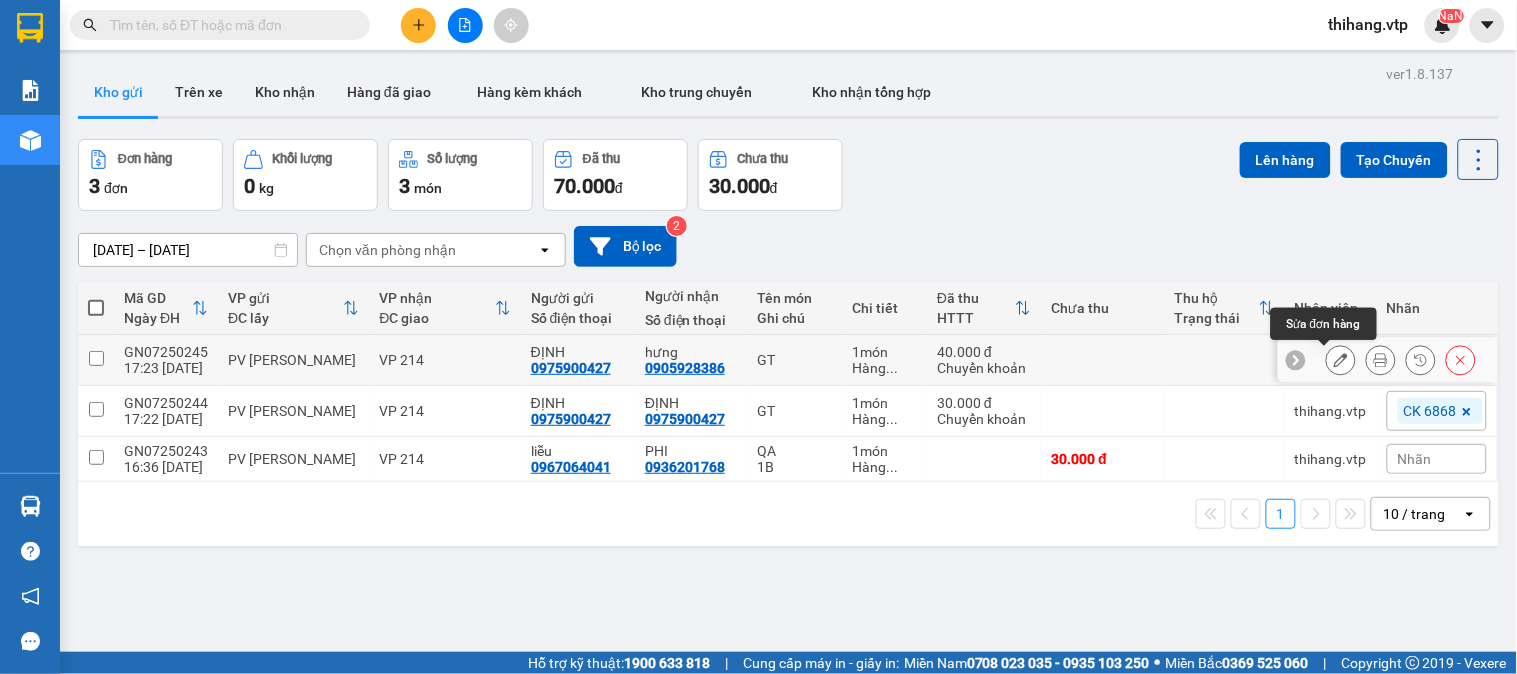 click 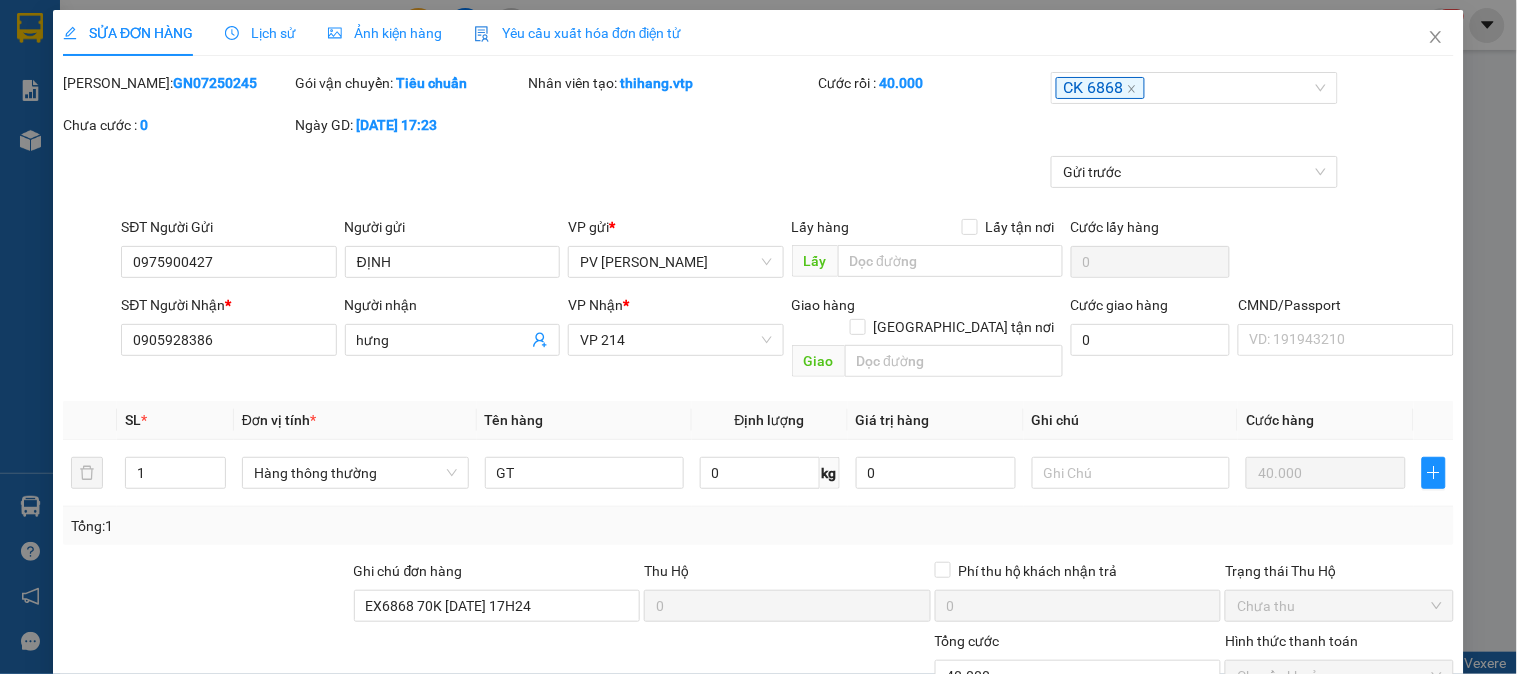 type on "0975900427" 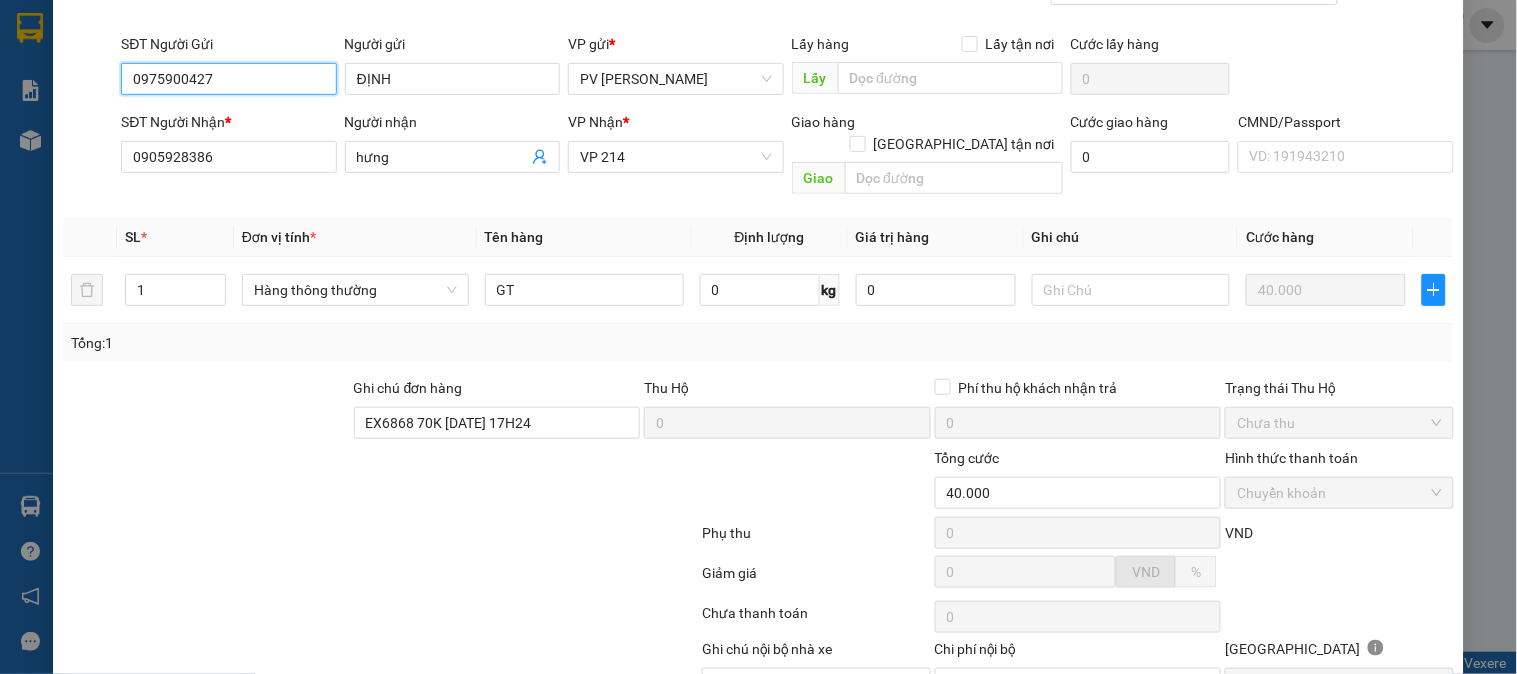 scroll, scrollTop: 273, scrollLeft: 0, axis: vertical 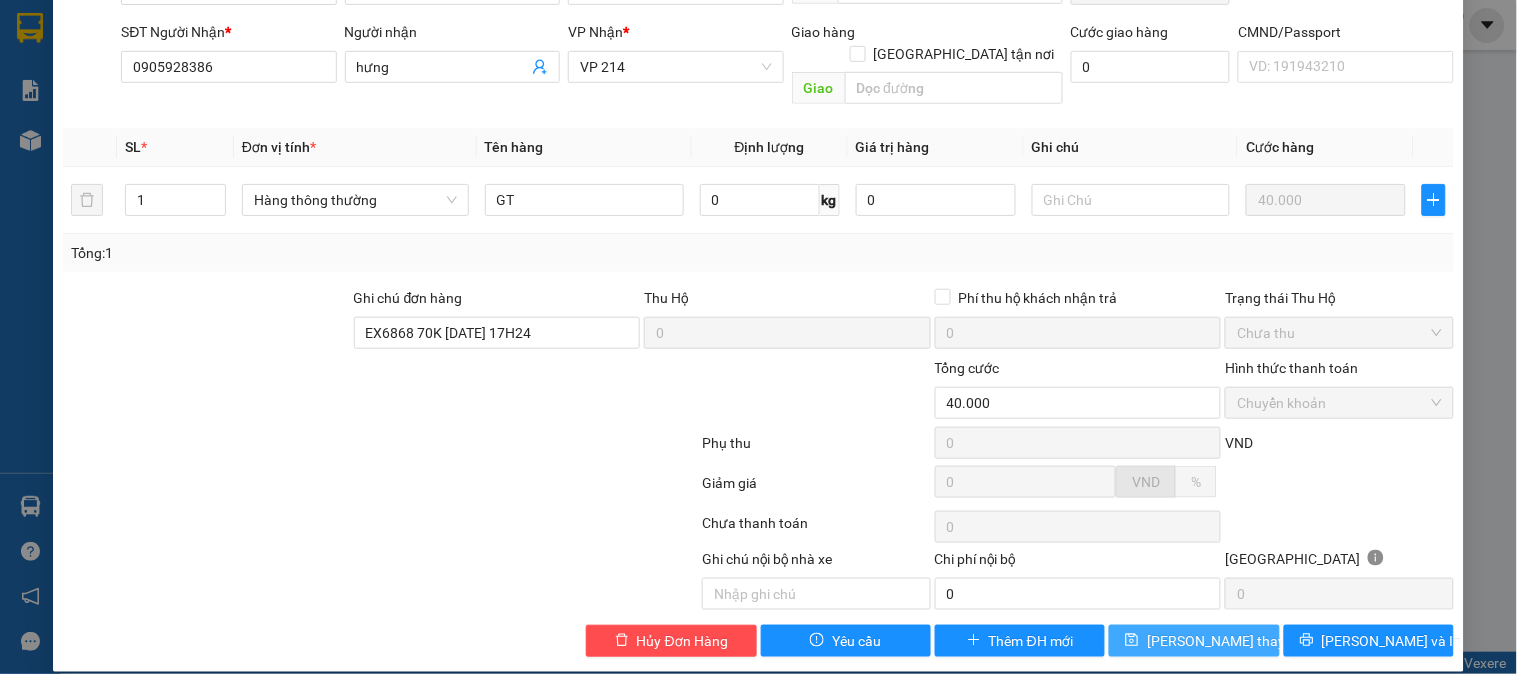 click on "[PERSON_NAME] thay đổi" at bounding box center (1227, 641) 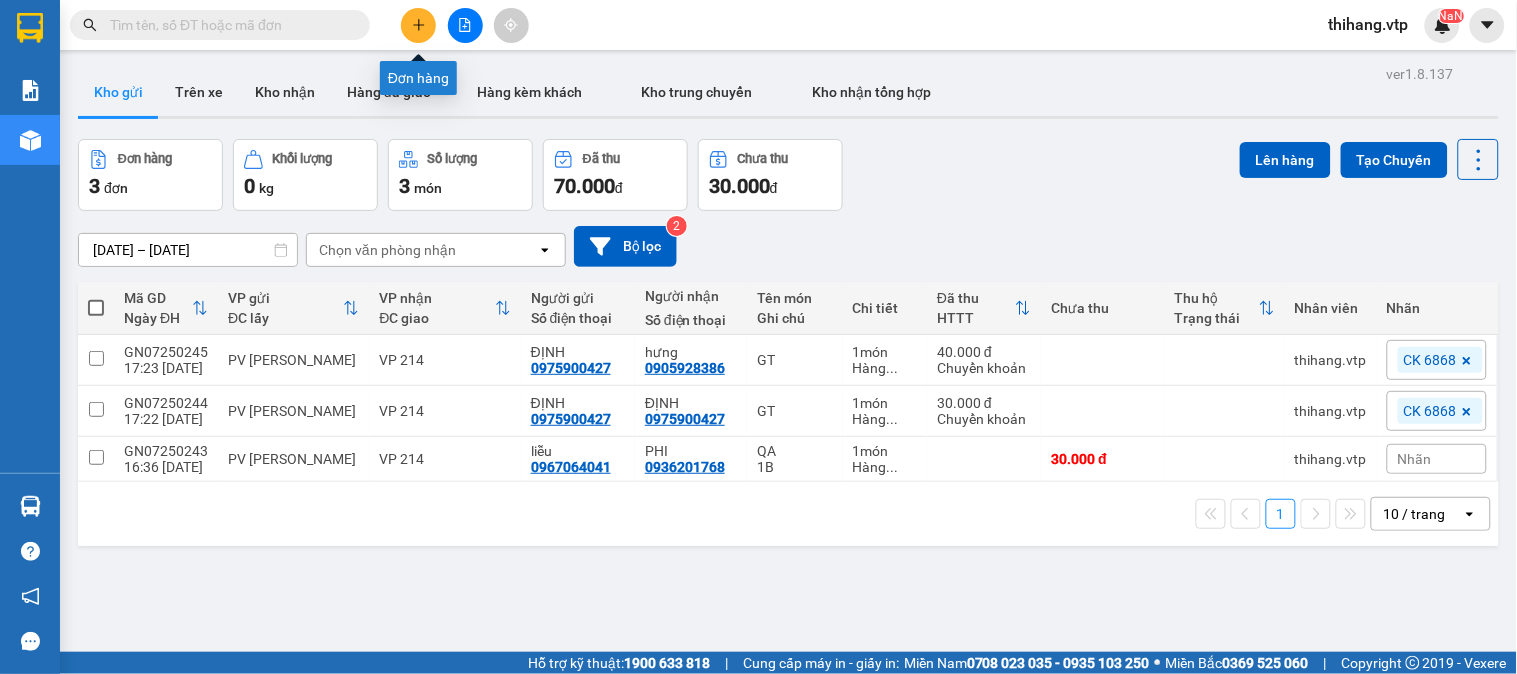 click 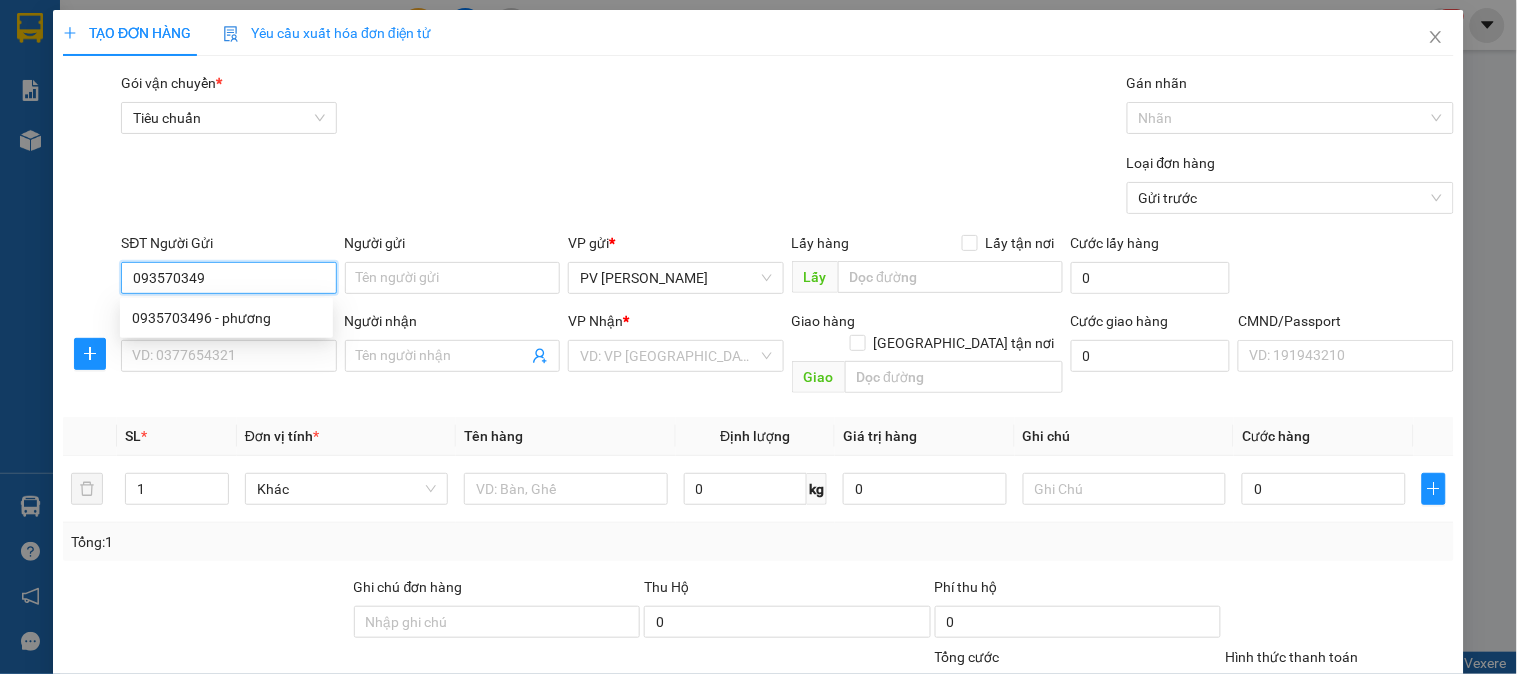 type on "0935703496" 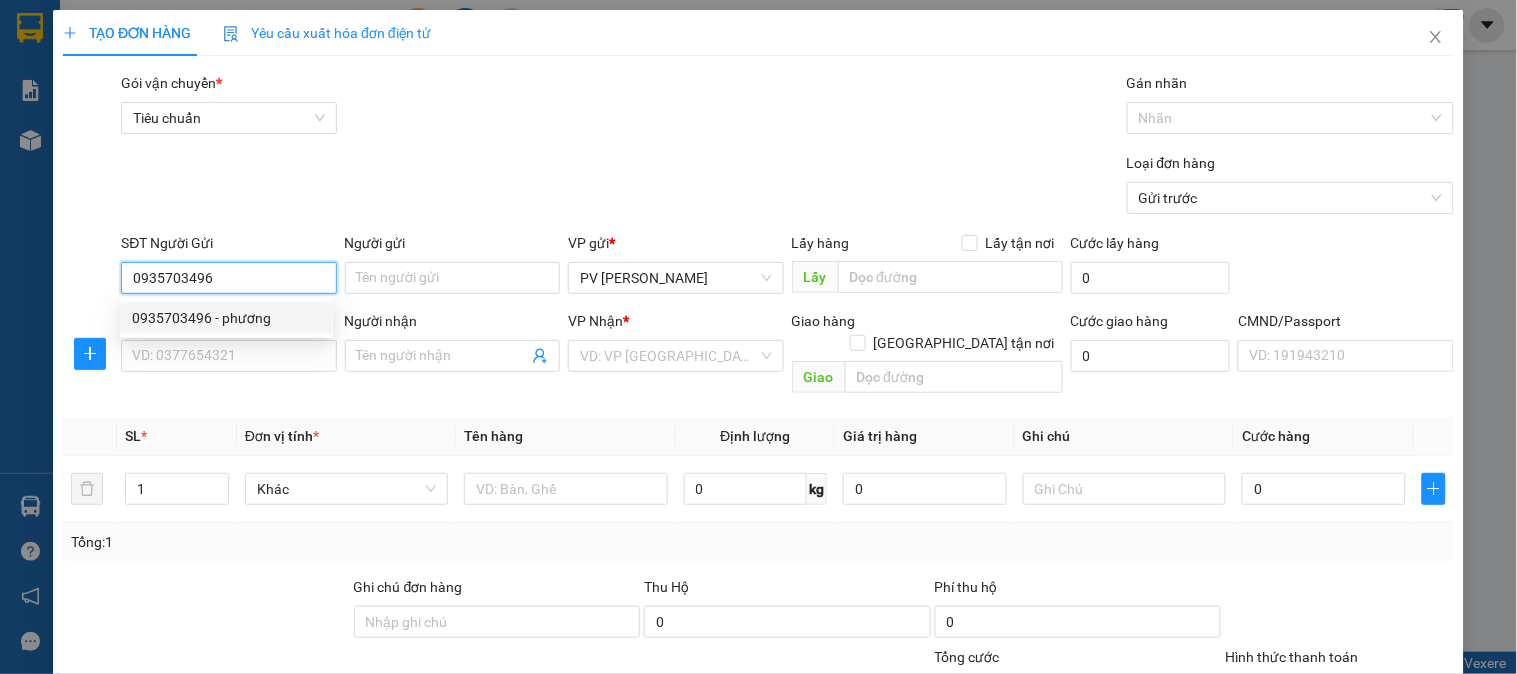 click on "0935703496 - phương" at bounding box center (226, 318) 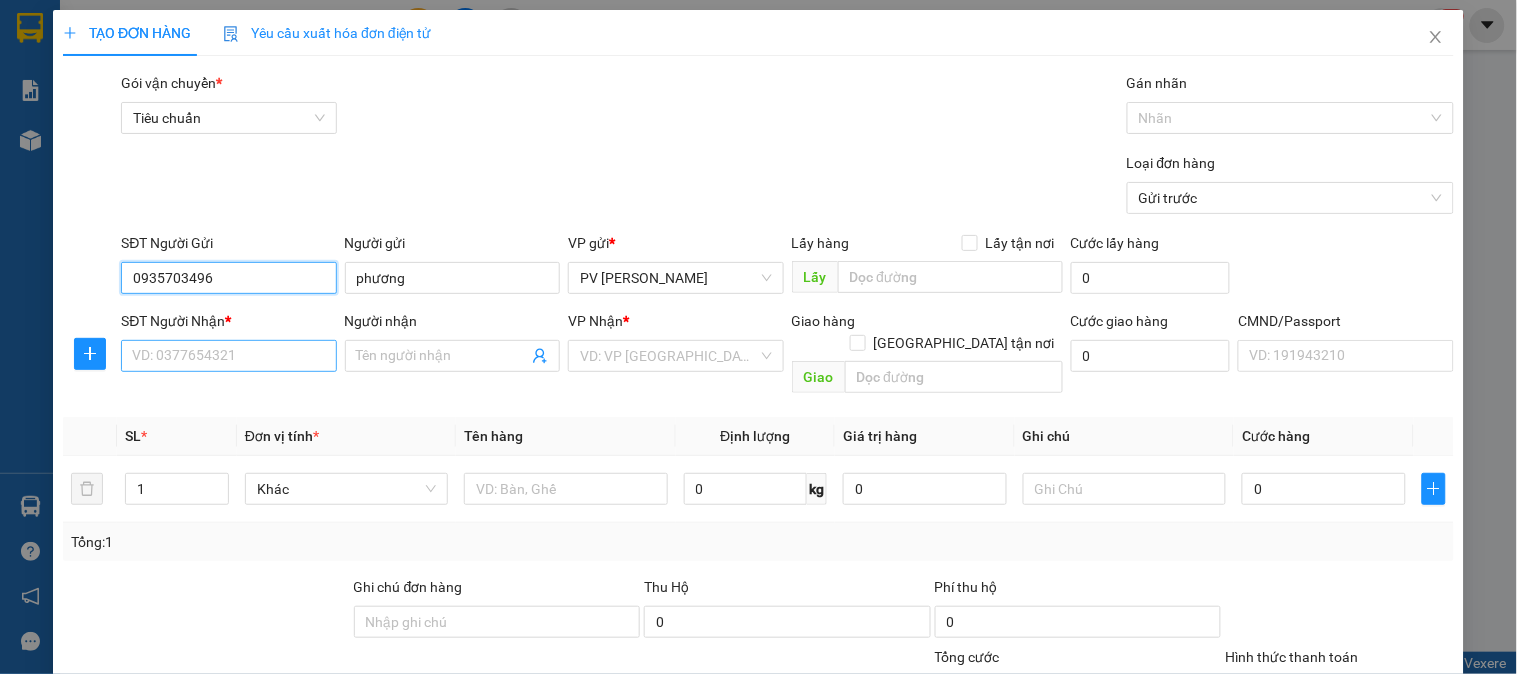 type on "0935703496" 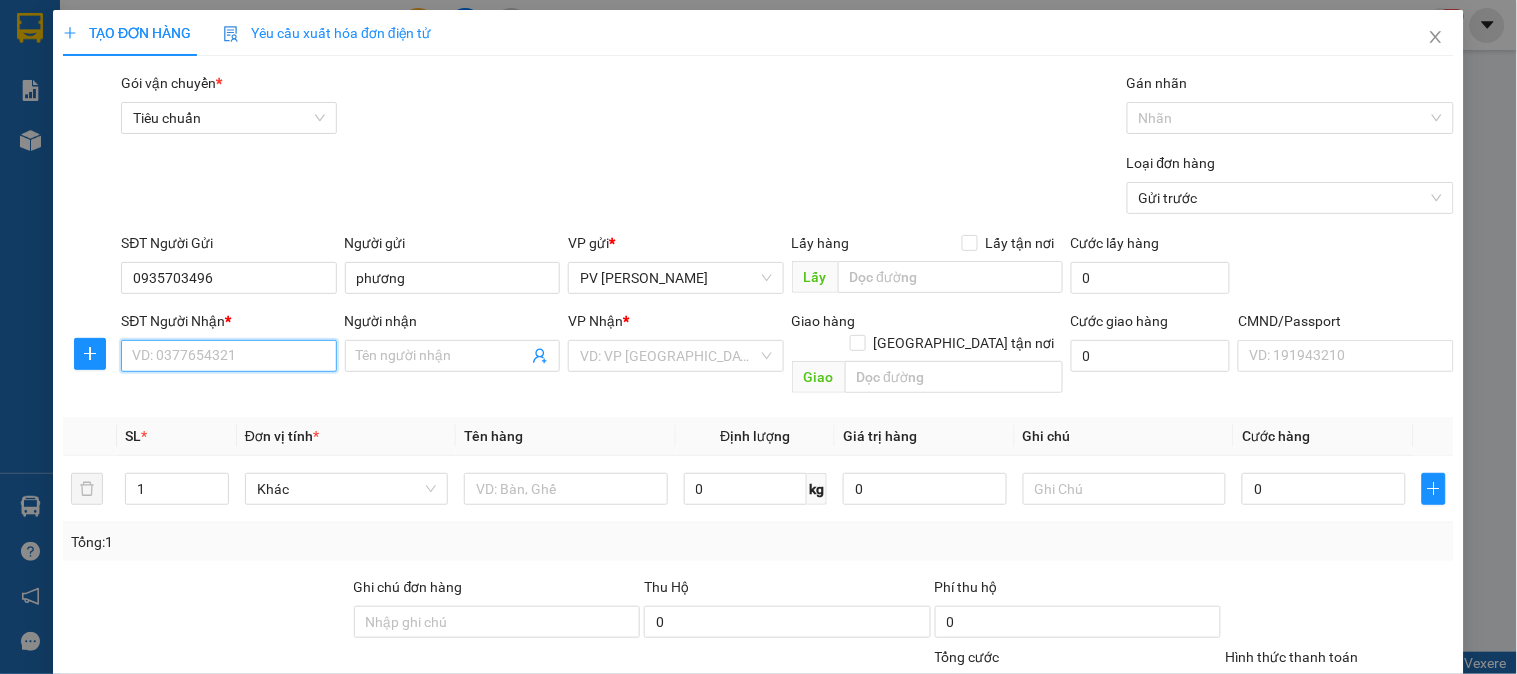 click on "SĐT Người Nhận  *" at bounding box center (228, 356) 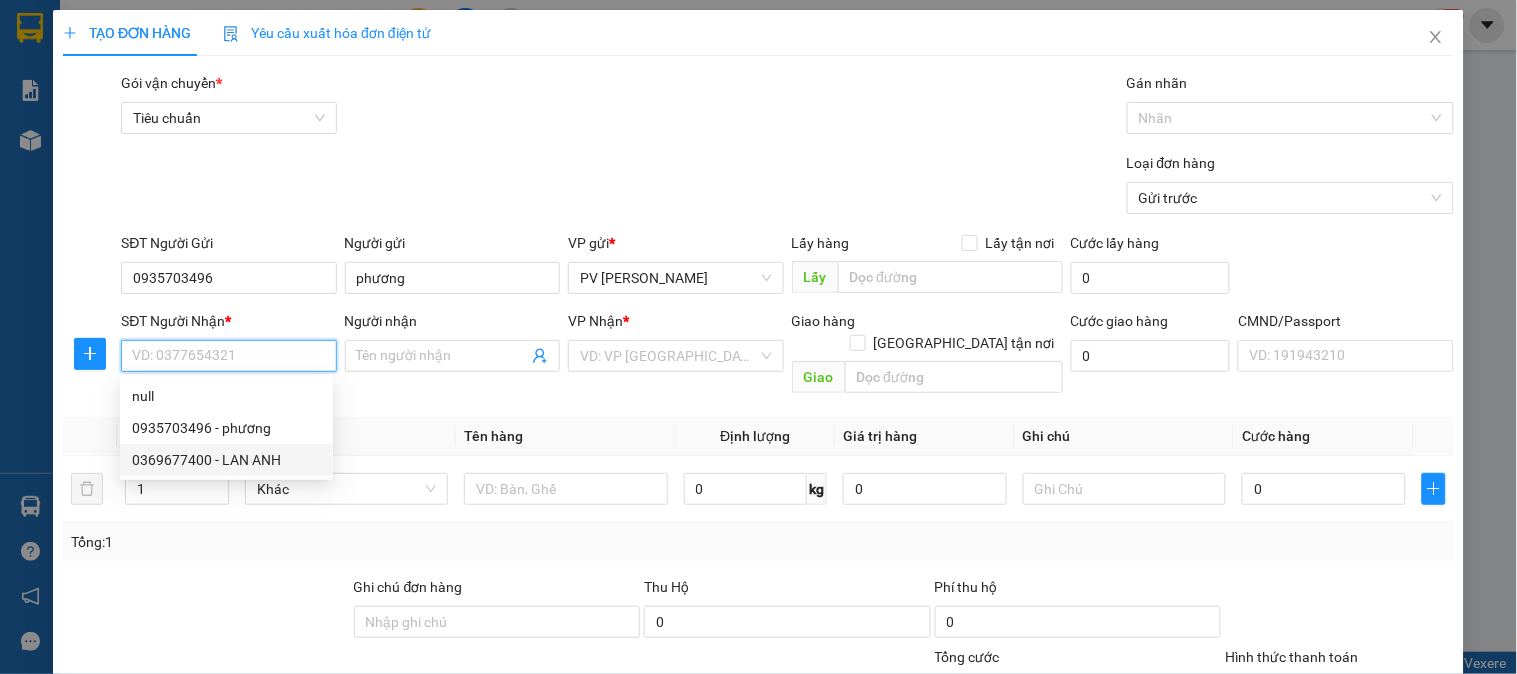 click on "0369677400 - LAN ANH" at bounding box center [226, 460] 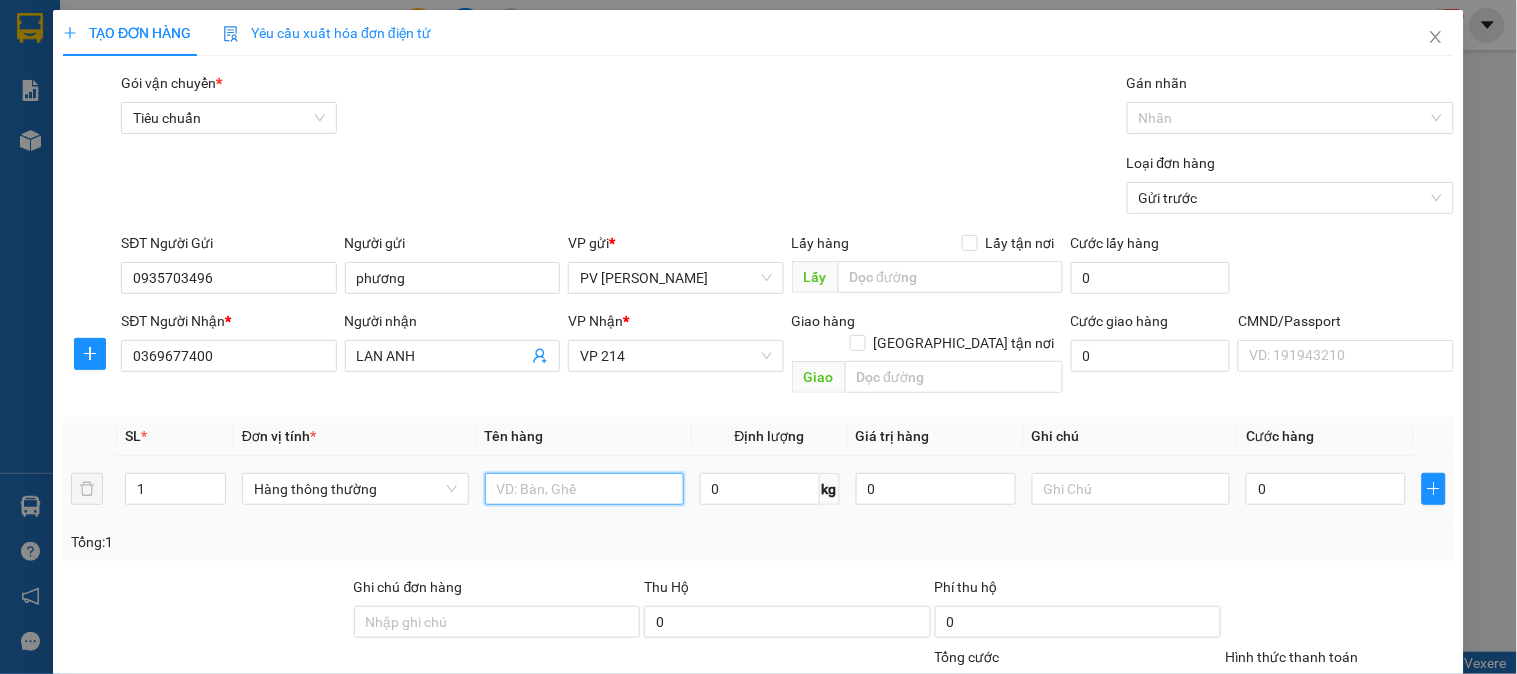 click at bounding box center [584, 489] 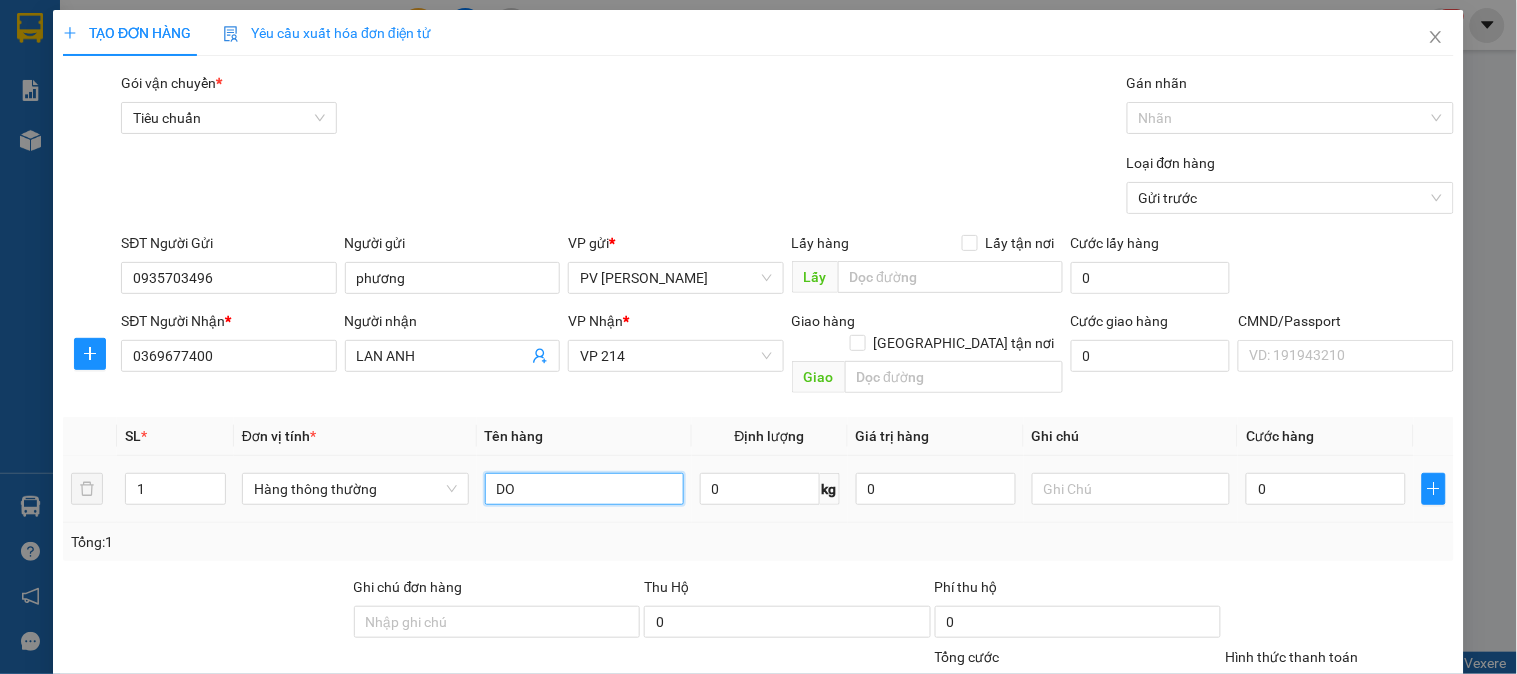 type on "D" 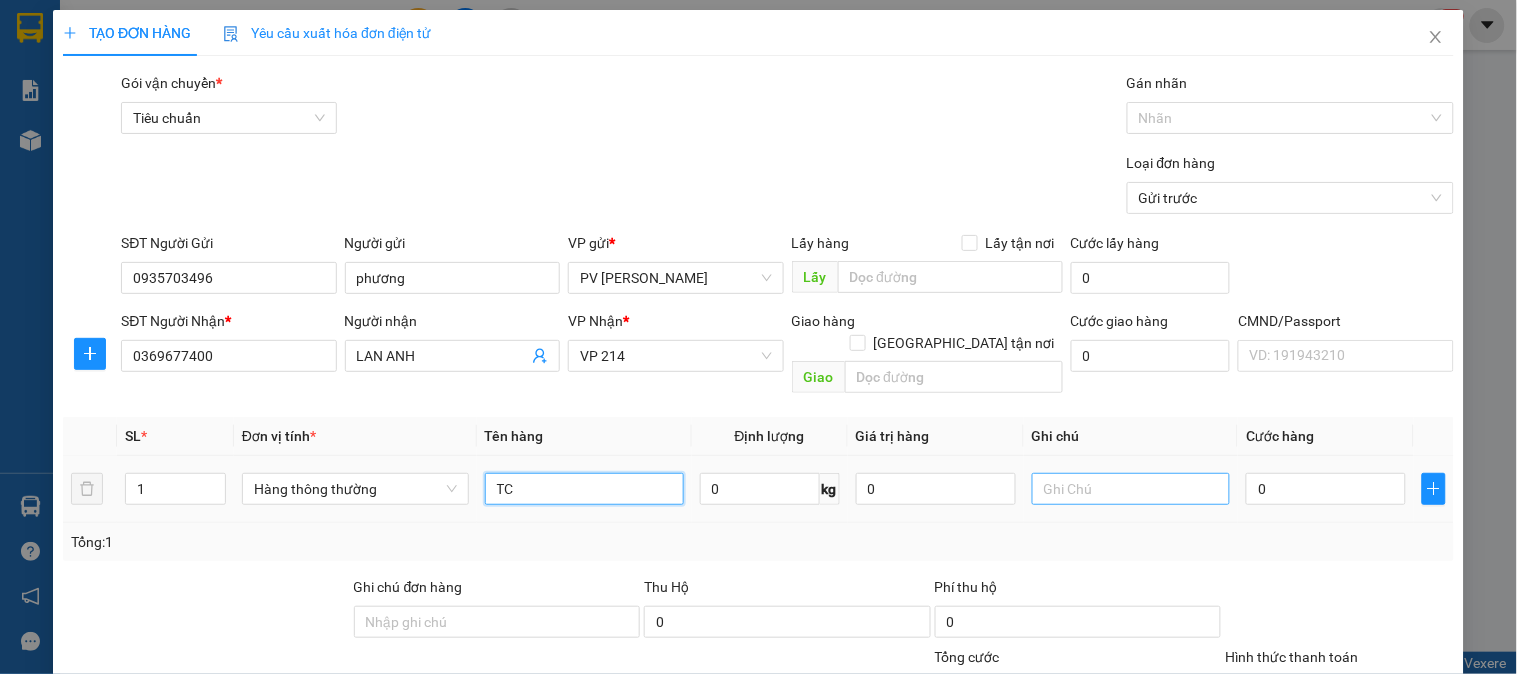type on "TC" 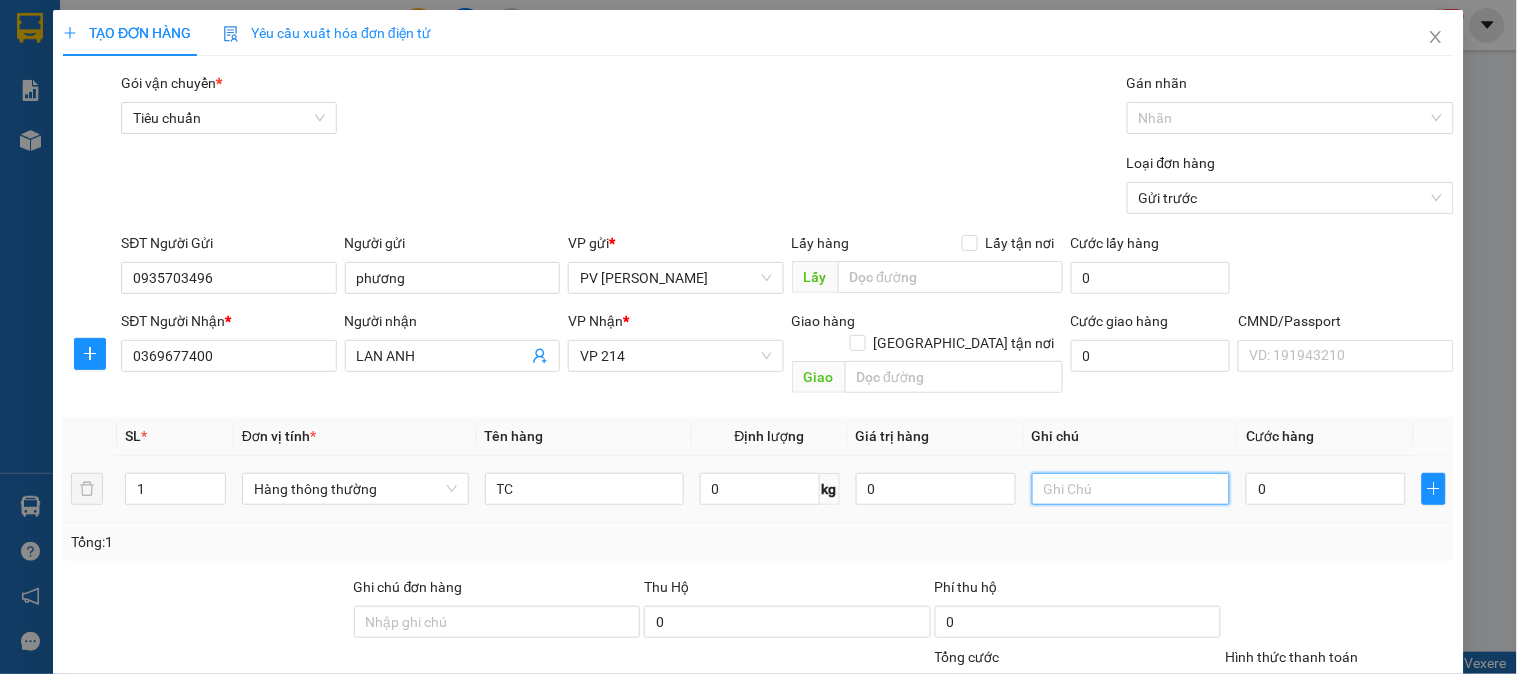 click at bounding box center [1131, 489] 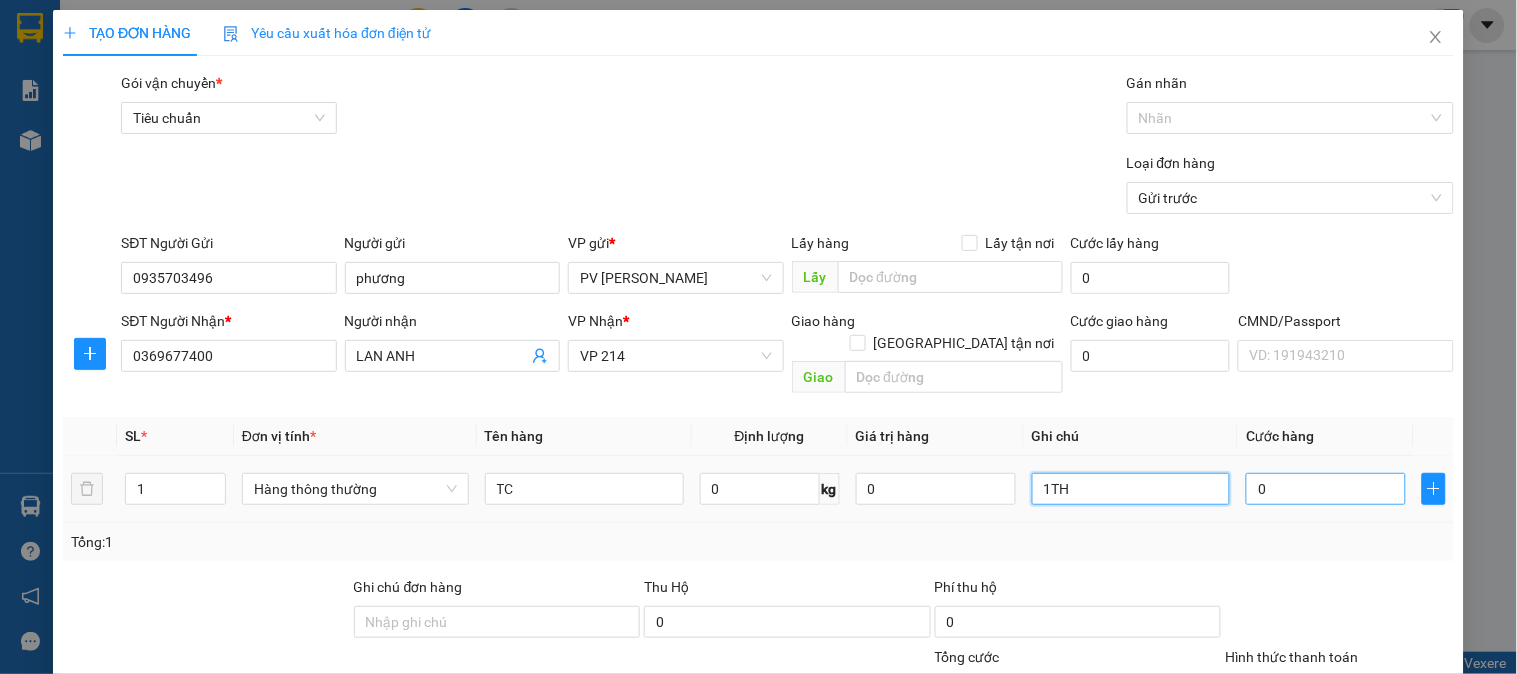 type on "1TH" 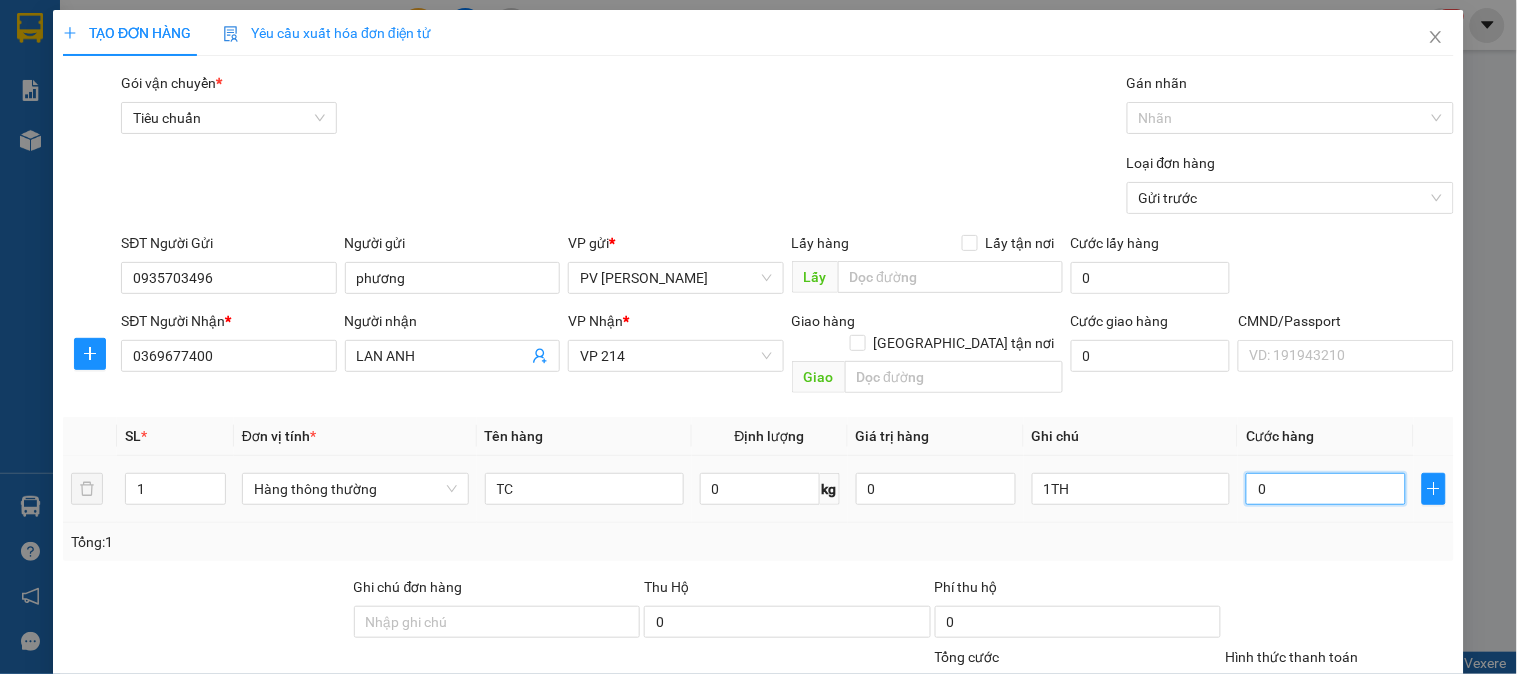 click on "0" at bounding box center (1326, 489) 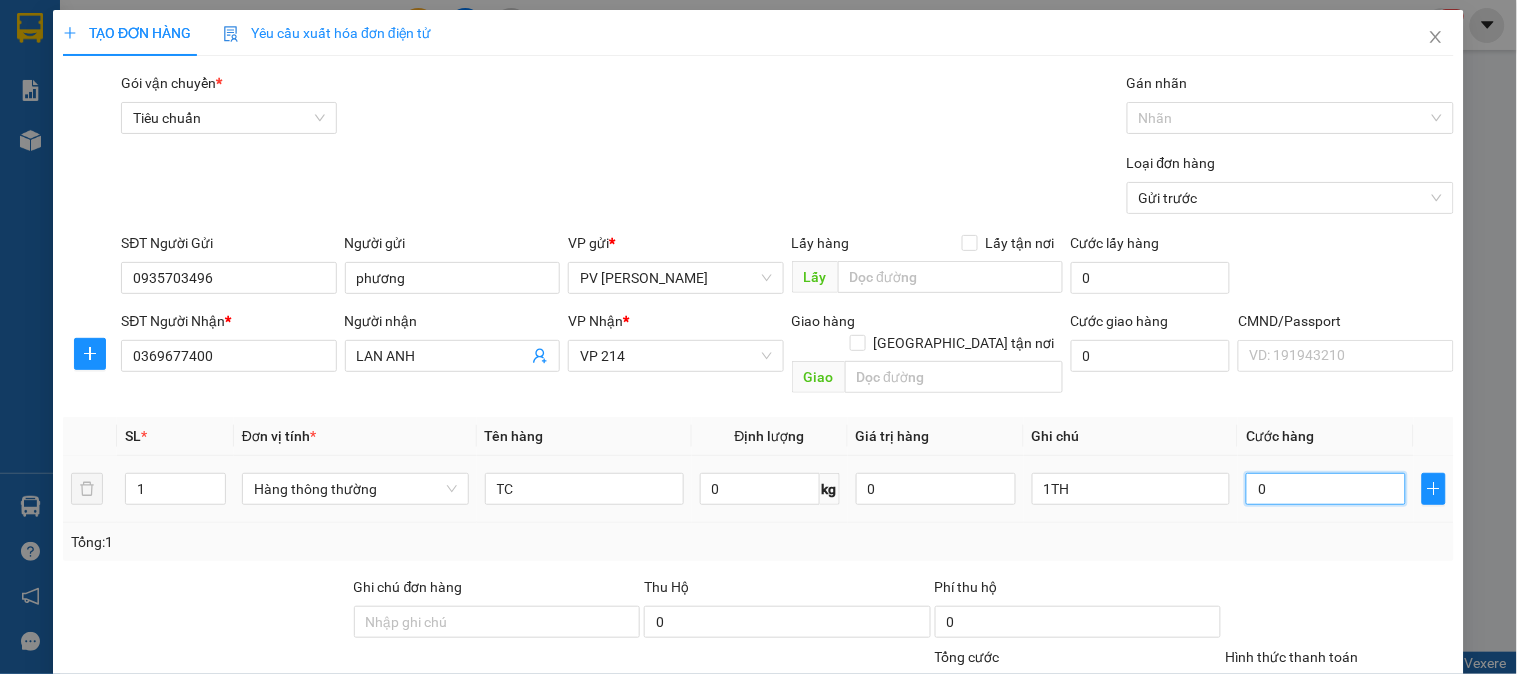 type on "5" 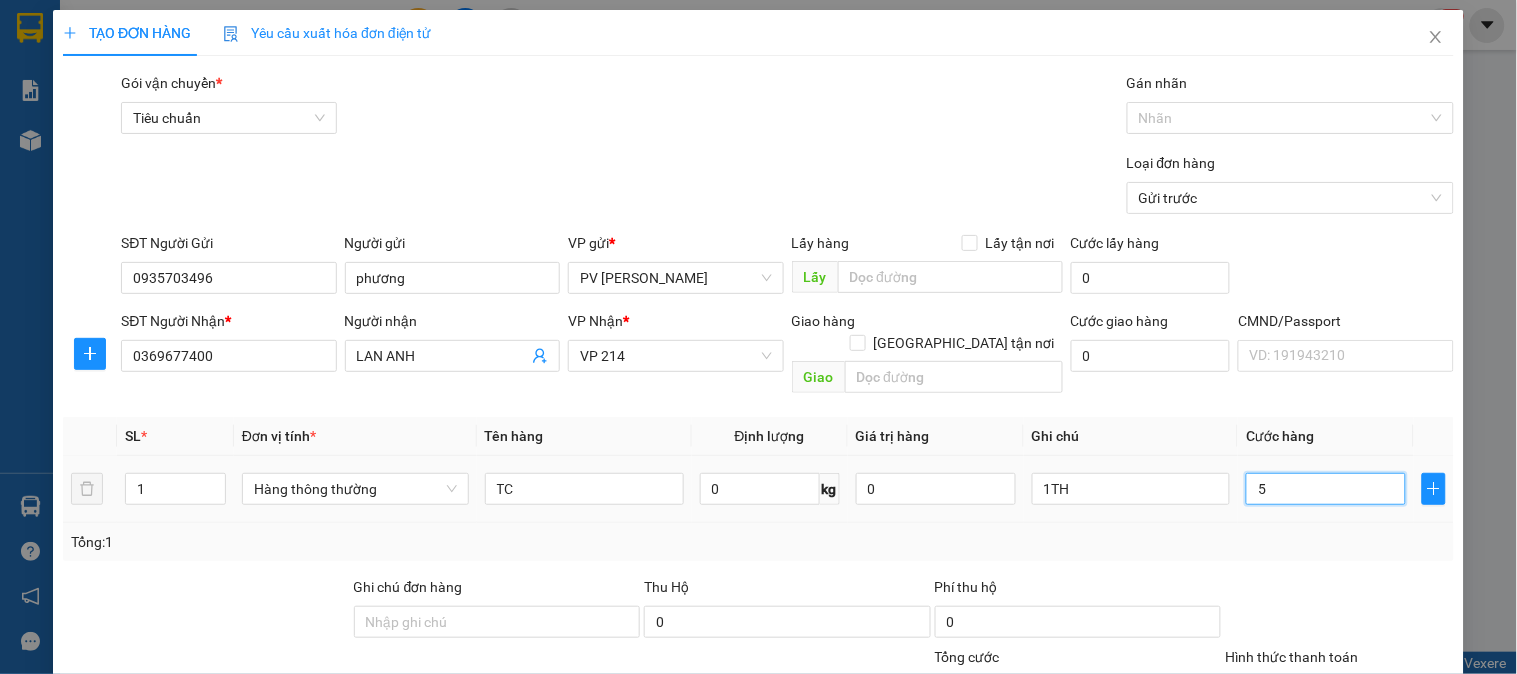 type on "50" 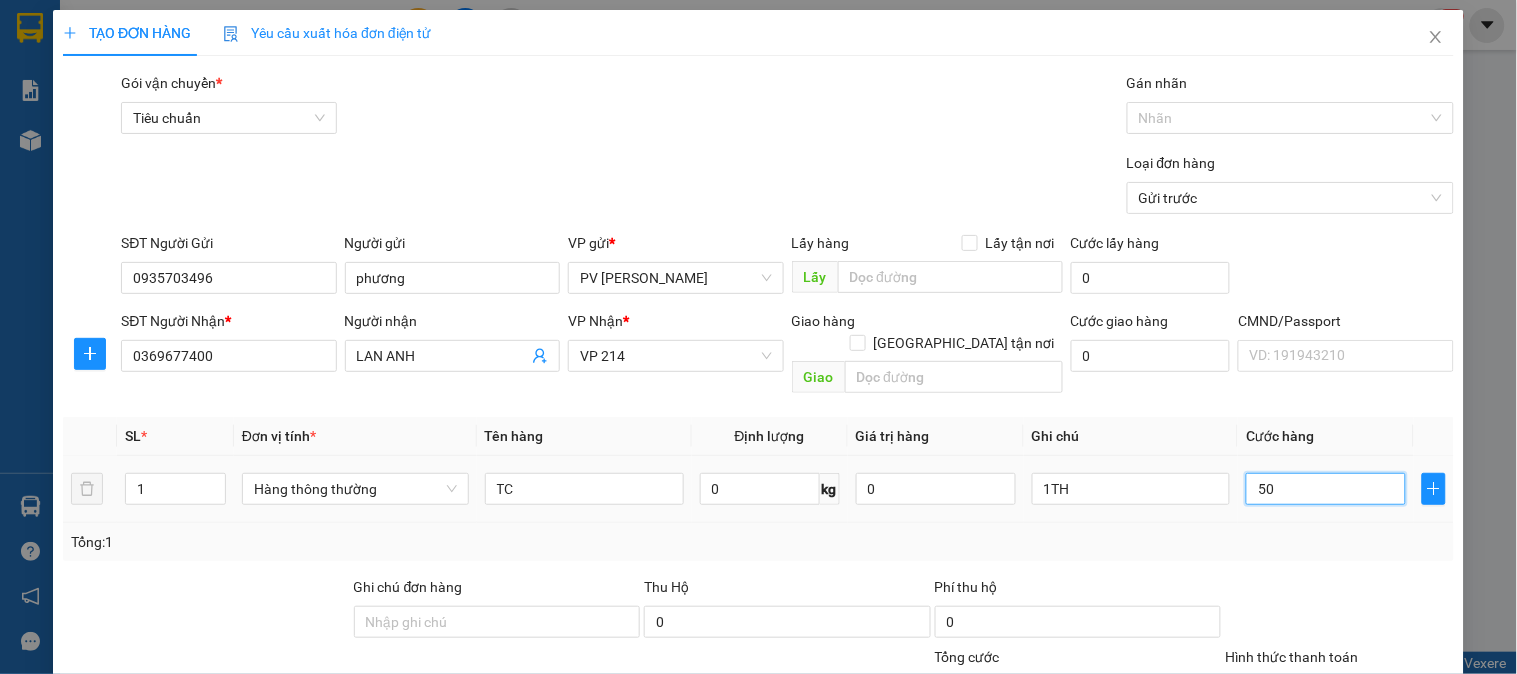 type on "500" 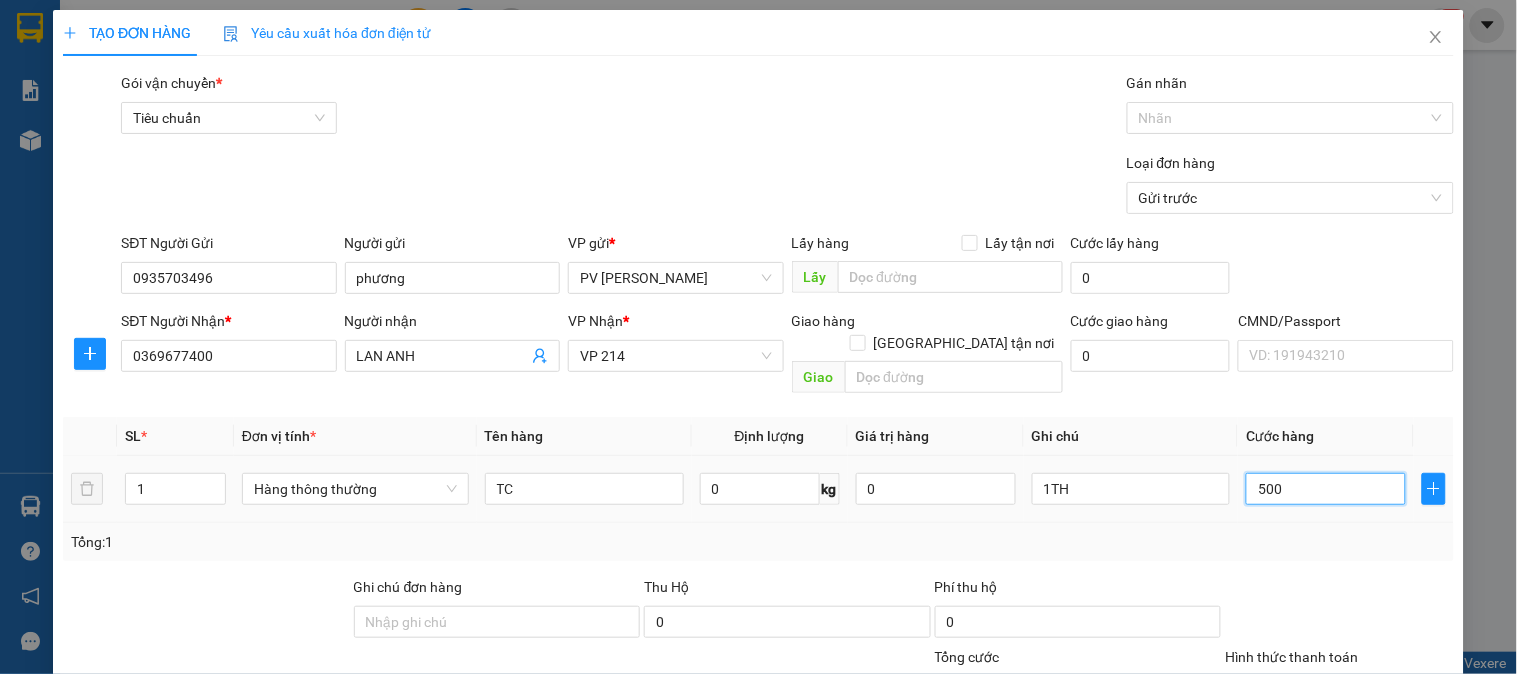 type on "5.000" 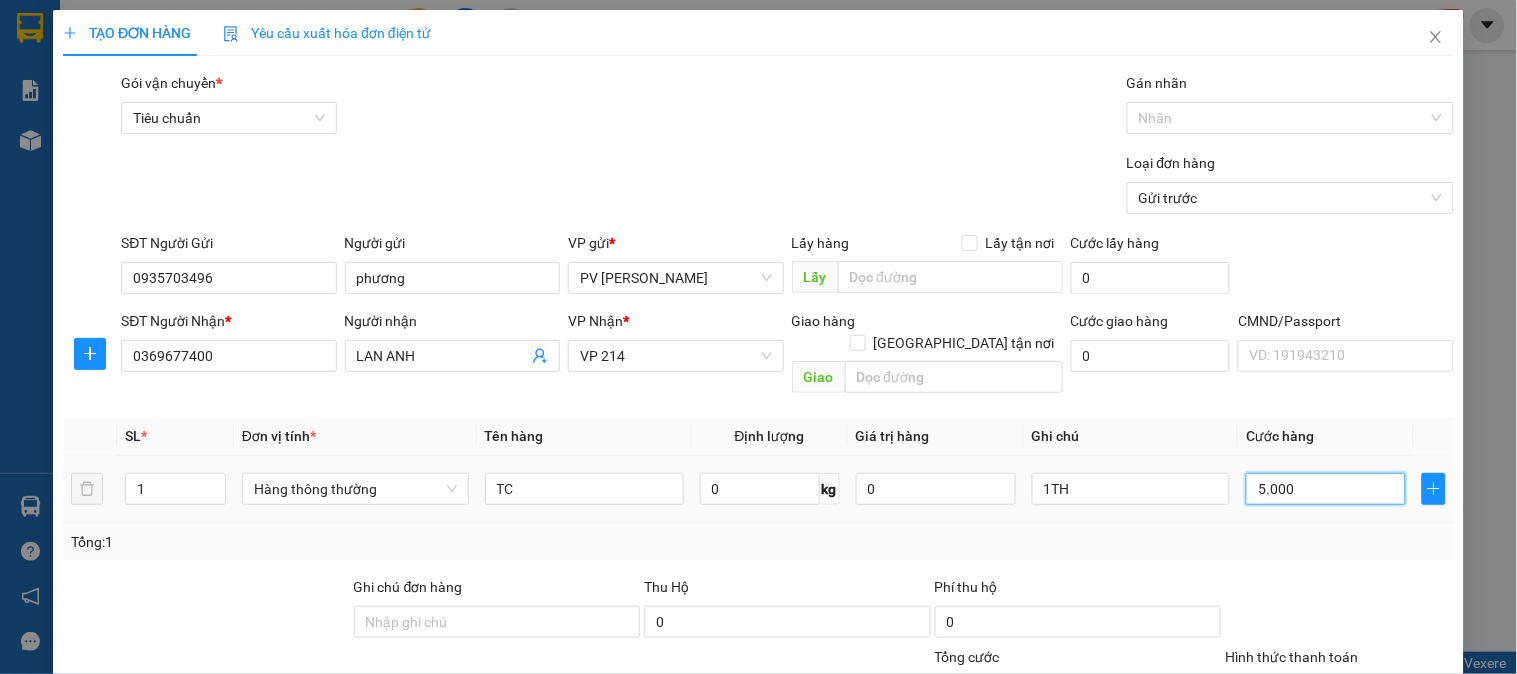 type on "50.000" 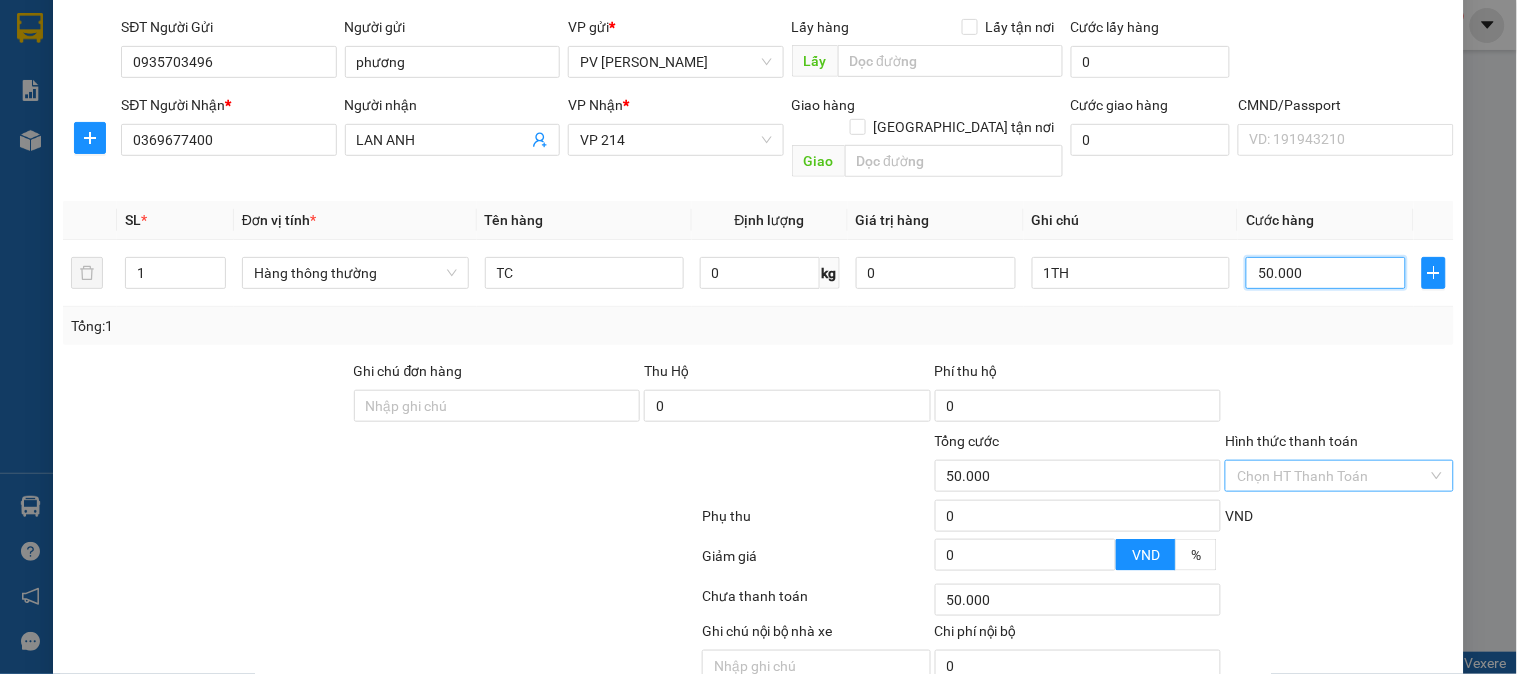 scroll, scrollTop: 222, scrollLeft: 0, axis: vertical 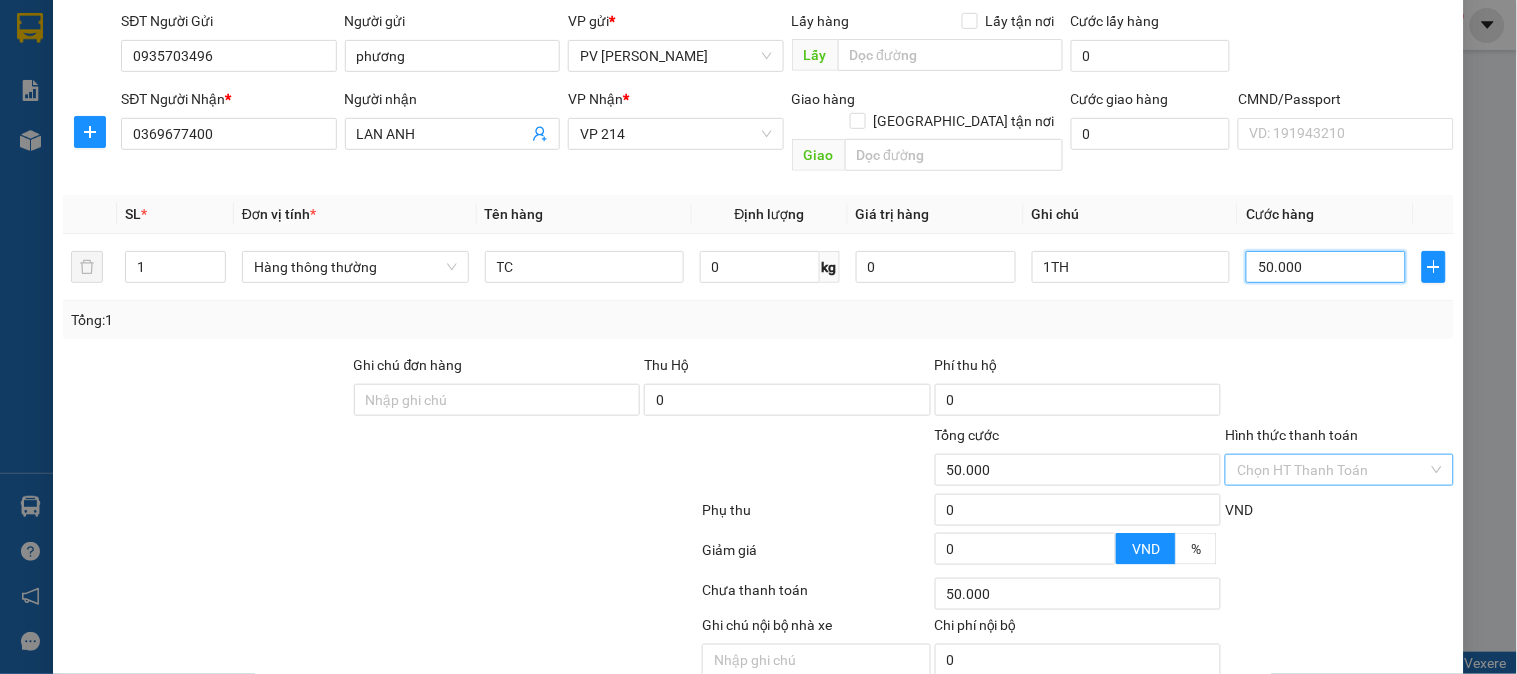 type on "50.000" 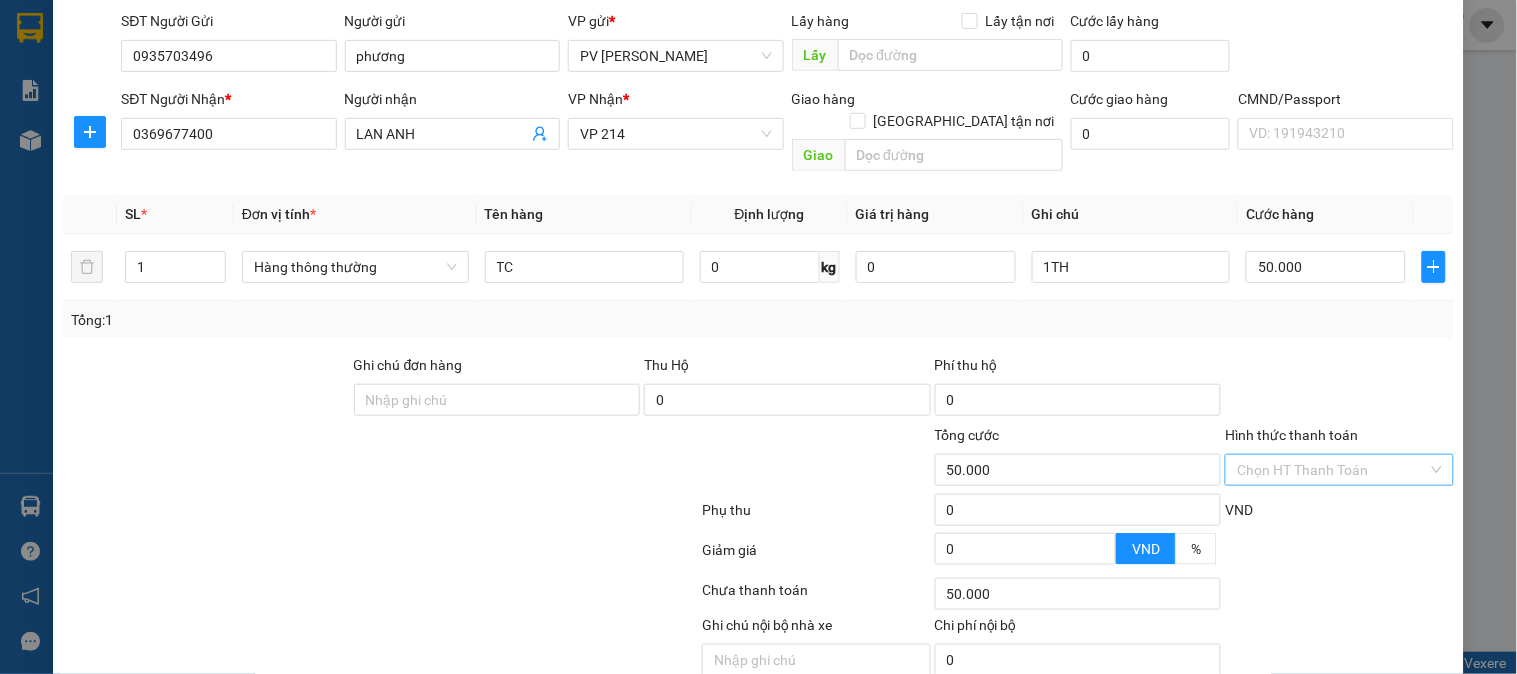 click on "Hình thức thanh toán" at bounding box center [1332, 470] 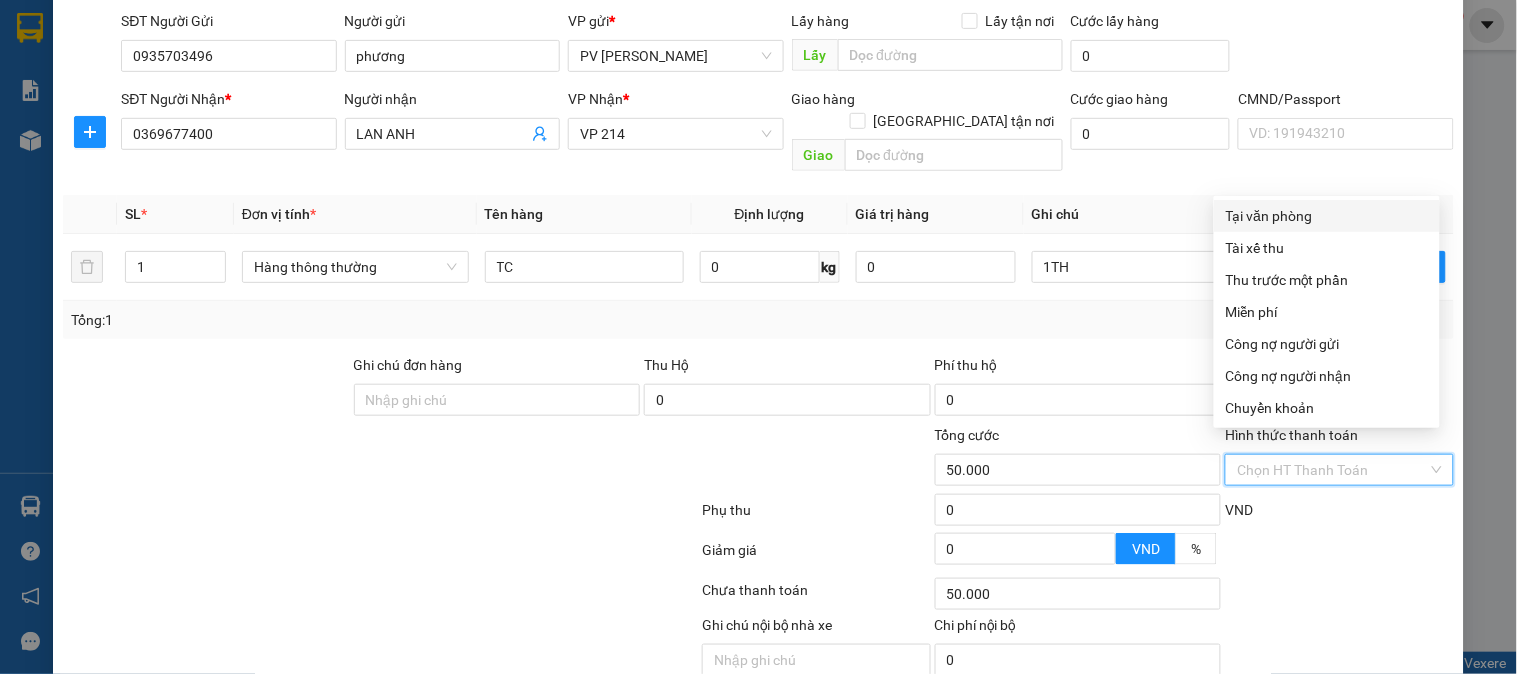 click on "Tại văn phòng" at bounding box center [1327, 216] 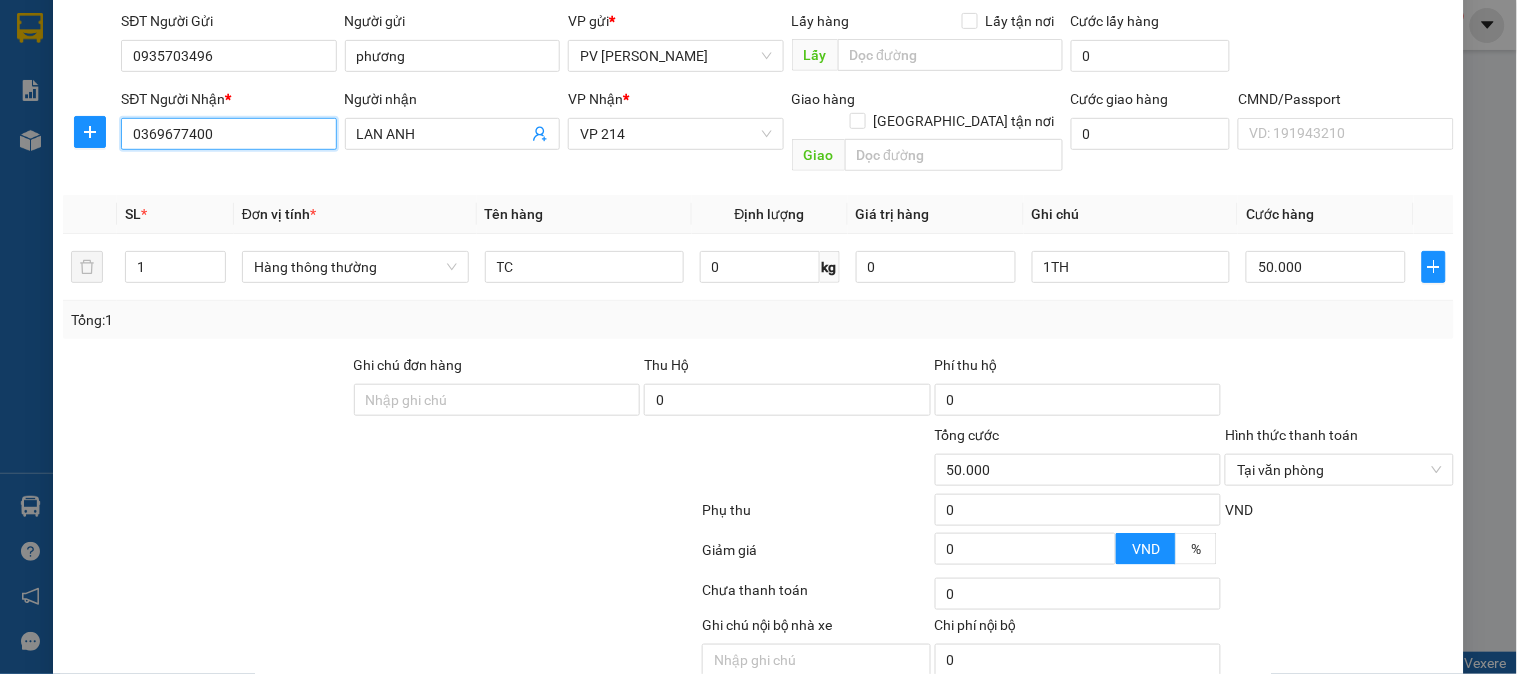 drag, startPoint x: 244, startPoint y: 123, endPoint x: 107, endPoint y: 131, distance: 137.23338 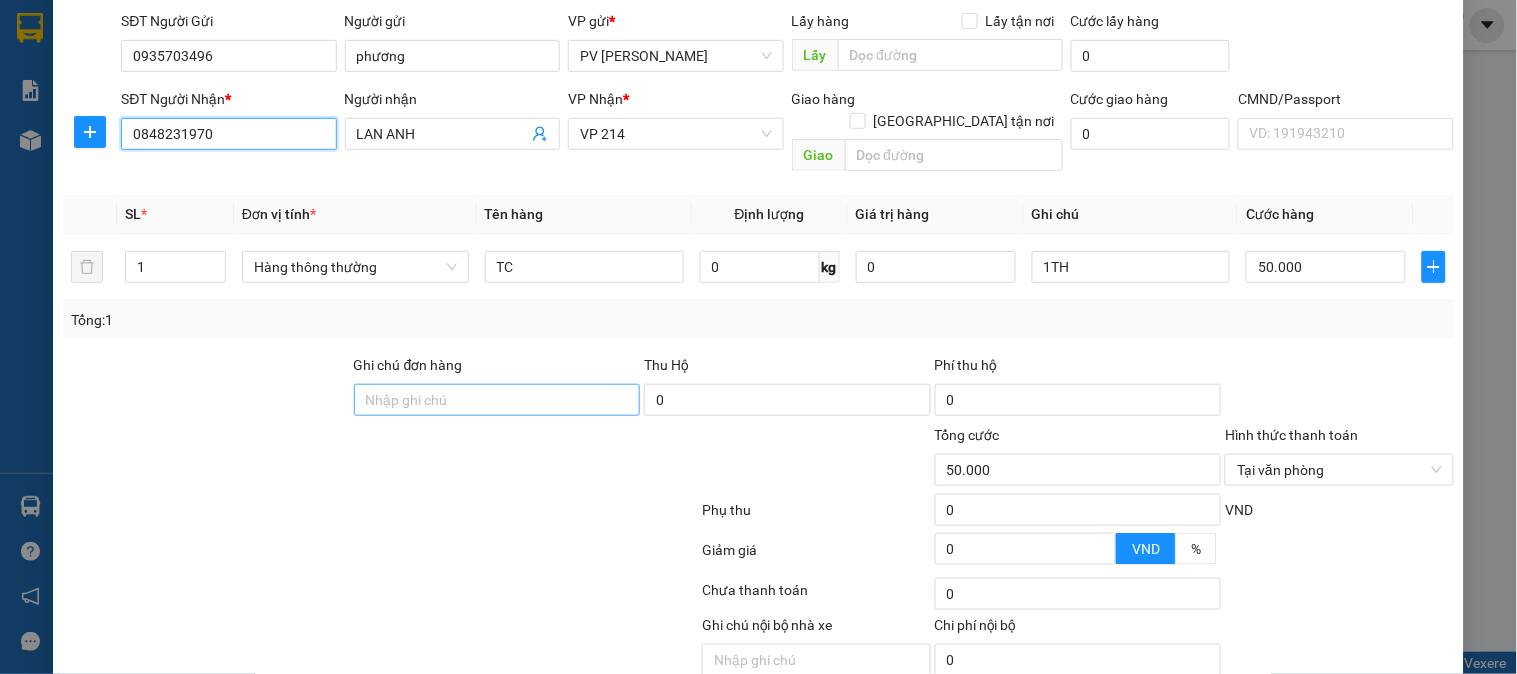type on "0848231970" 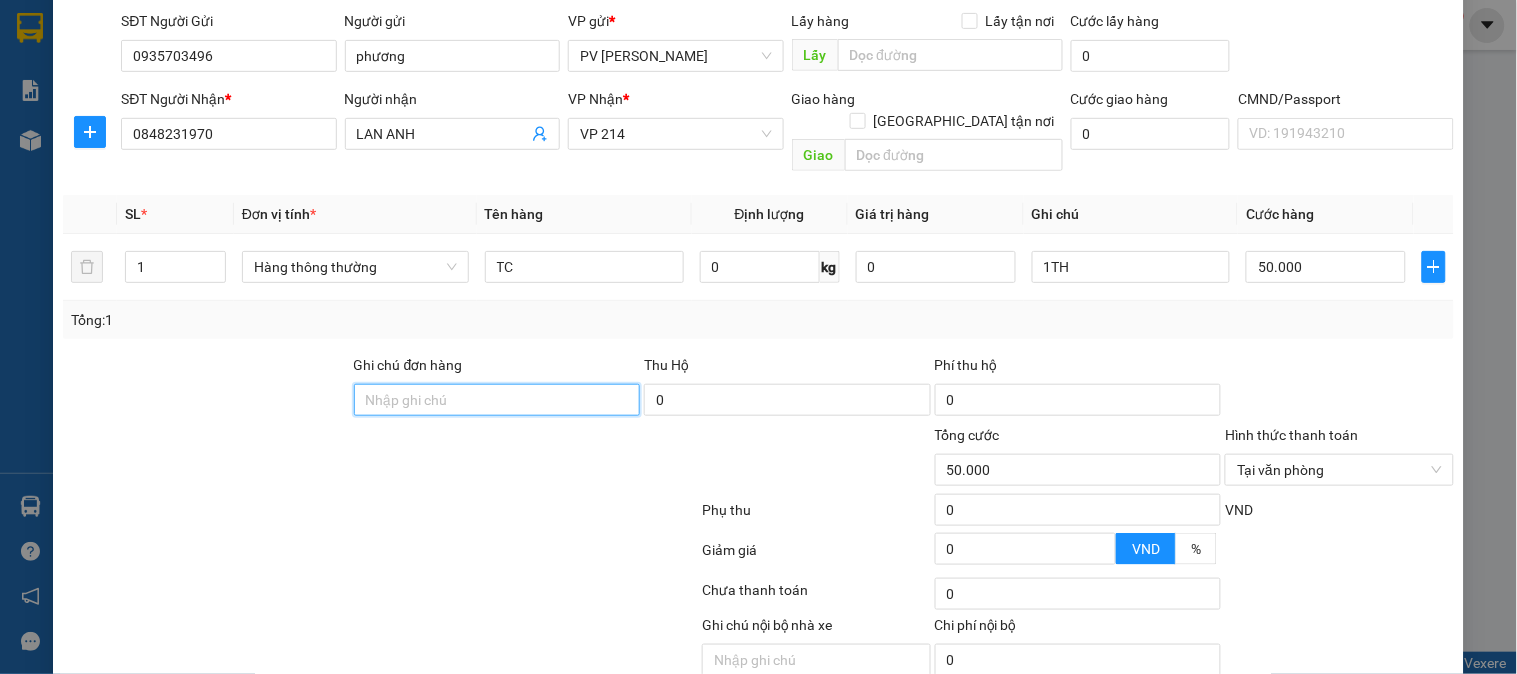 click on "Ghi chú đơn hàng" at bounding box center (497, 400) 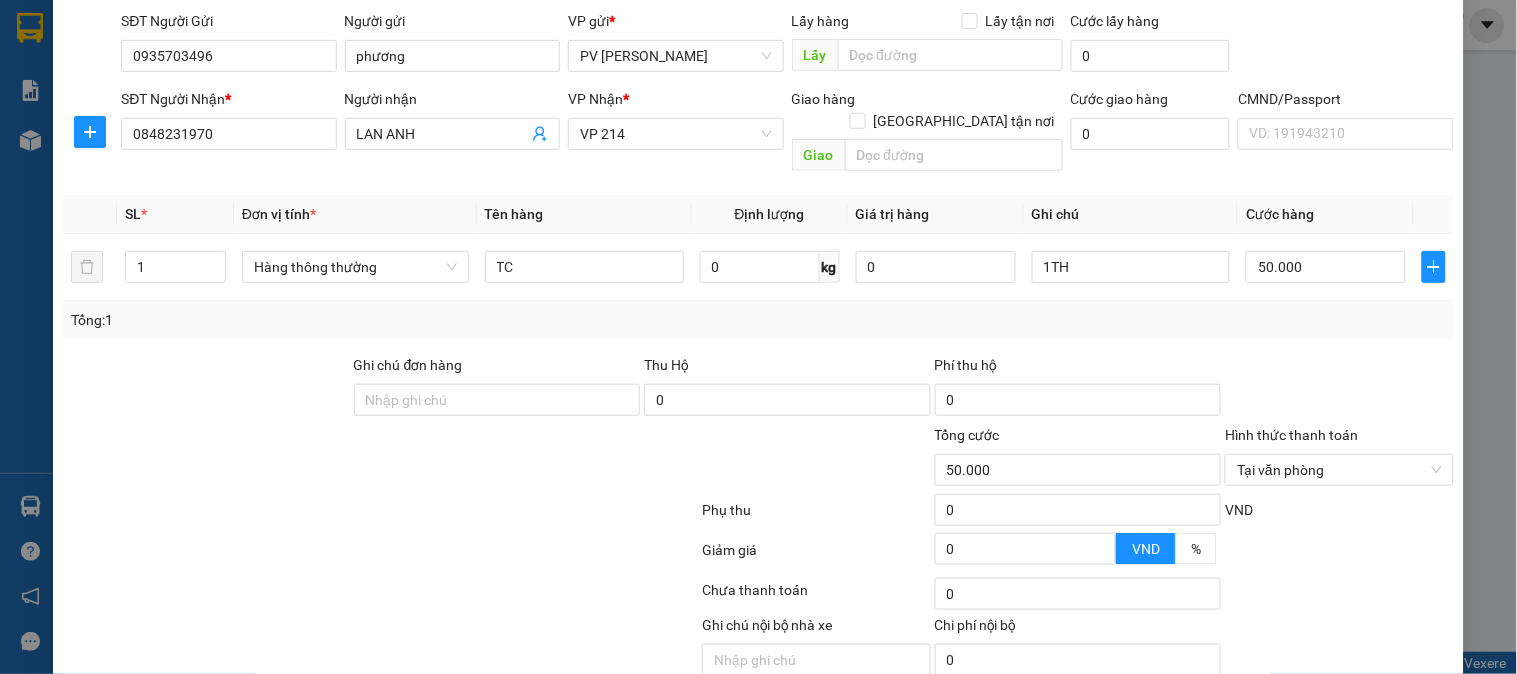 click at bounding box center [206, 389] 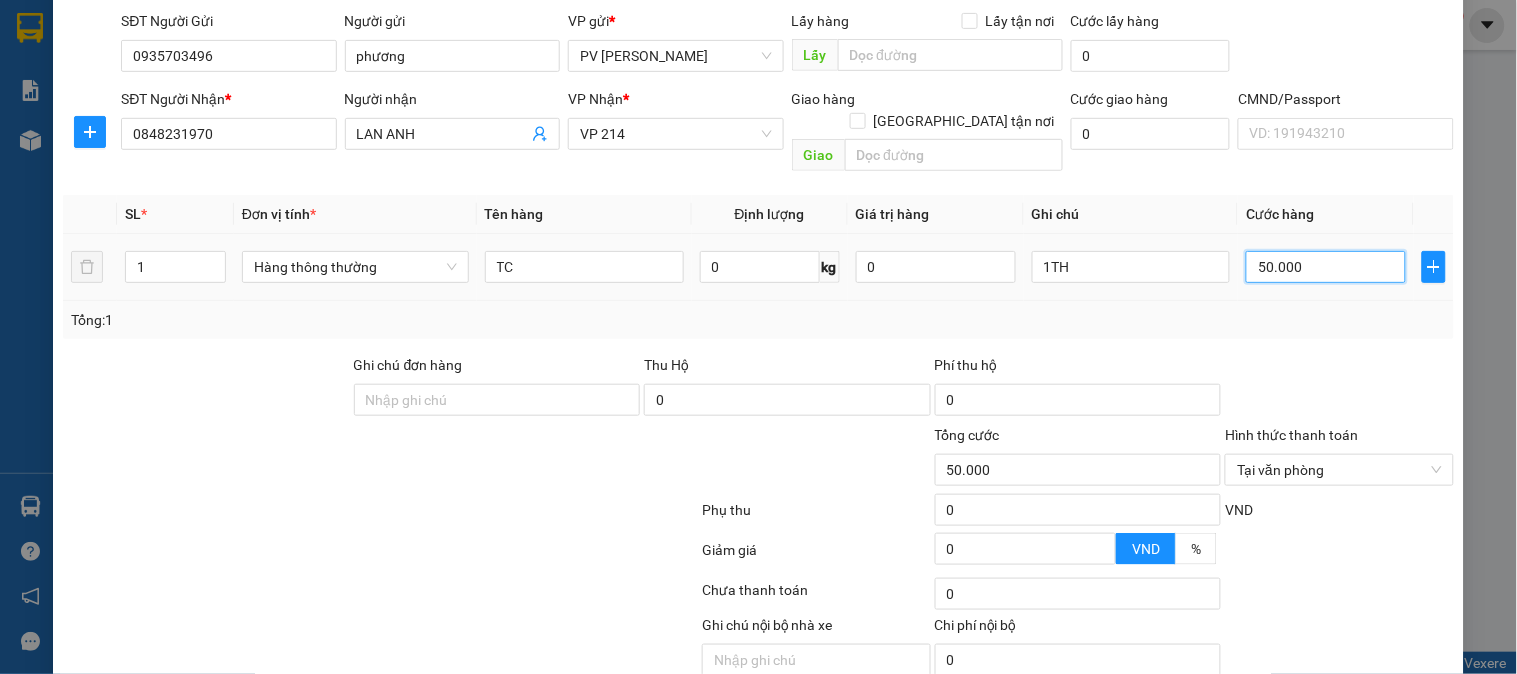 drag, startPoint x: 1251, startPoint y: 247, endPoint x: 1298, endPoint y: 225, distance: 51.894123 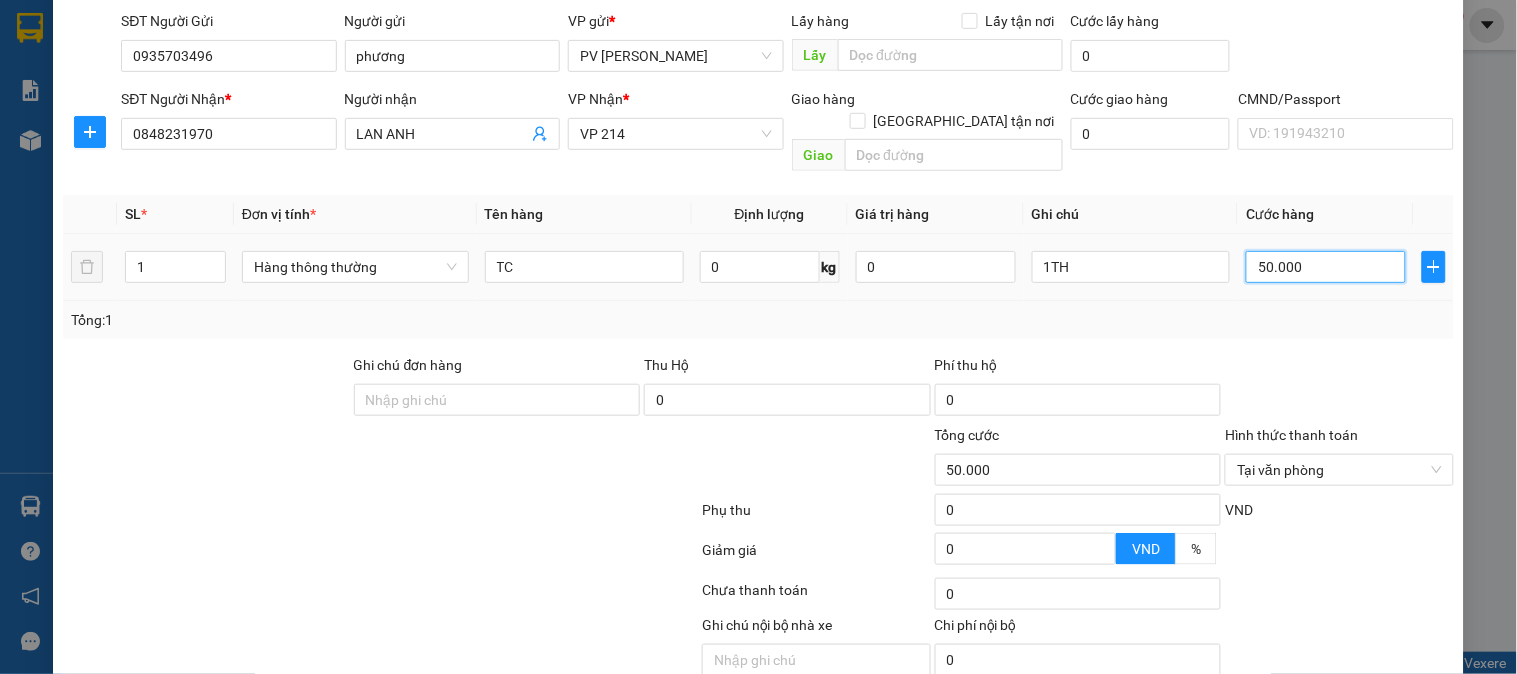 click on "50.000" at bounding box center (1326, 267) 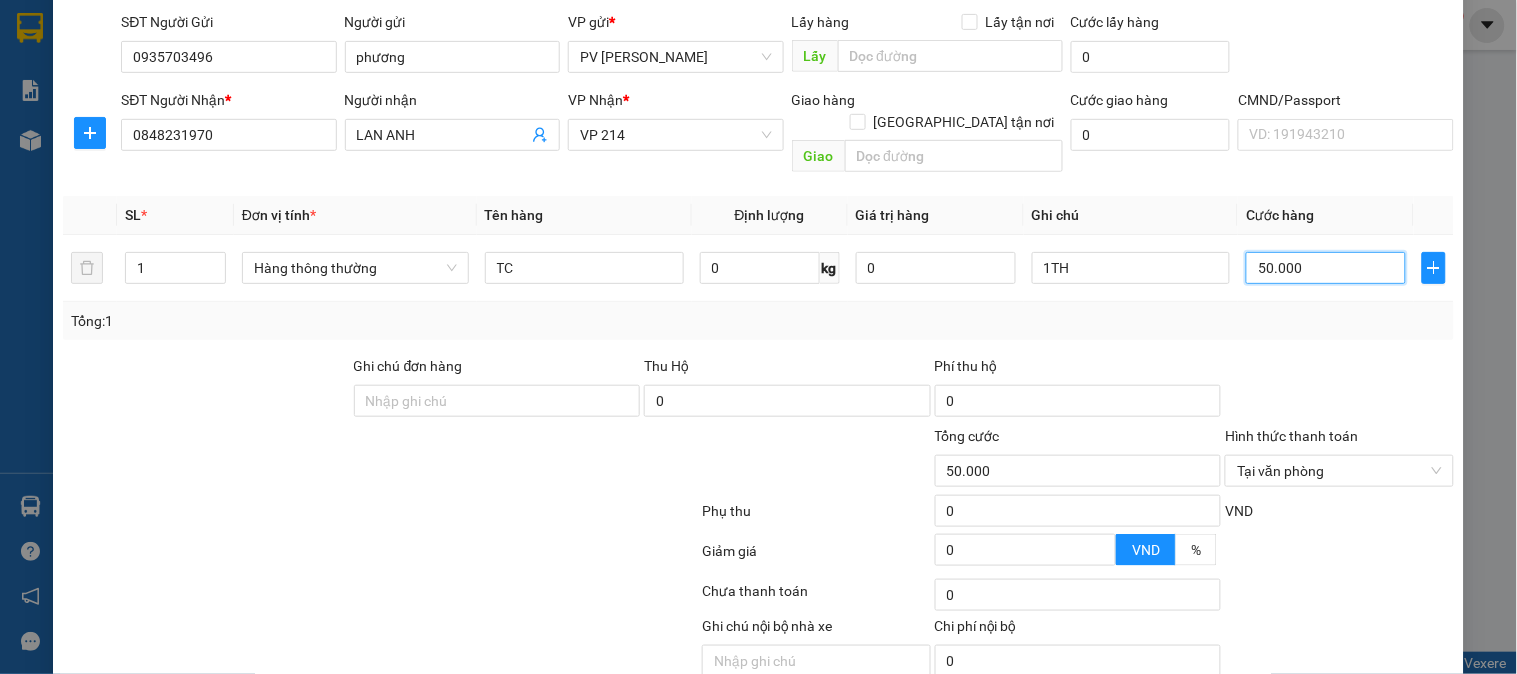scroll, scrollTop: 222, scrollLeft: 0, axis: vertical 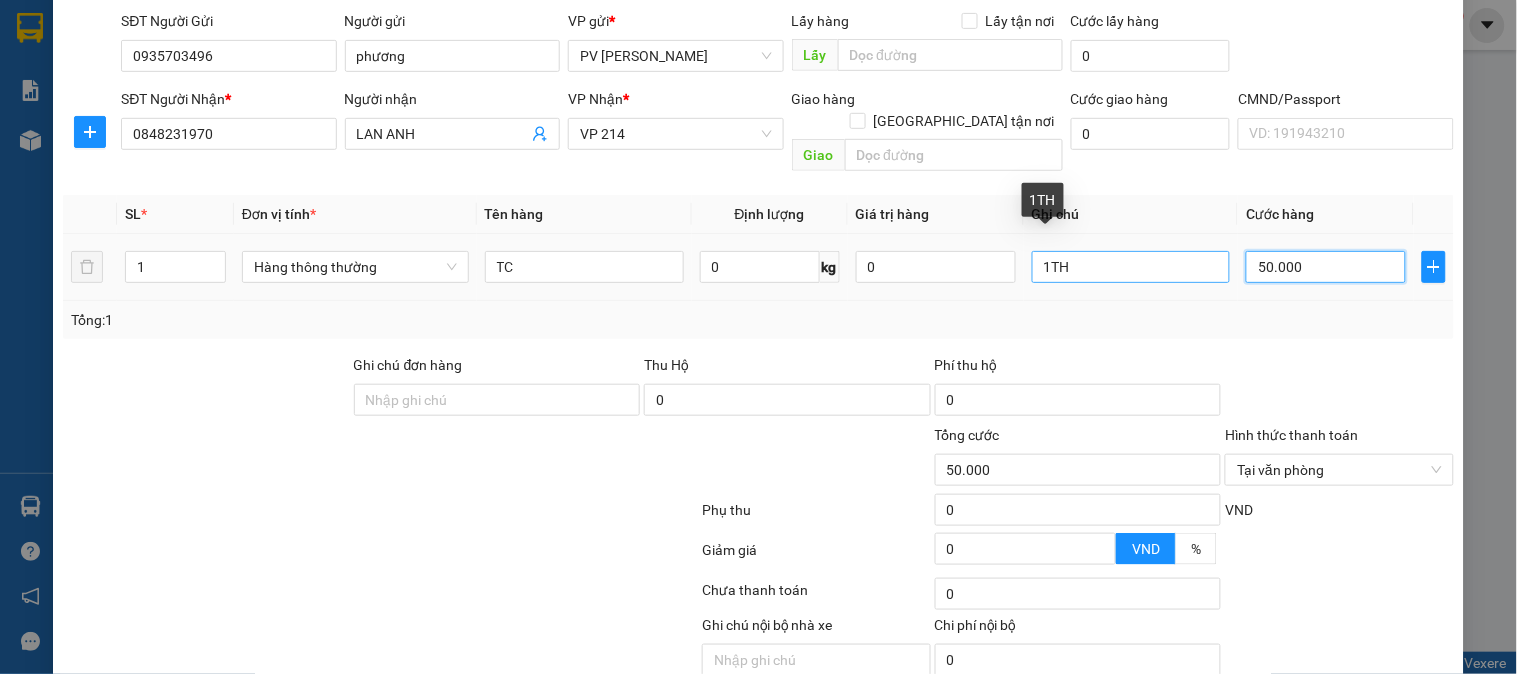 drag, startPoint x: 1325, startPoint y: 240, endPoint x: 1176, endPoint y: 255, distance: 149.75313 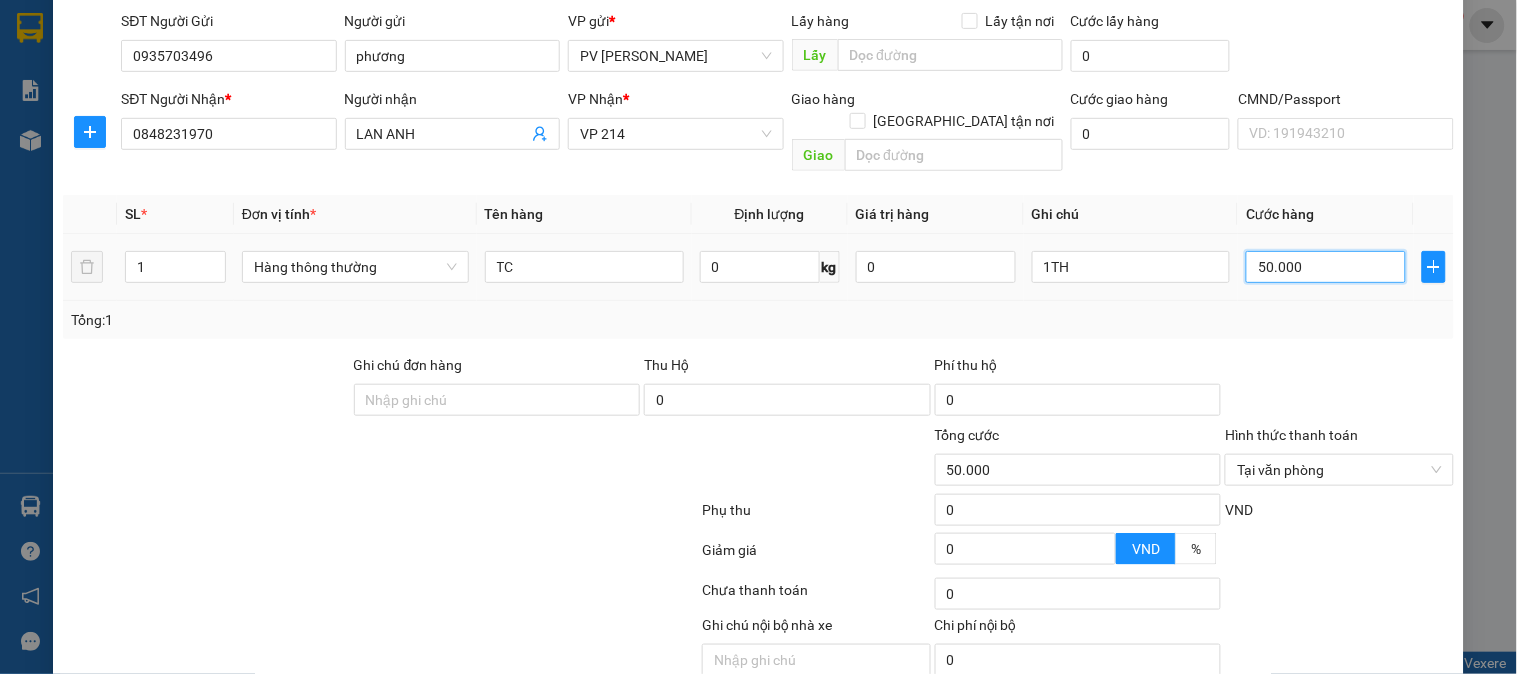 type on "4" 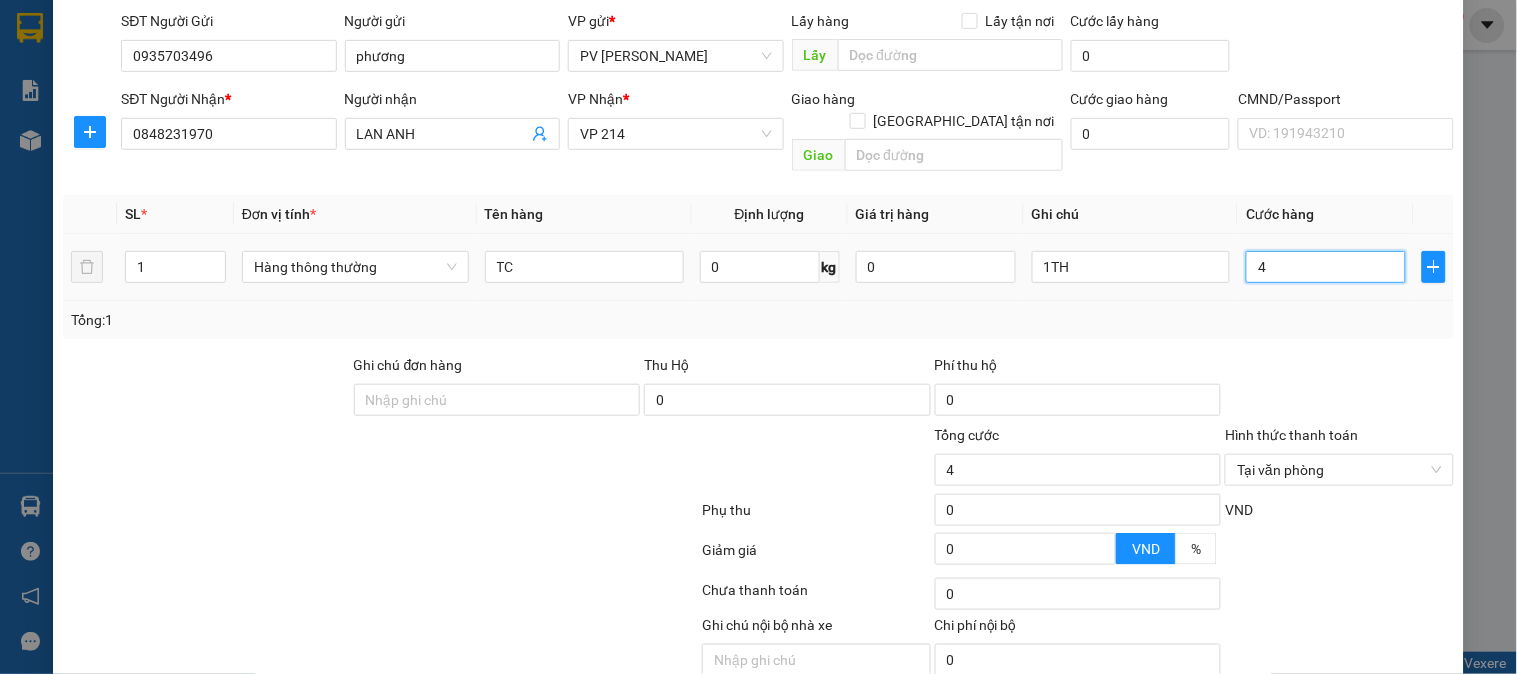 type on "40" 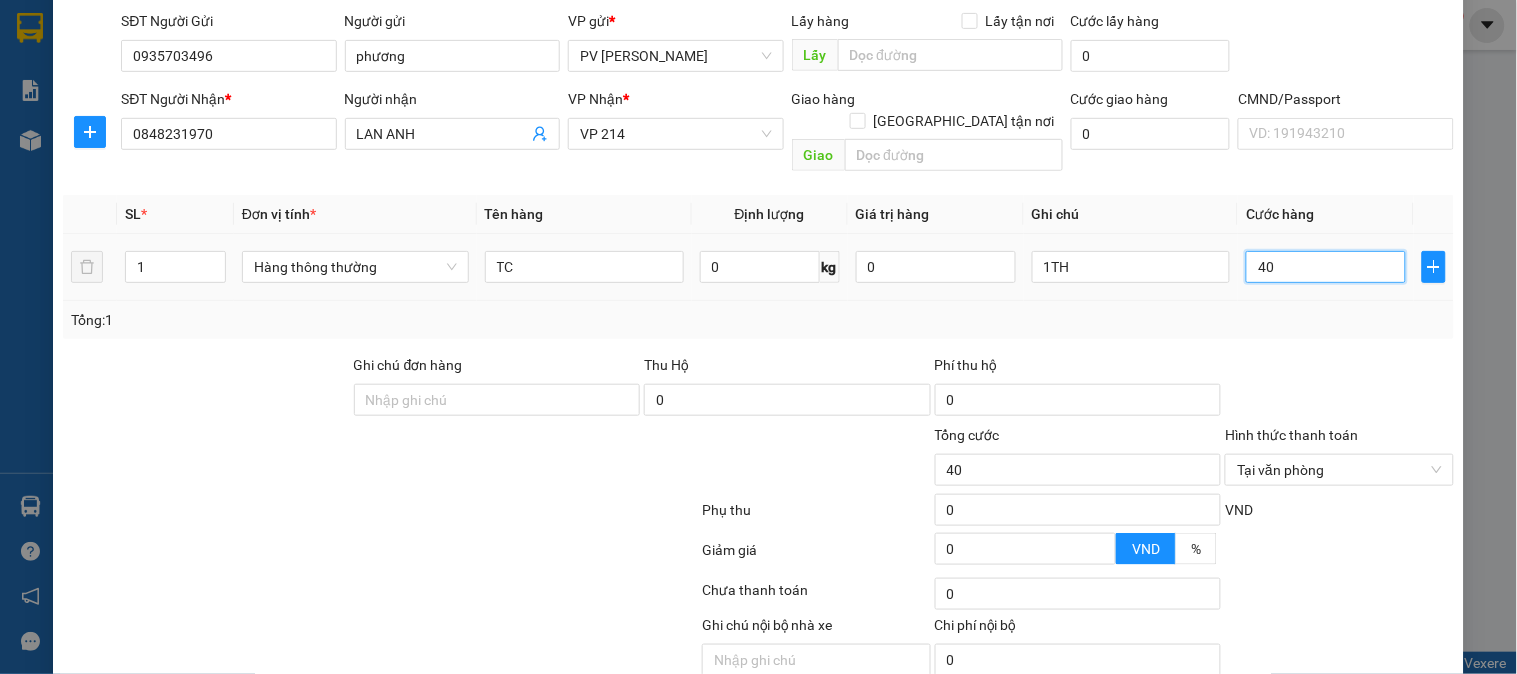 type on "400" 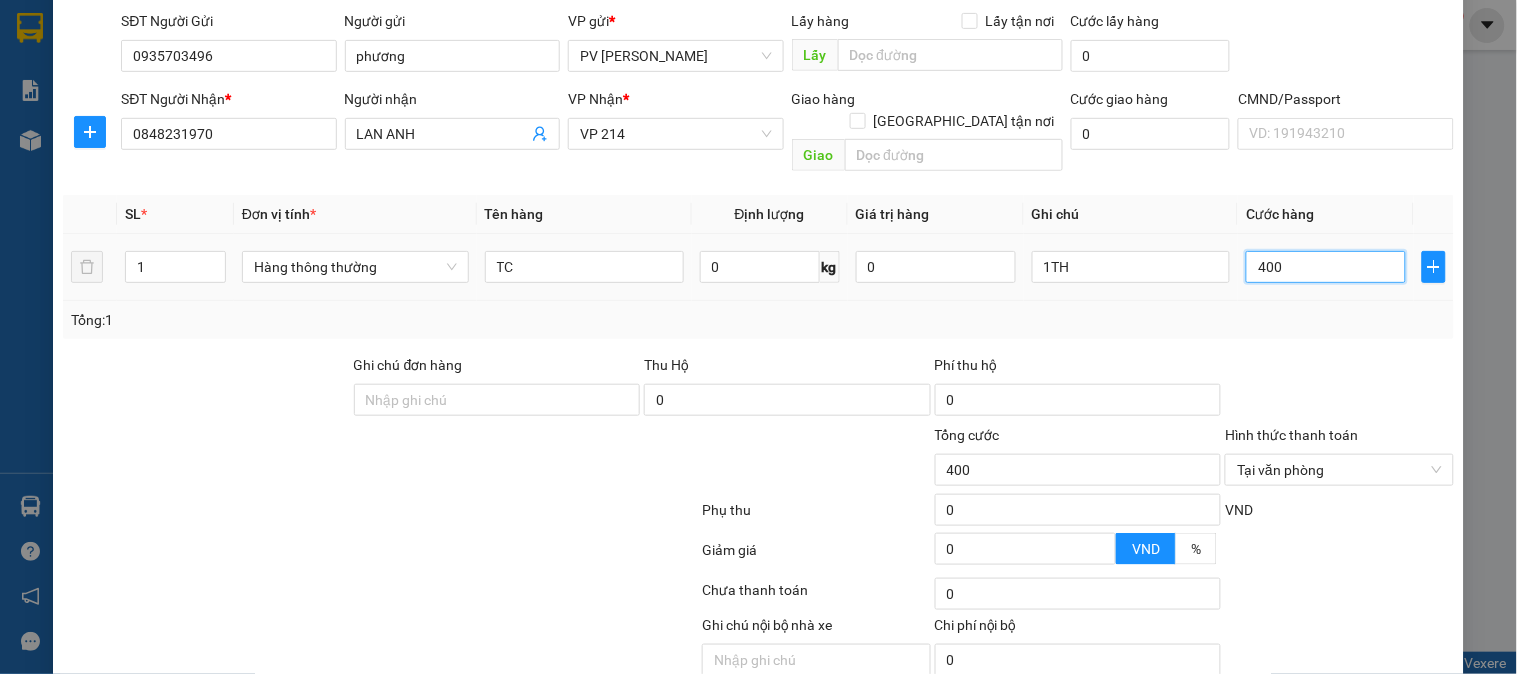 type on "4.000" 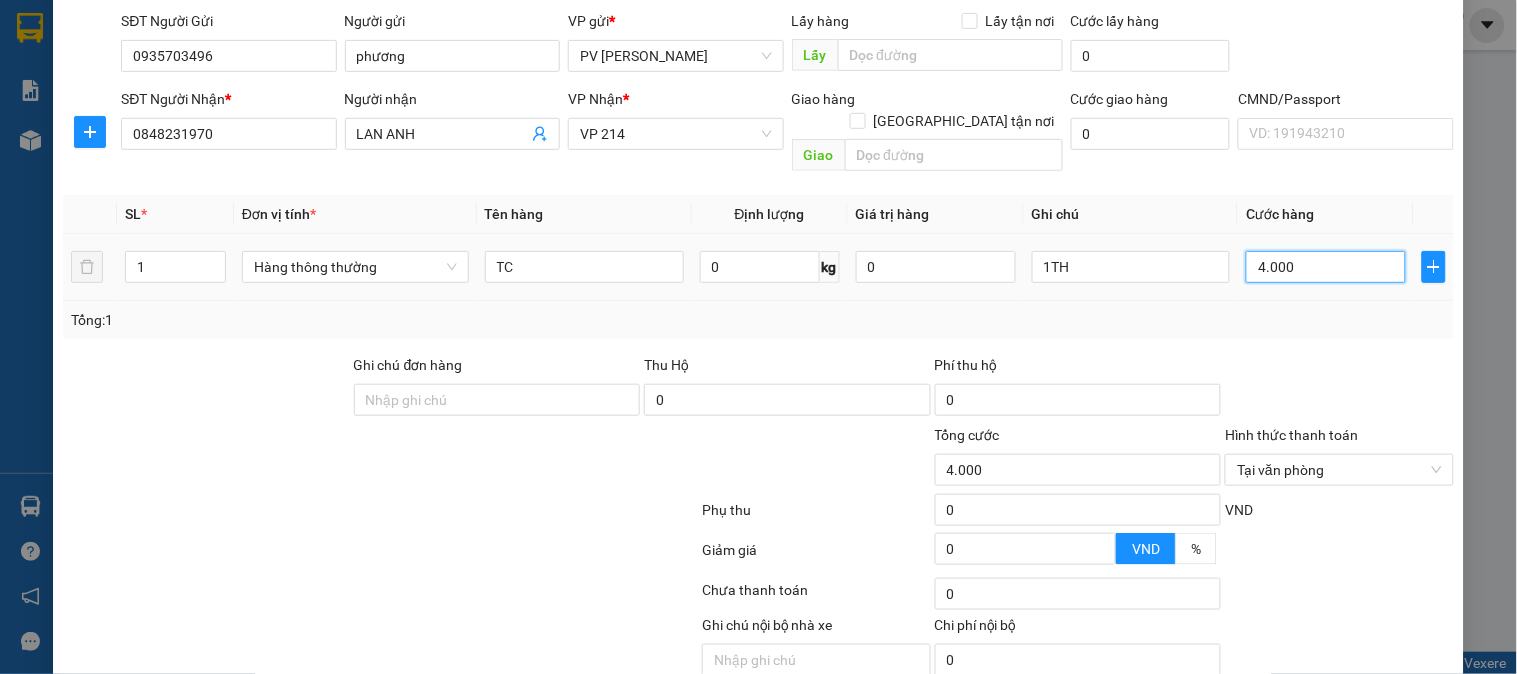 type on "40.000" 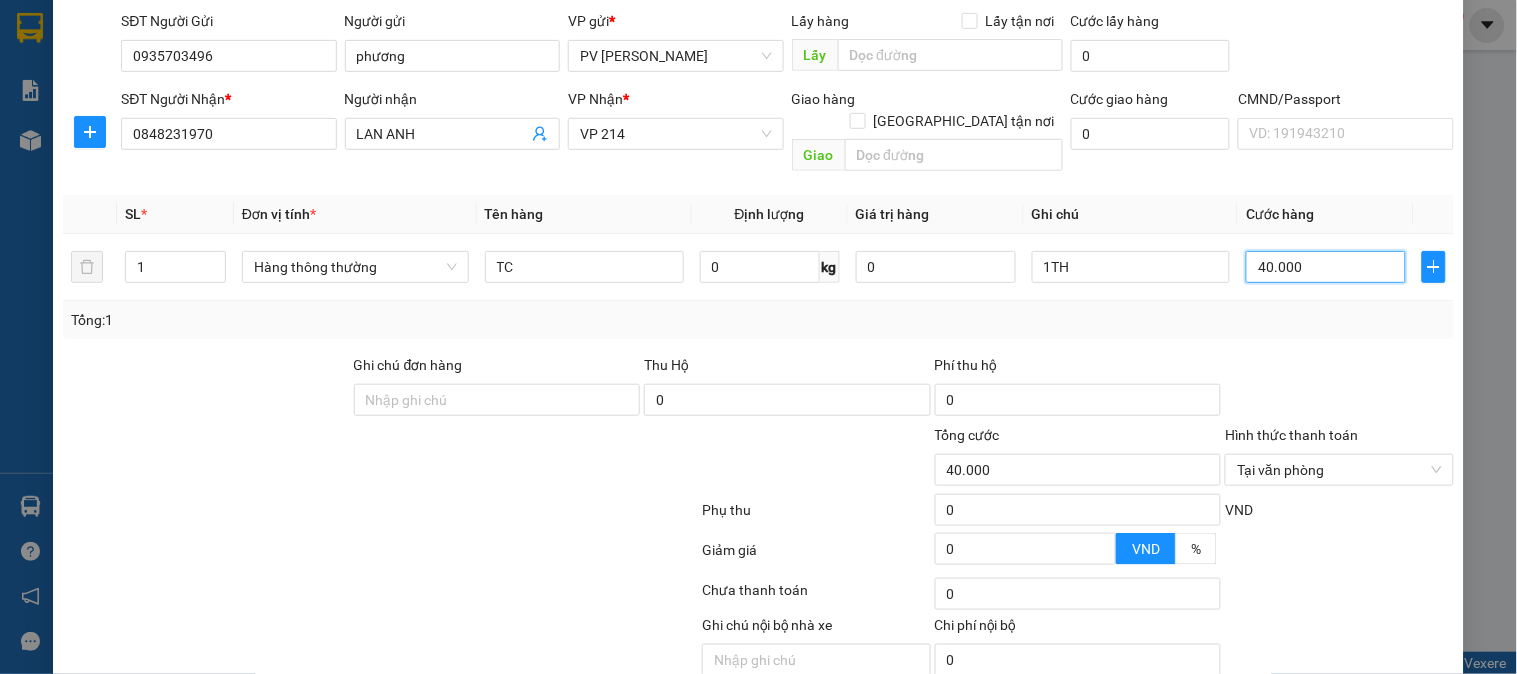 scroll, scrollTop: 287, scrollLeft: 0, axis: vertical 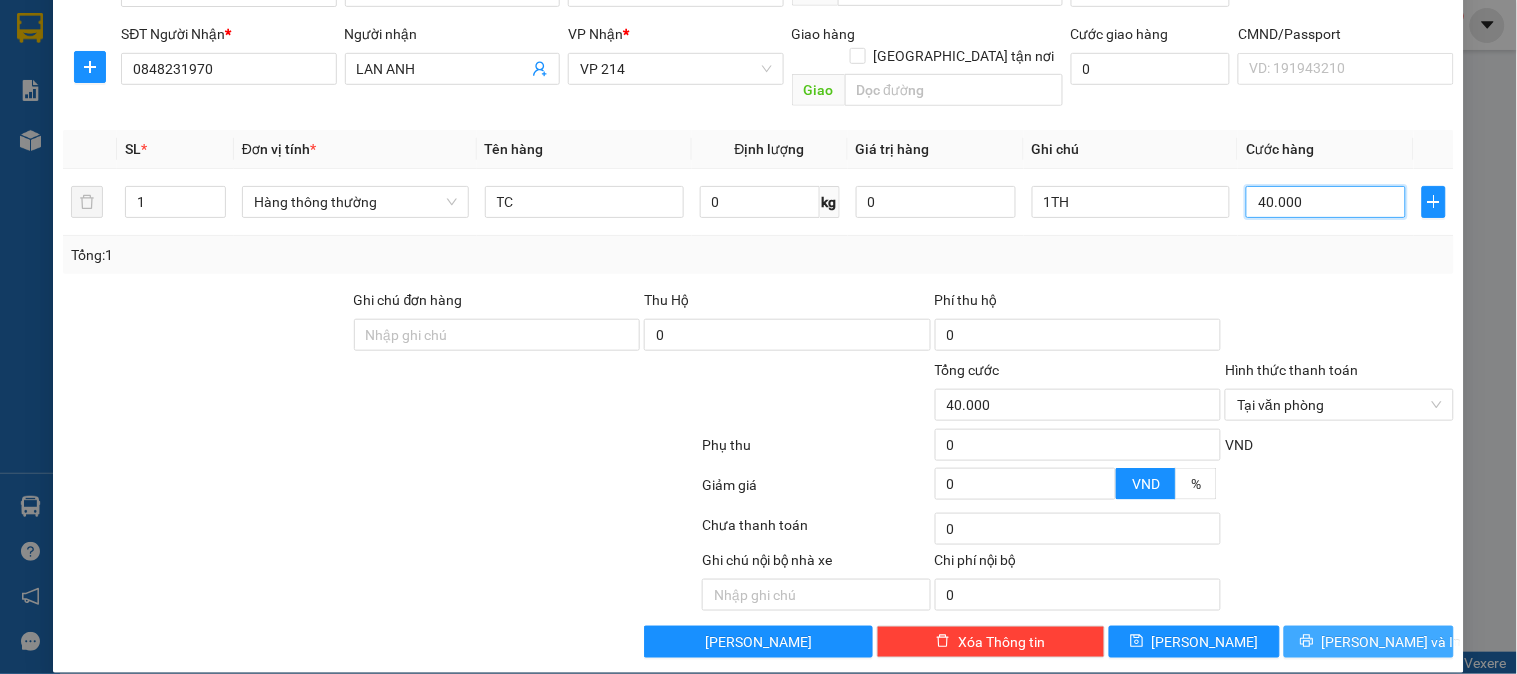 type on "40.000" 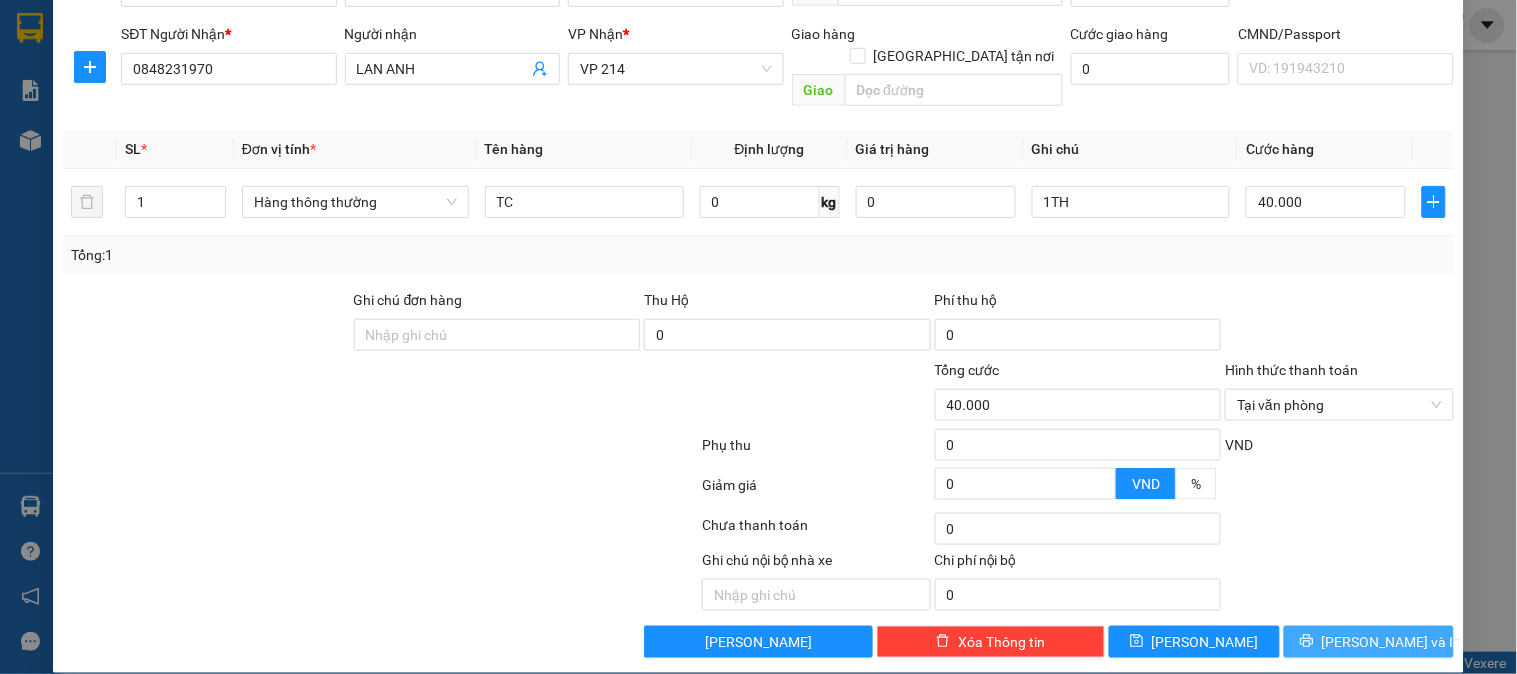 click on "[PERSON_NAME] và In" at bounding box center [1392, 642] 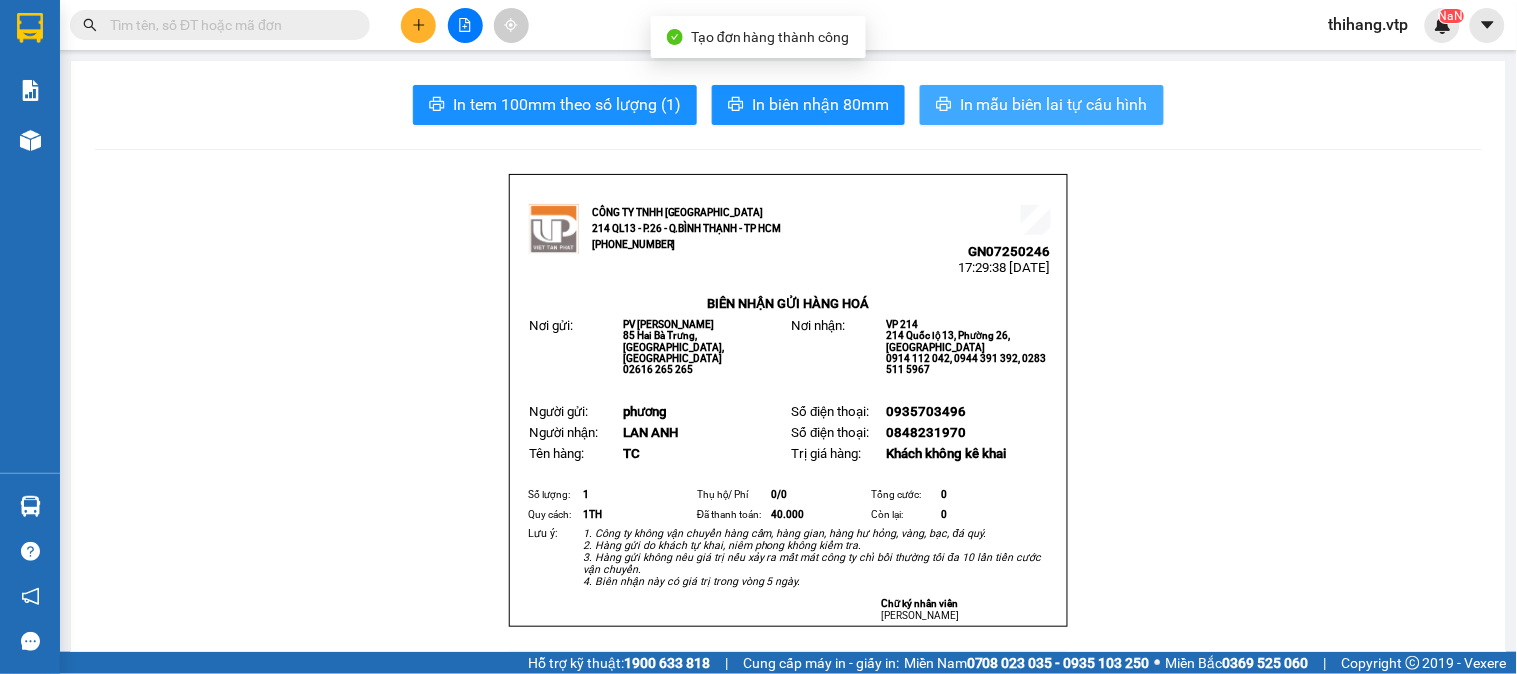 click on "In mẫu biên lai tự cấu hình" at bounding box center [1042, 105] 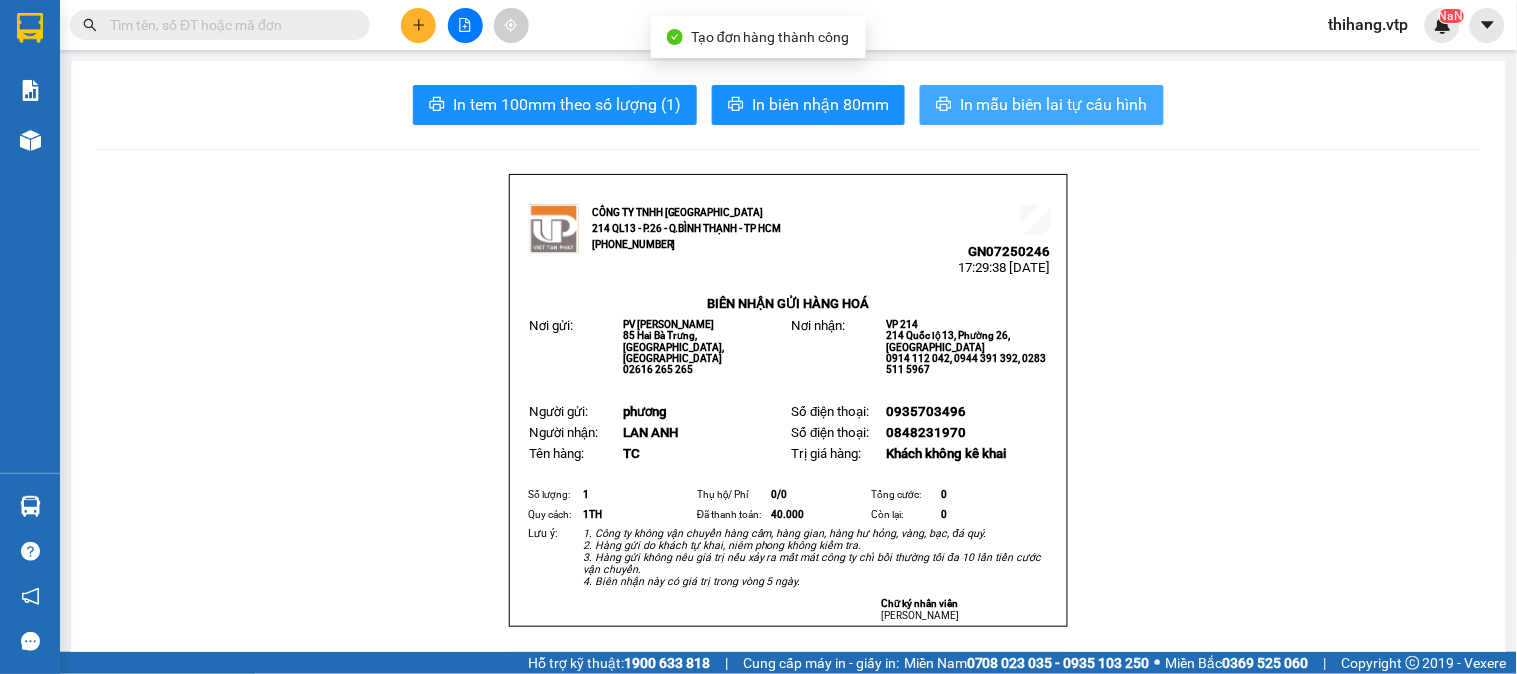 scroll, scrollTop: 0, scrollLeft: 0, axis: both 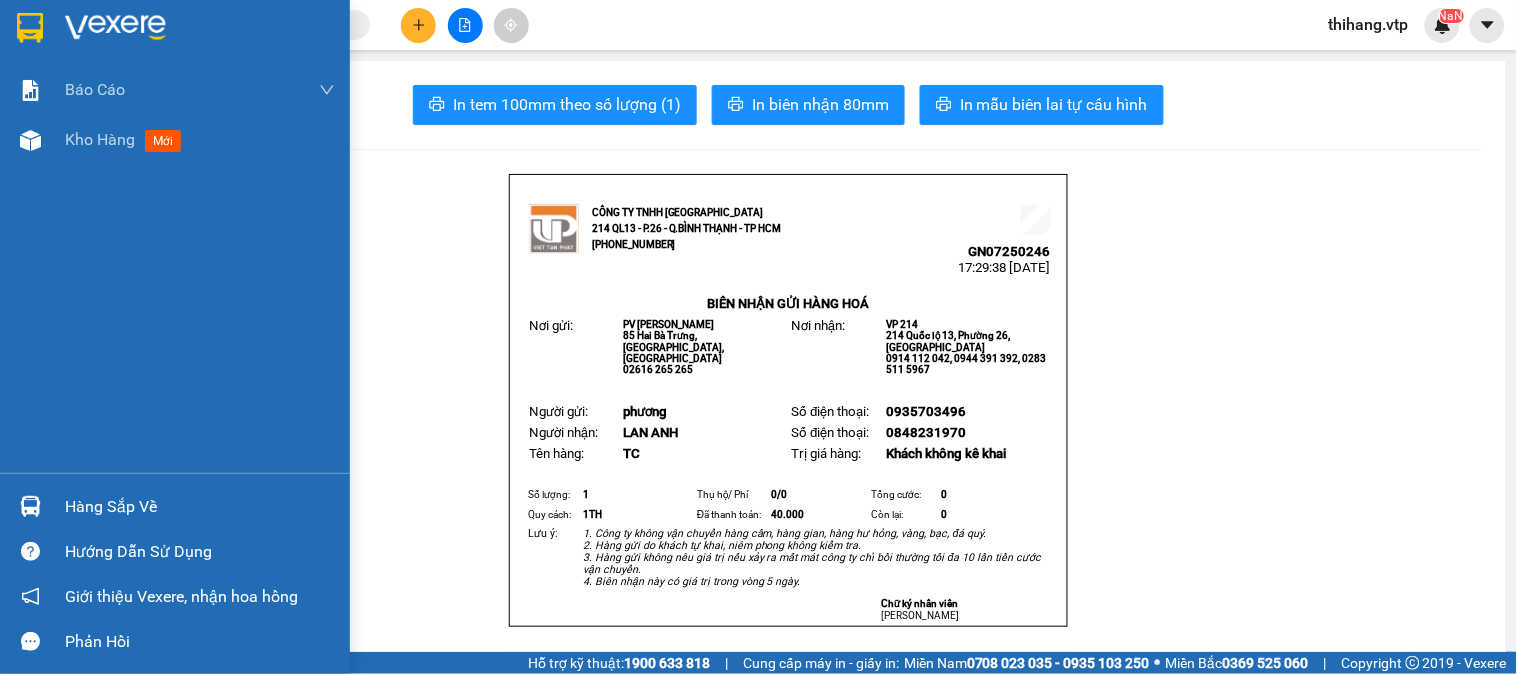 click on "Hàng sắp về" at bounding box center [175, 506] 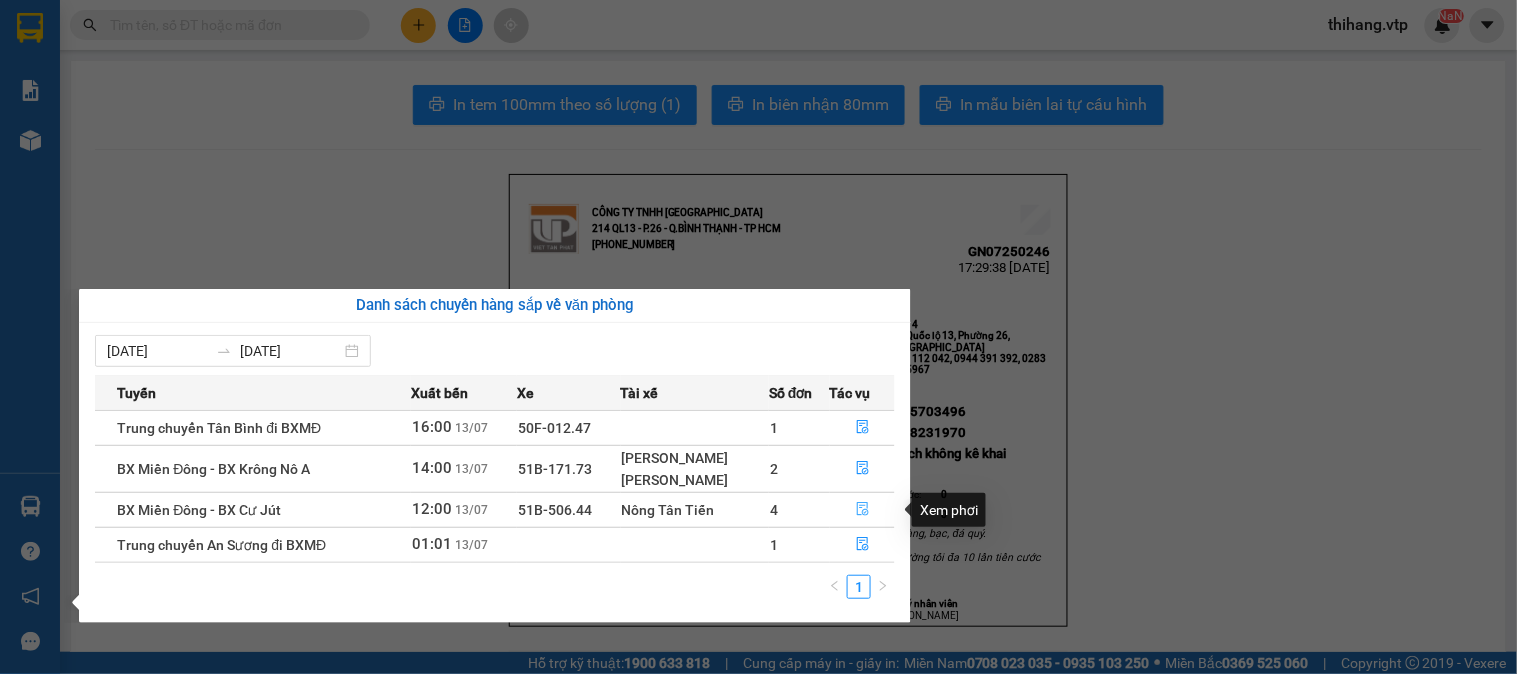 click 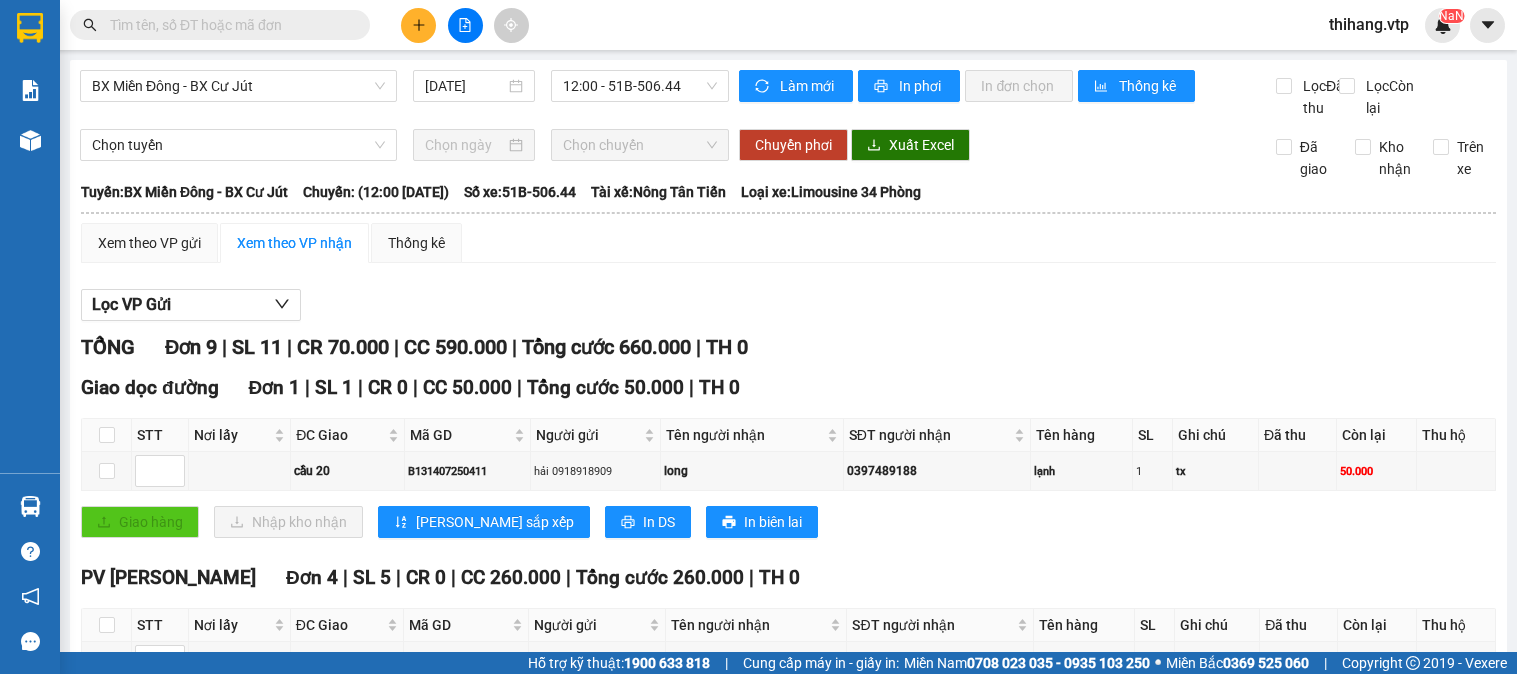 scroll, scrollTop: 0, scrollLeft: 0, axis: both 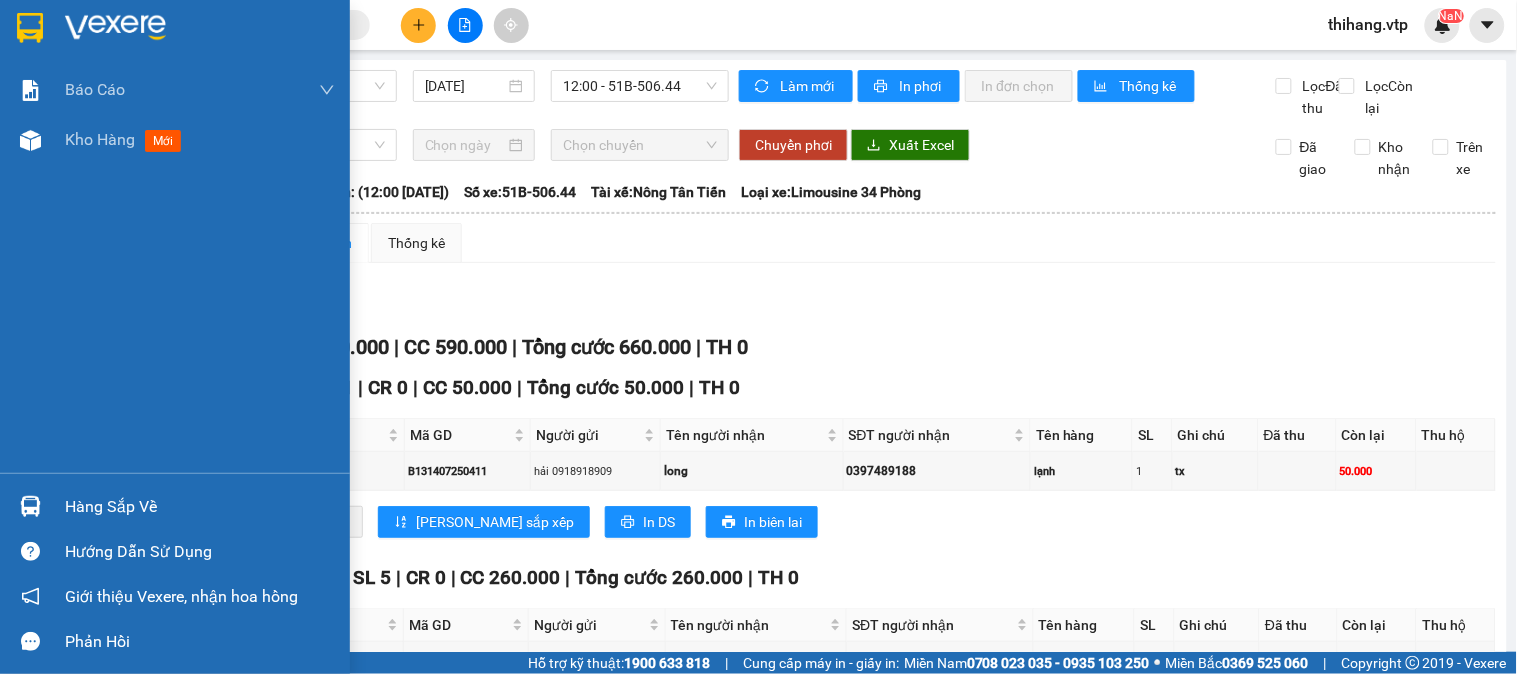 click at bounding box center [115, 28] 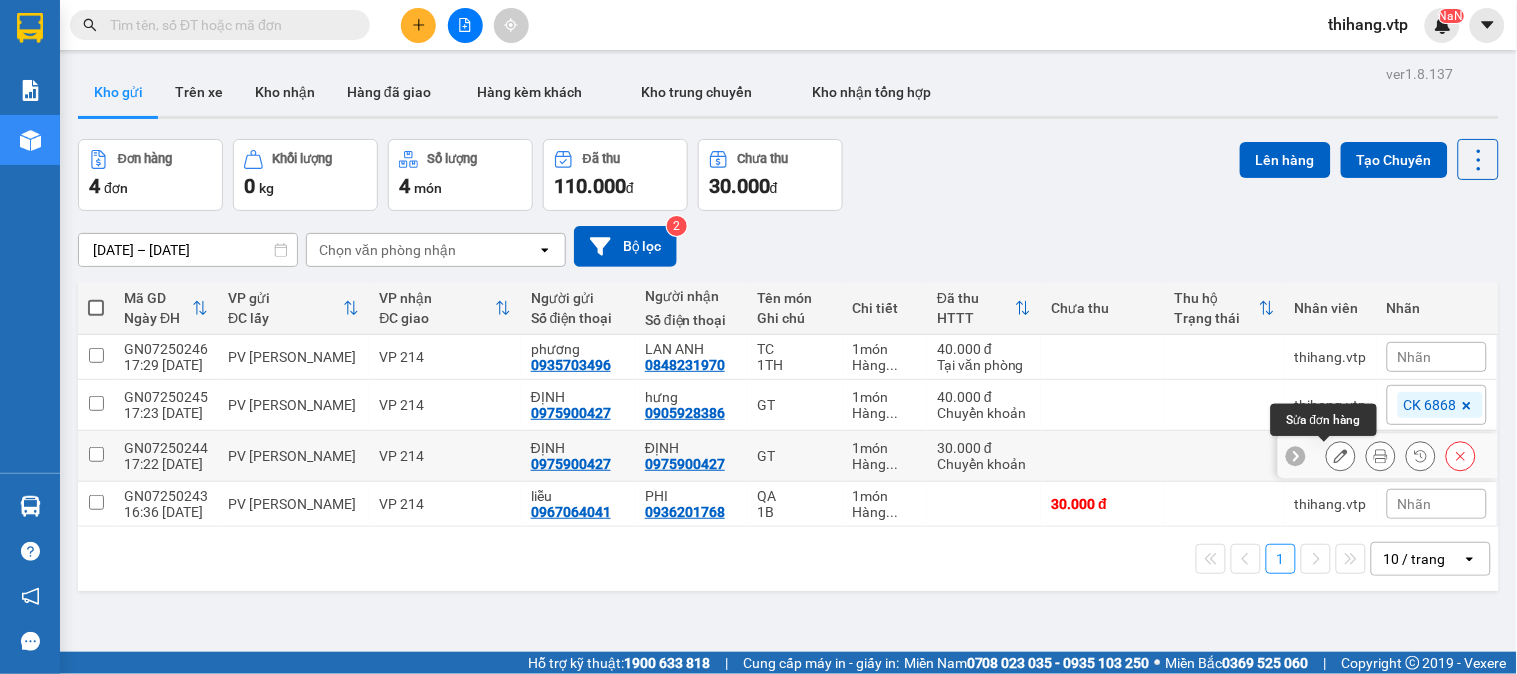 click 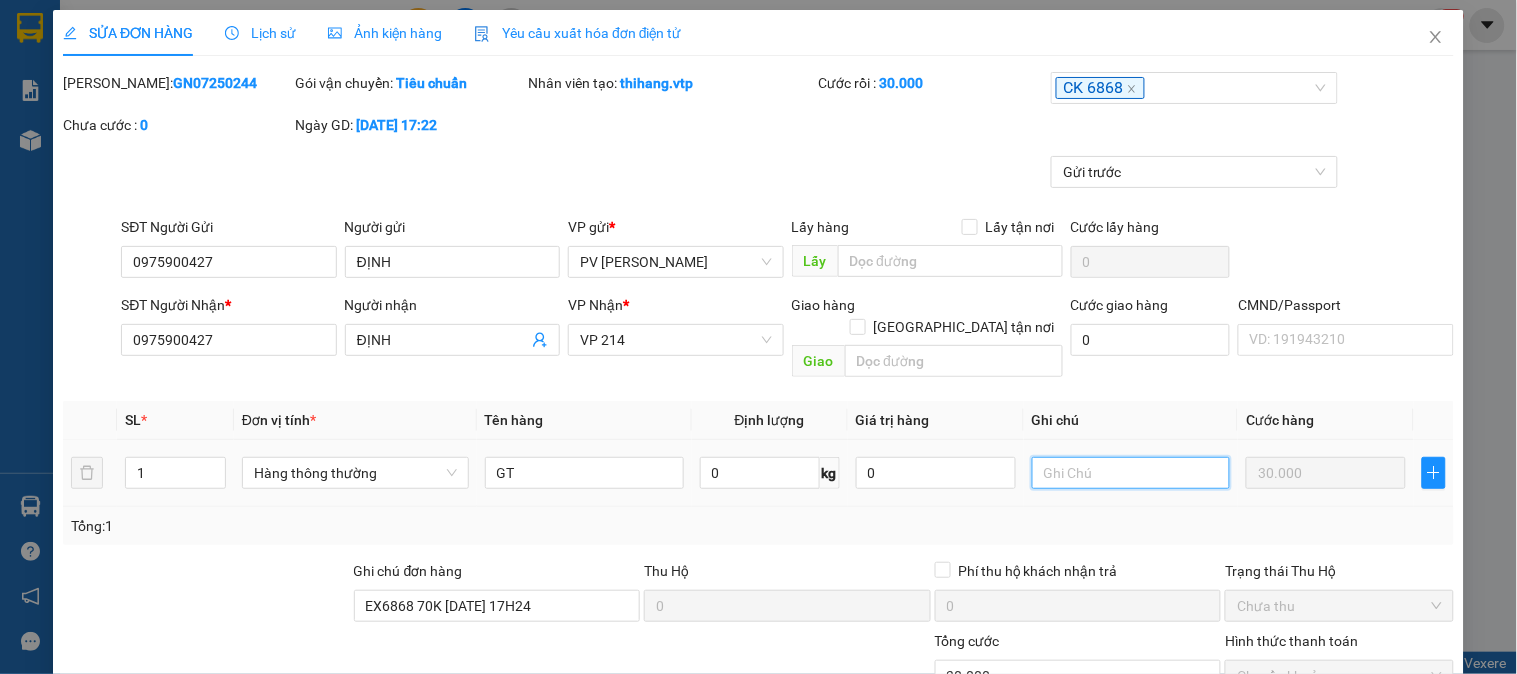 click at bounding box center (1131, 473) 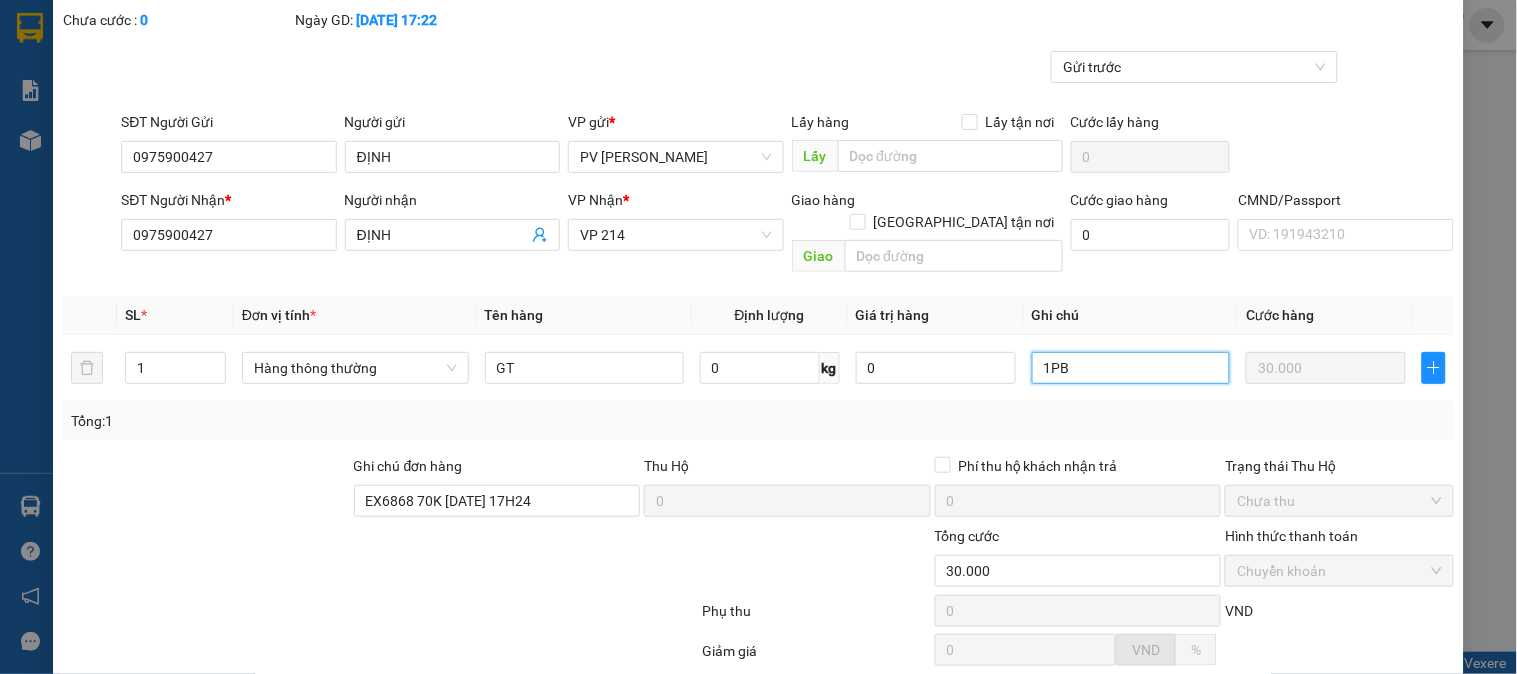 scroll, scrollTop: 273, scrollLeft: 0, axis: vertical 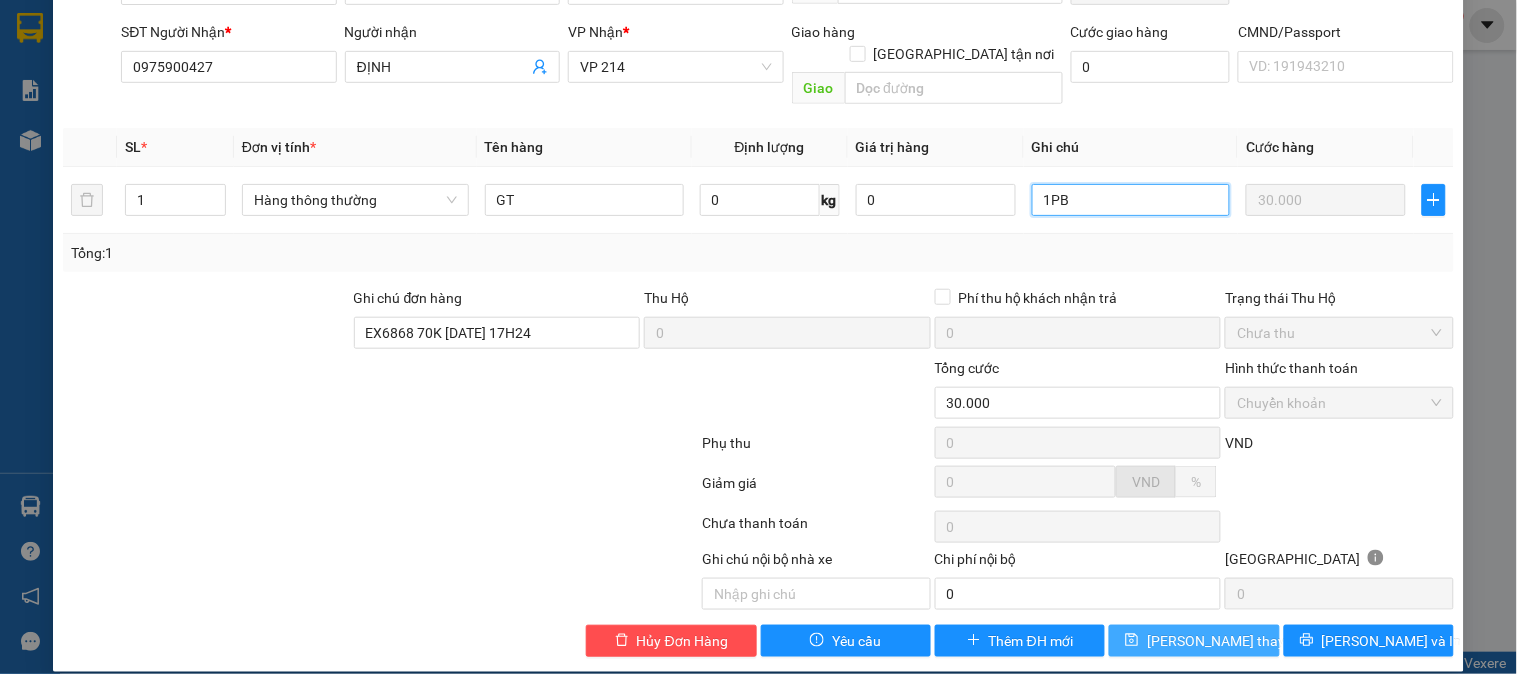 type on "1PB" 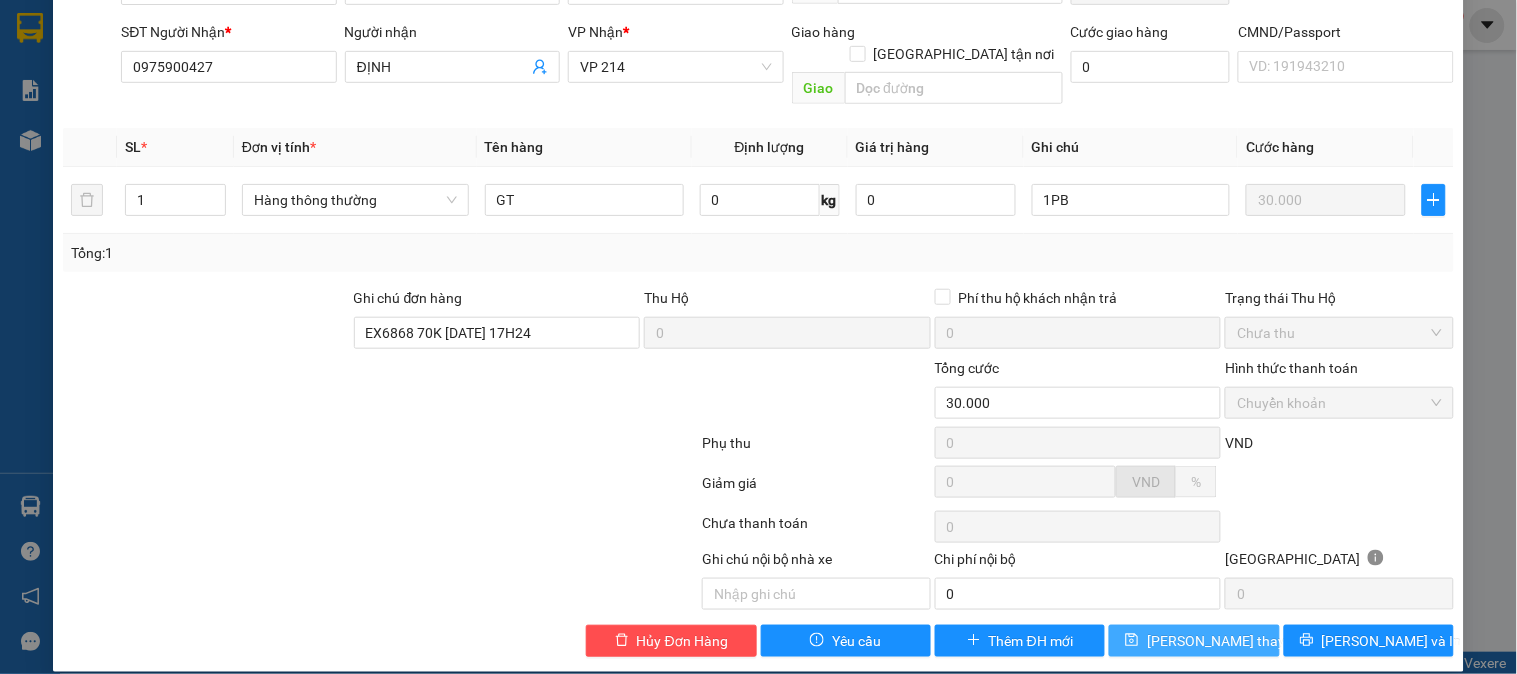 click on "[PERSON_NAME] thay đổi" at bounding box center (1227, 641) 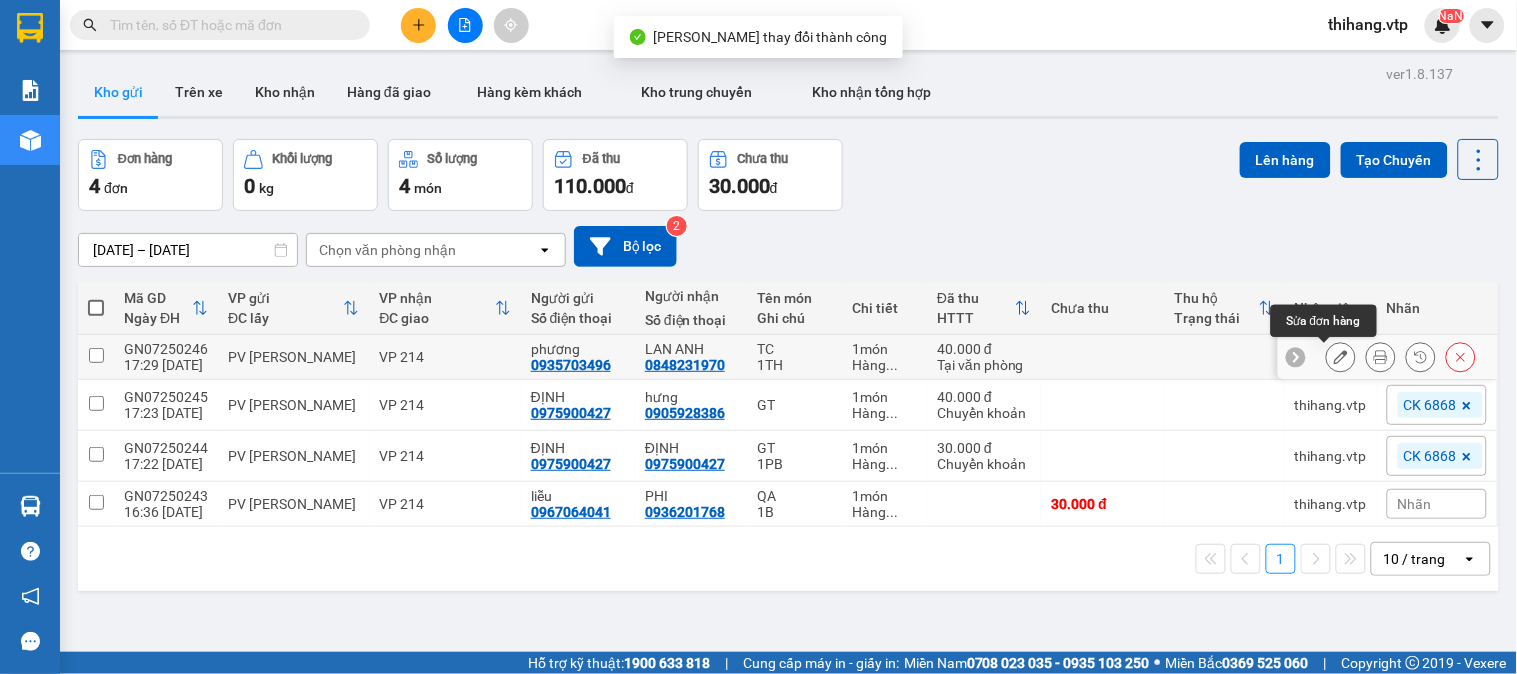 click 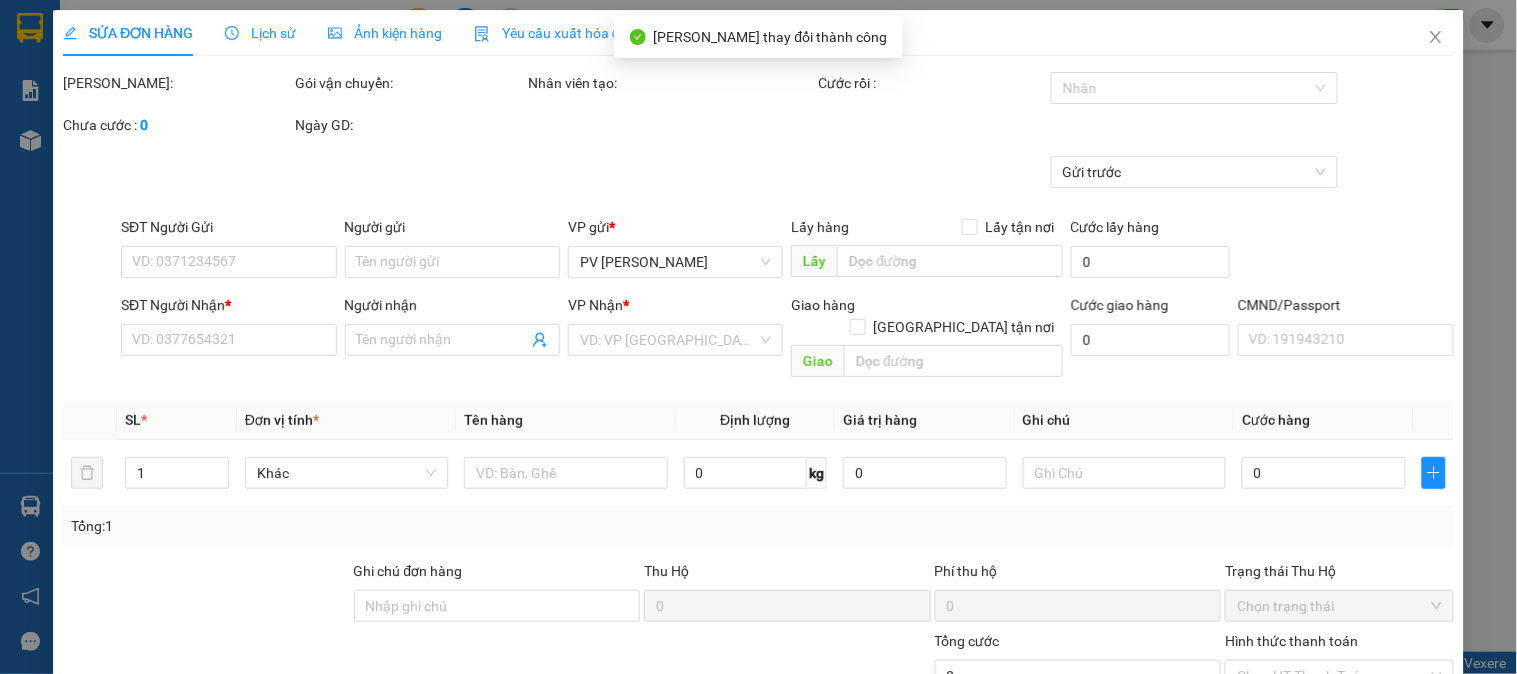 type on "0935703496" 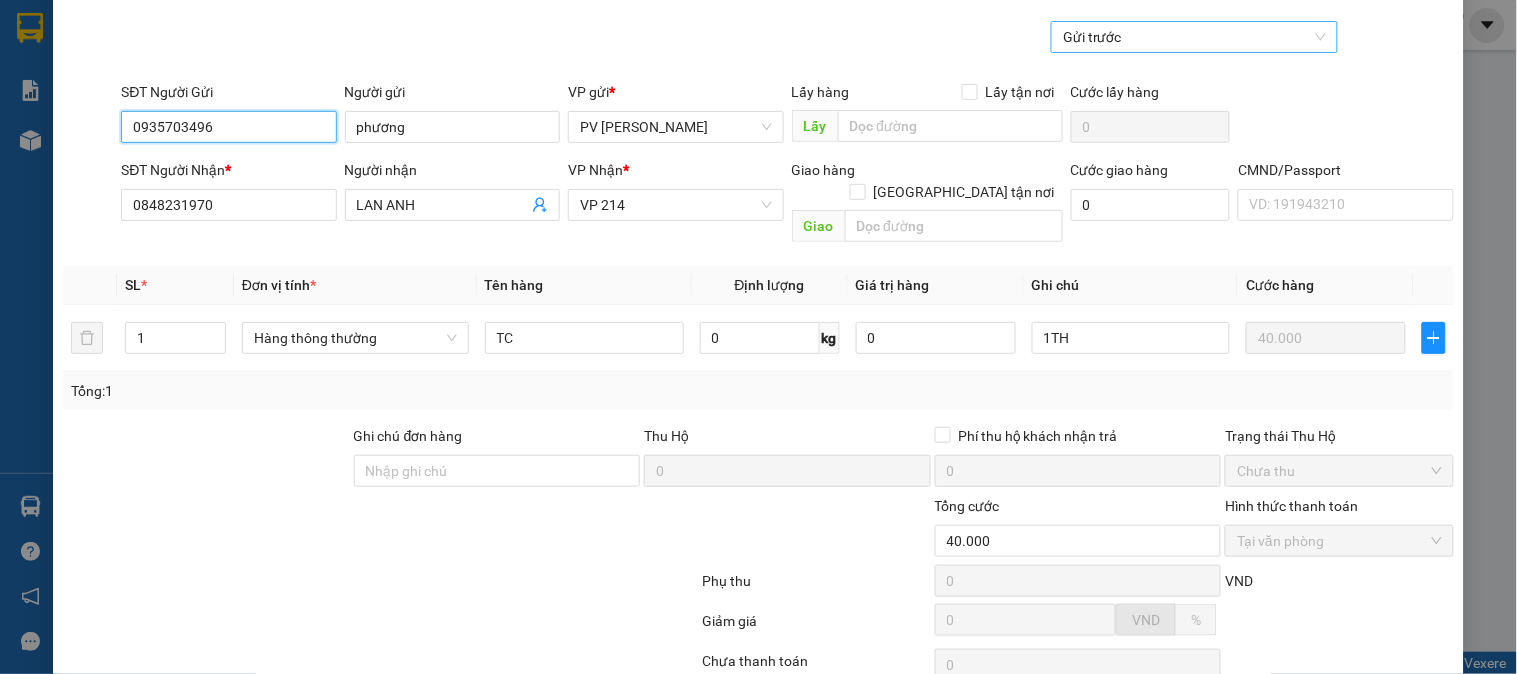 scroll, scrollTop: 0, scrollLeft: 0, axis: both 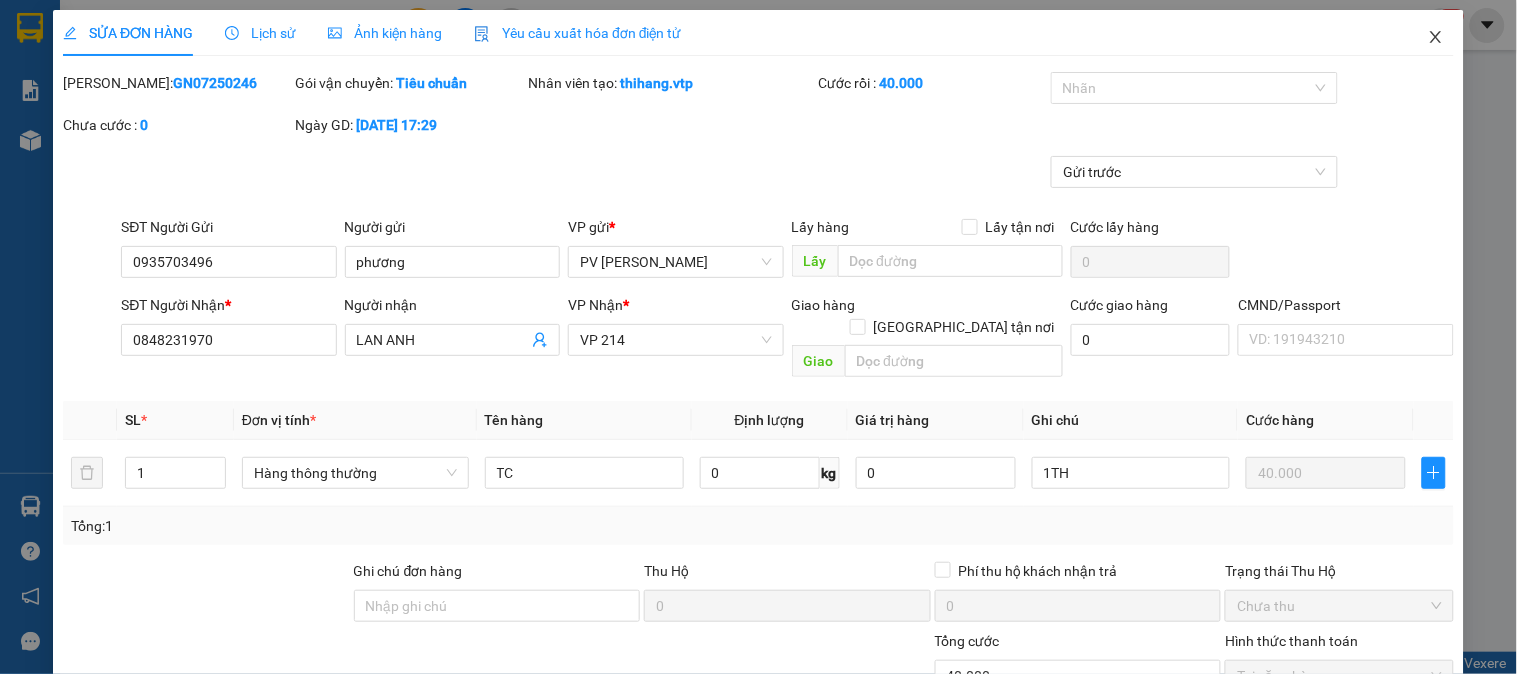 click 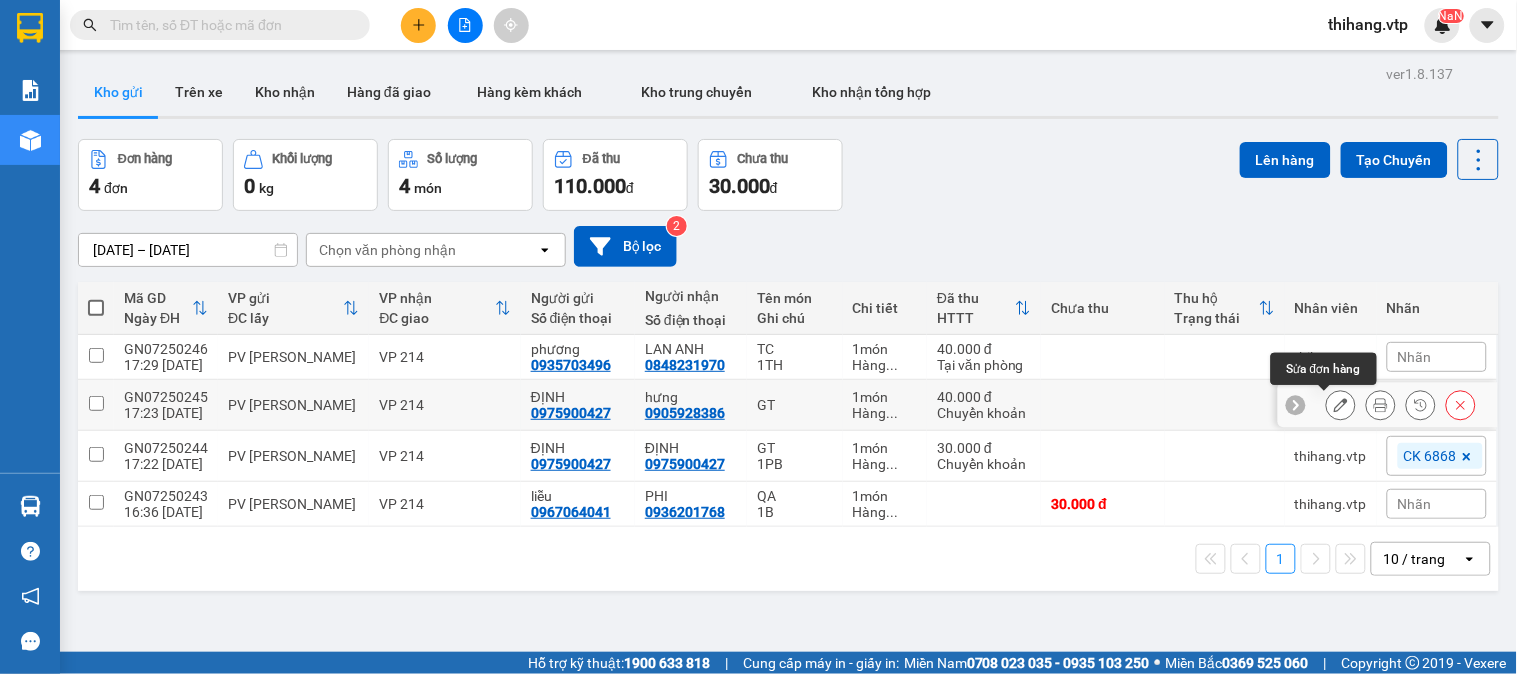 click 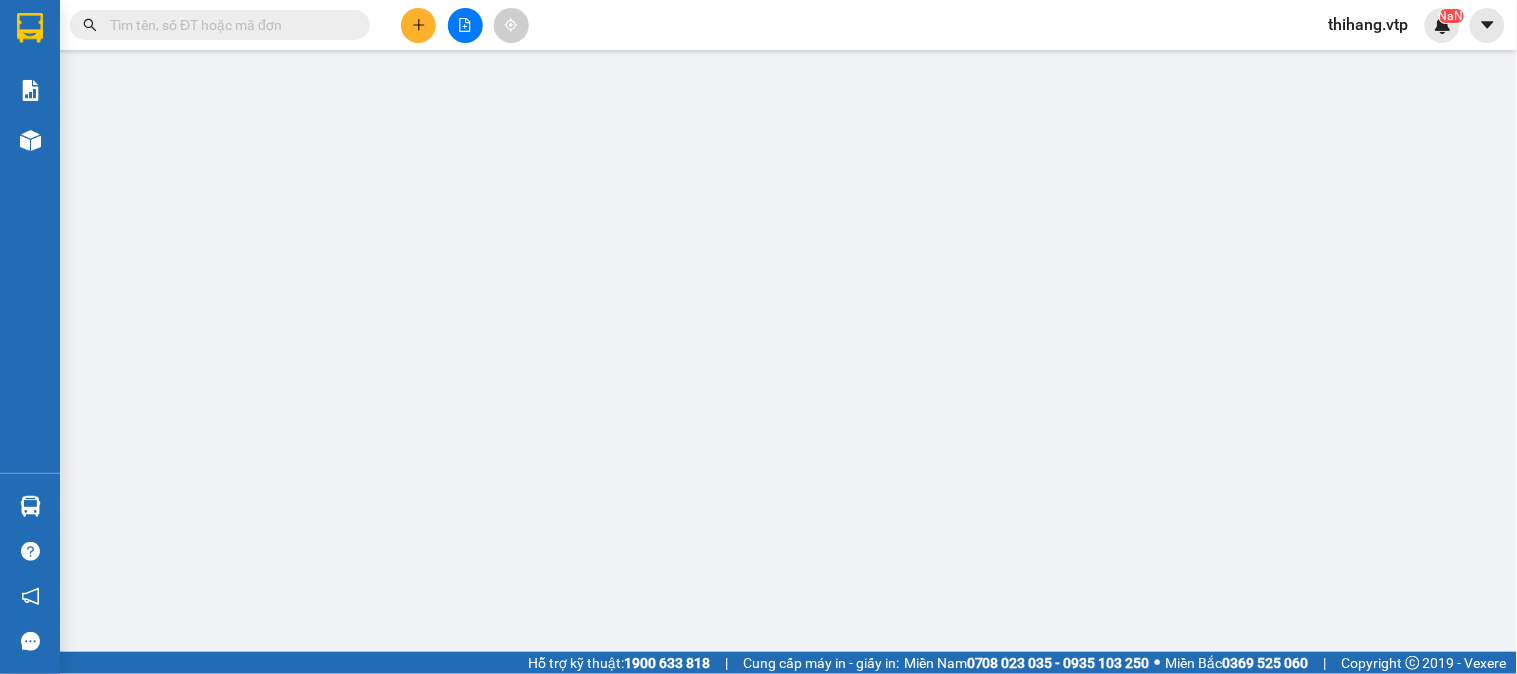 type on "0975900427" 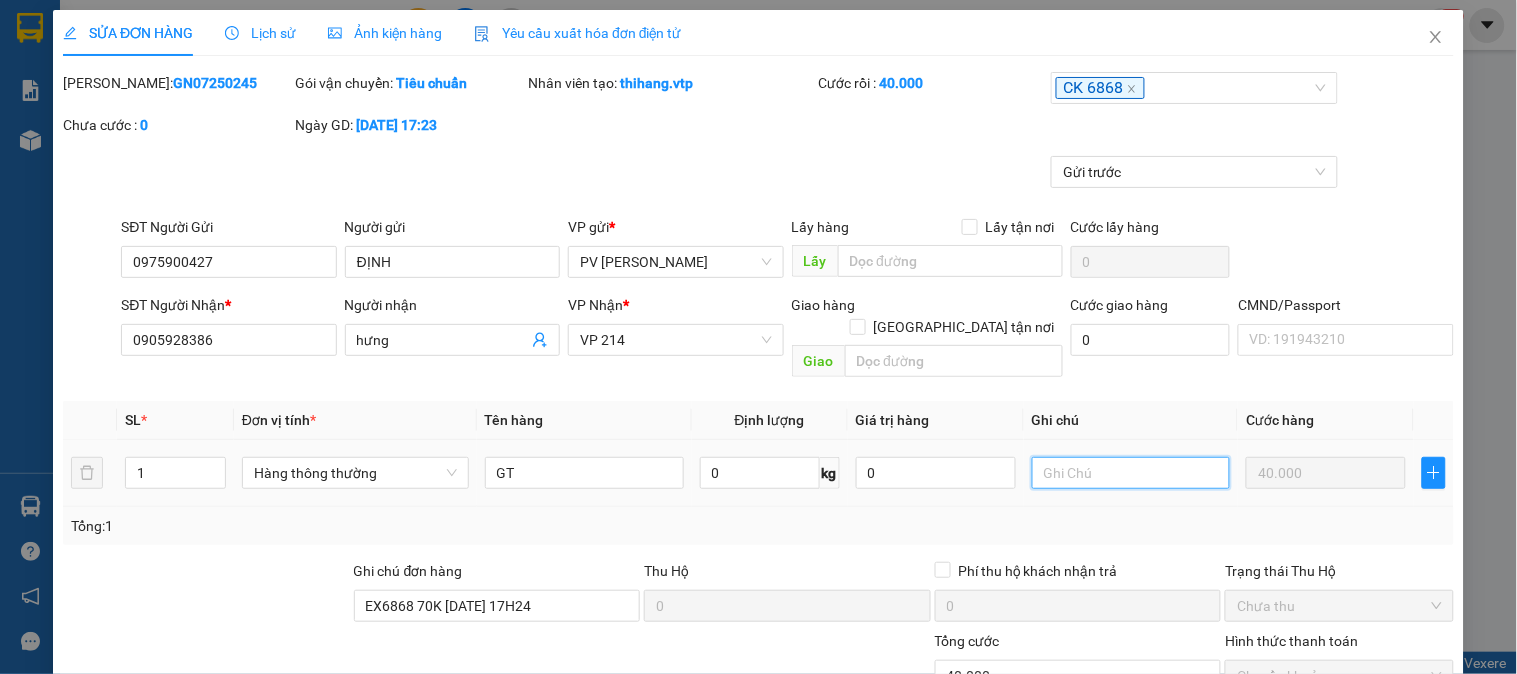 click at bounding box center (1131, 473) 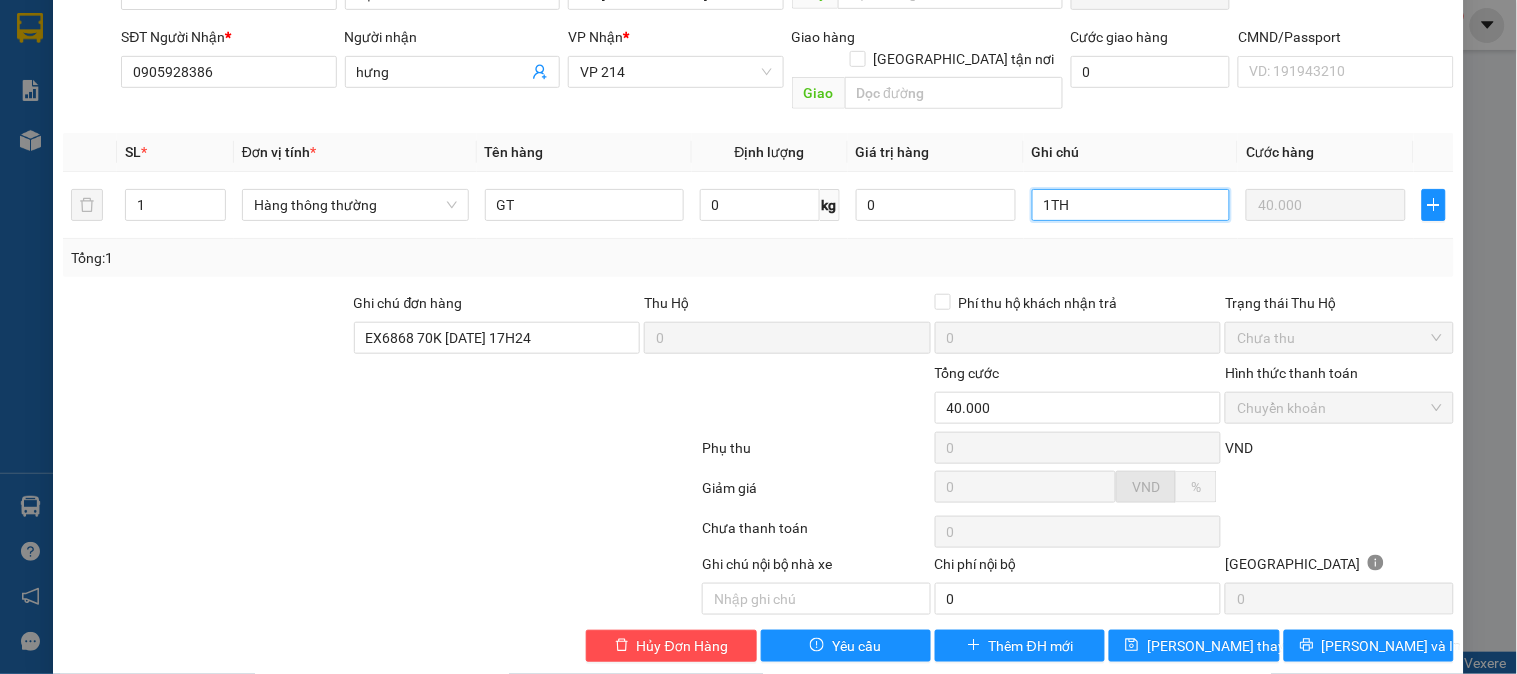 scroll, scrollTop: 273, scrollLeft: 0, axis: vertical 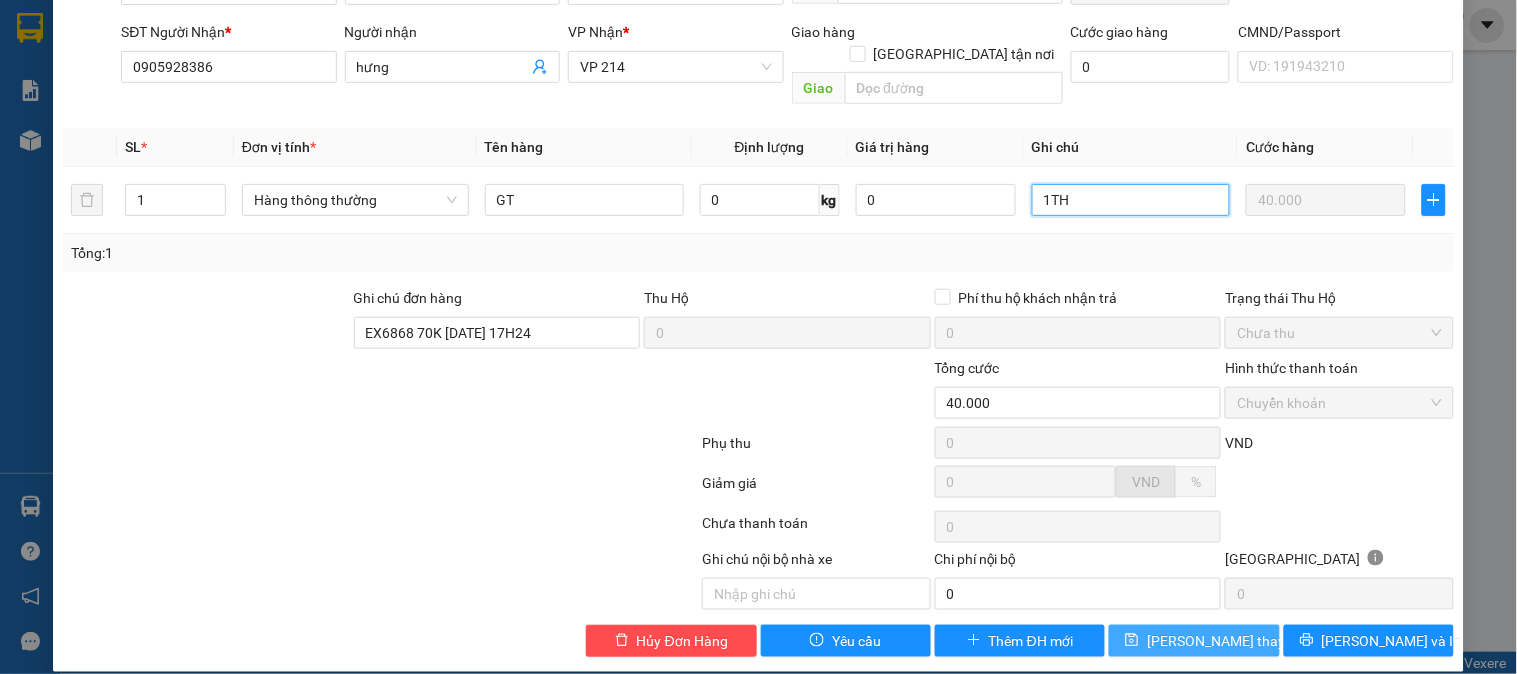 type on "1TH" 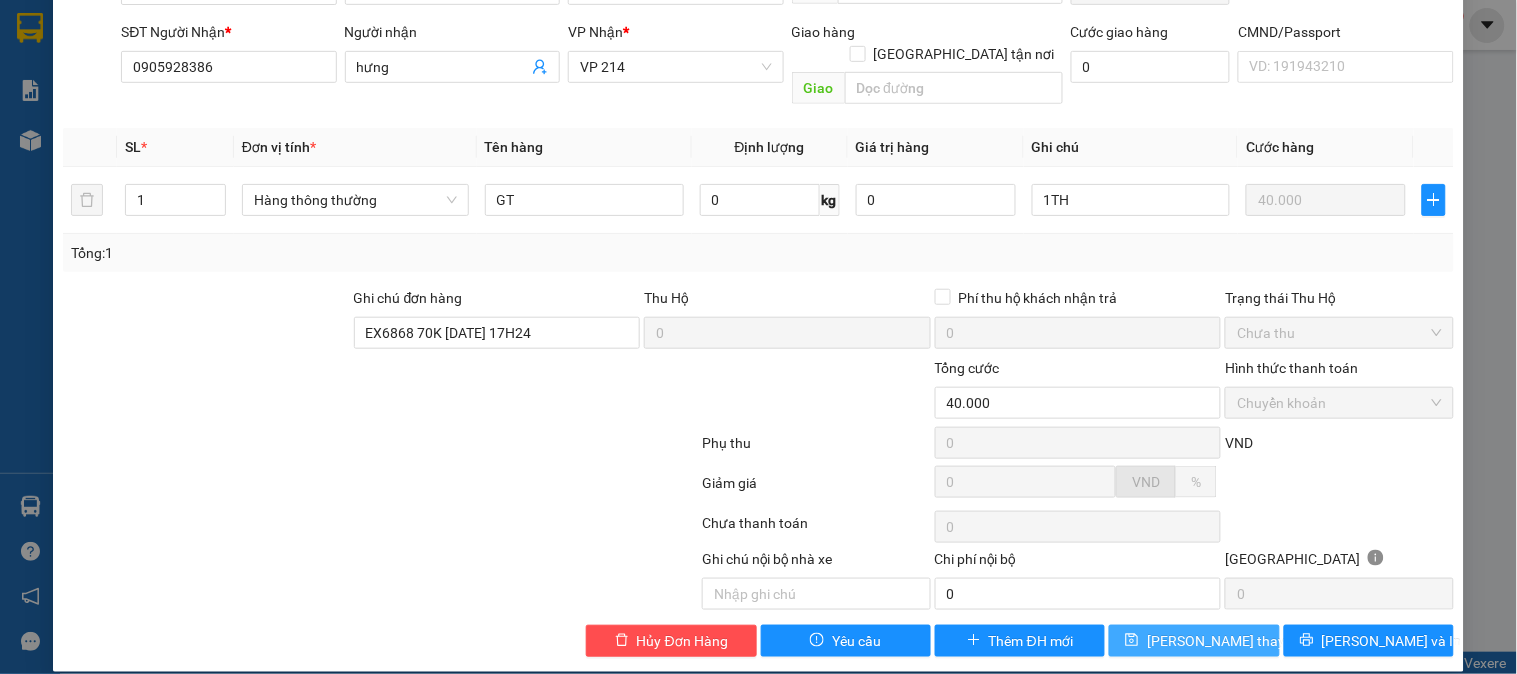 click on "[PERSON_NAME] thay đổi" at bounding box center (1227, 641) 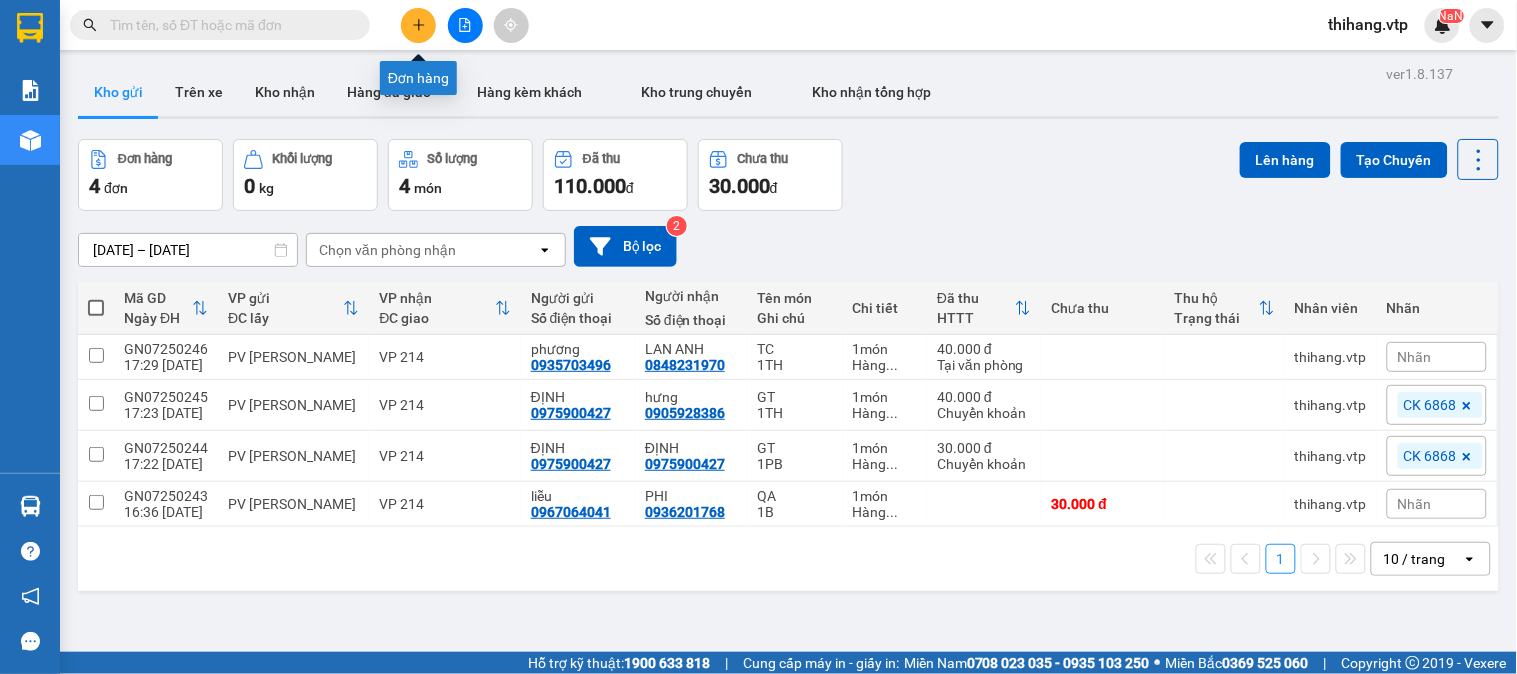 click 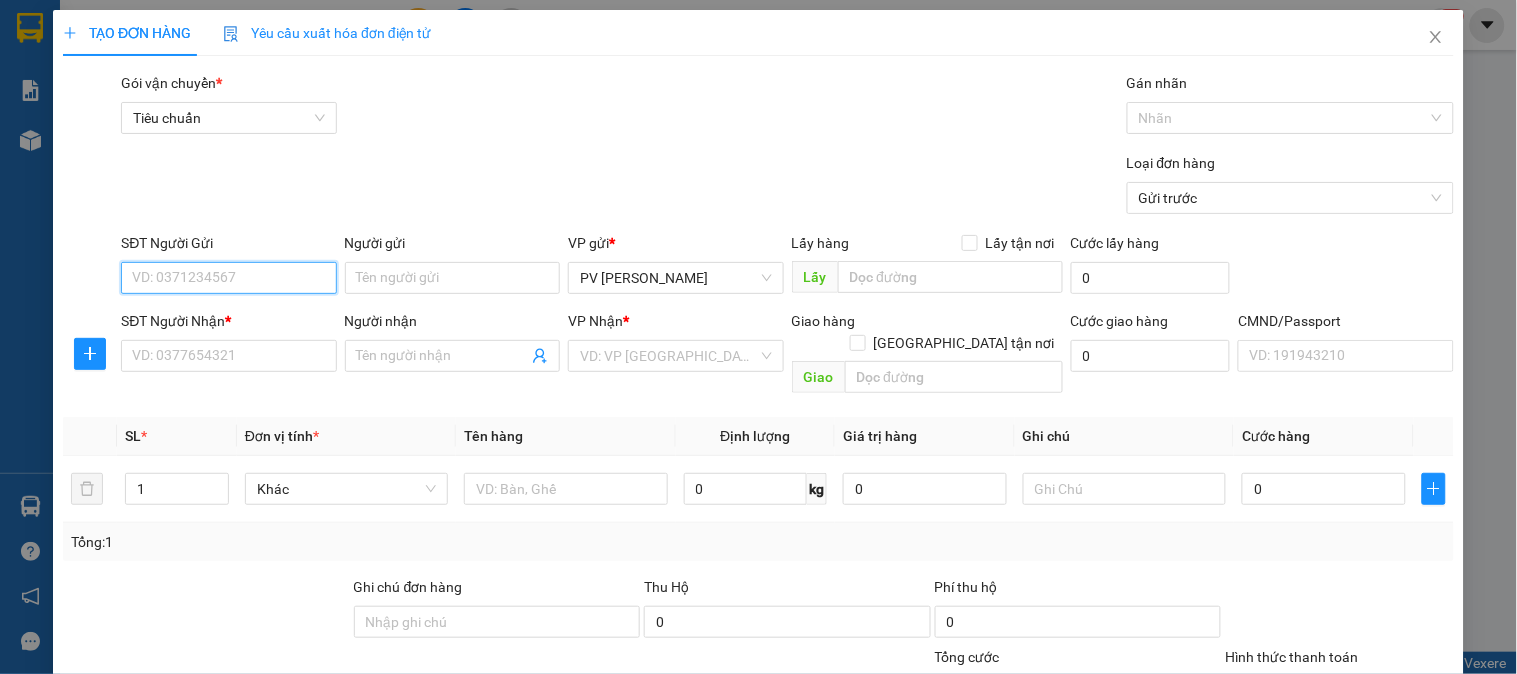 click on "SĐT Người Gửi" at bounding box center [228, 278] 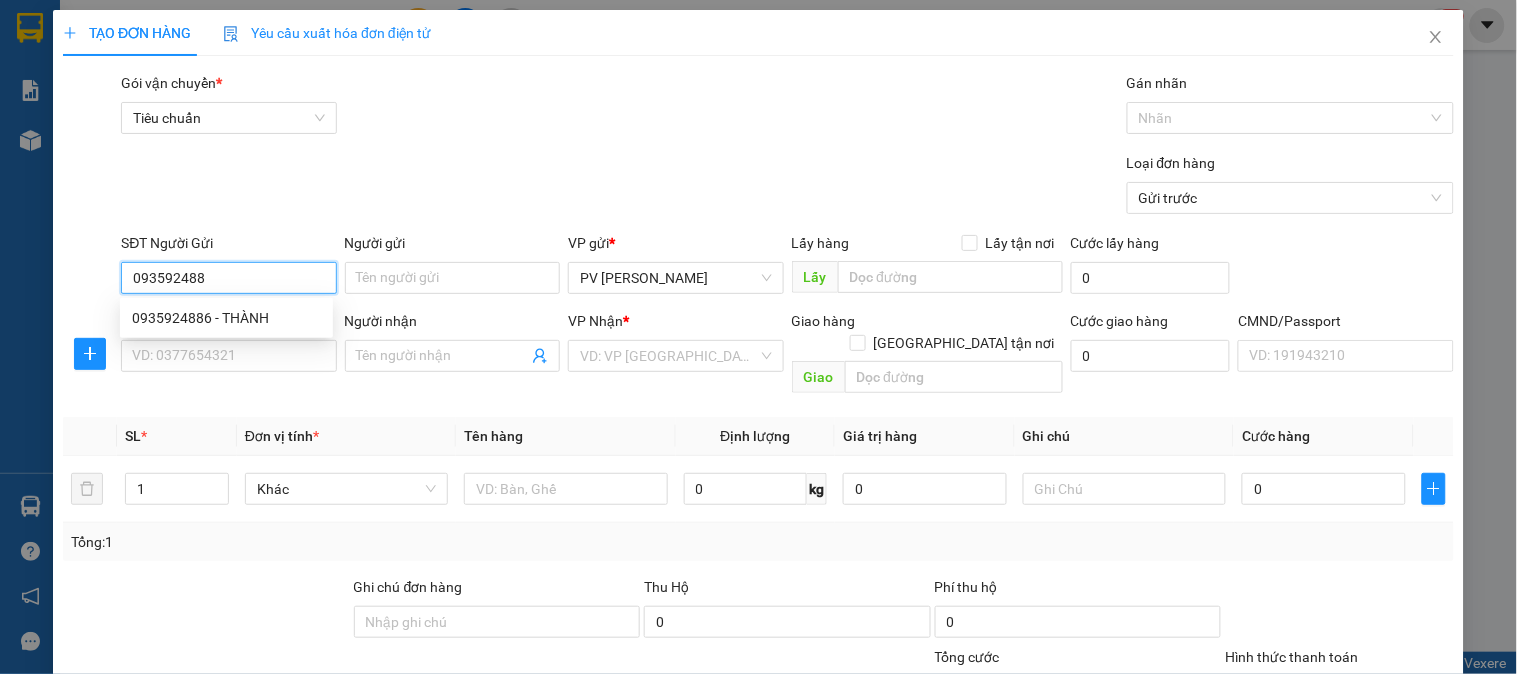 type on "0935924886" 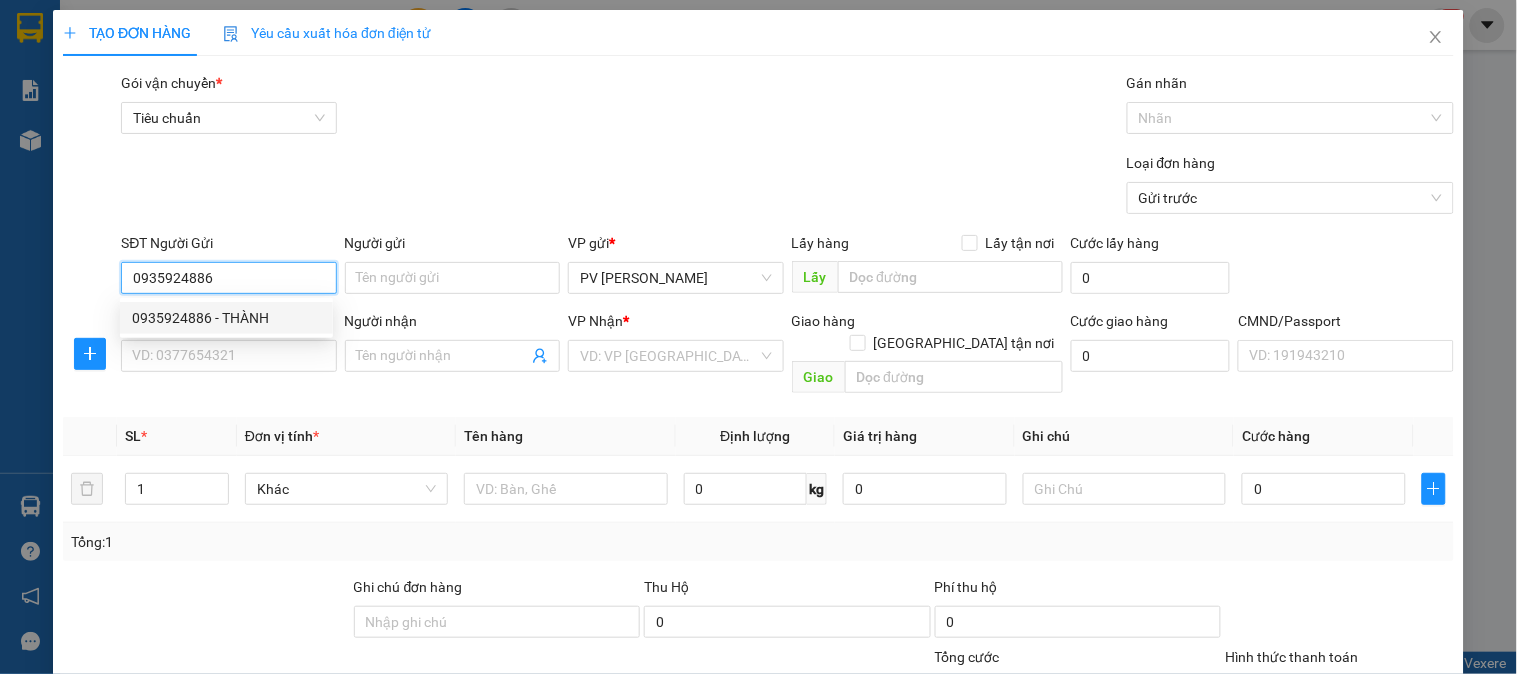 click on "0935924886 - THÀNH" at bounding box center (226, 318) 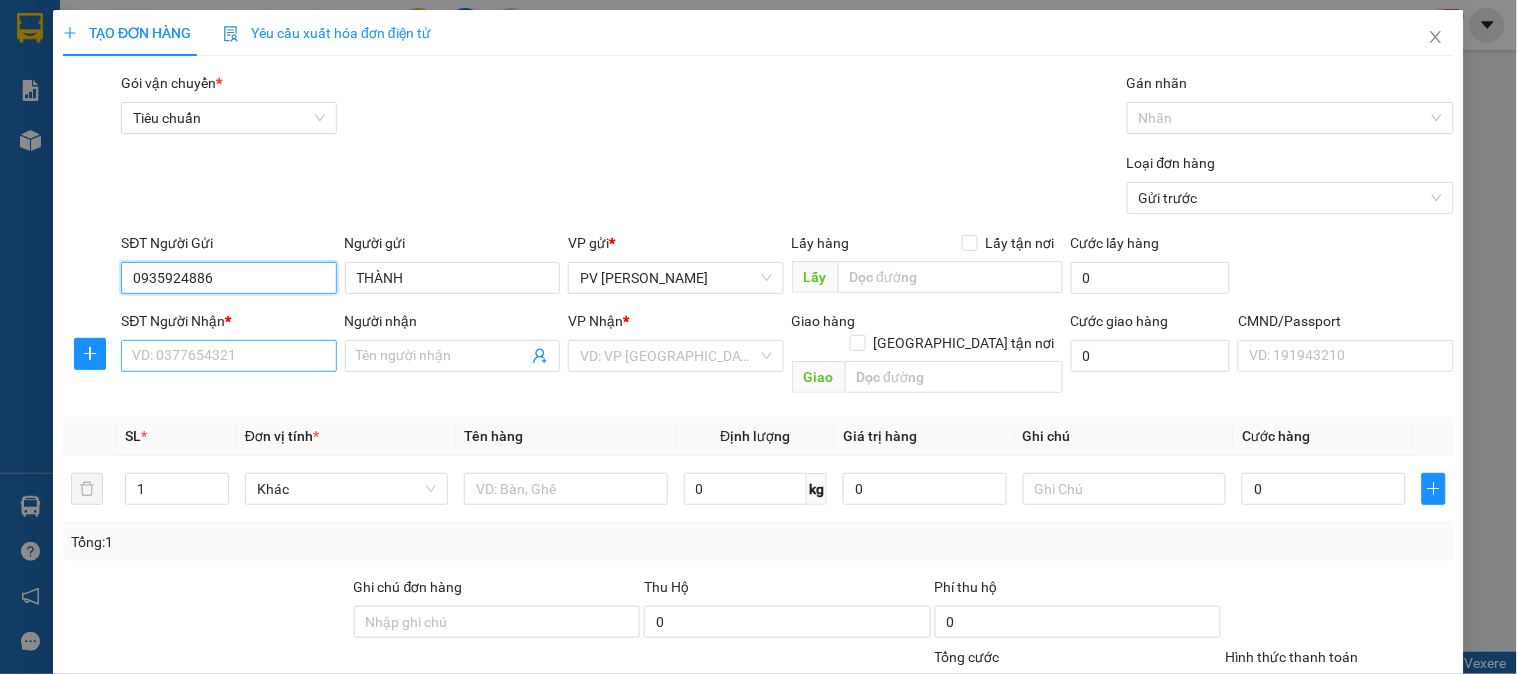 type on "0935924886" 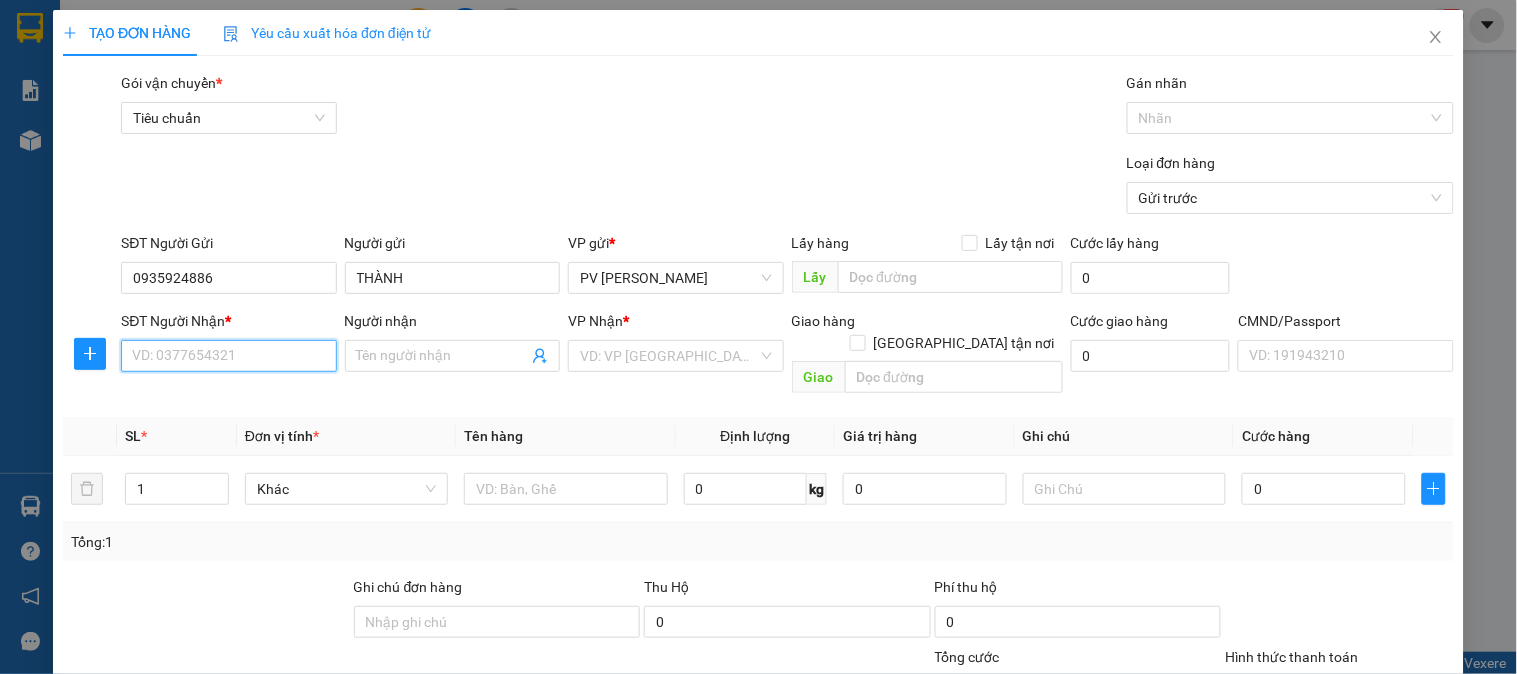 click on "SĐT Người Nhận  *" at bounding box center [228, 356] 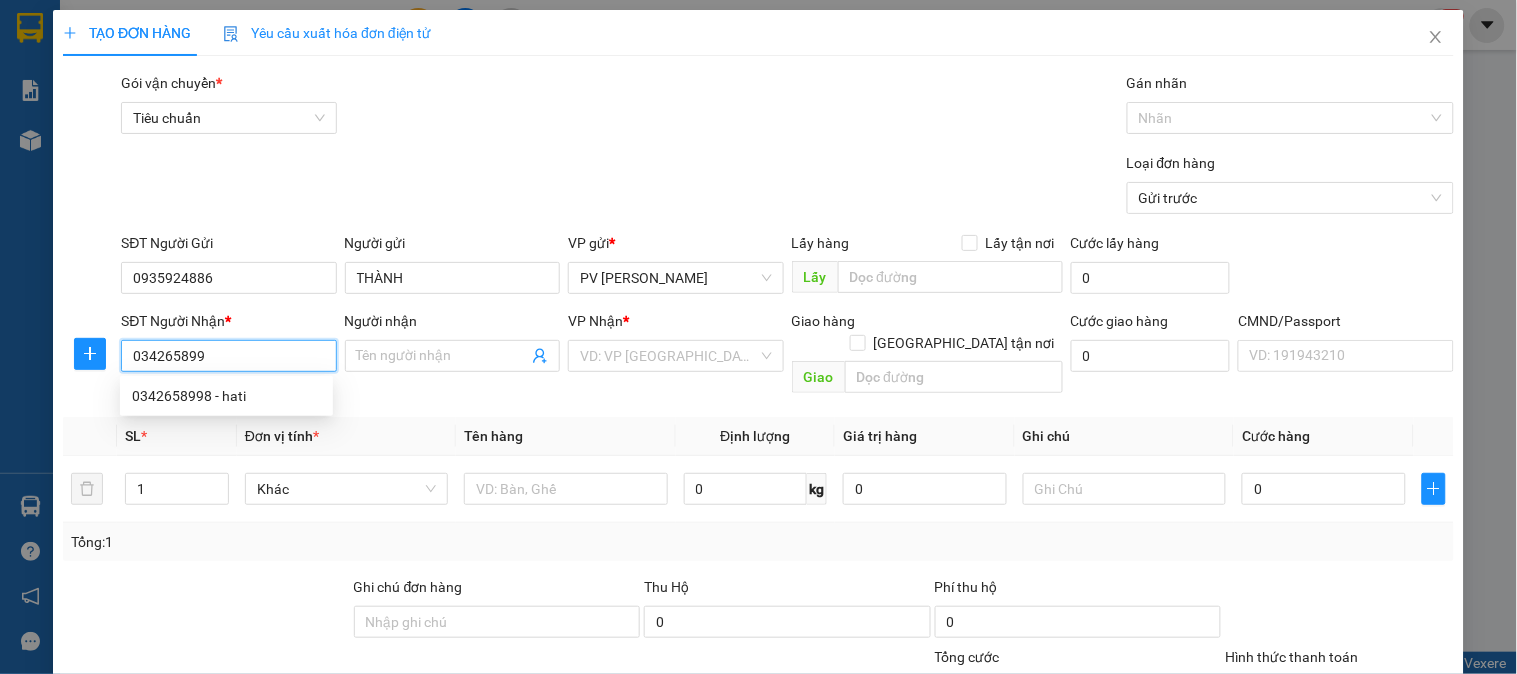 type on "0342658998" 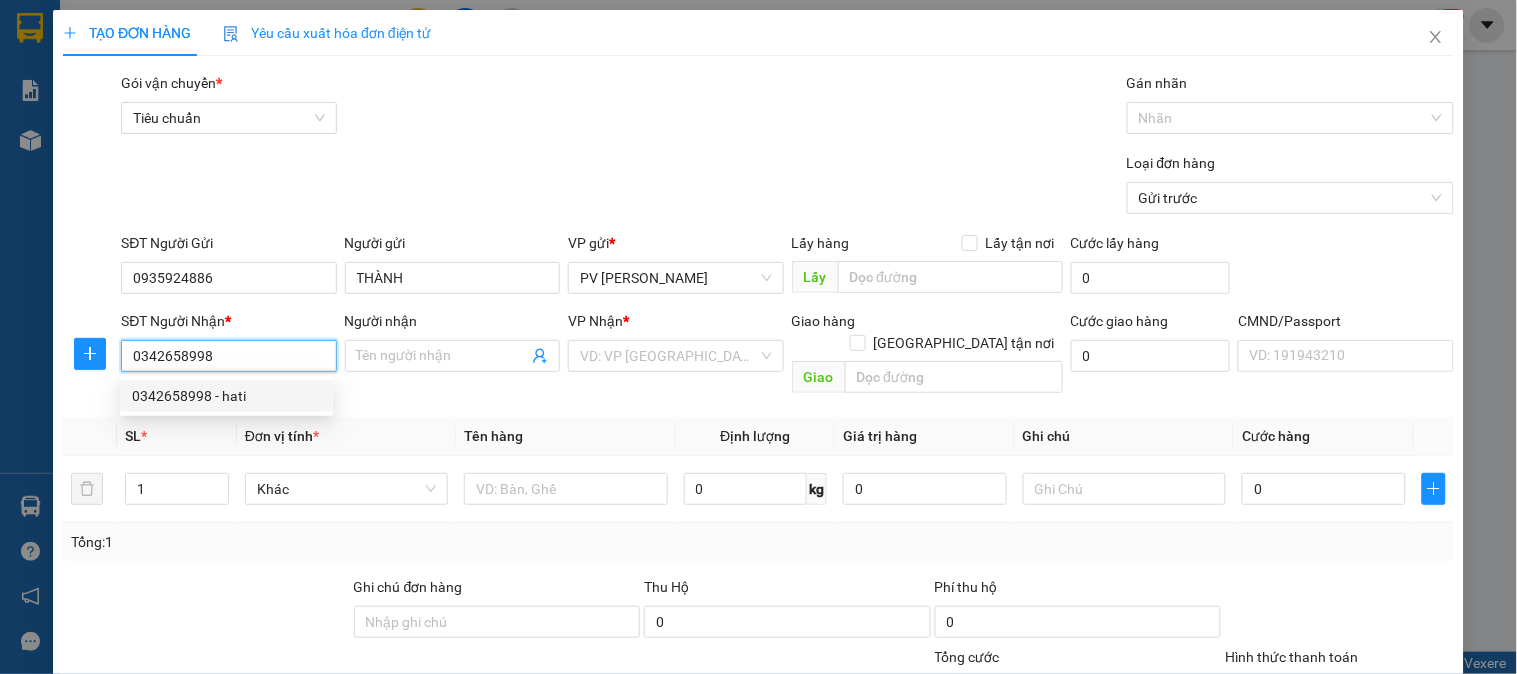 click on "0342658998 - hati" at bounding box center (226, 396) 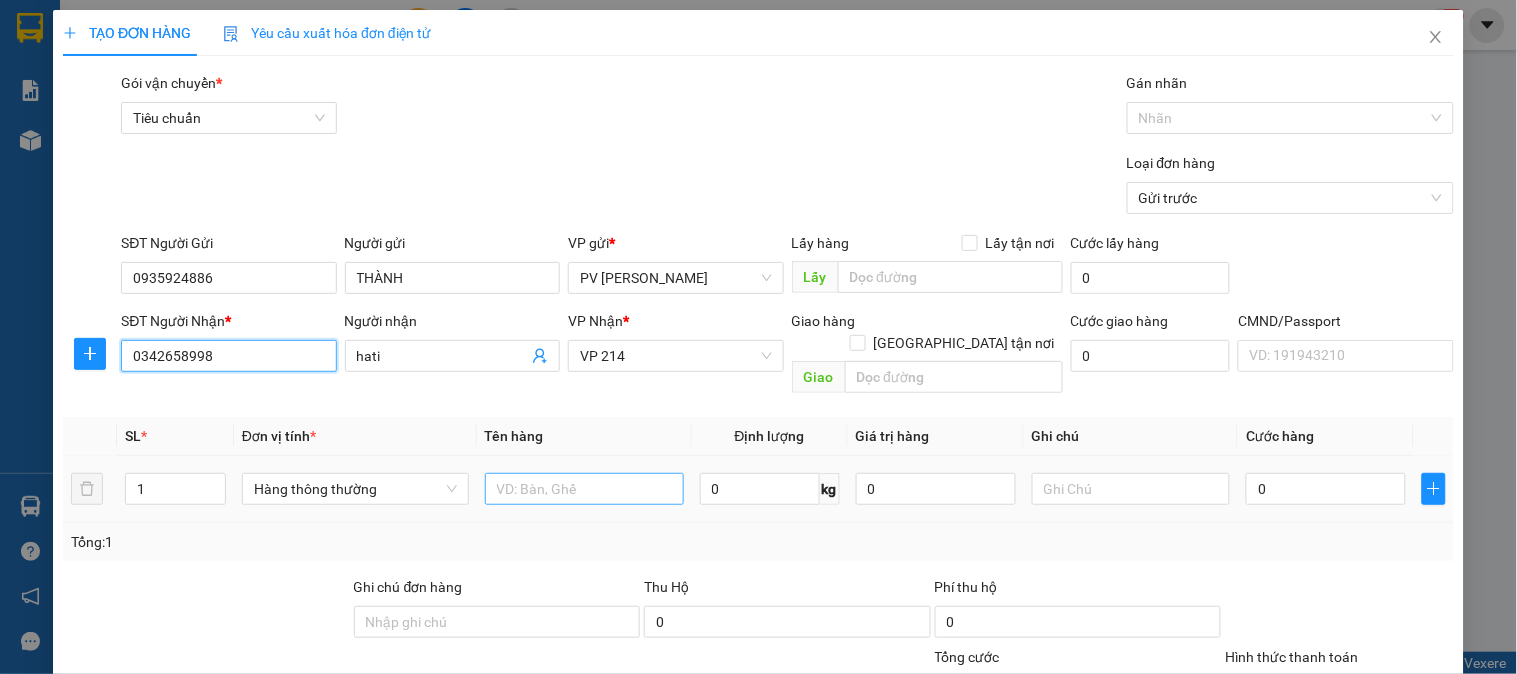 type on "0342658998" 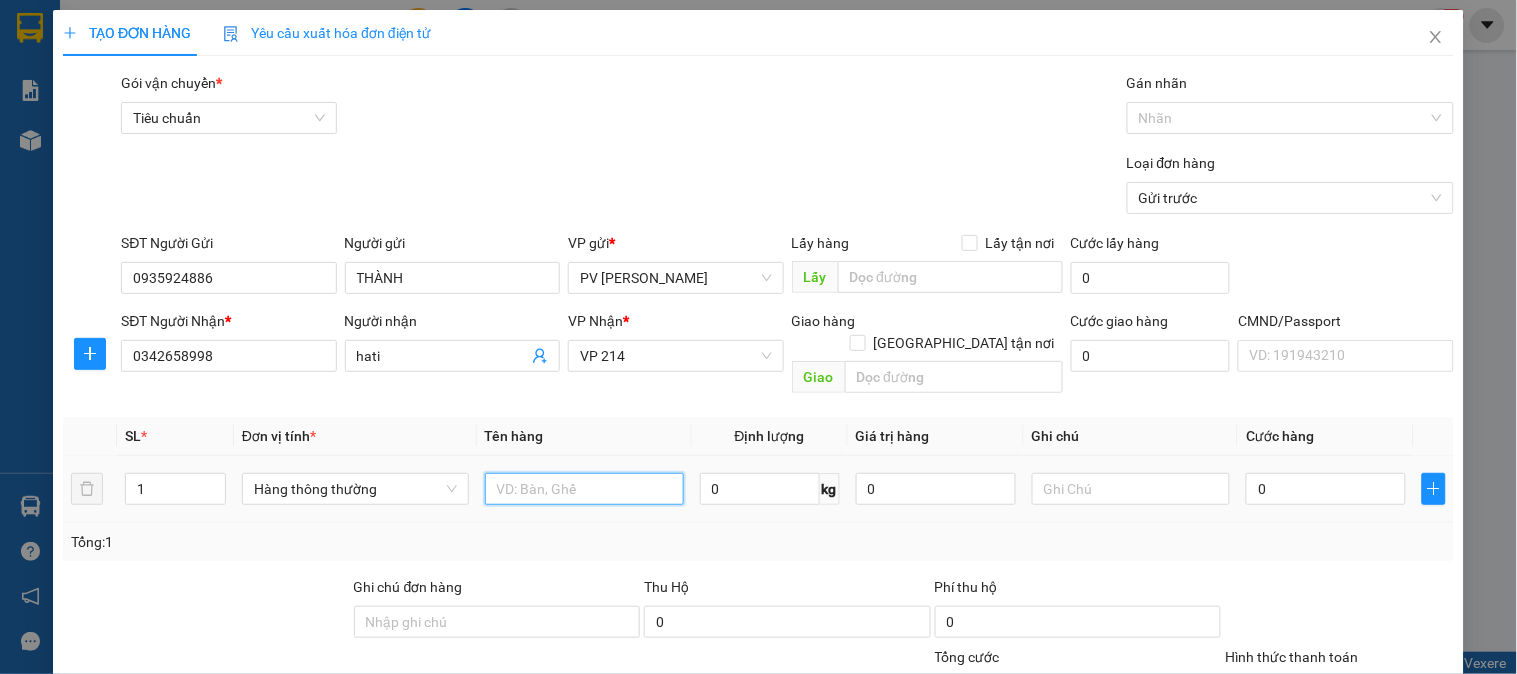 click at bounding box center [584, 489] 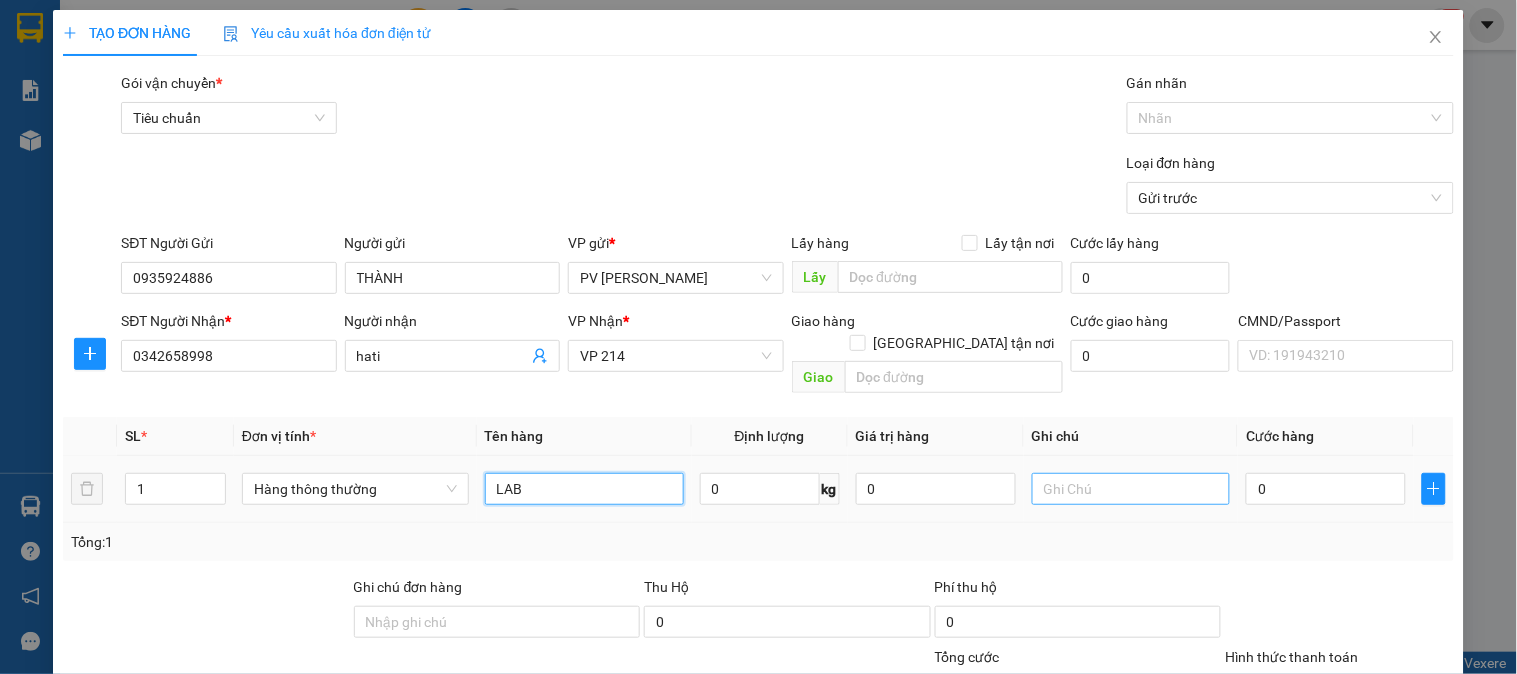 type on "LAB" 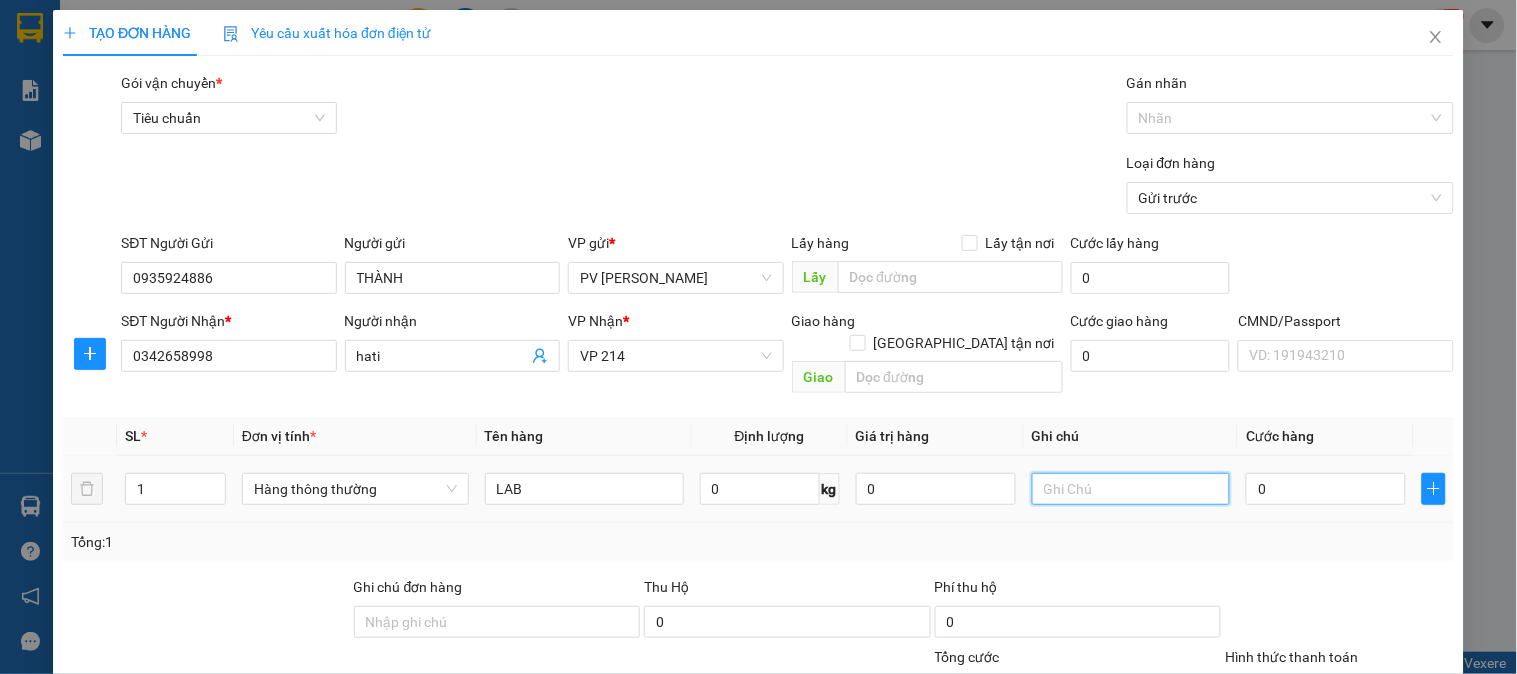 click at bounding box center [1131, 489] 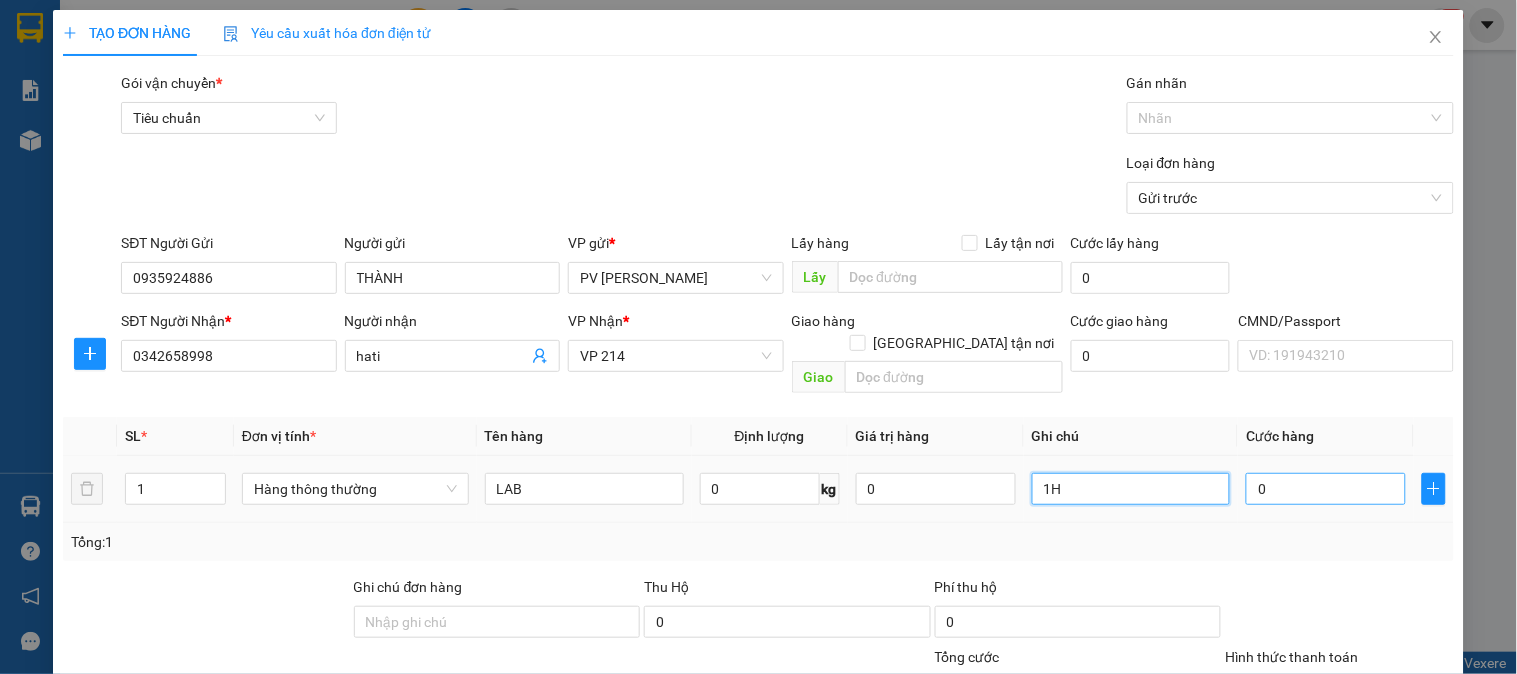 type on "1H" 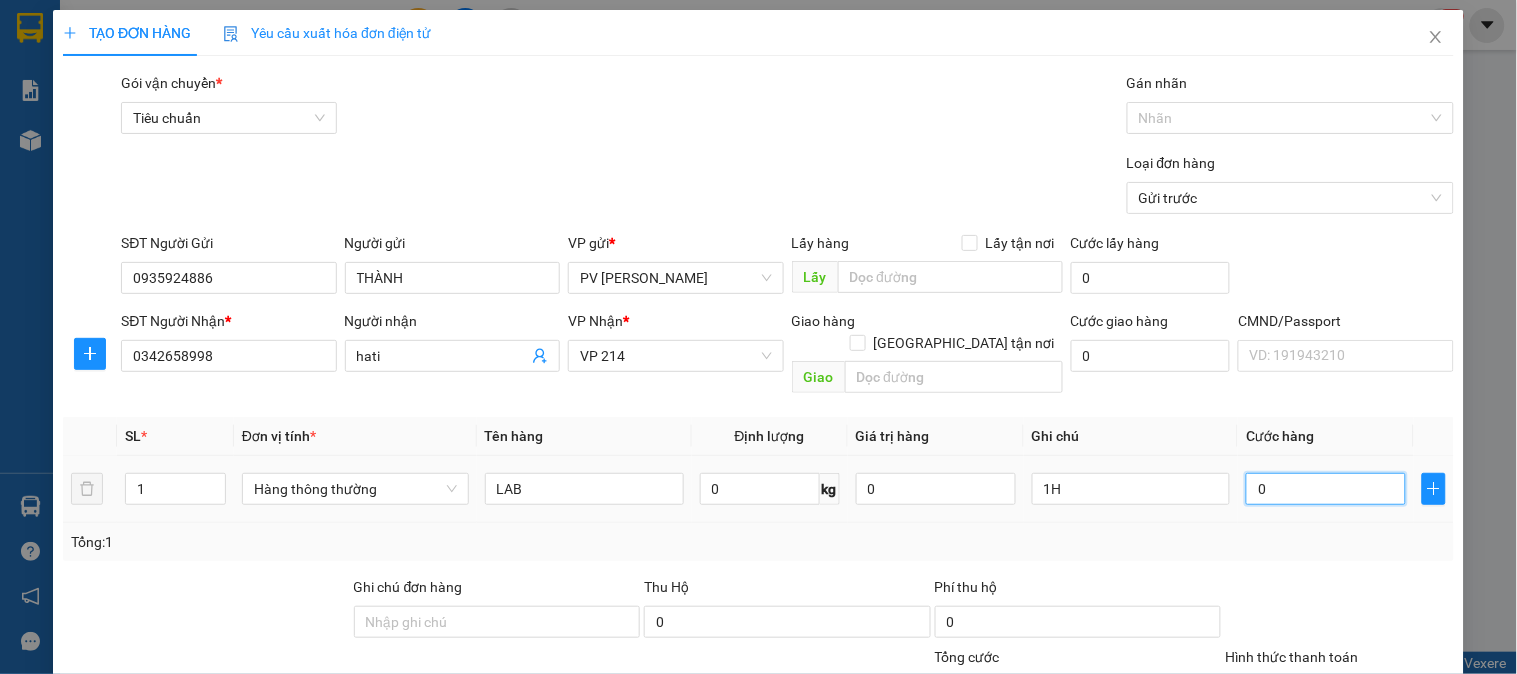 click on "0" at bounding box center (1326, 489) 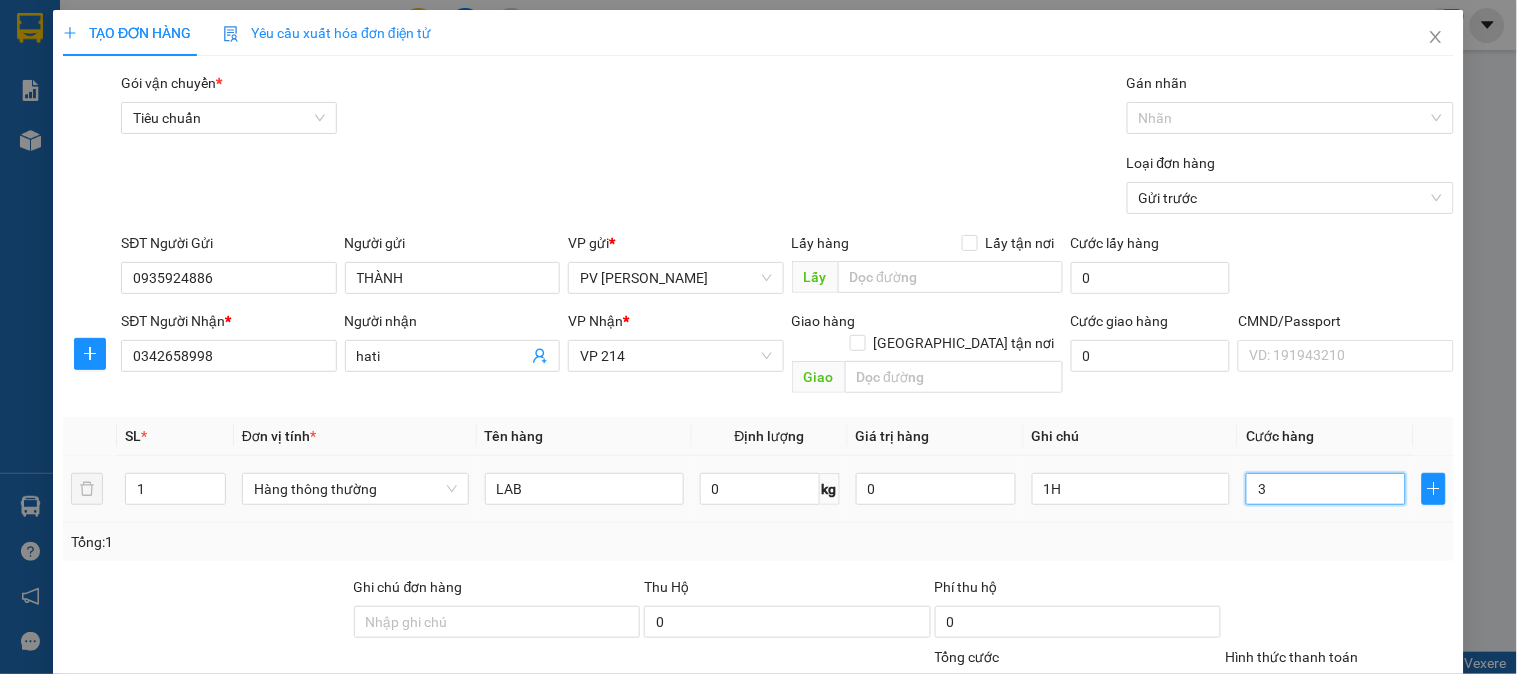 type on "30" 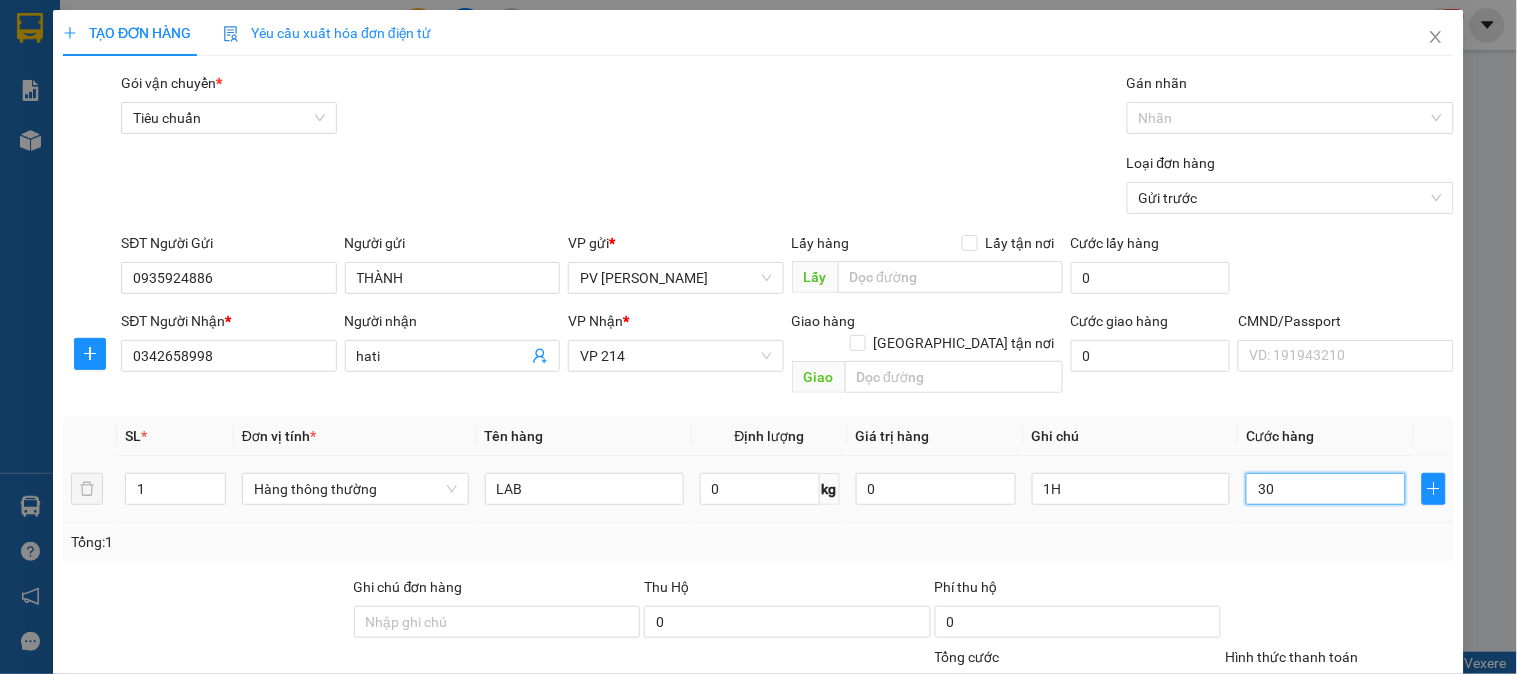 type on "300" 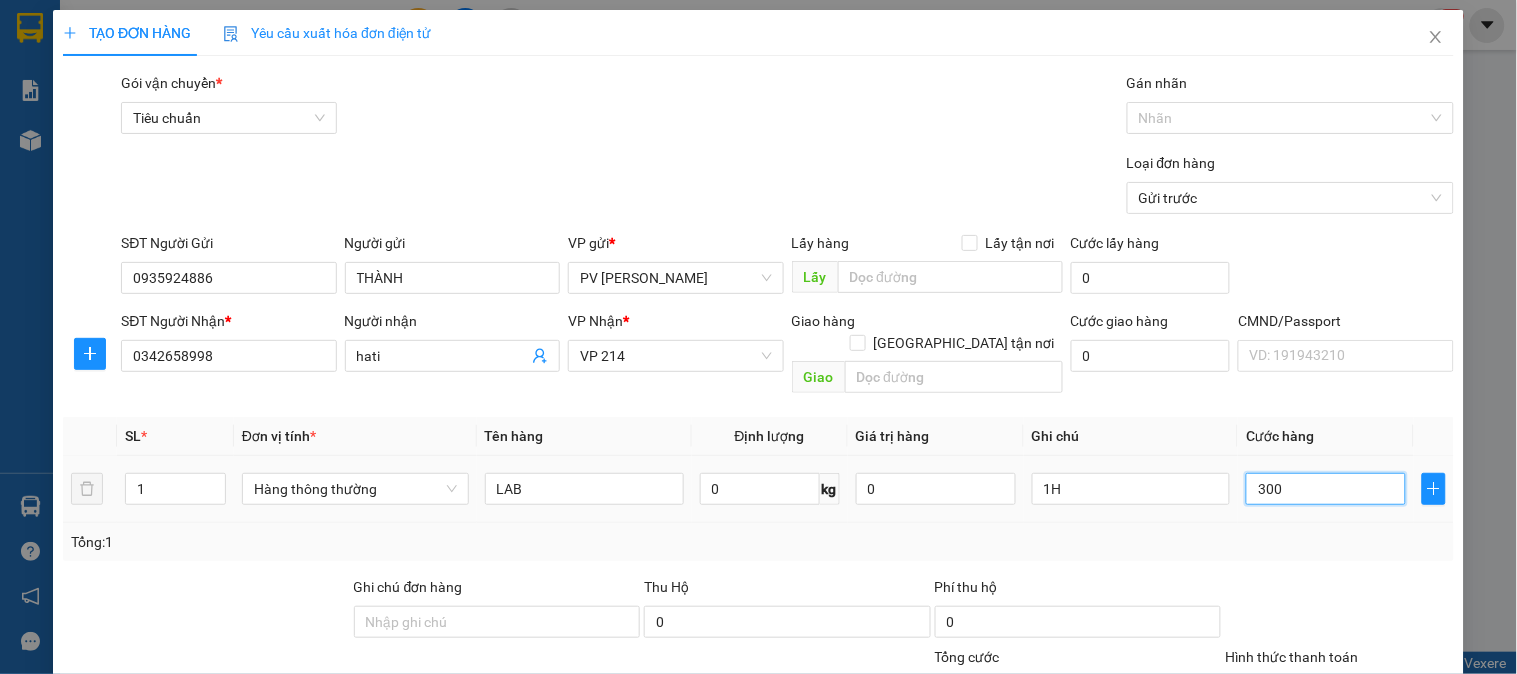 type on "3.000" 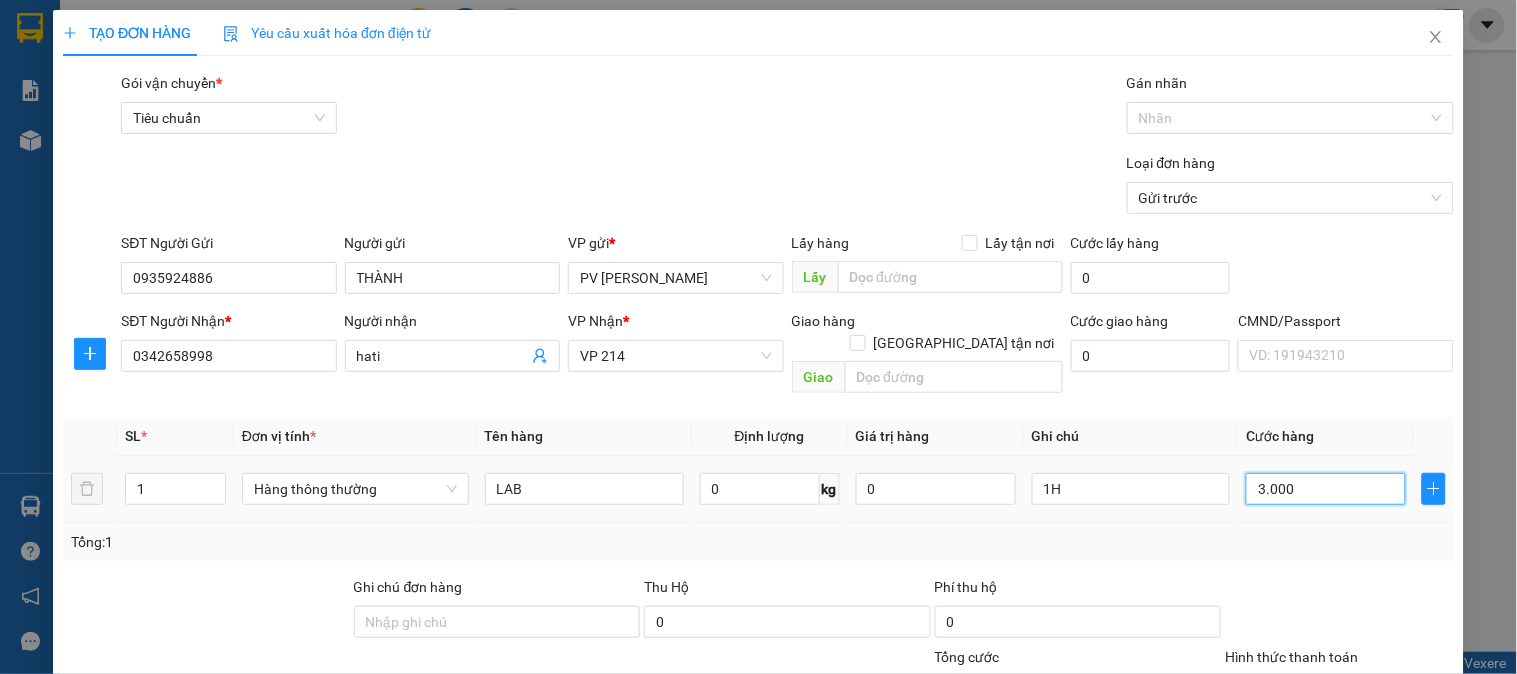 type on "30.000" 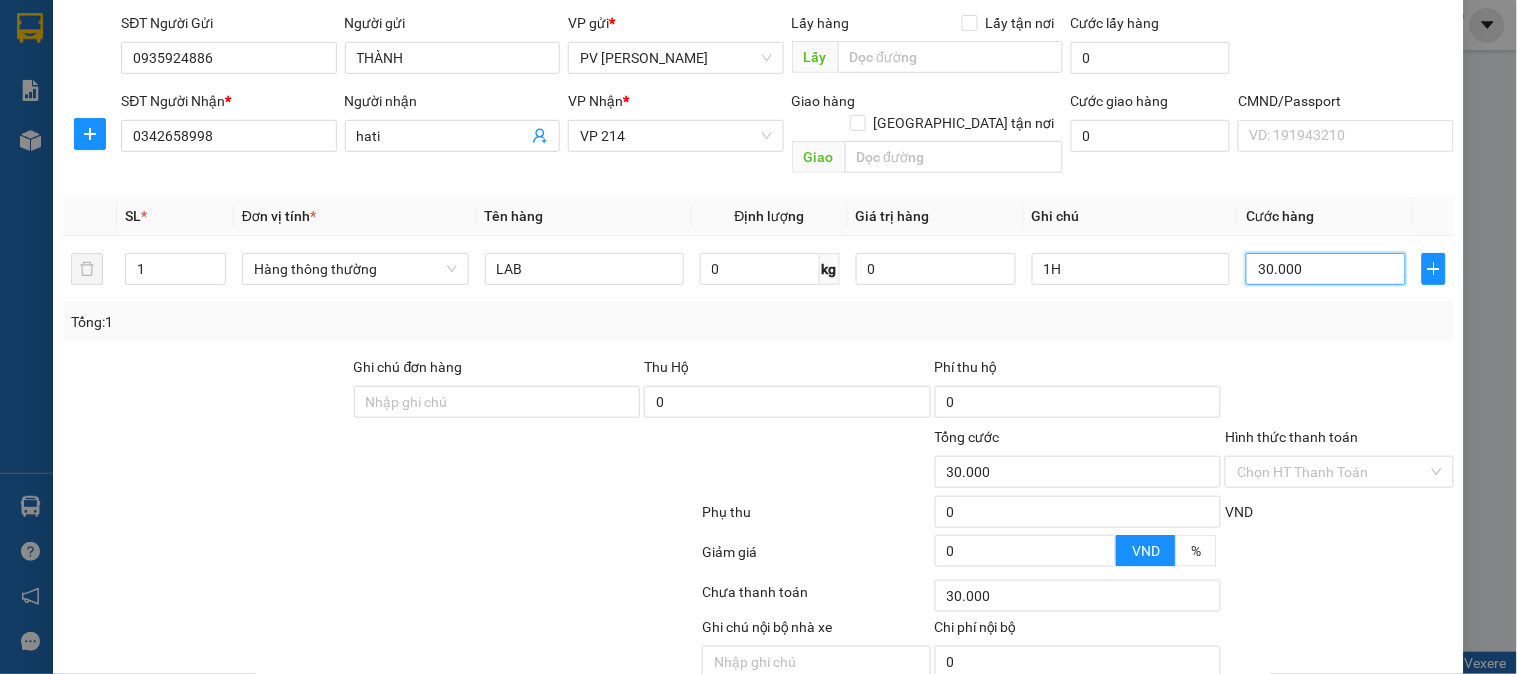 scroll, scrollTop: 222, scrollLeft: 0, axis: vertical 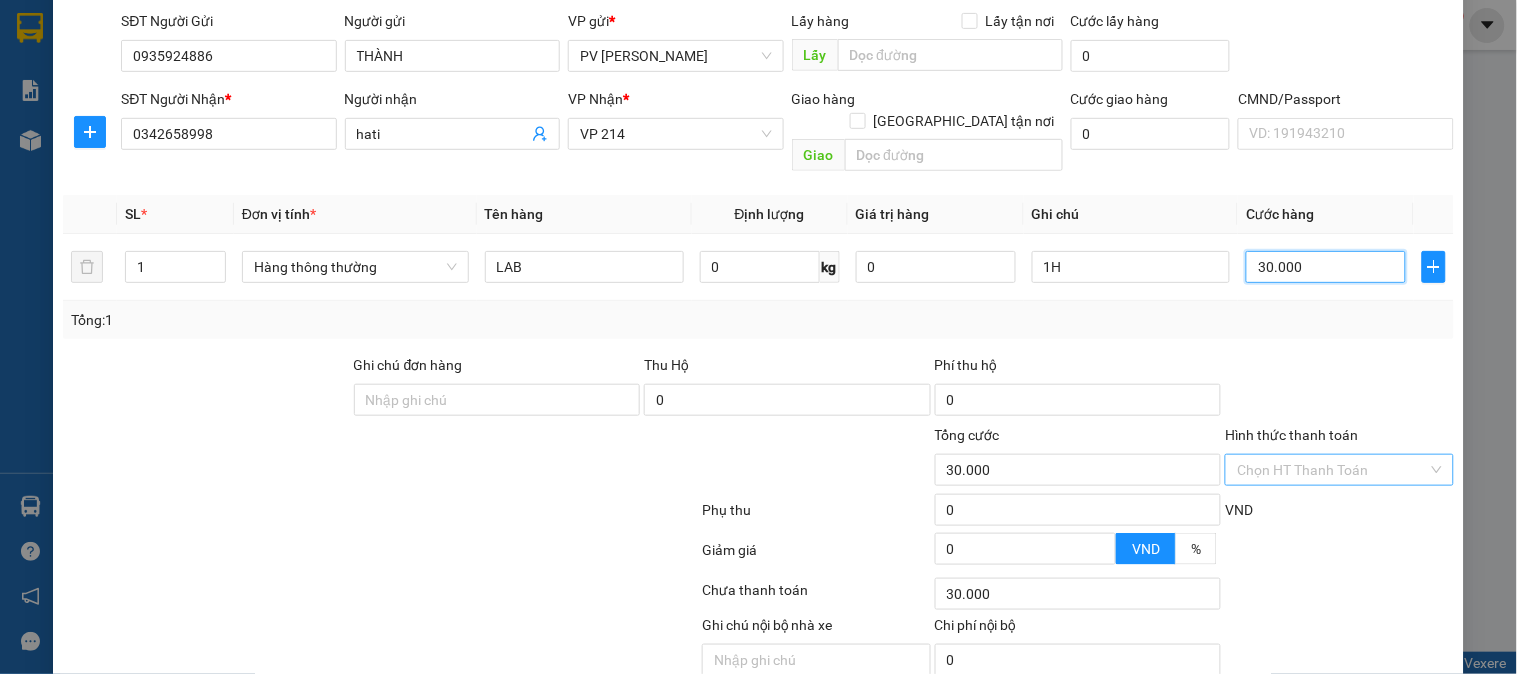 type on "30.000" 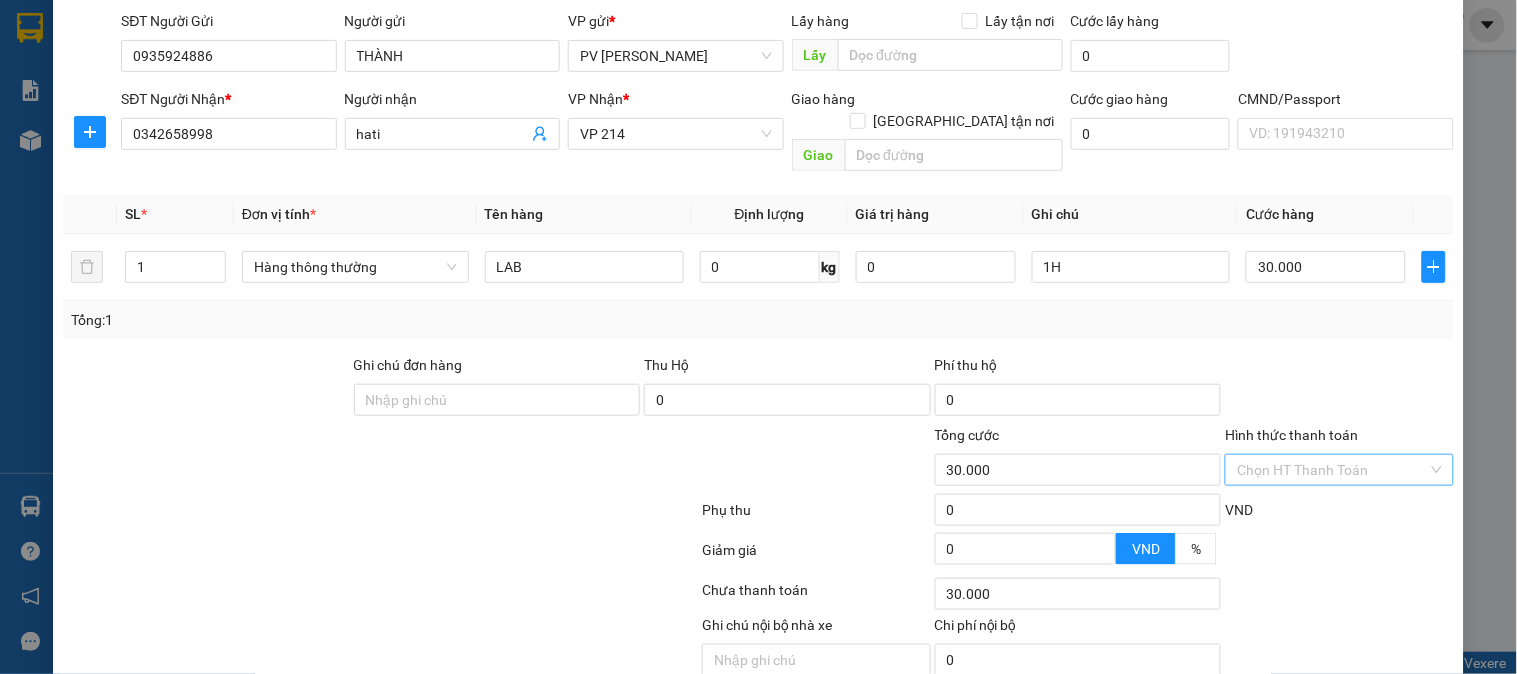 click on "Hình thức thanh toán" at bounding box center (1332, 470) 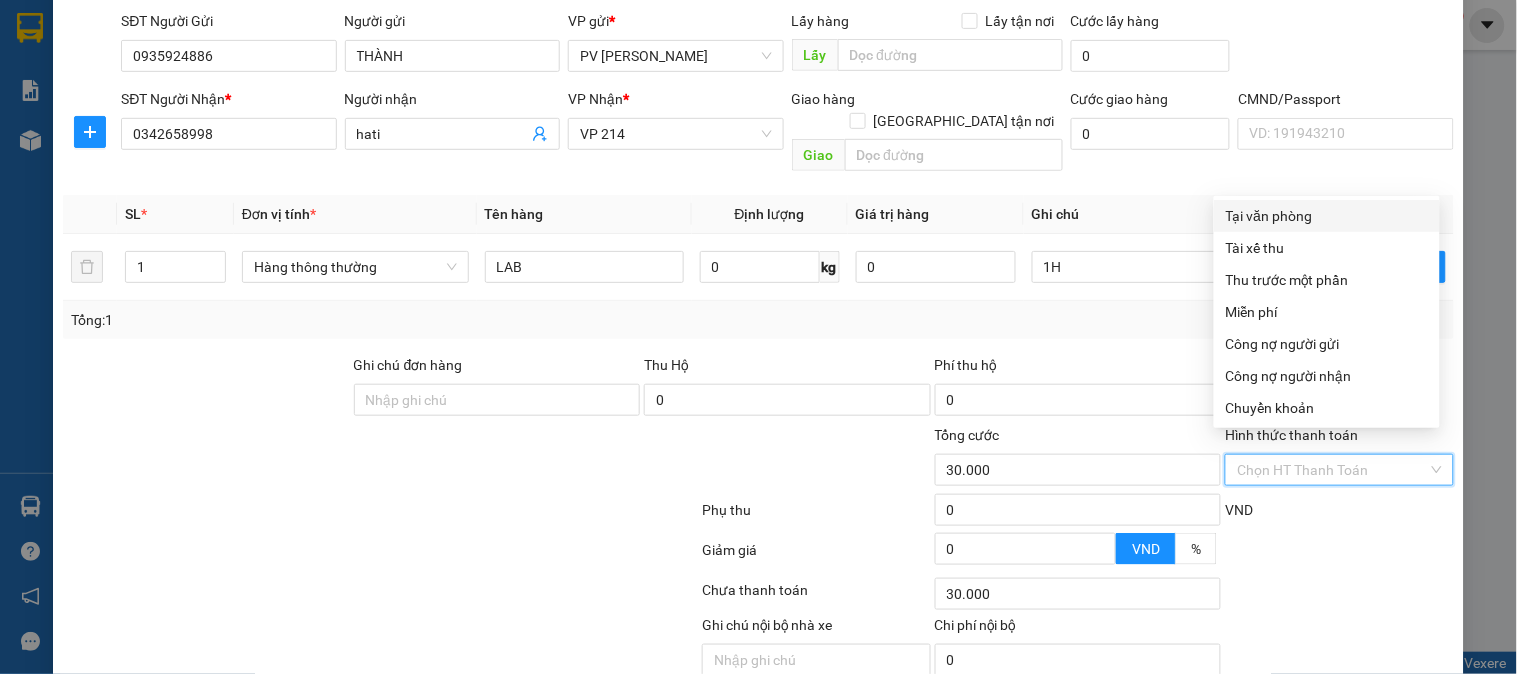 click on "Tại văn phòng" at bounding box center (1327, 216) 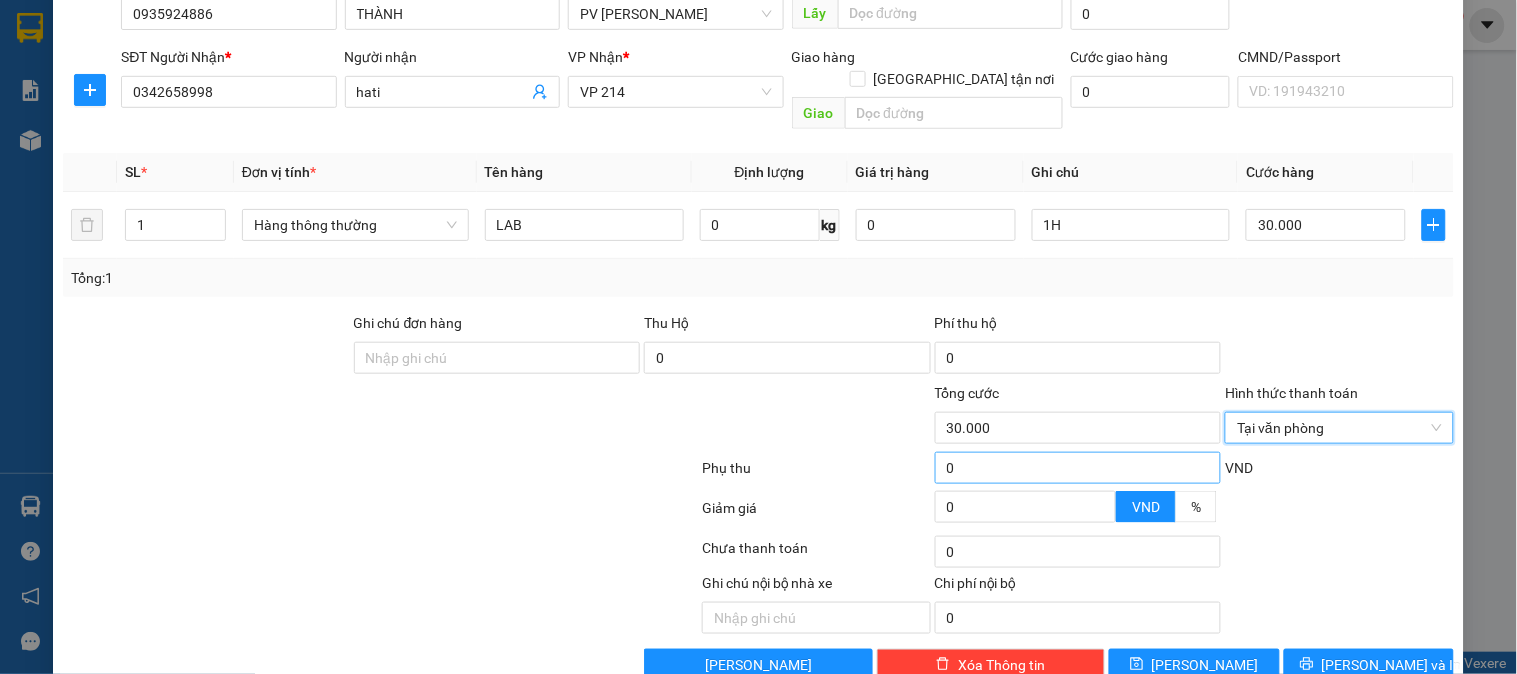 scroll, scrollTop: 287, scrollLeft: 0, axis: vertical 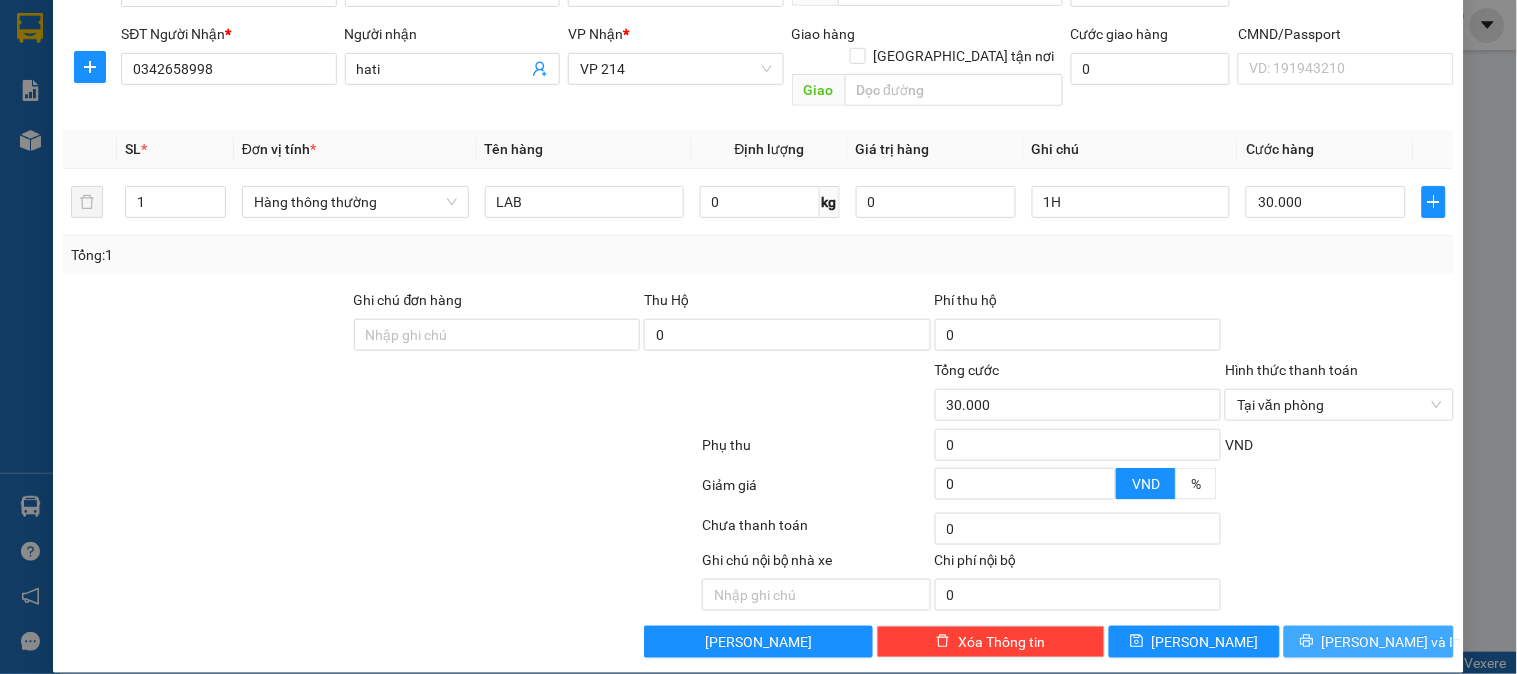 click on "[PERSON_NAME] và In" at bounding box center [1392, 642] 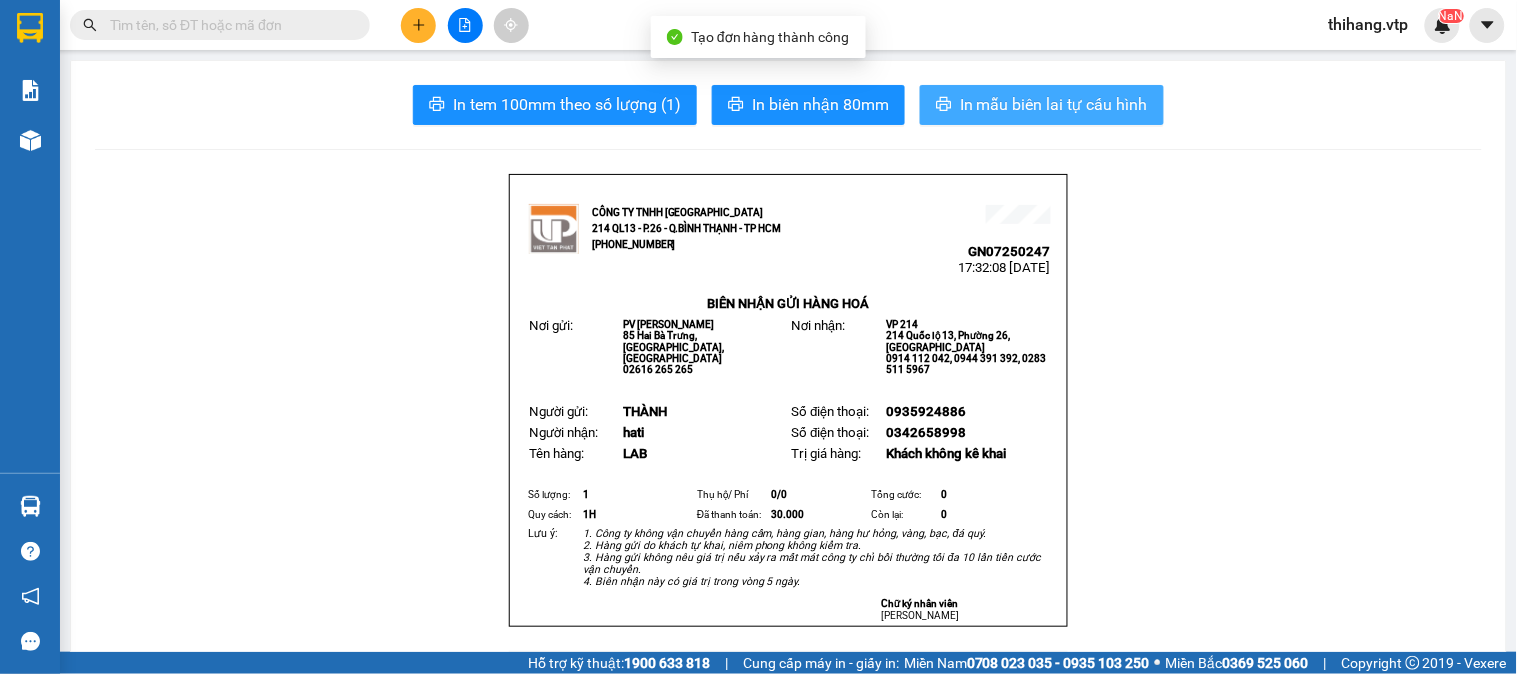 click on "In mẫu biên lai tự cấu hình" at bounding box center [1042, 105] 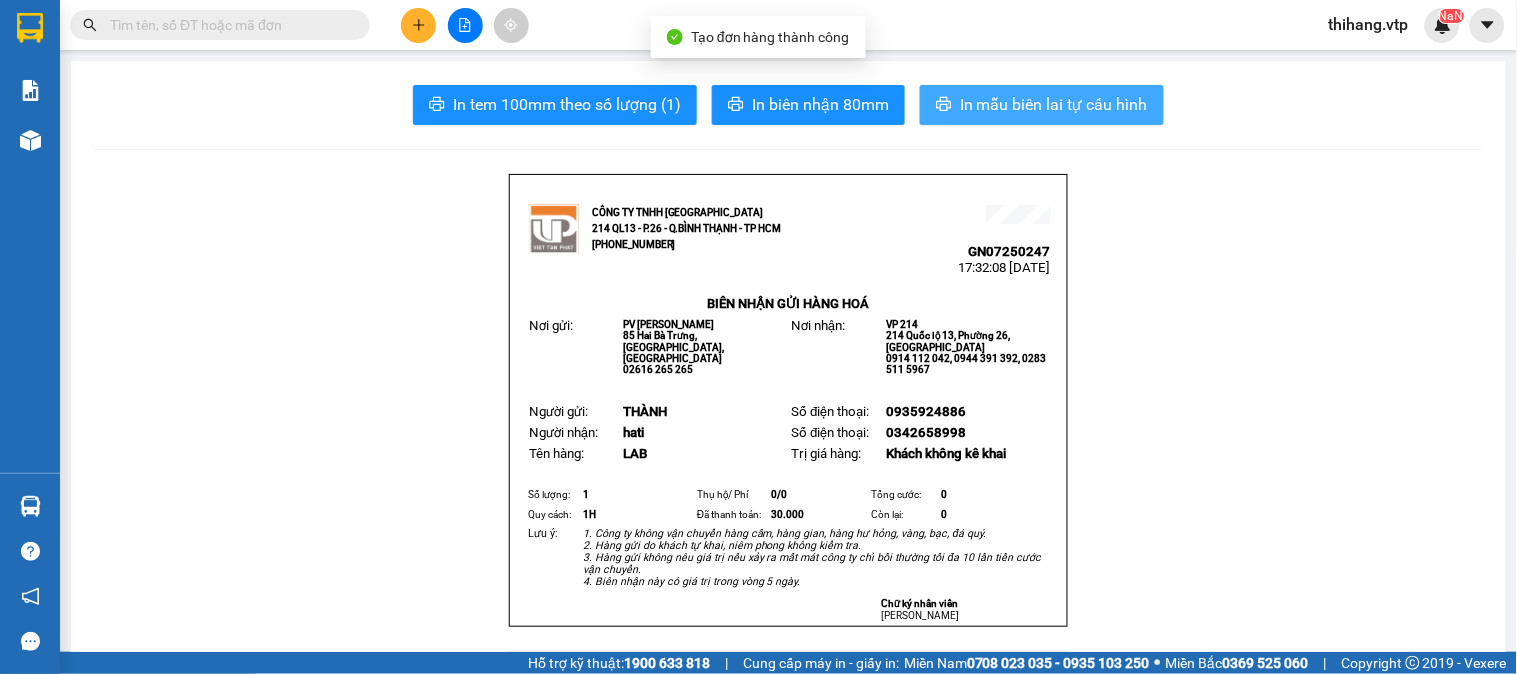 scroll, scrollTop: 0, scrollLeft: 0, axis: both 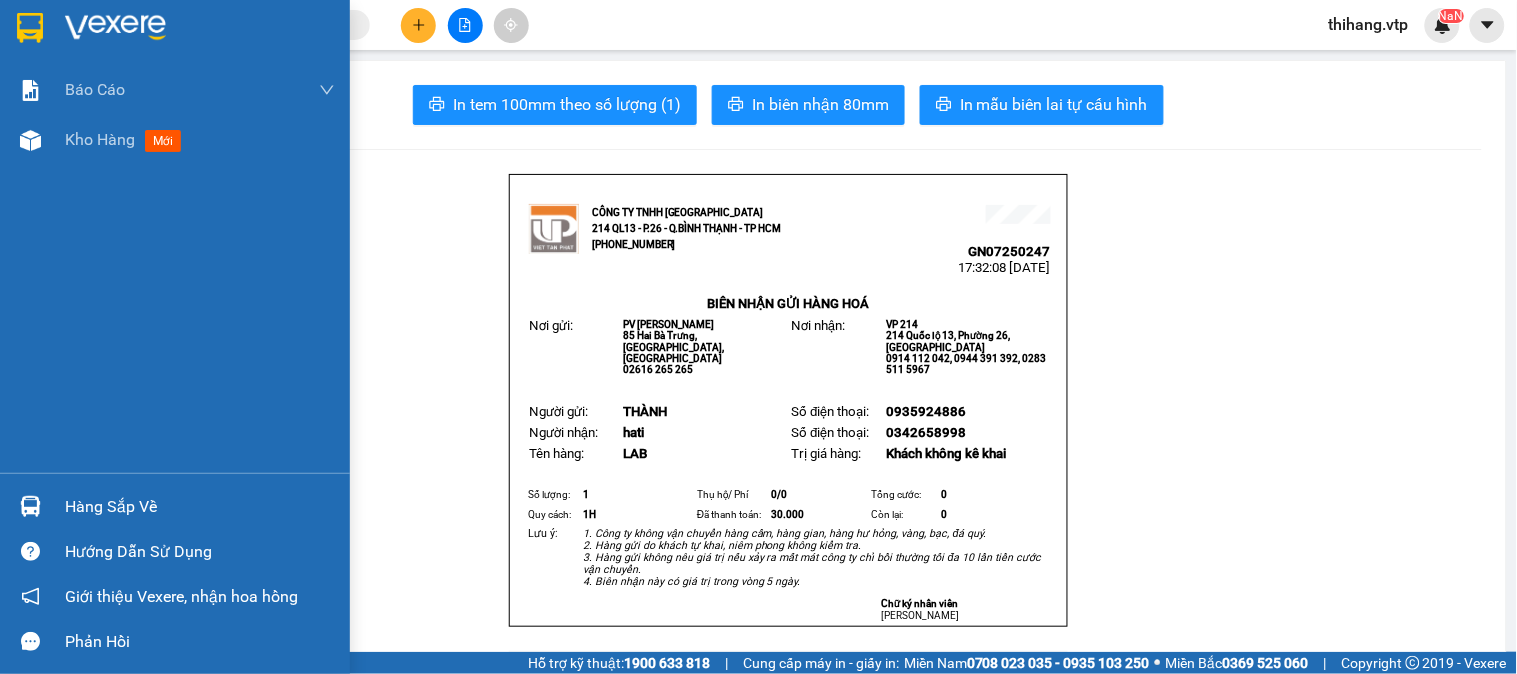 click at bounding box center (115, 28) 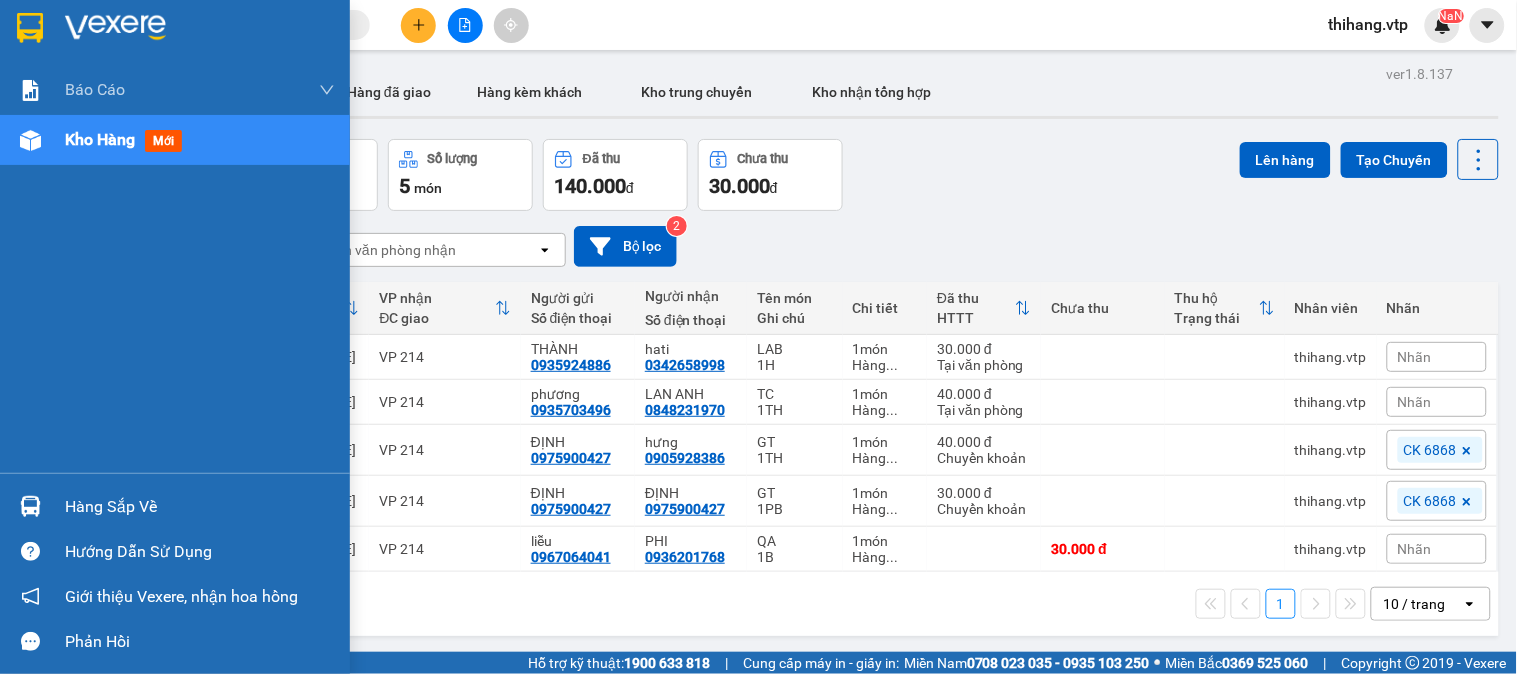 click on "Hàng sắp về" at bounding box center (200, 507) 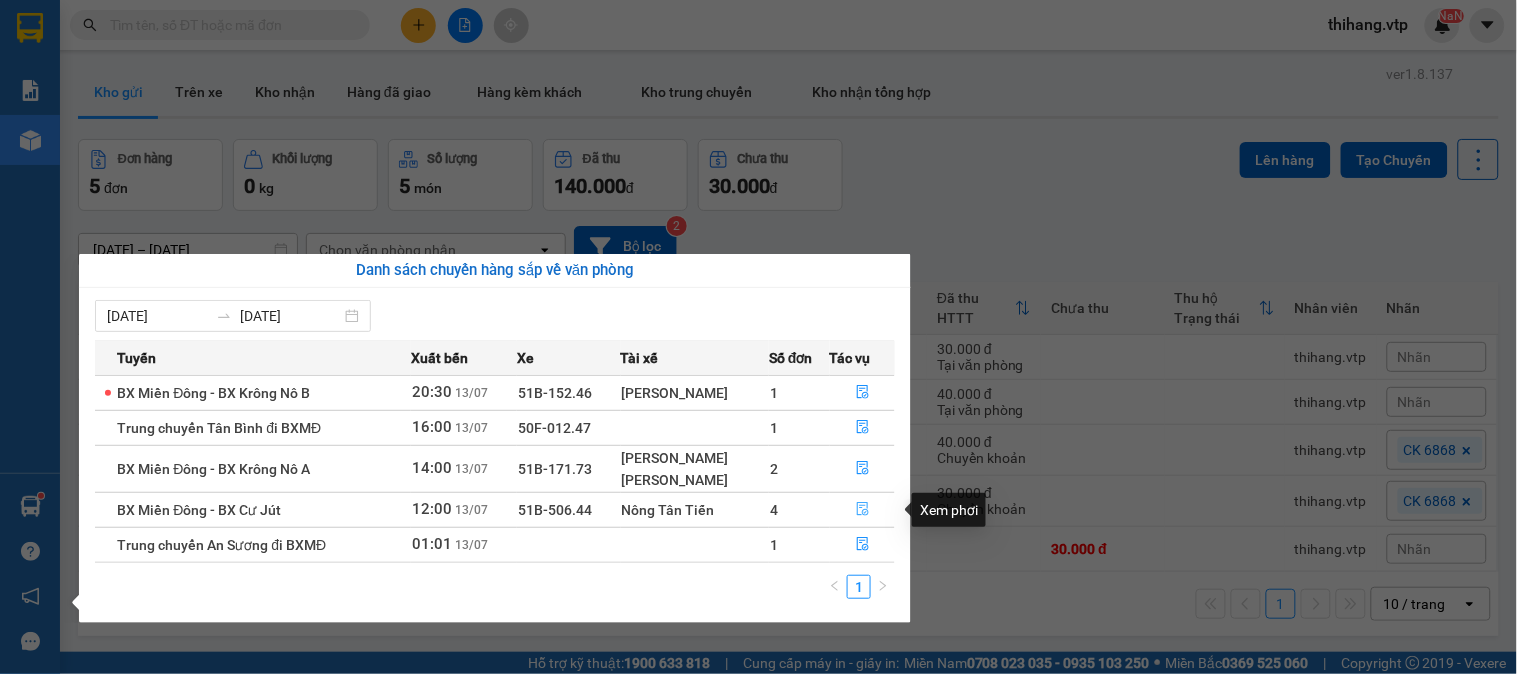 click 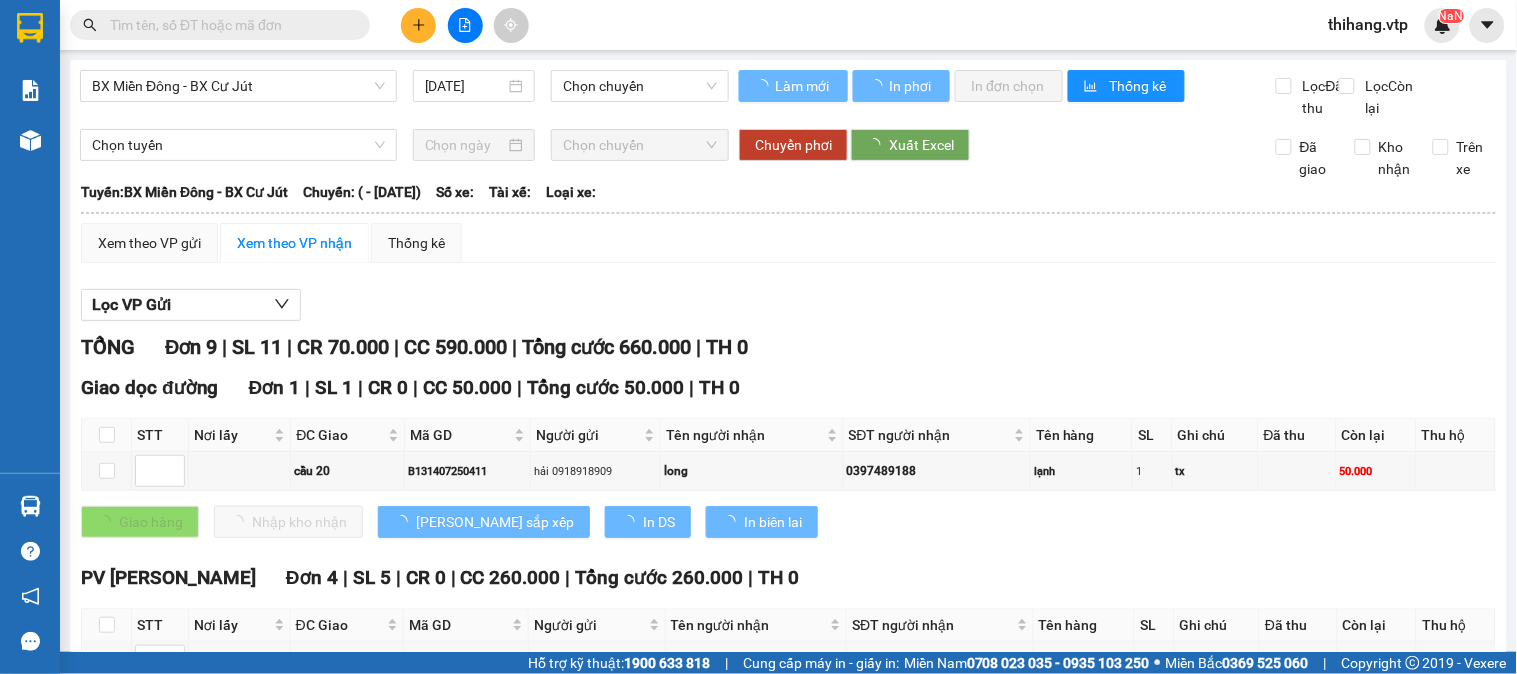 scroll, scrollTop: 333, scrollLeft: 0, axis: vertical 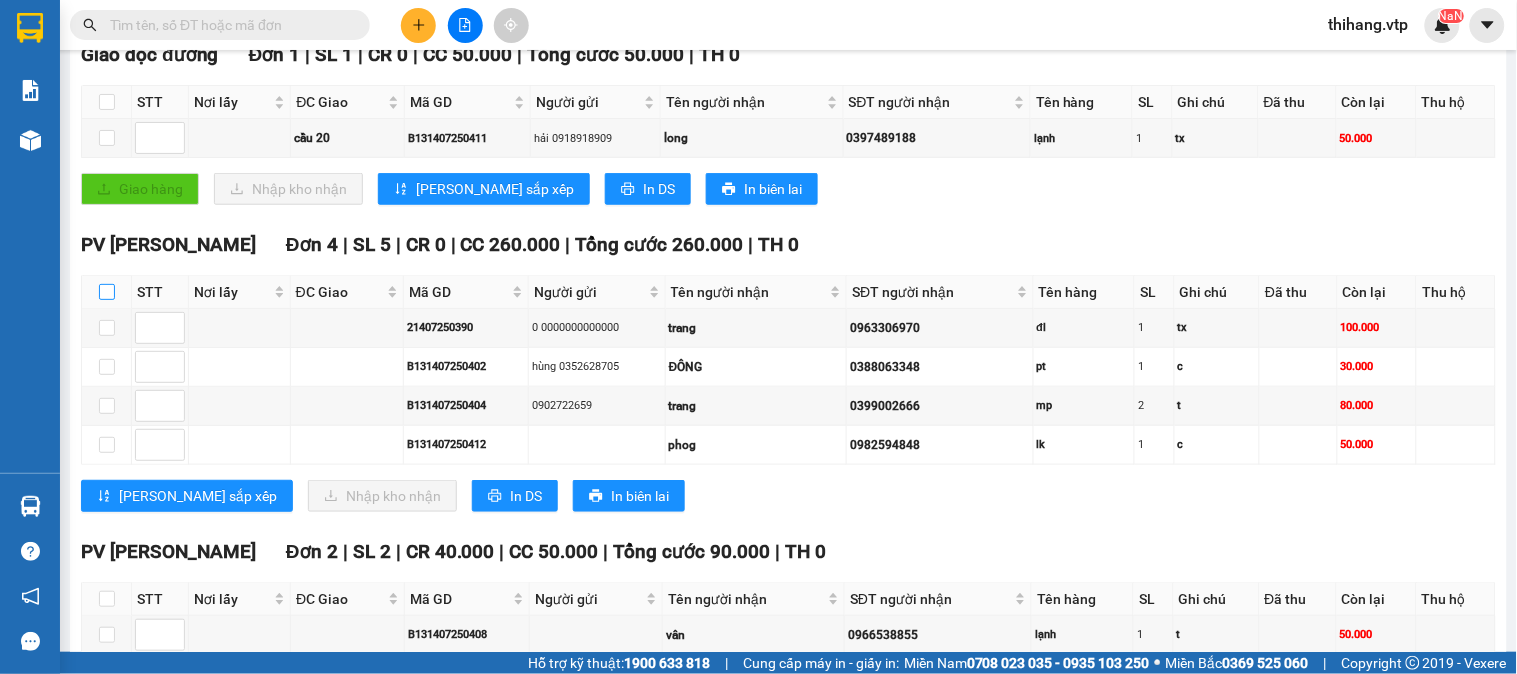 click at bounding box center [107, 292] 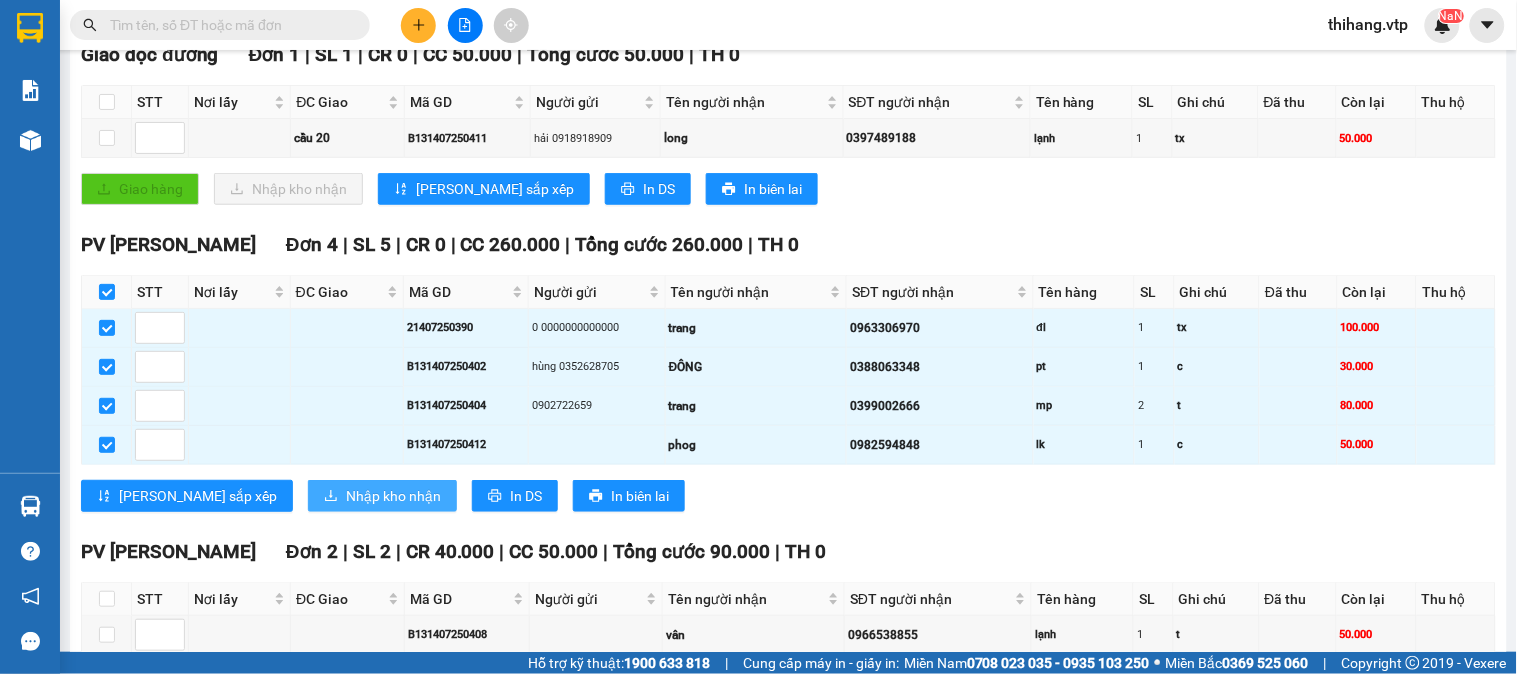 click on "Nhập kho nhận" at bounding box center (393, 496) 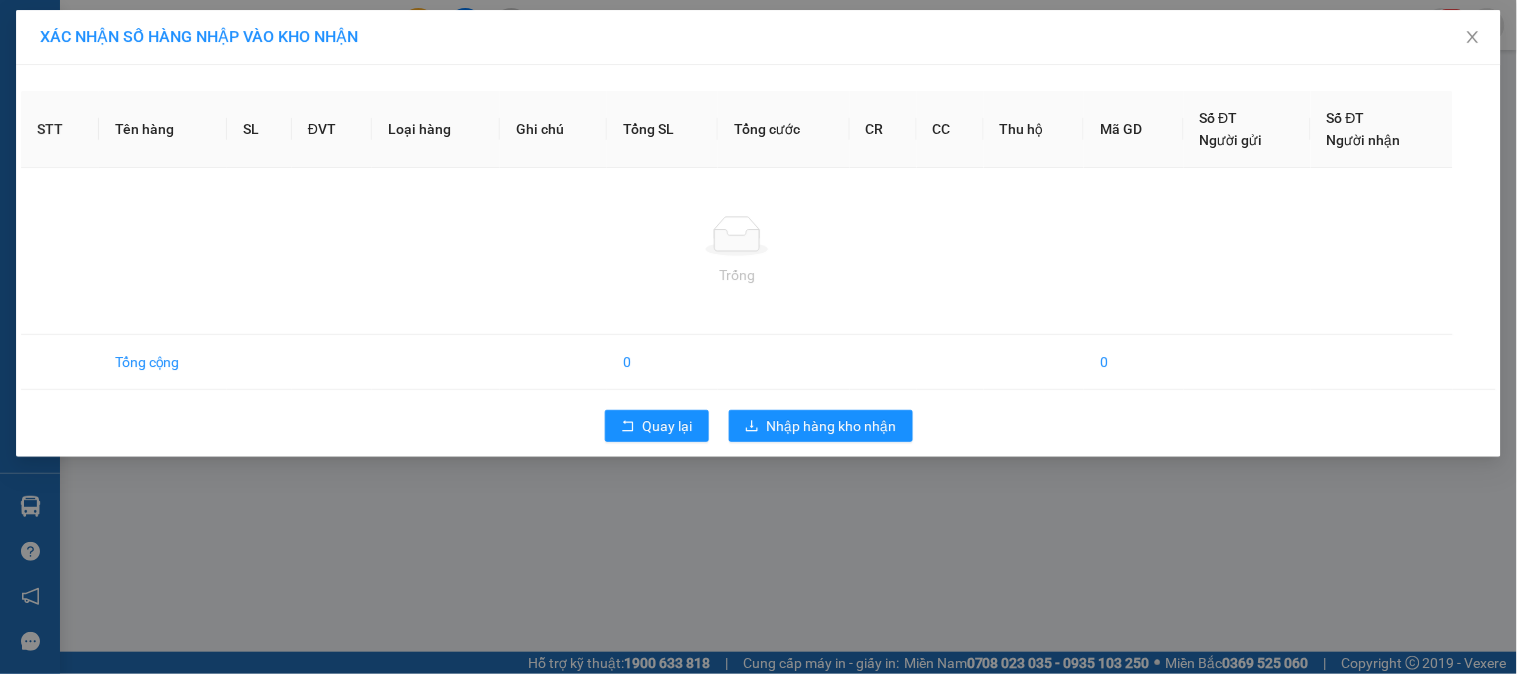 scroll, scrollTop: 0, scrollLeft: 0, axis: both 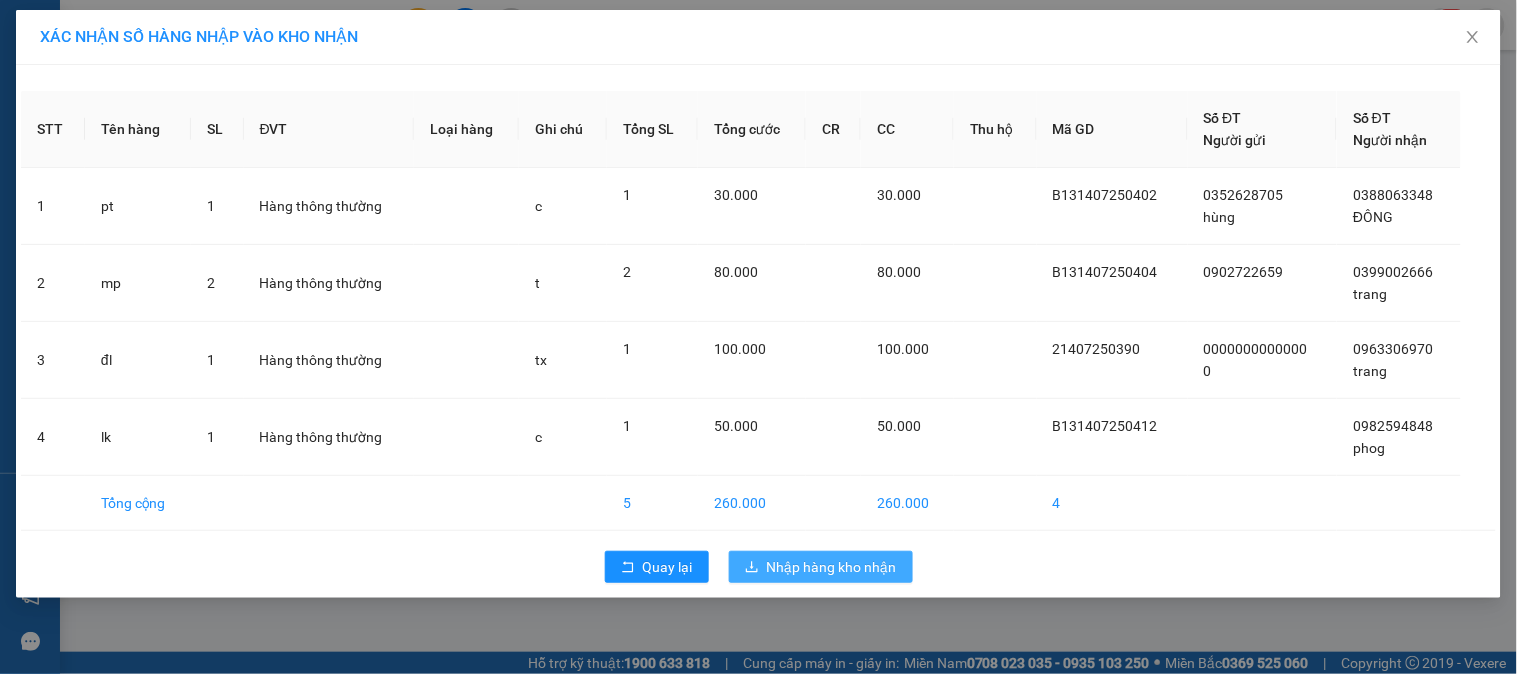 click on "Nhập hàng kho nhận" at bounding box center (832, 567) 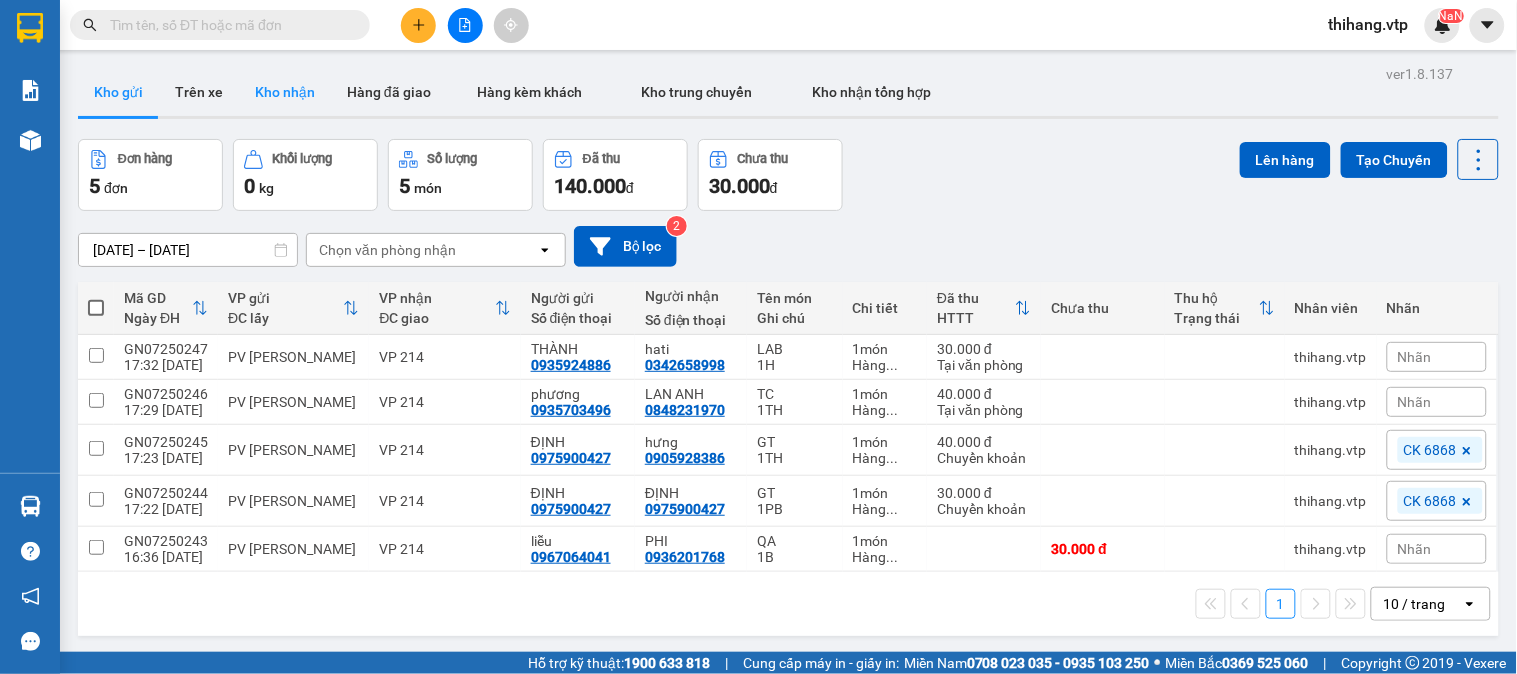 click on "Kho nhận" at bounding box center [285, 92] 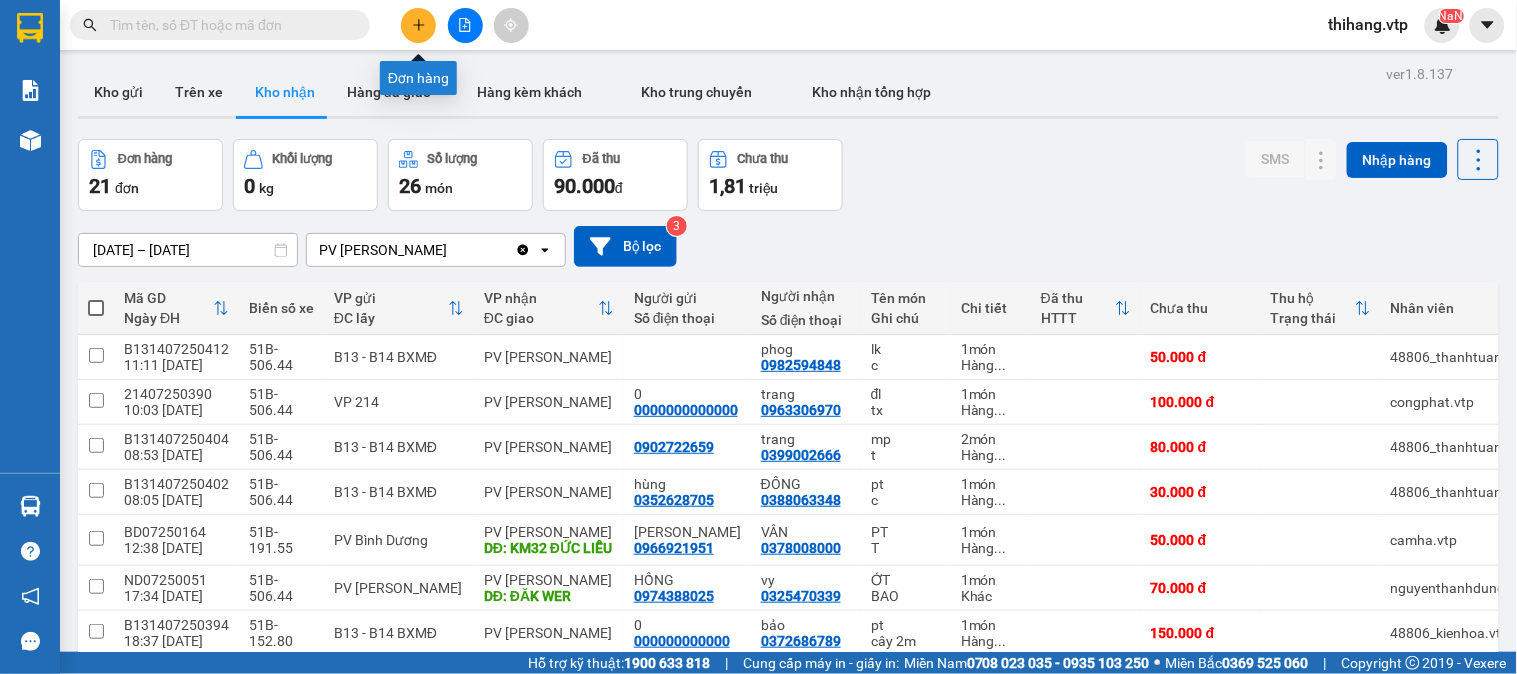 click 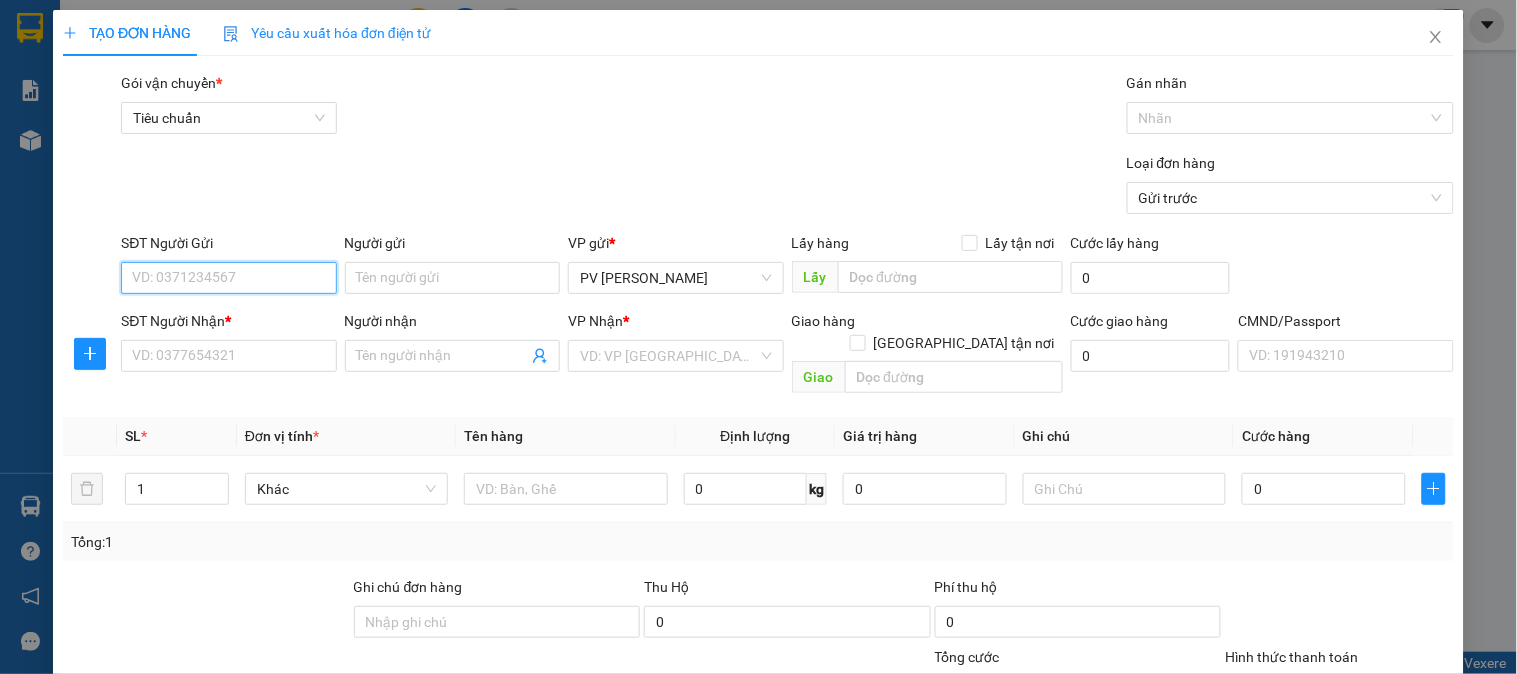 click on "SĐT Người Gửi" at bounding box center [228, 278] 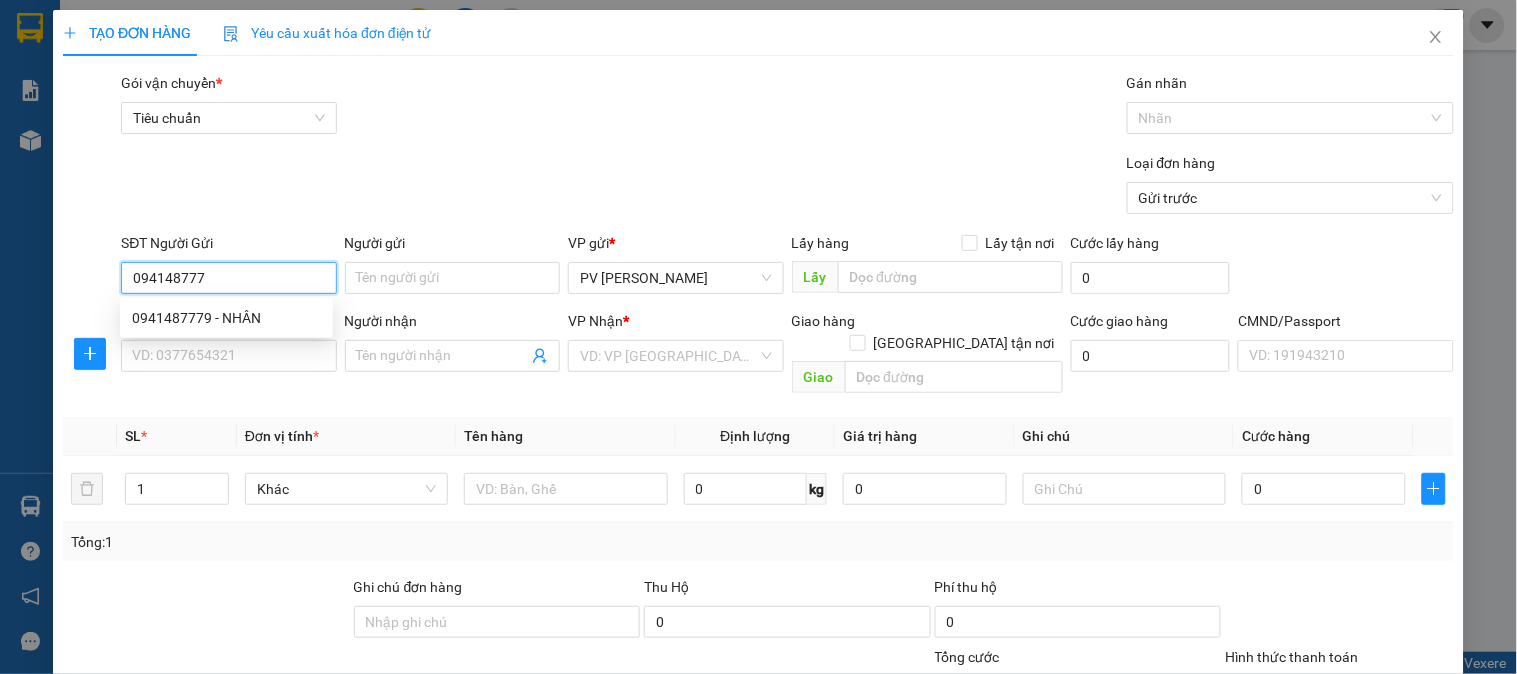 type on "0941487779" 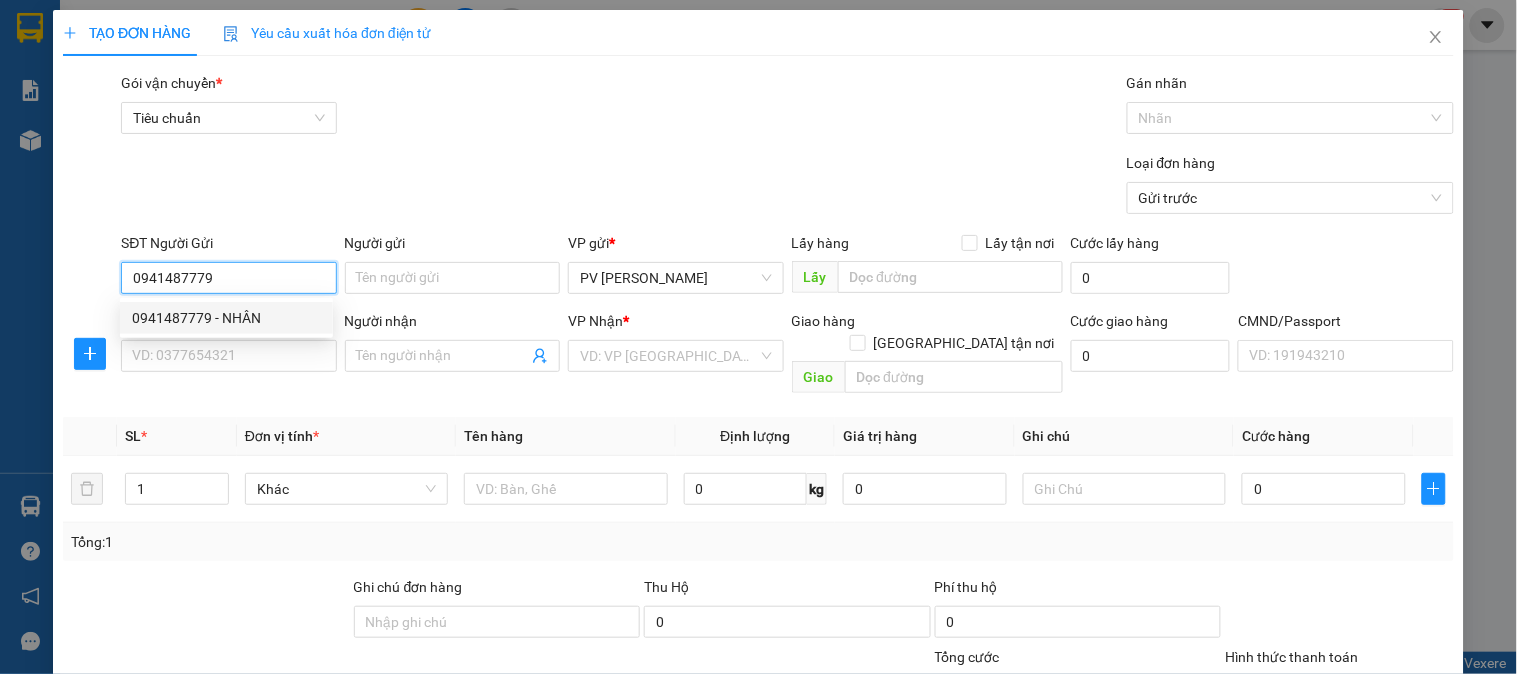 click on "0941487779 - NHÂN" at bounding box center (226, 318) 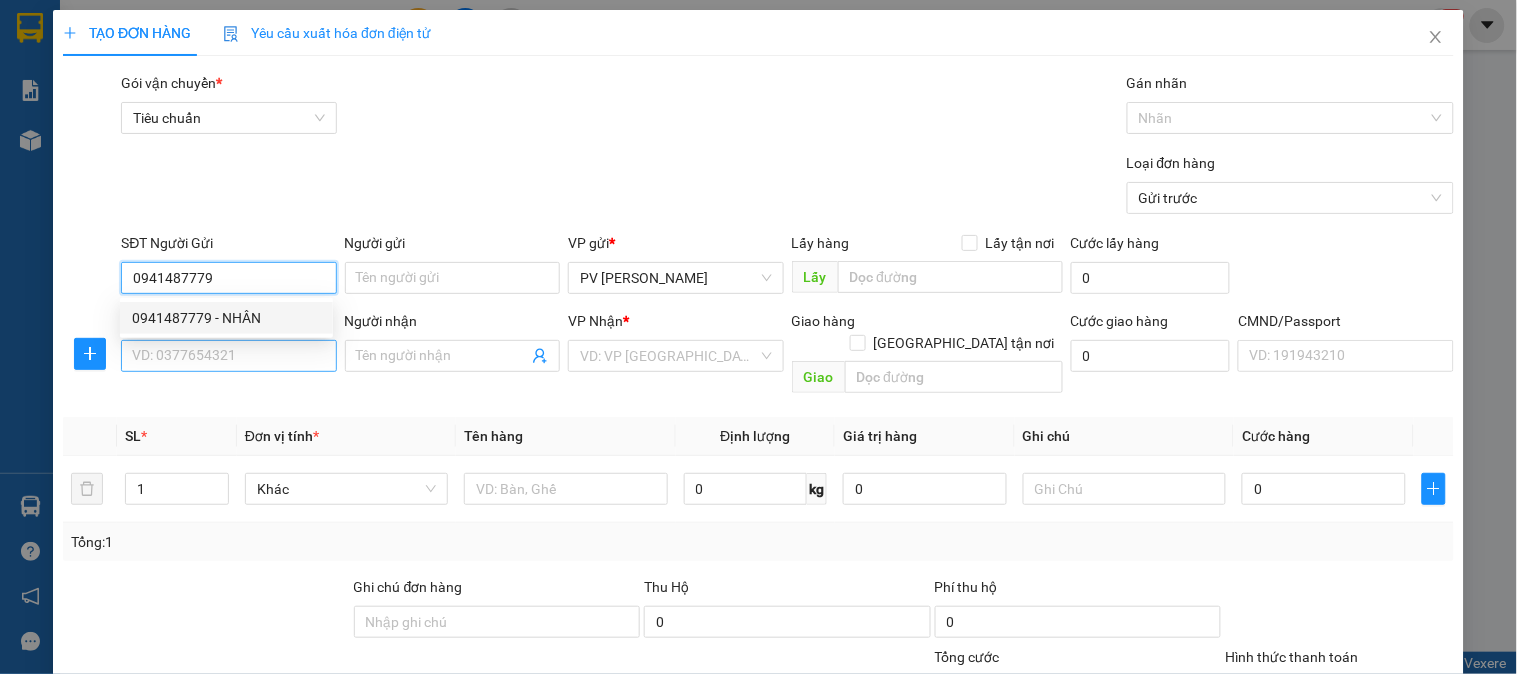 type on "NHÂN" 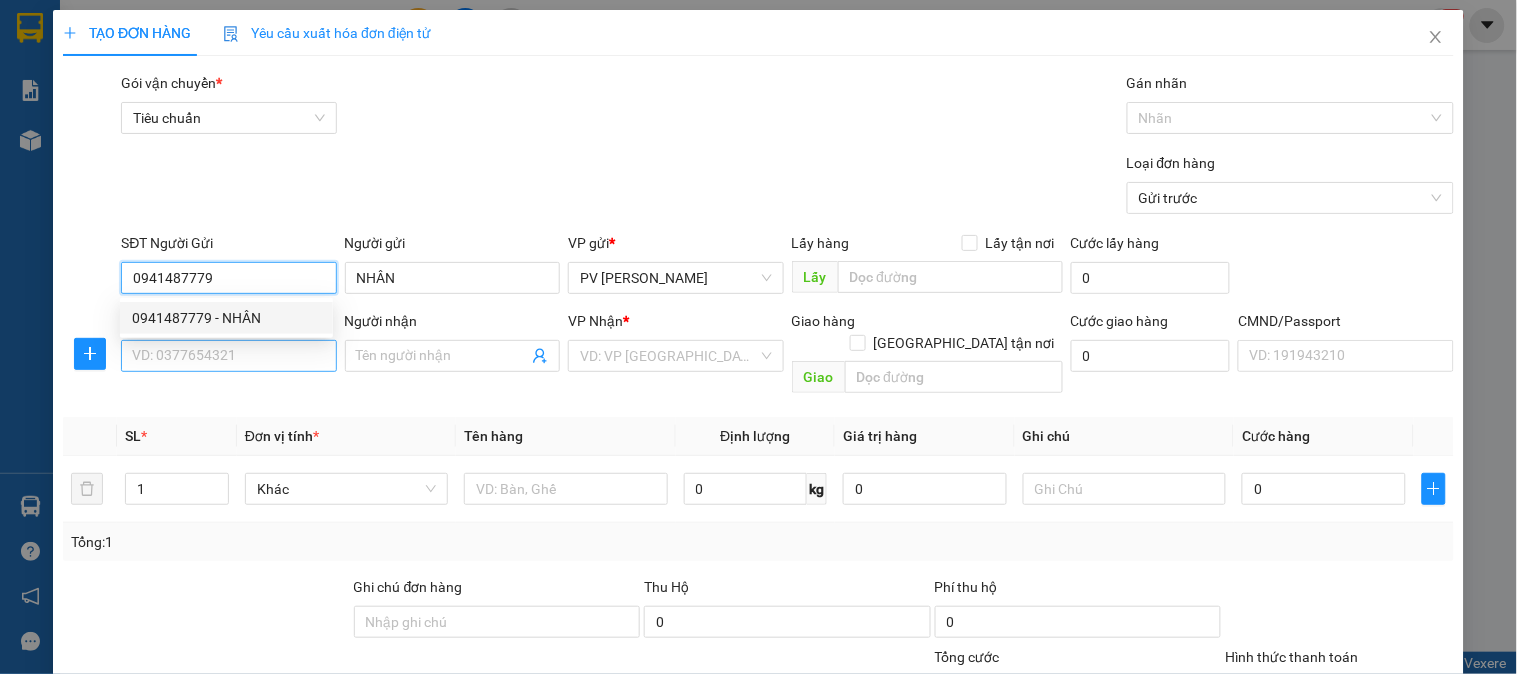 type on "0941487779" 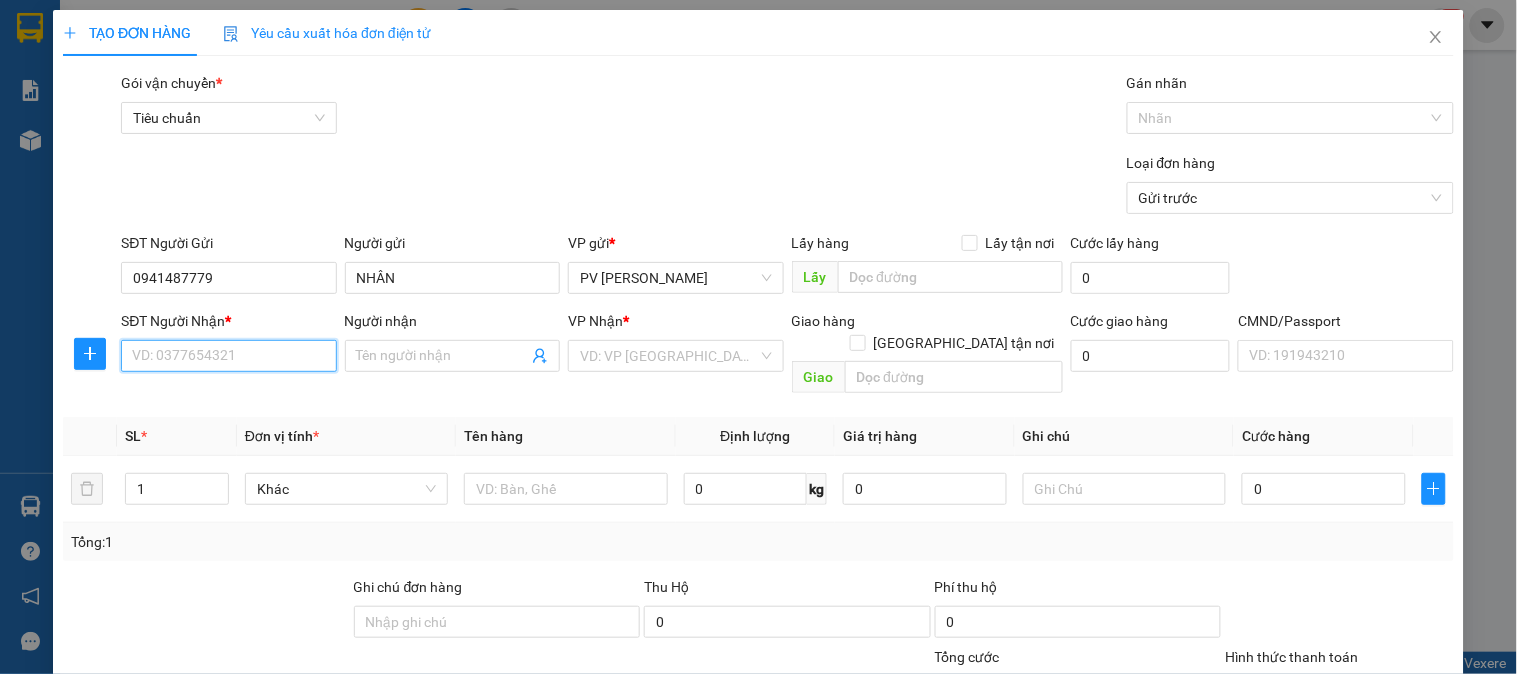 click on "SĐT Người Nhận  *" at bounding box center [228, 356] 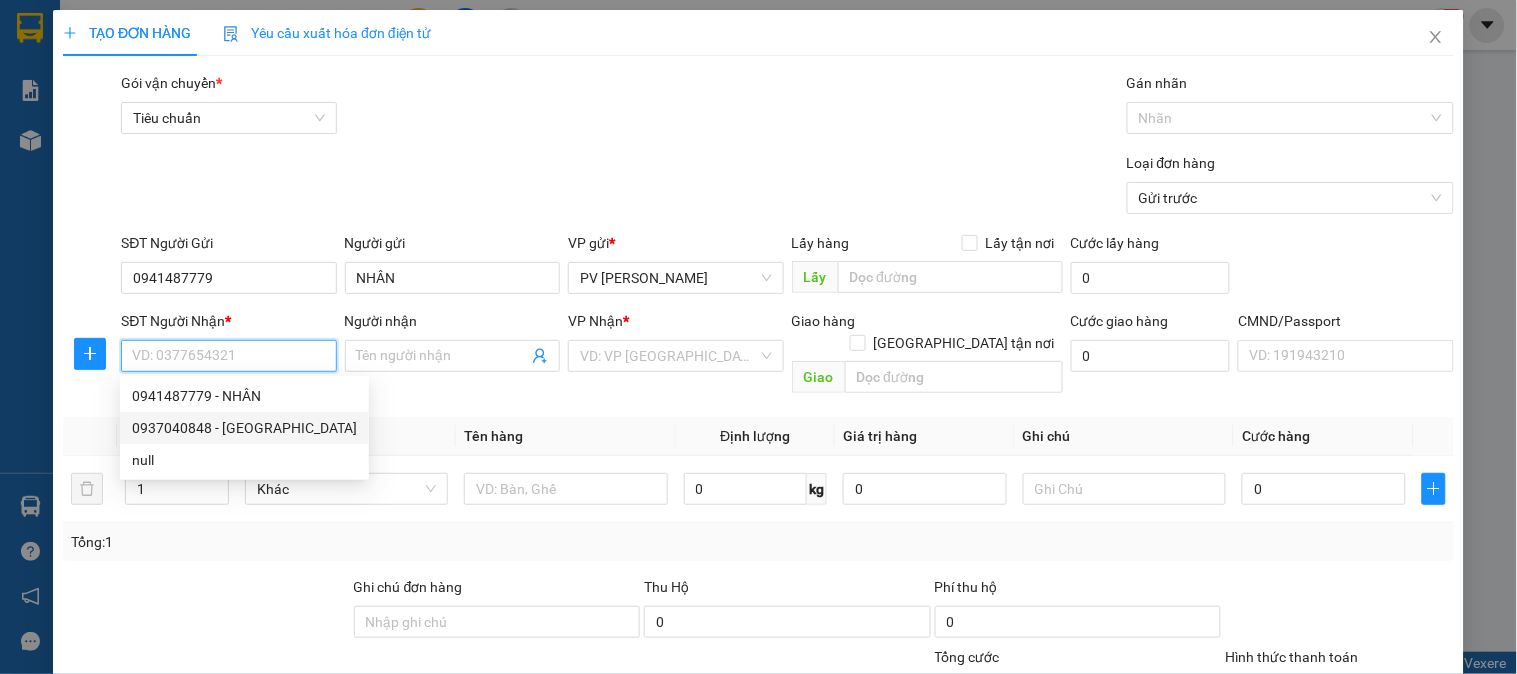 click on "0937040848 - [GEOGRAPHIC_DATA]" at bounding box center (244, 428) 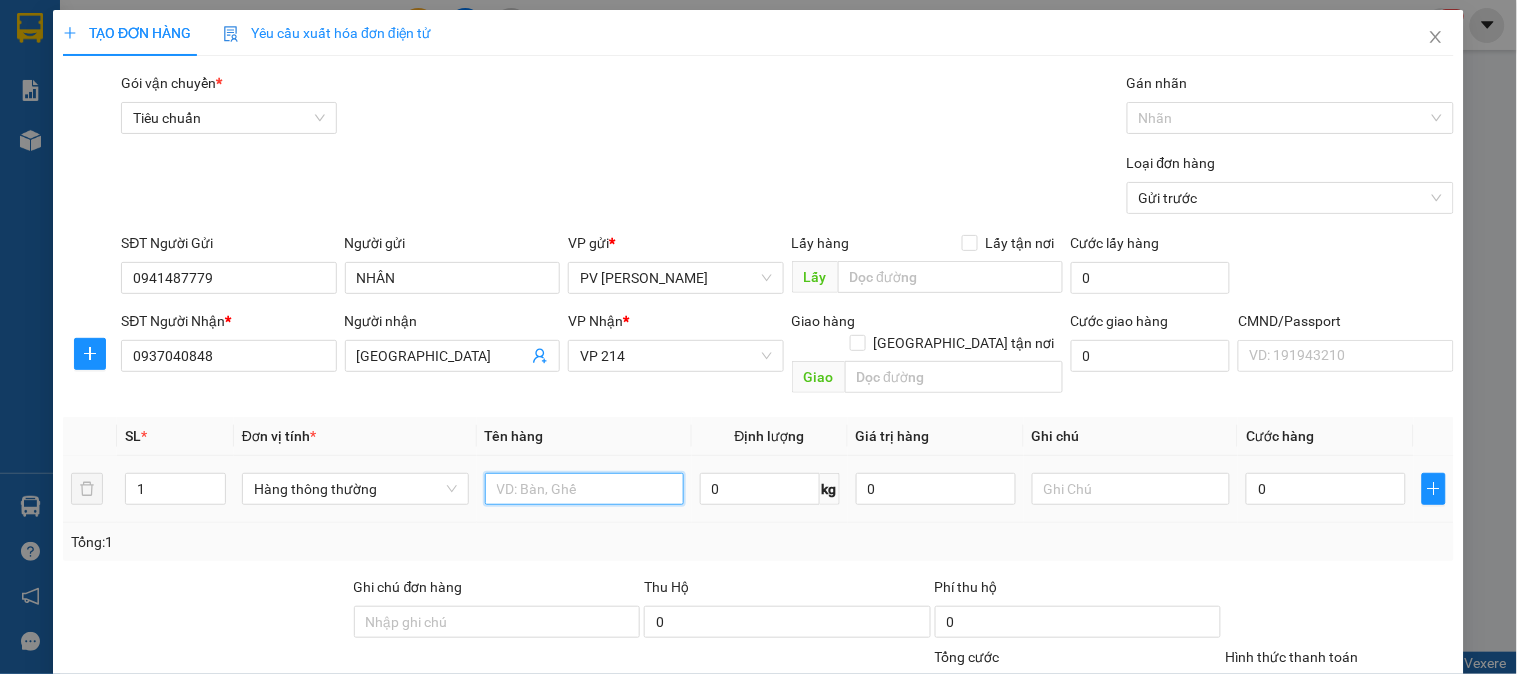 click at bounding box center (584, 489) 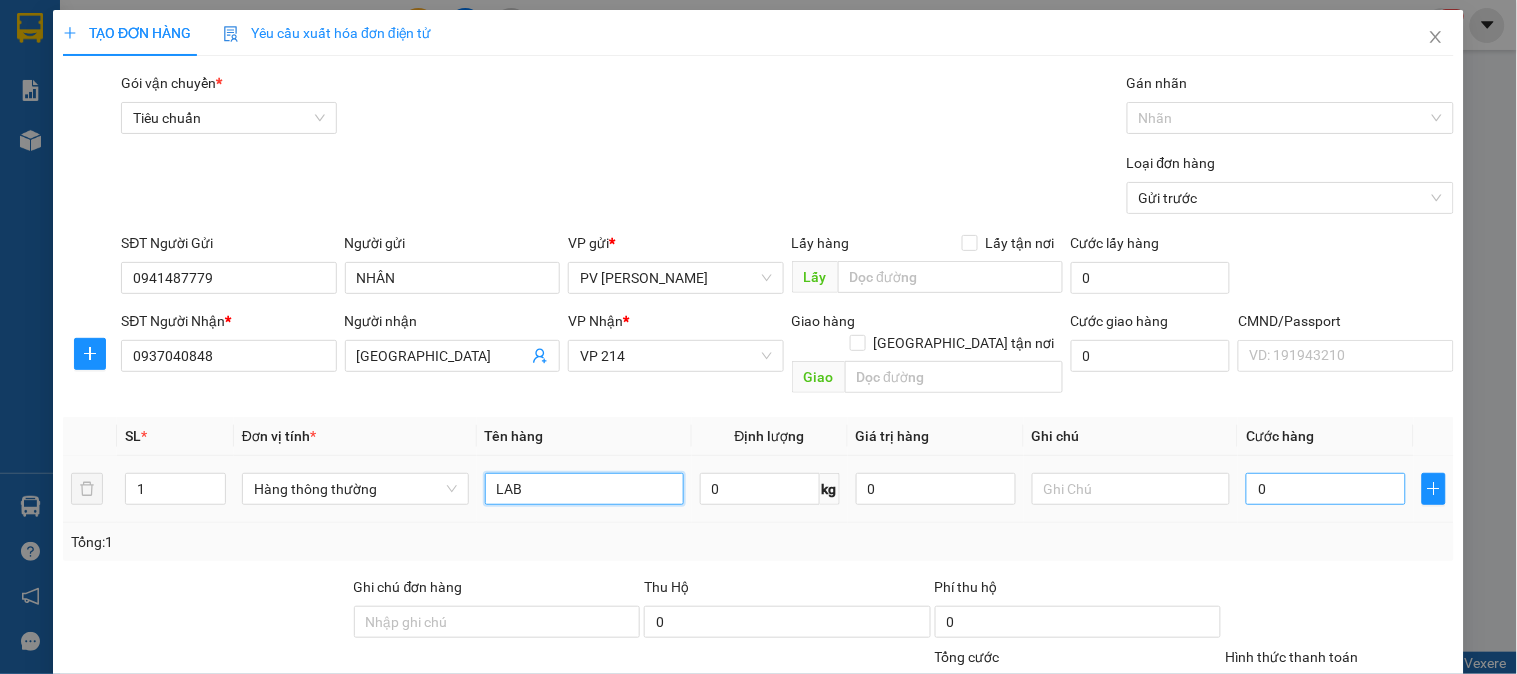 type on "LAB" 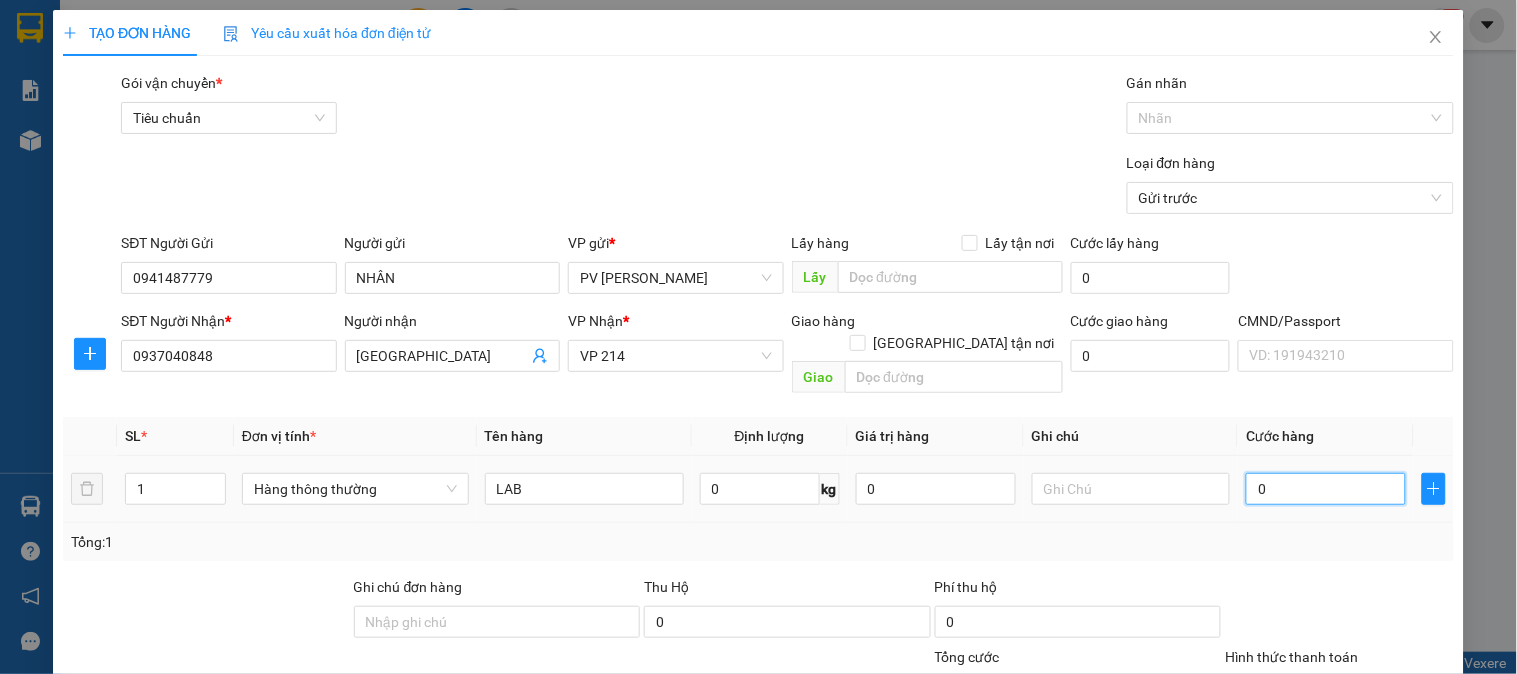 click on "0" at bounding box center [1326, 489] 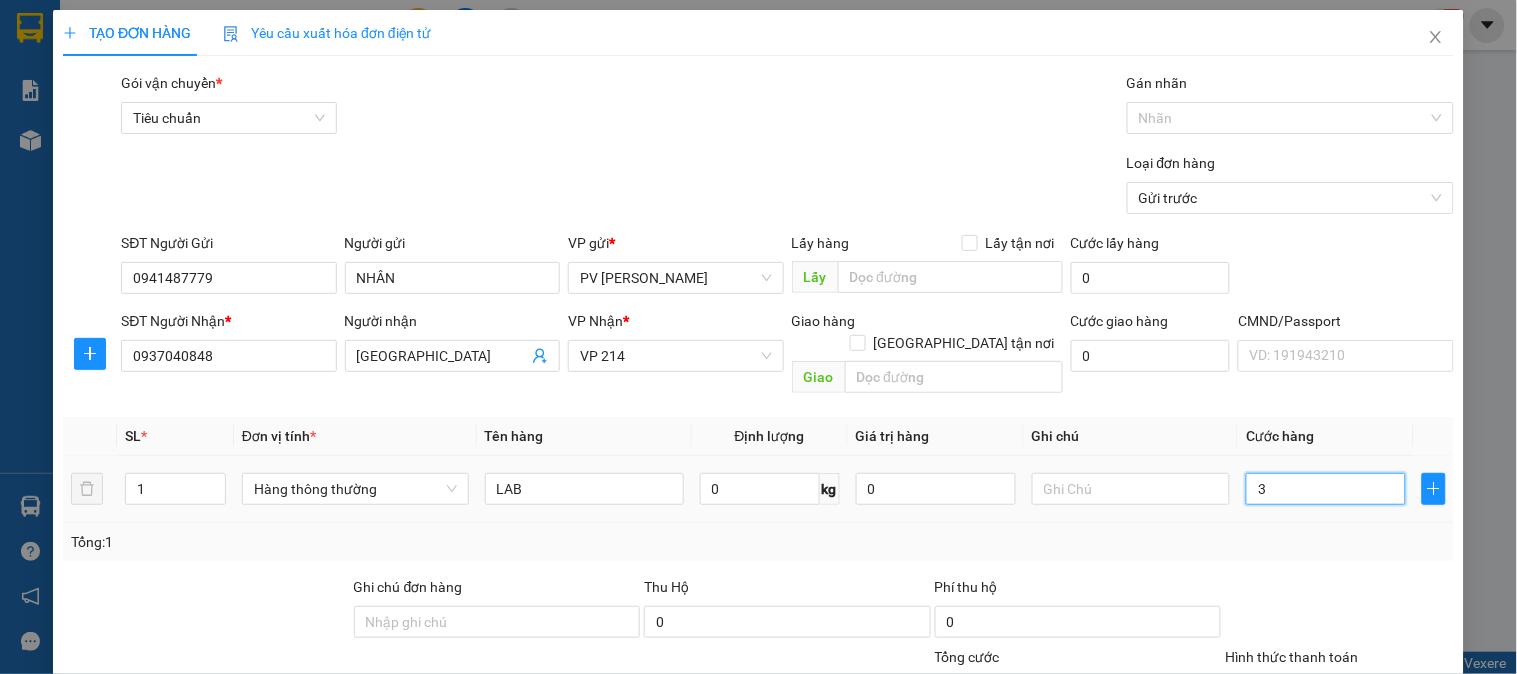 type on "30" 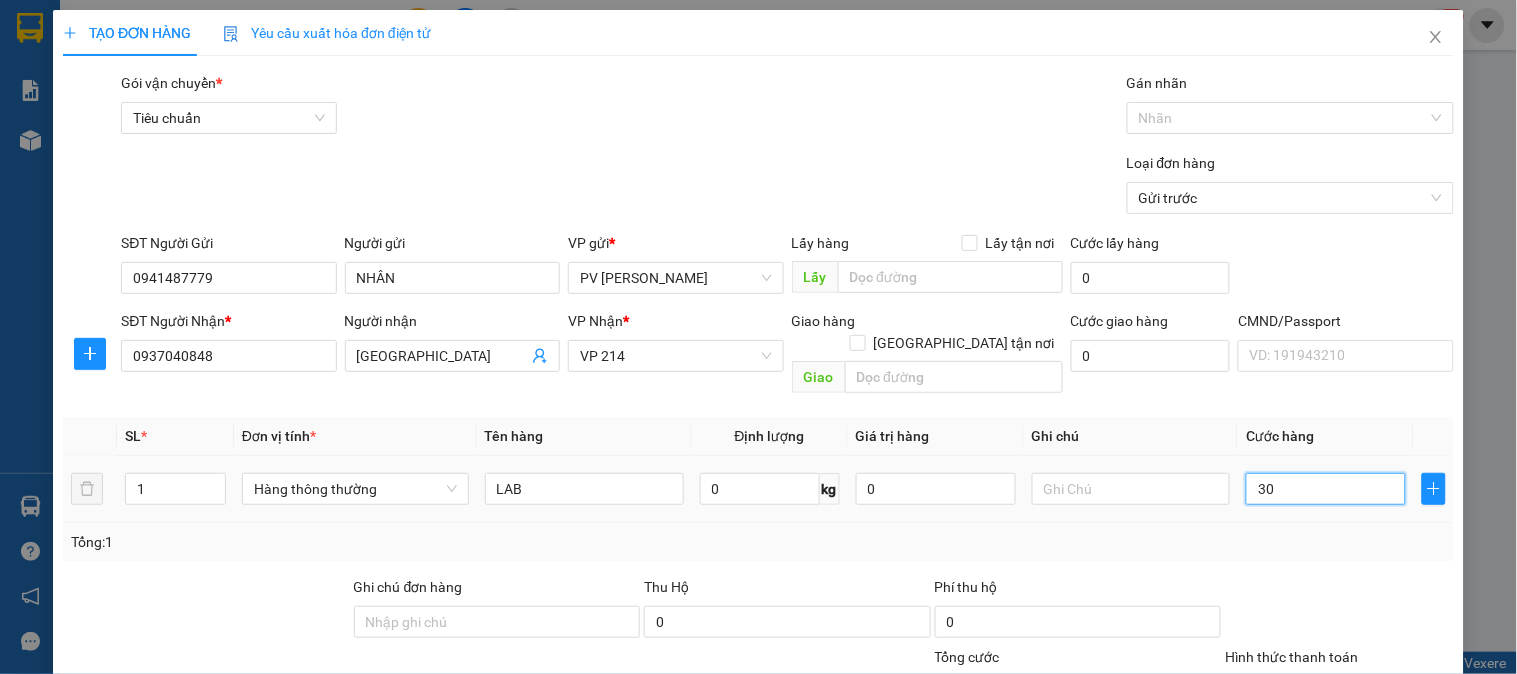 type on "300" 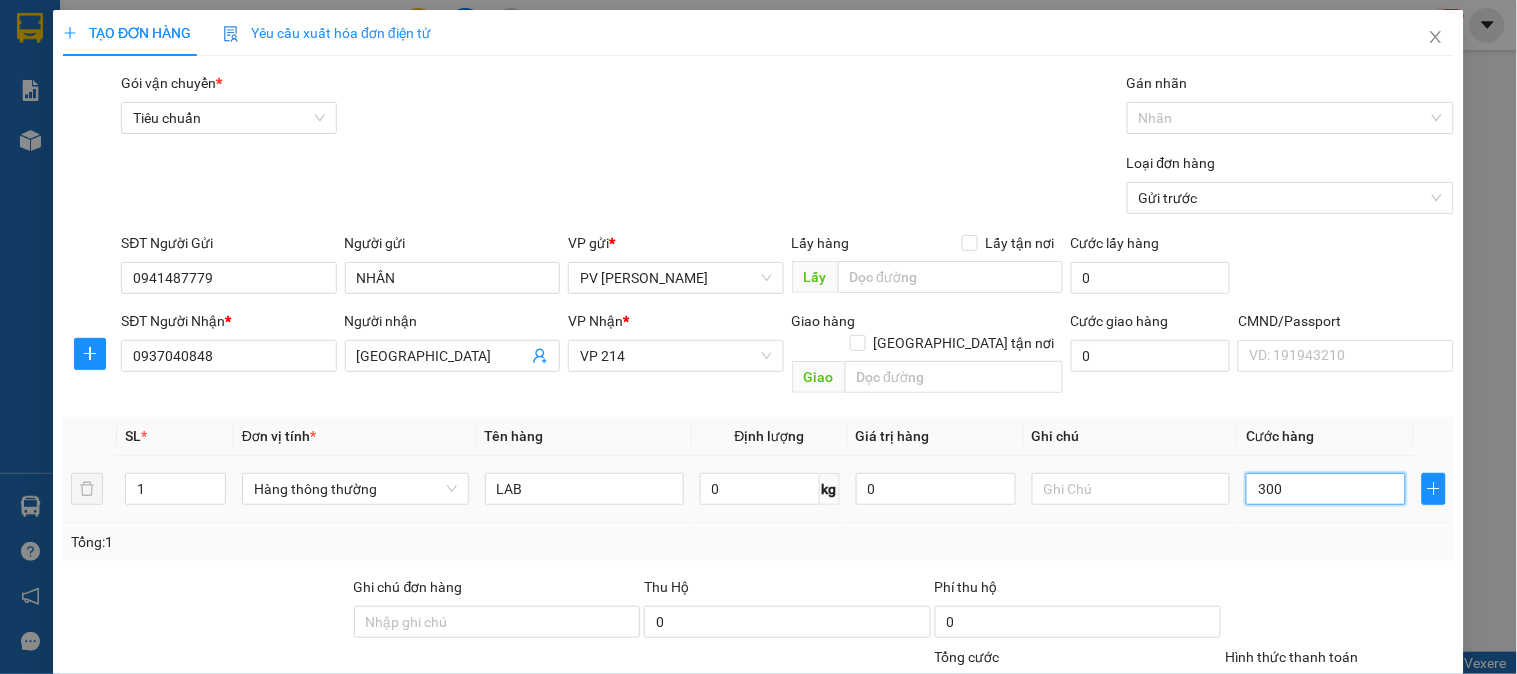 type on "3.000" 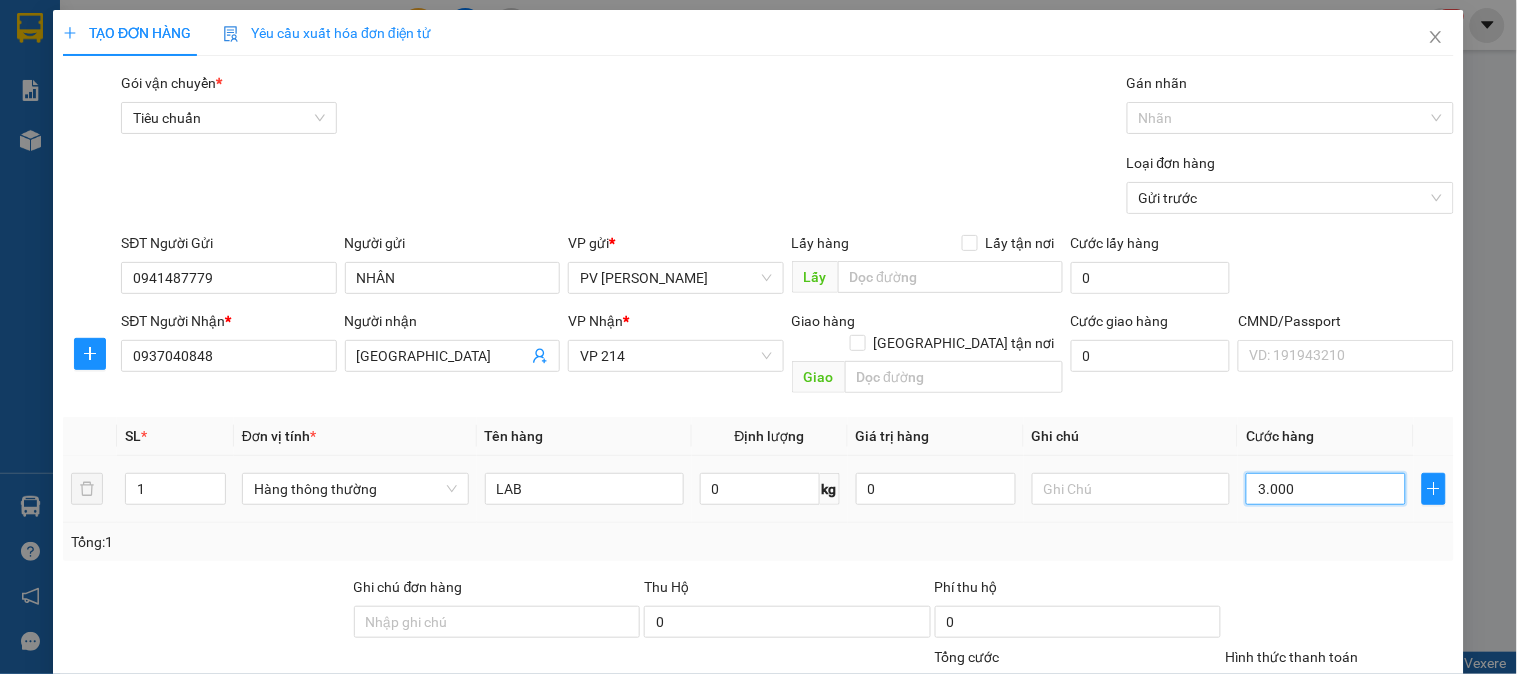 type on "30.000" 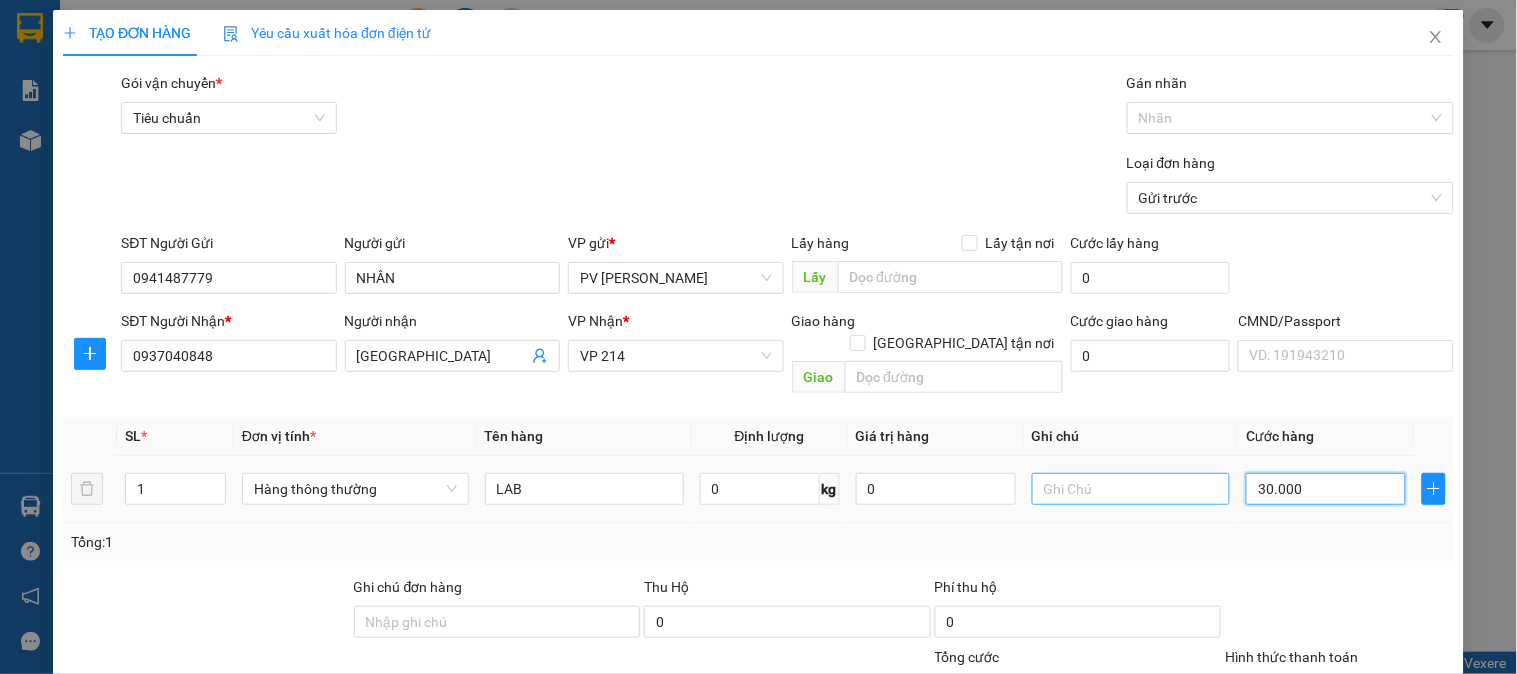 type on "30.000" 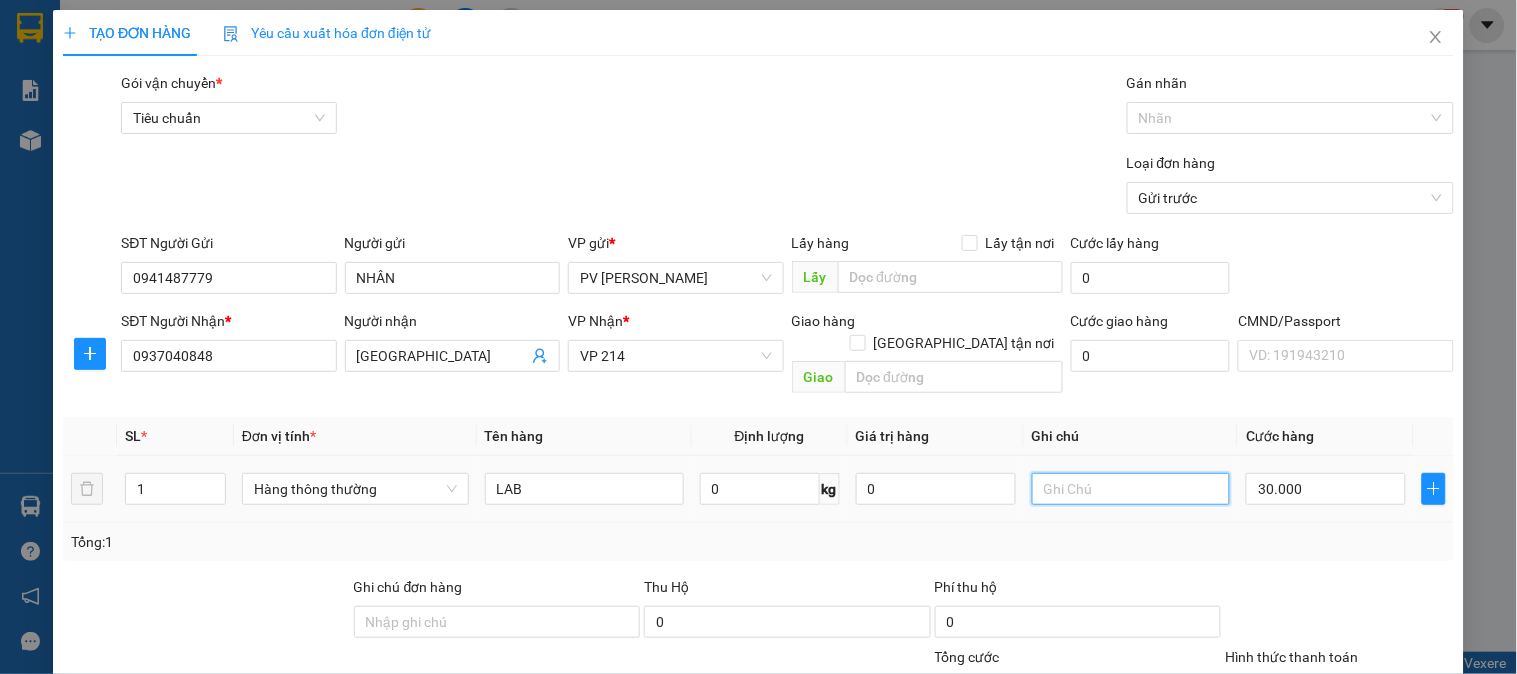 click at bounding box center [1131, 489] 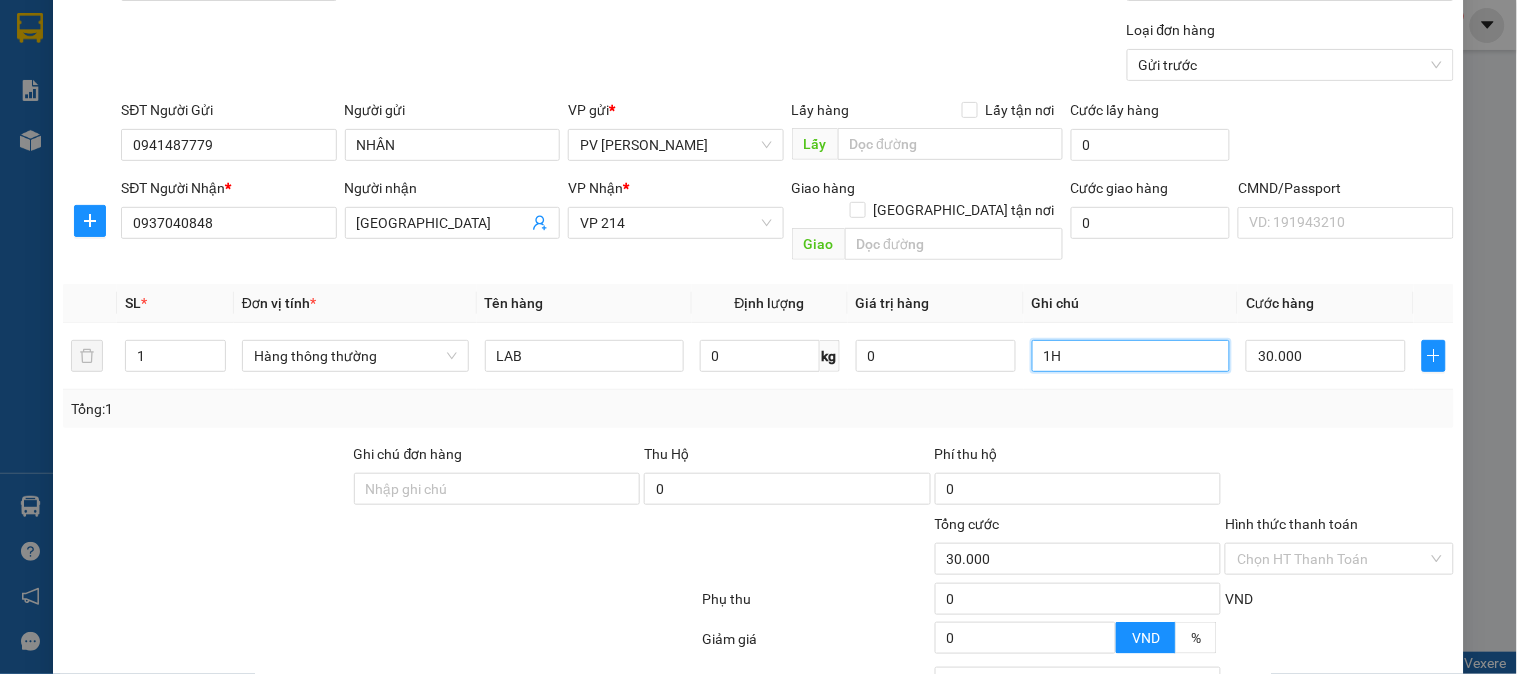 scroll, scrollTop: 287, scrollLeft: 0, axis: vertical 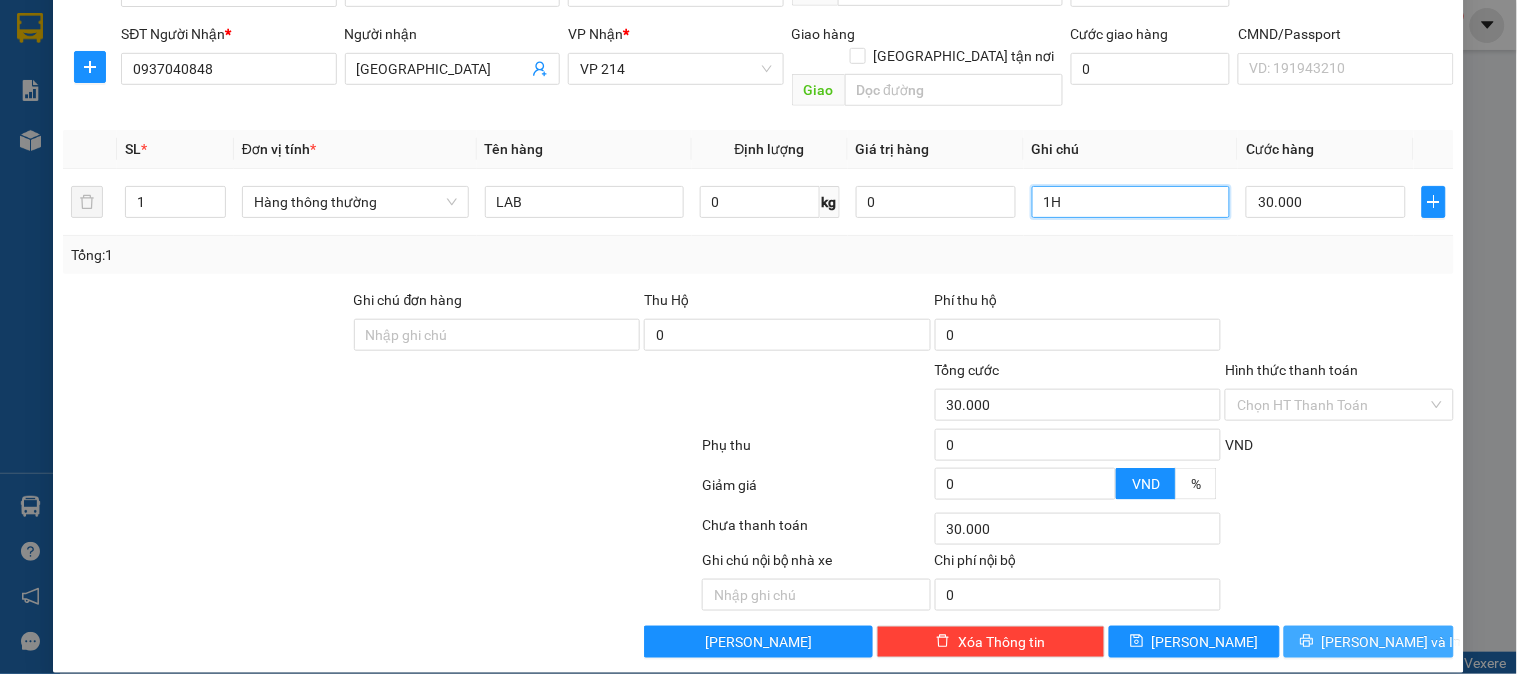 type on "1H" 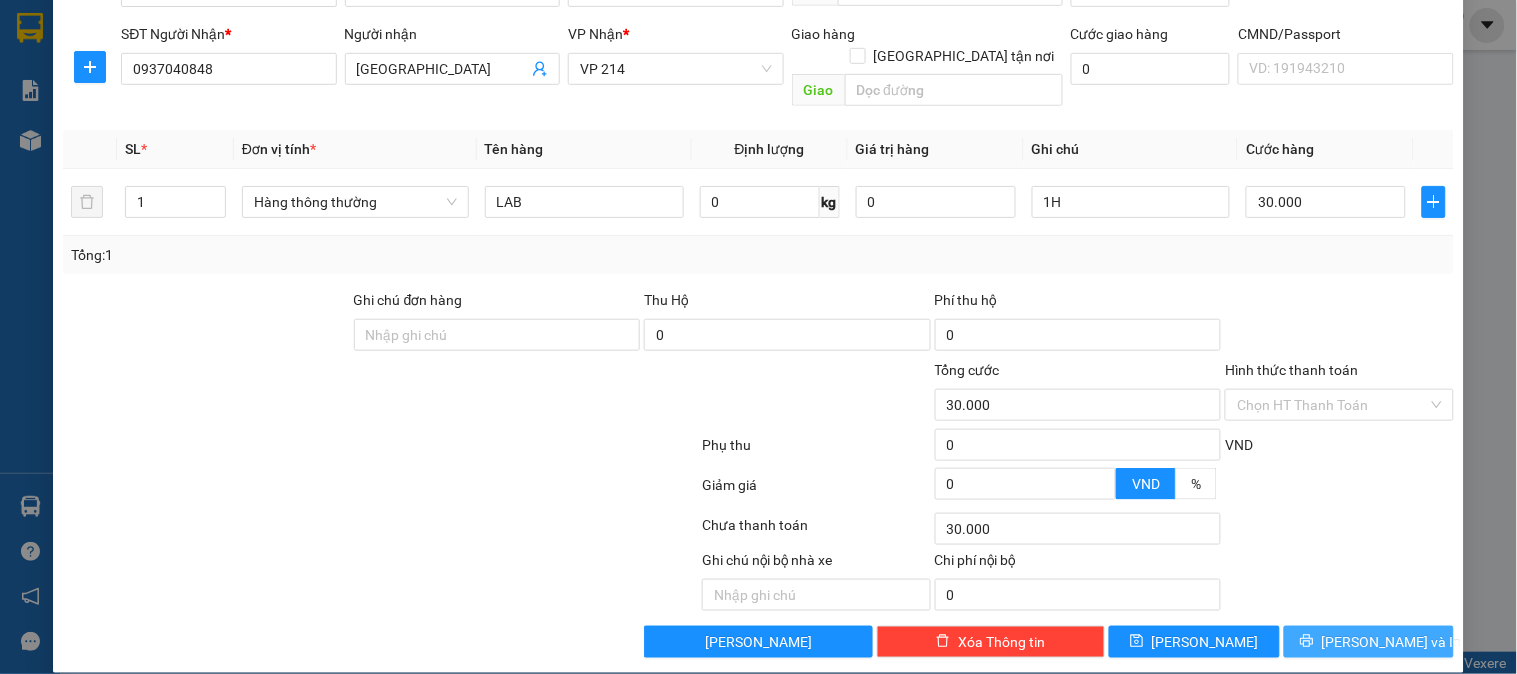 click on "[PERSON_NAME] và In" at bounding box center (1369, 642) 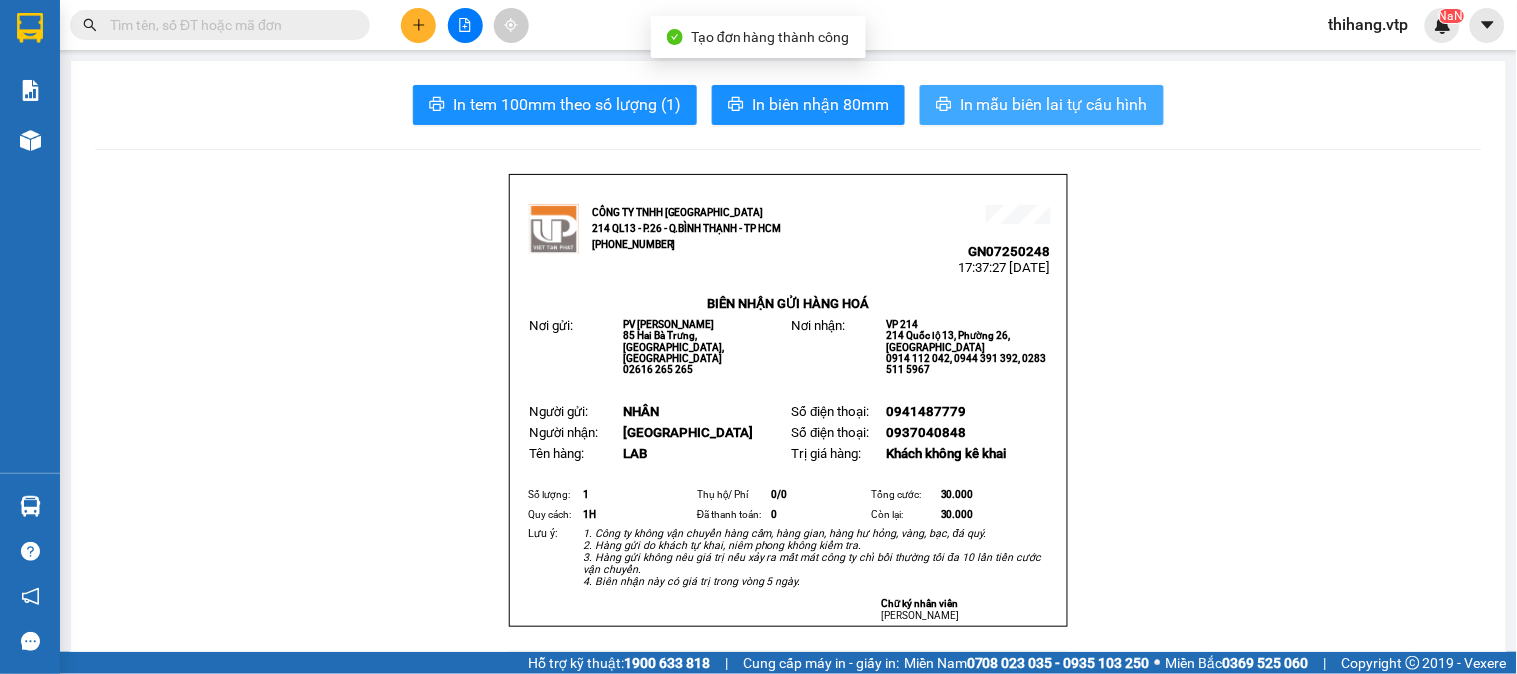 click on "In mẫu biên lai tự cấu hình" at bounding box center (1054, 104) 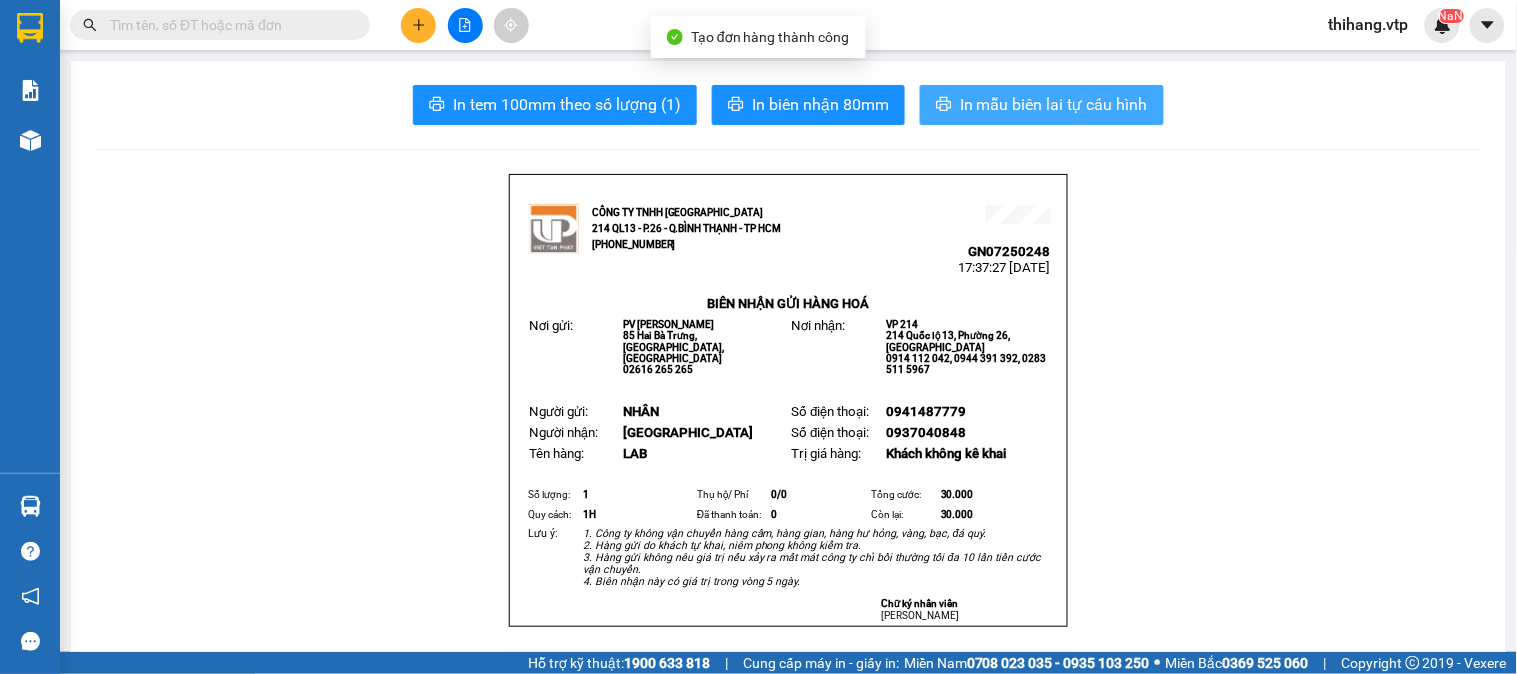 scroll, scrollTop: 0, scrollLeft: 0, axis: both 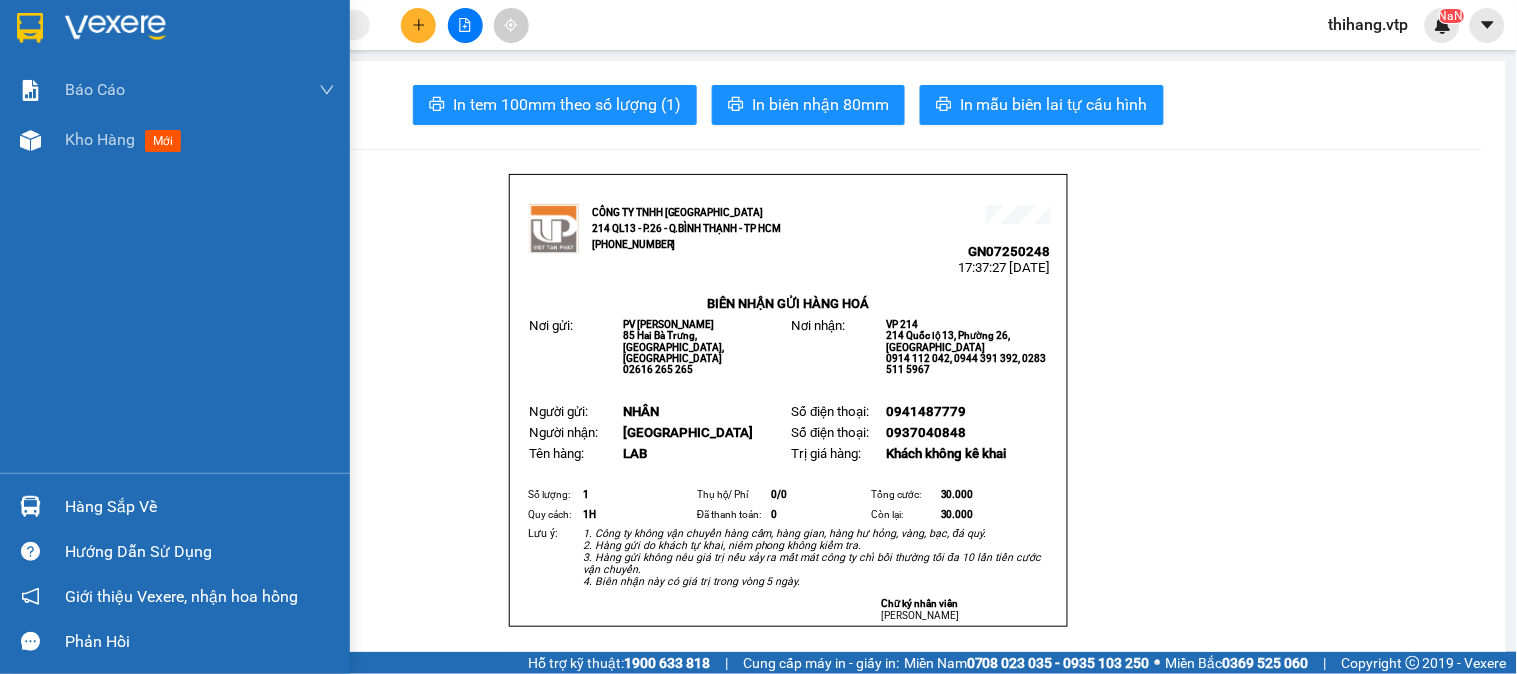 click at bounding box center [115, 28] 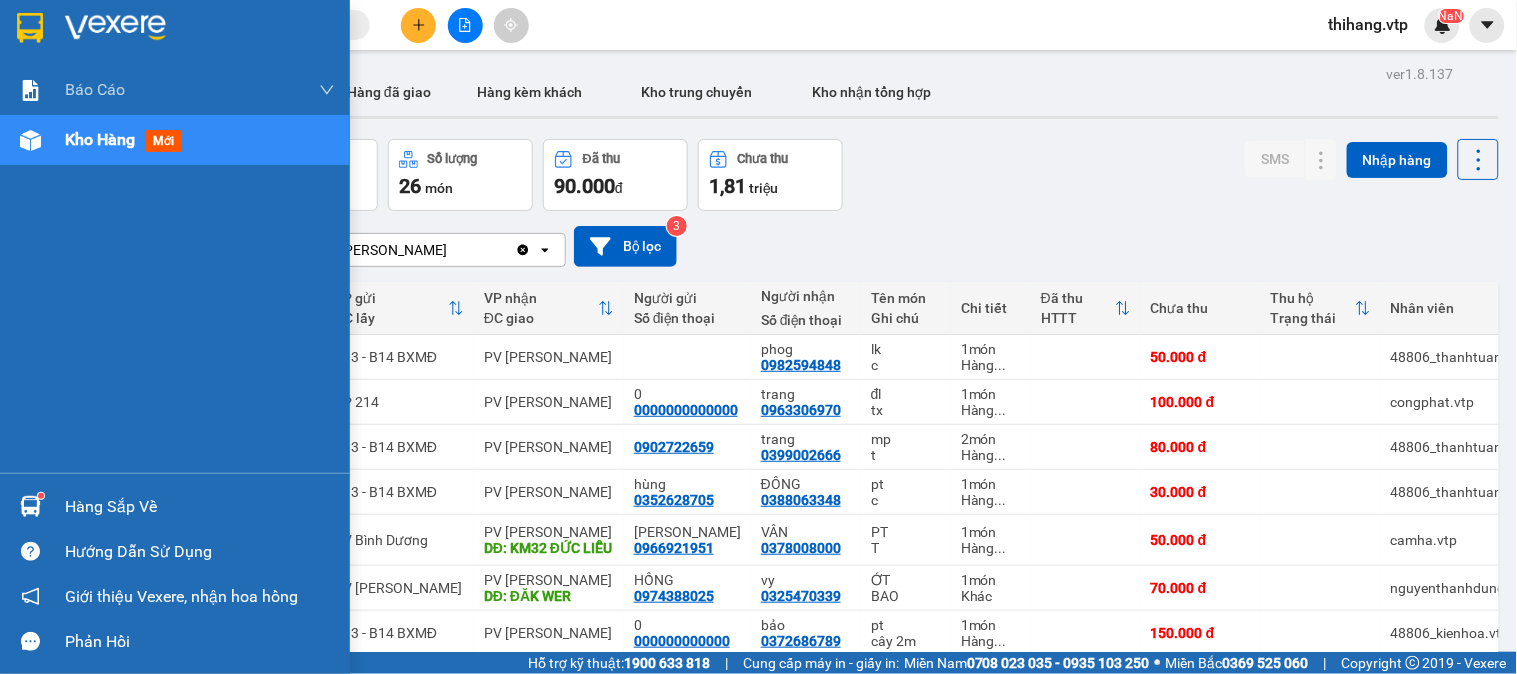 click on "Hàng sắp về" at bounding box center [200, 507] 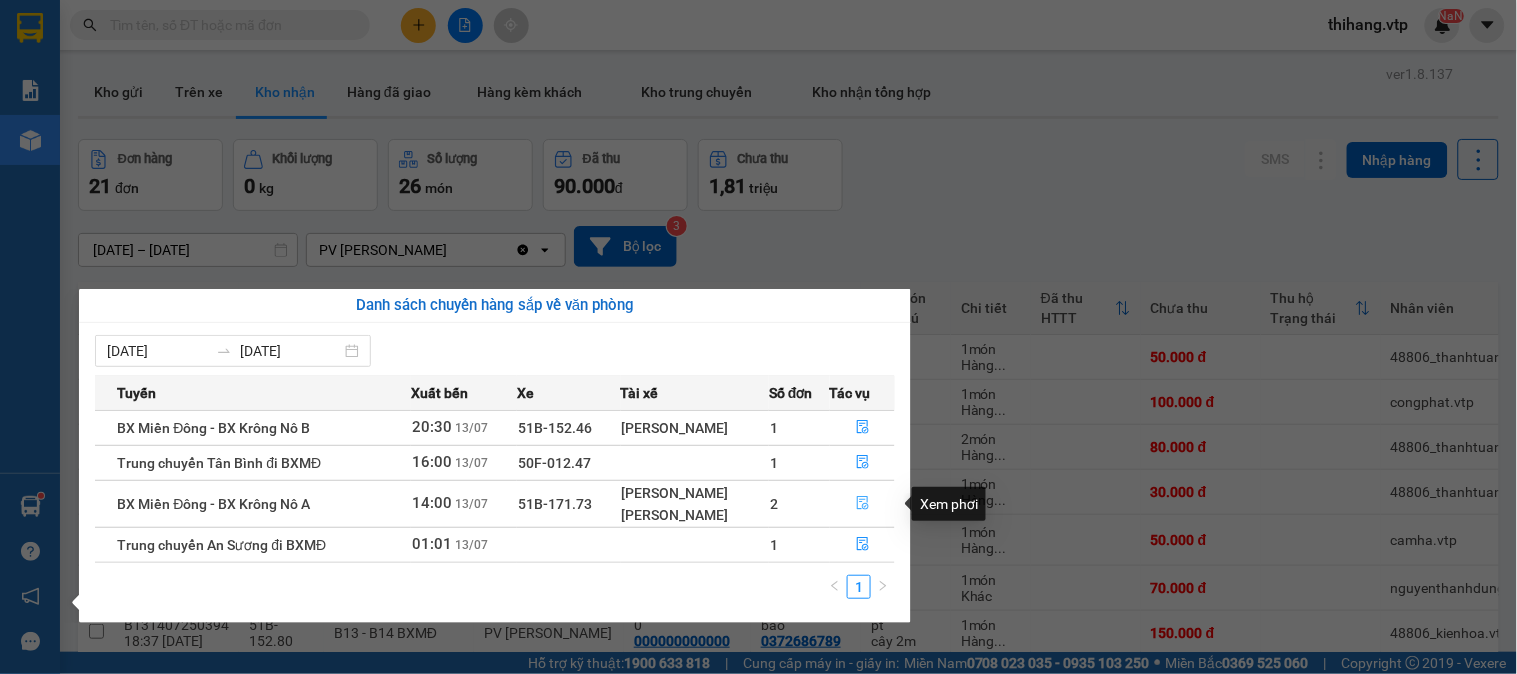 click 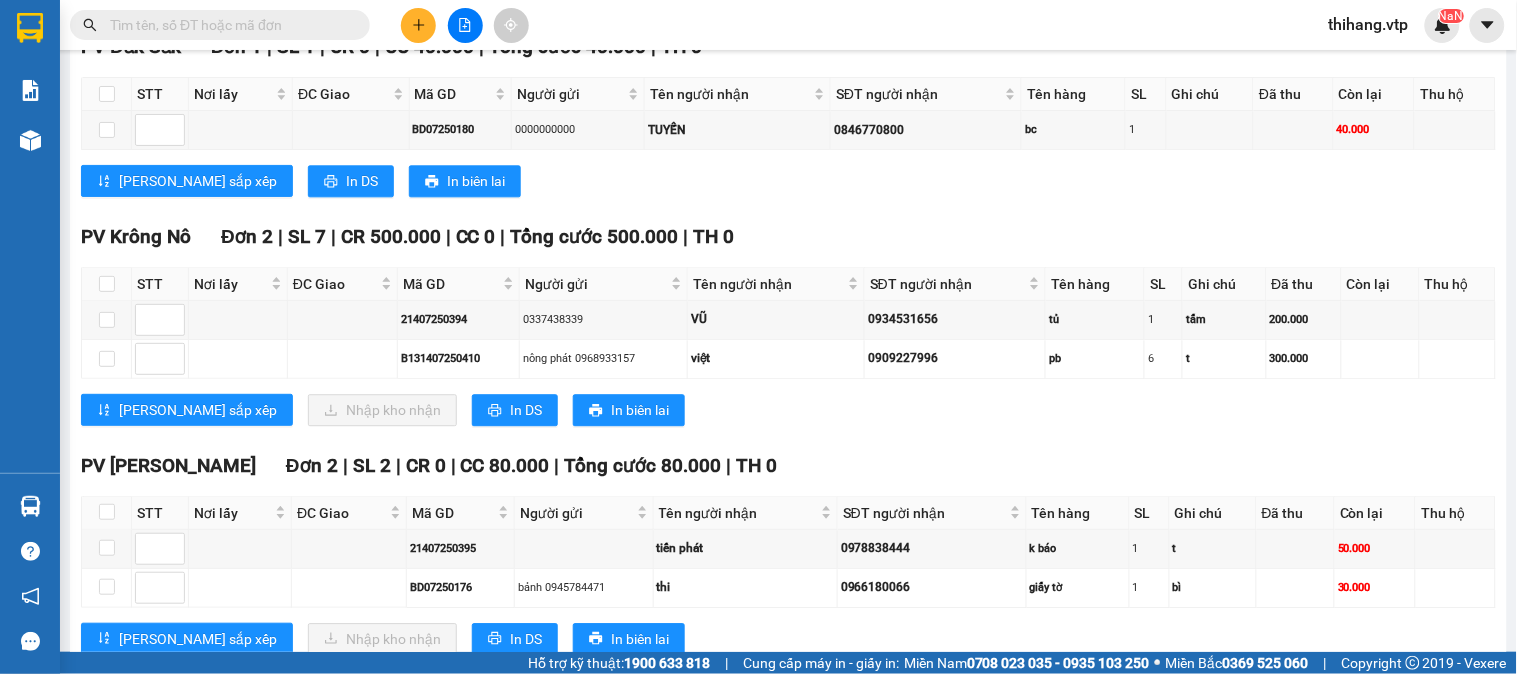 scroll, scrollTop: 1197, scrollLeft: 0, axis: vertical 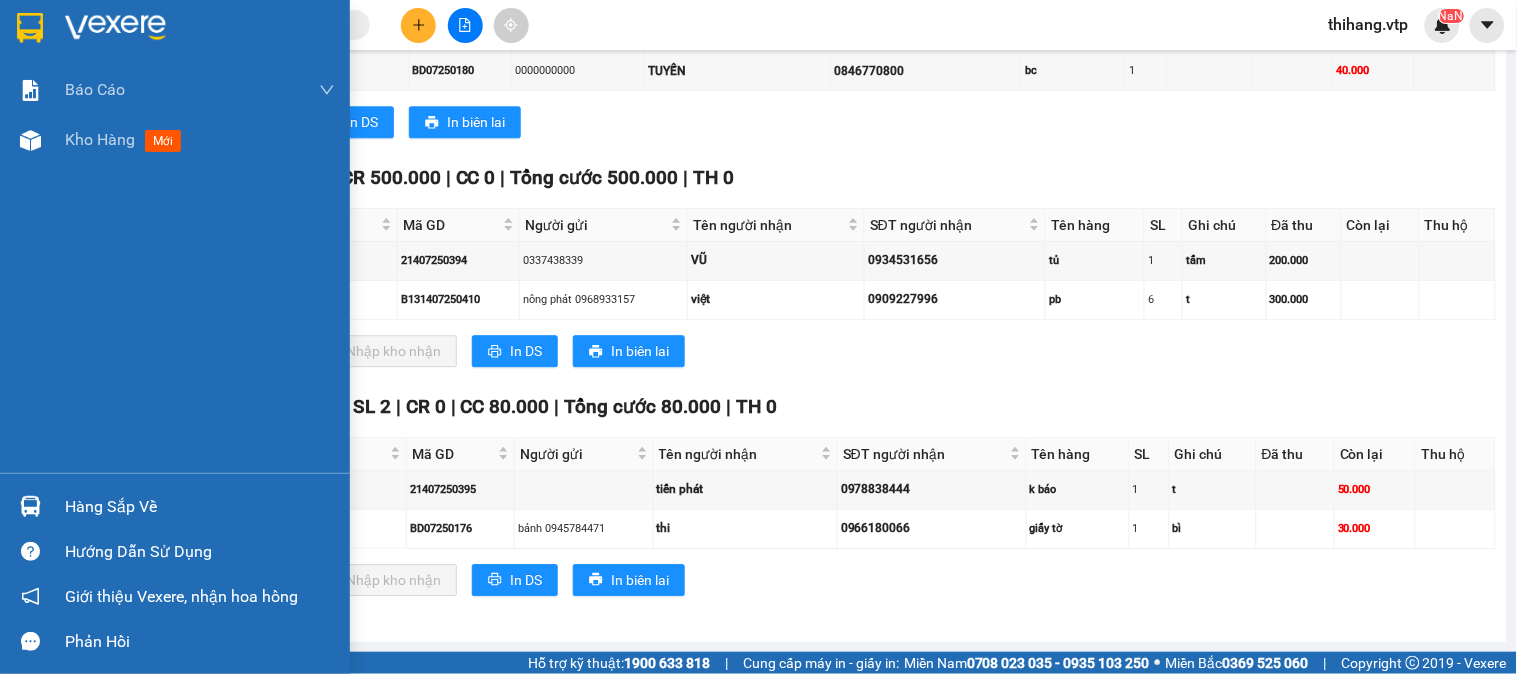 click at bounding box center [30, 506] 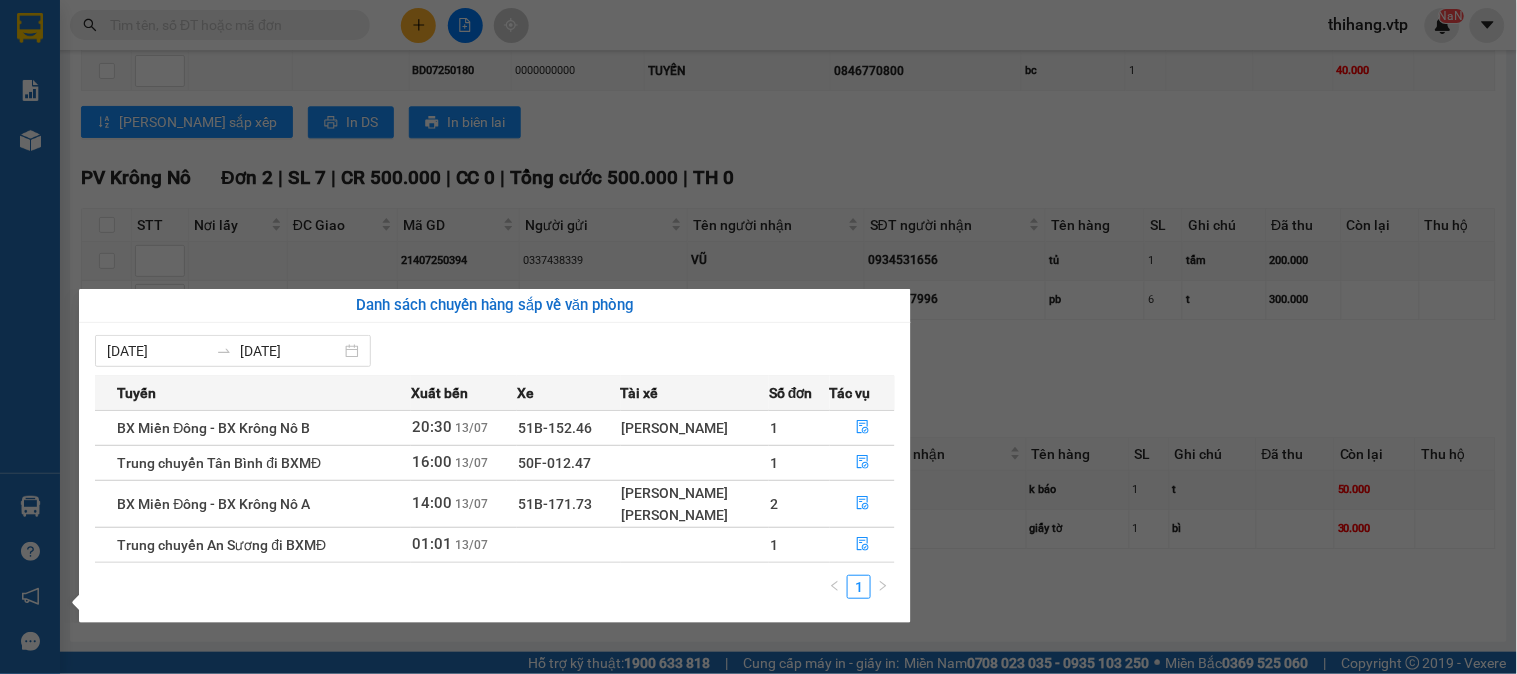 click on "Kết quả tìm kiếm ( 14 )  Bộ lọc  Mã ĐH Trạng thái Món hàng Thu hộ Tổng cước Chưa cước Nhãn Người gửi VP Gửi Người nhận VP Nhận B131407250402 08:05 [DATE] Trên xe   51B-506.44 12:00  [DATE] pt SL:  1 30.000 30.000 0352628705 hùng B13 - B14 BXMĐ 0388063348 [GEOGRAPHIC_DATA] 14:56 [DATE] Trên xe   19:00  [DATE] gạo nứt SL:  1 20.000 0388063348 [GEOGRAPHIC_DATA] 0937424445 khoảng  VP 214 GN11240069 18:31 [DATE] Trên xe   50F-002.68 20:30  [DATE] máy in SL:  1 50.000 0388063348 đông PV [PERSON_NAME] 0936840025 phím VP 214 ĐIHA10240001 14:30 [DATE] Trên xe   51B-299.65 19:00  [DATE] ớt SL:  1 750.000 Điều Hành 0388063348 Đông VP 214 21407250234 18:02 [DATE] Đã giao   15:08 [DATE] GT ( 1 BÌ SL:  1 30.000 0936840025 VP 214 0388063348 [GEOGRAPHIC_DATA] 21406250288 15:38 [DATE] Đã giao   12:20 [DATE] gt SL:  1 30.000 0906200800 VP 214 0388063348 [GEOGRAPHIC_DATA][PERSON_NAME] 14:58 [DATE] Đã giao   BƠ 1" at bounding box center [758, 337] 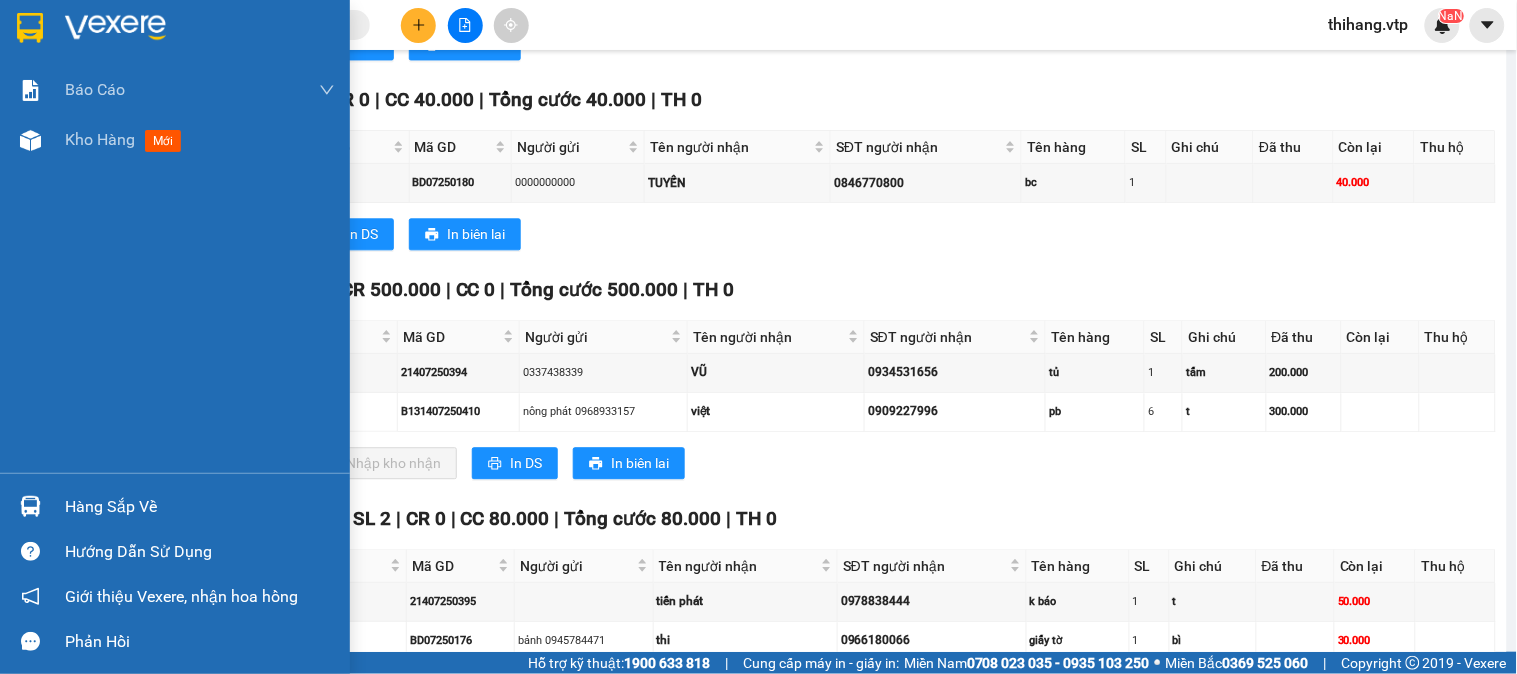 scroll, scrollTop: 864, scrollLeft: 0, axis: vertical 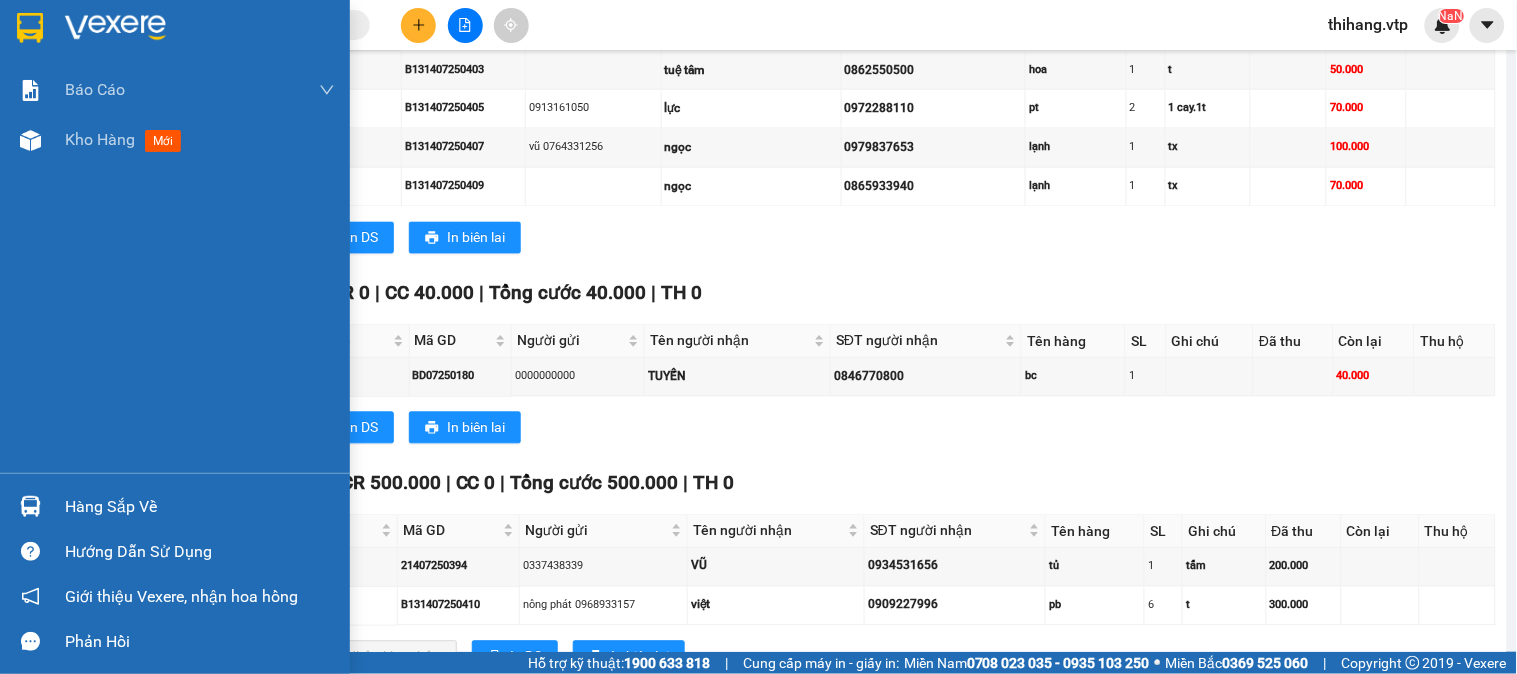 click at bounding box center (115, 28) 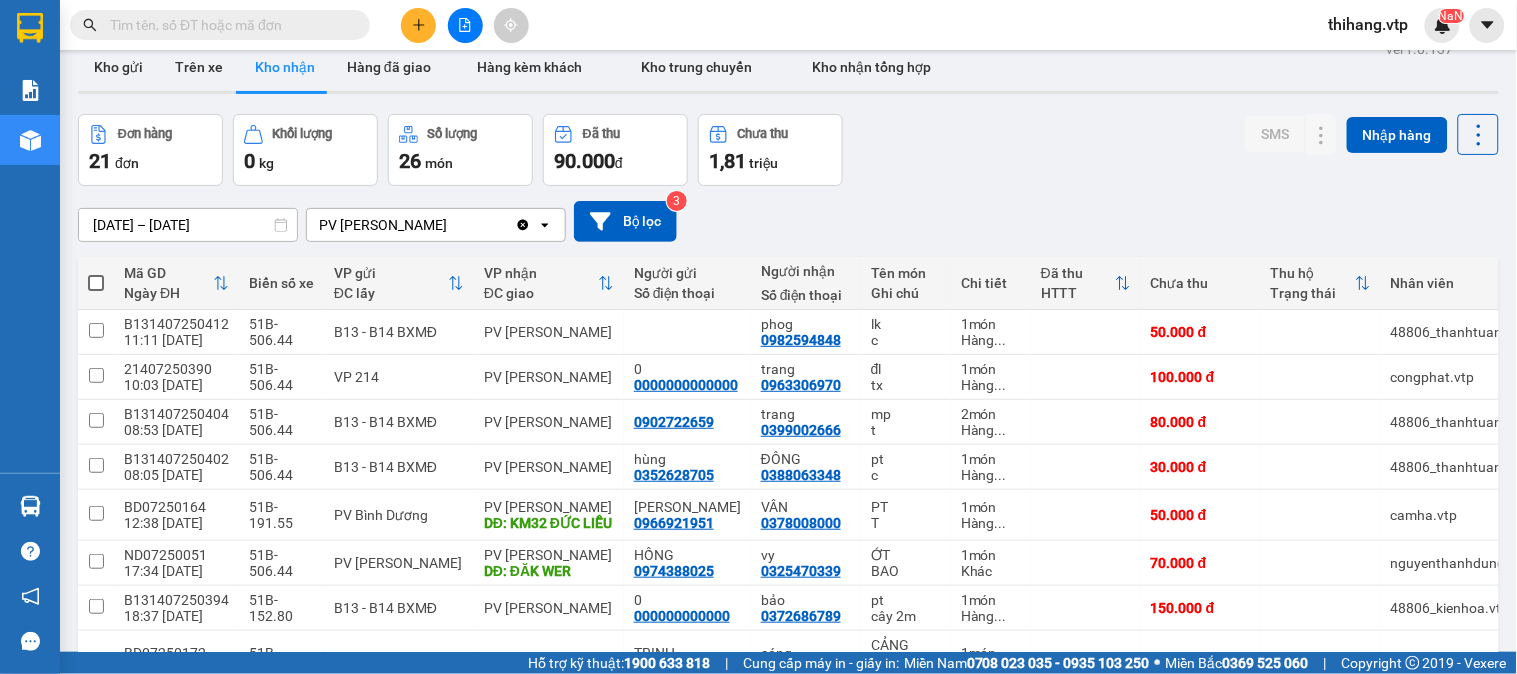 scroll, scrollTop: 0, scrollLeft: 0, axis: both 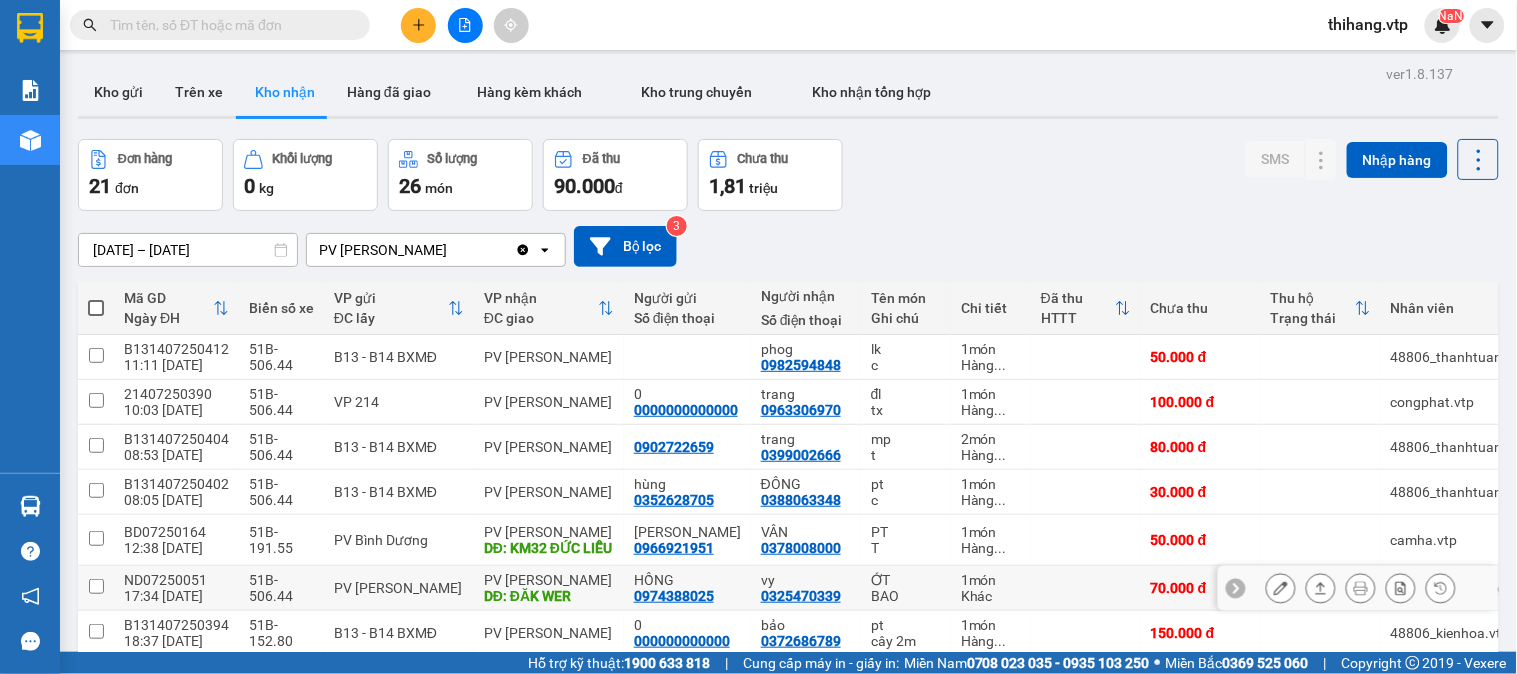 click on "ND07250051 17:34 12/07 51B-506.44 PV Nam Đong PV Gia Nghĩa DĐ: ĐĂK WER HỒNG 0974388025 vy  0325470339 ỚT BAO 1  món Khác 70.000 đ nguyenthanhdung.vtp 1 Nhãn" at bounding box center [916, 588] 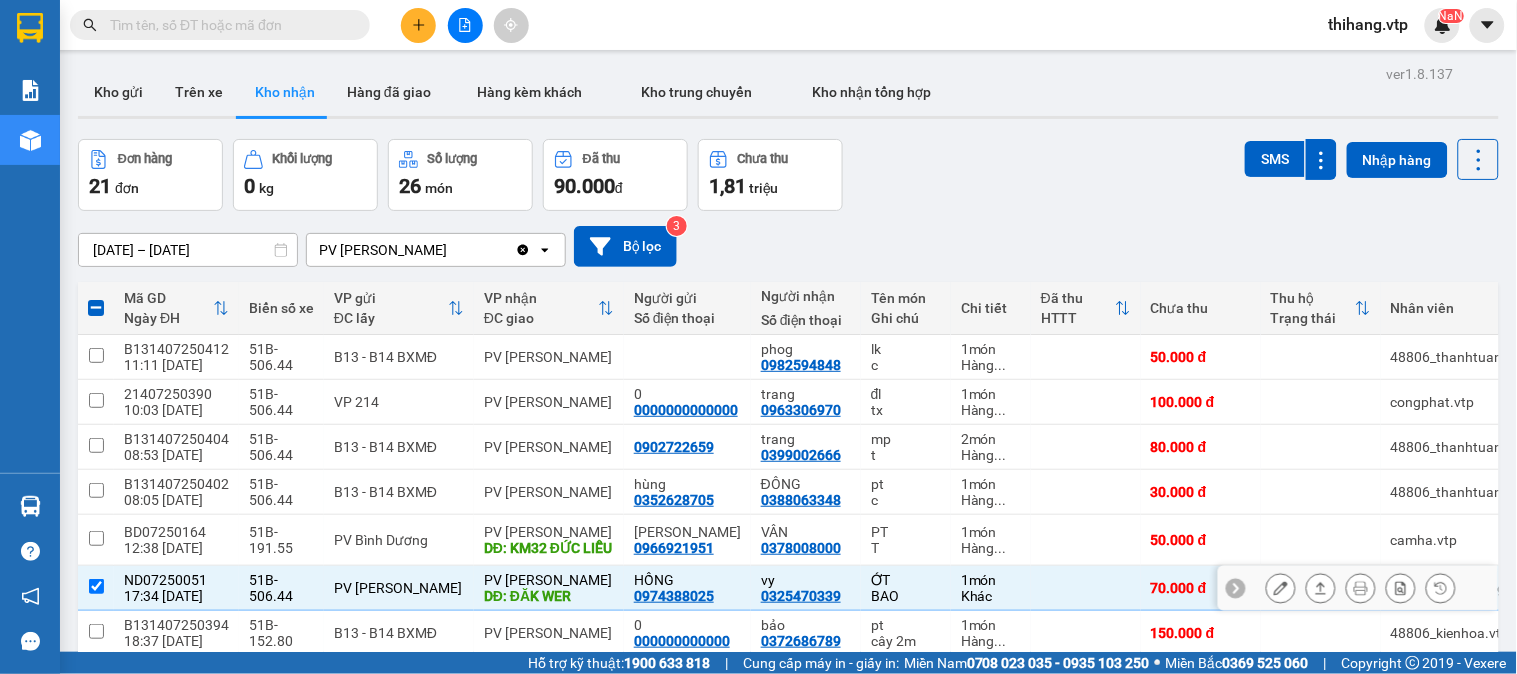click at bounding box center (96, 586) 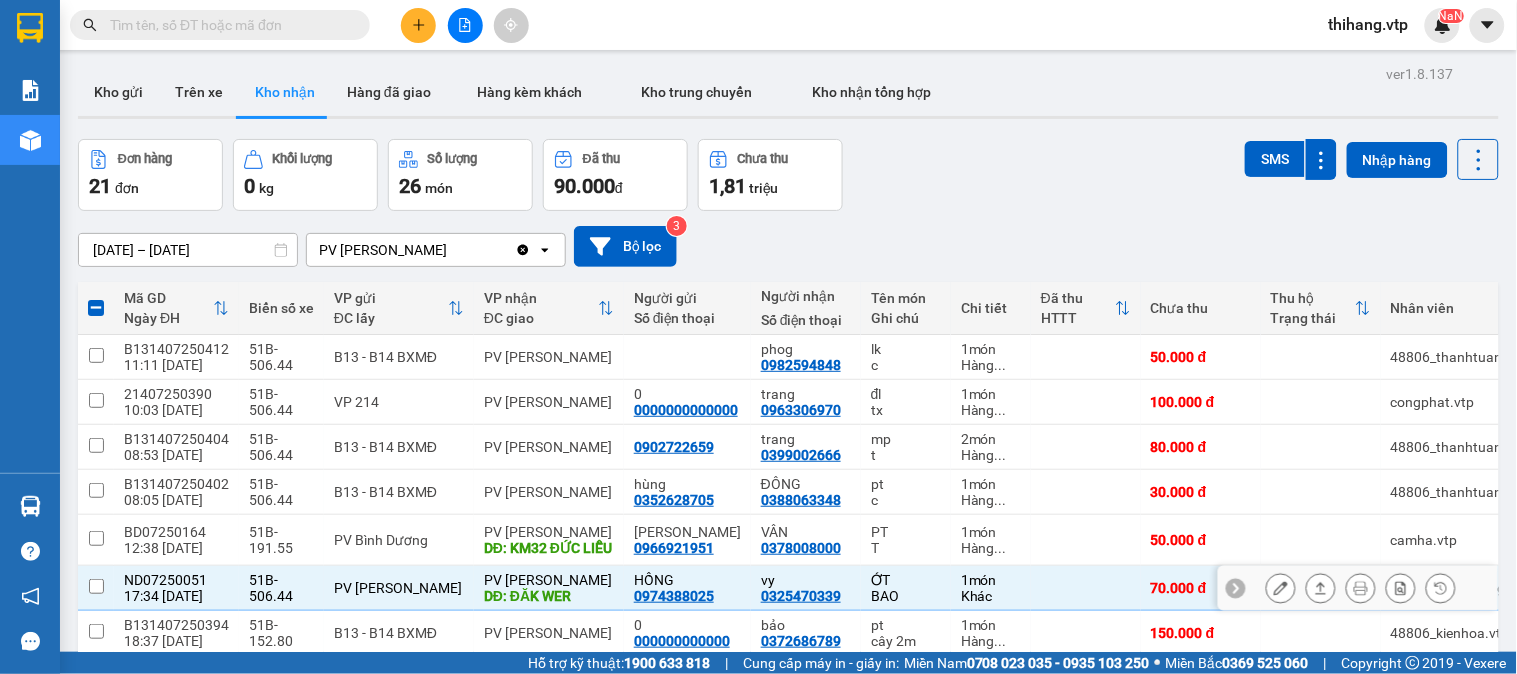 checkbox on "false" 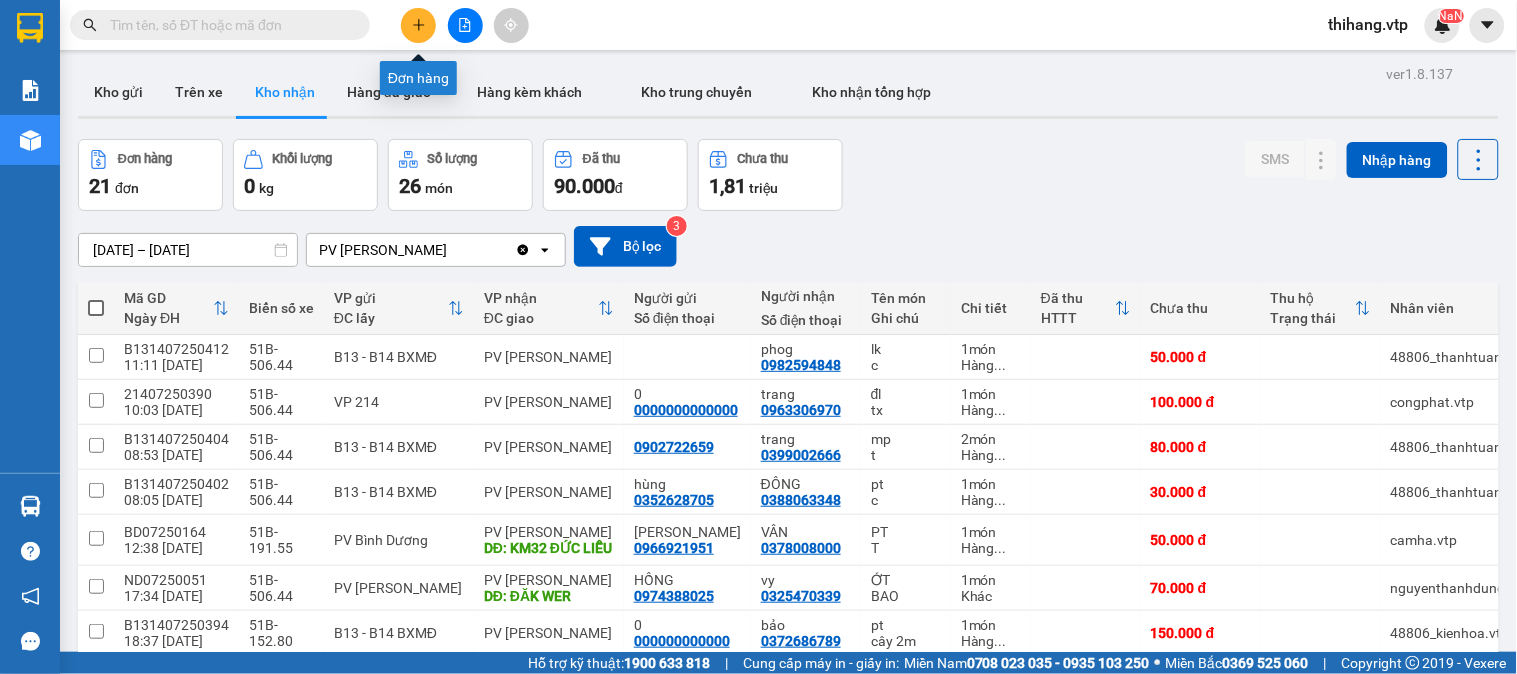 click 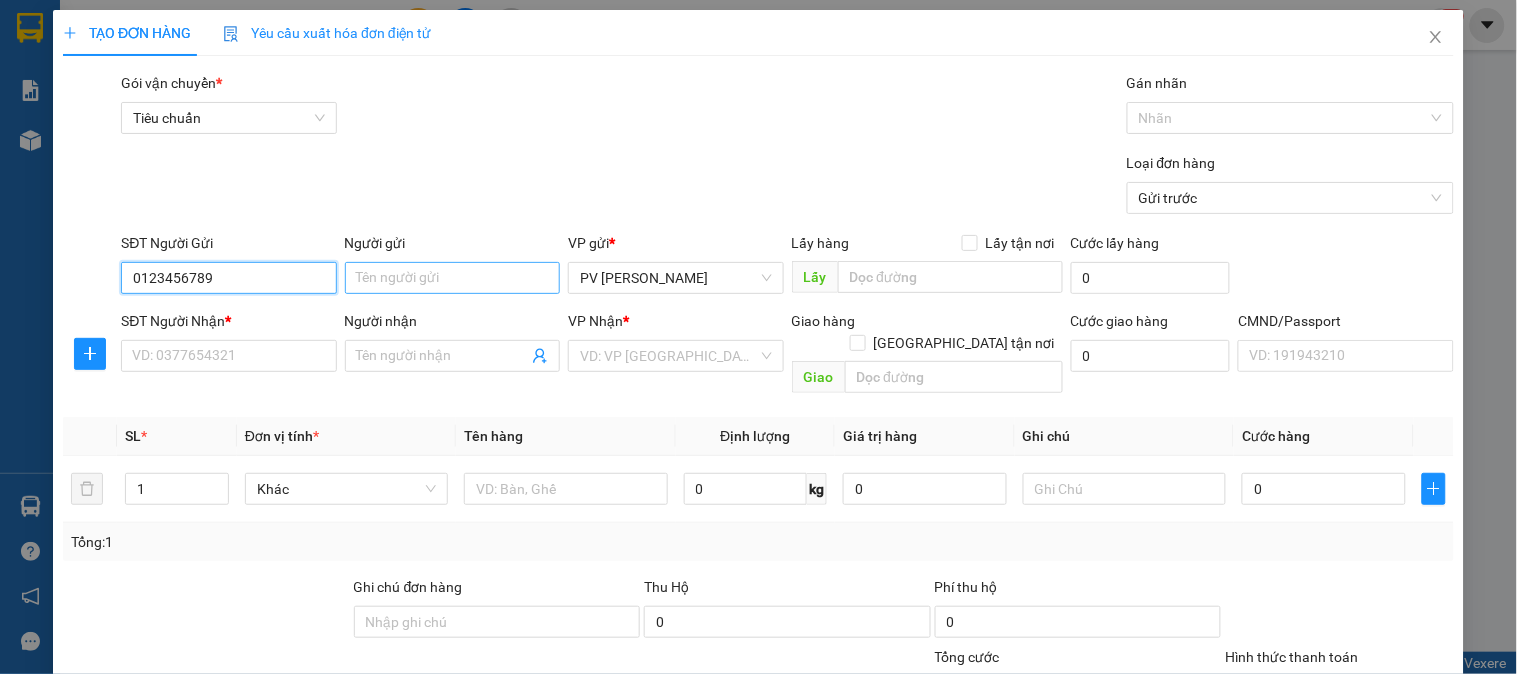 type on "0123456789" 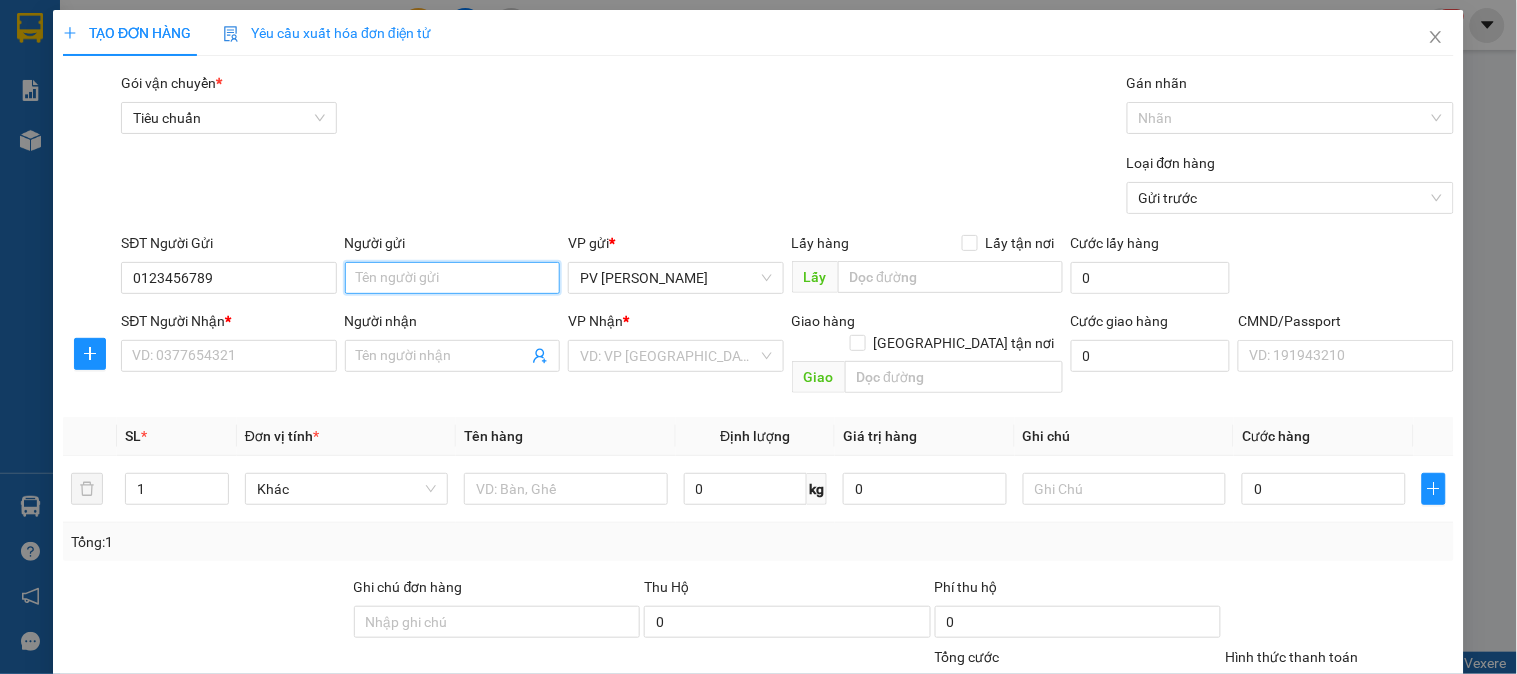 click on "Người gửi" at bounding box center [452, 278] 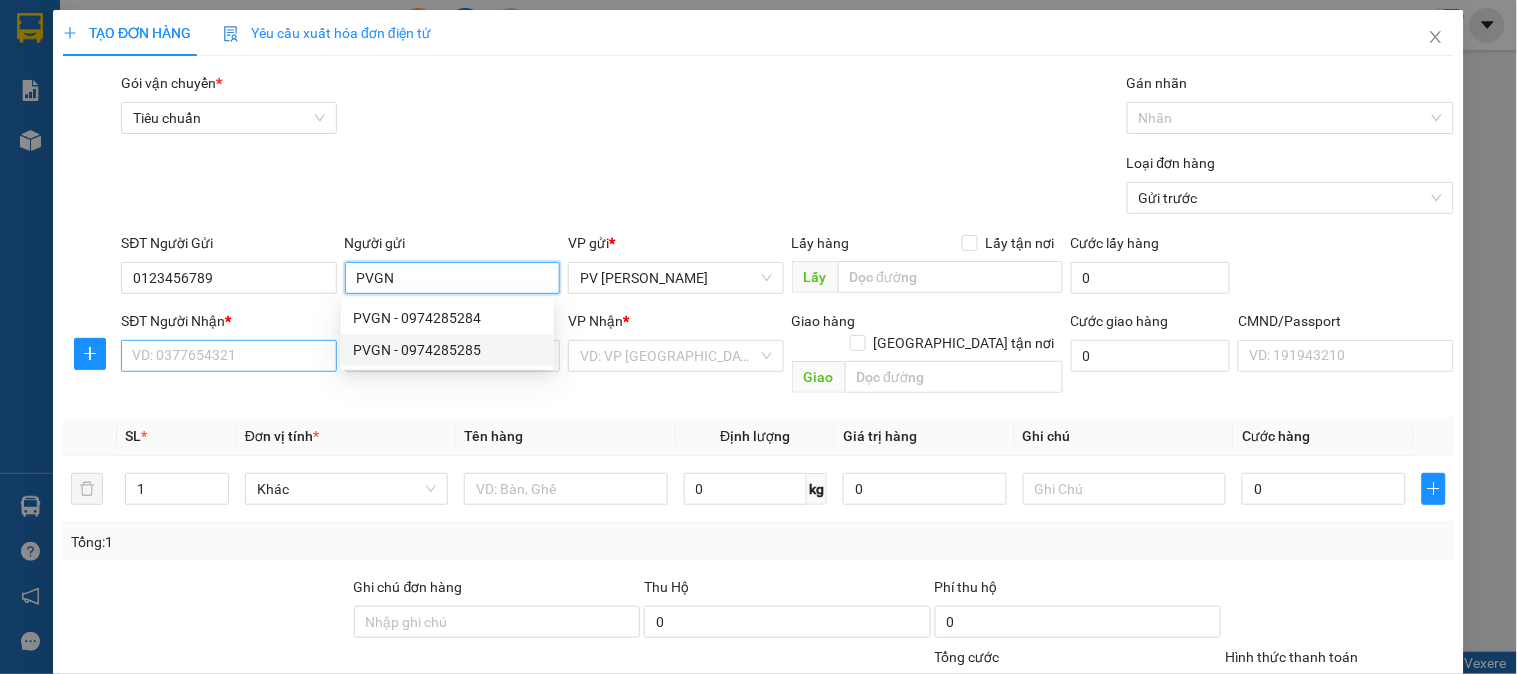 type on "PVGN" 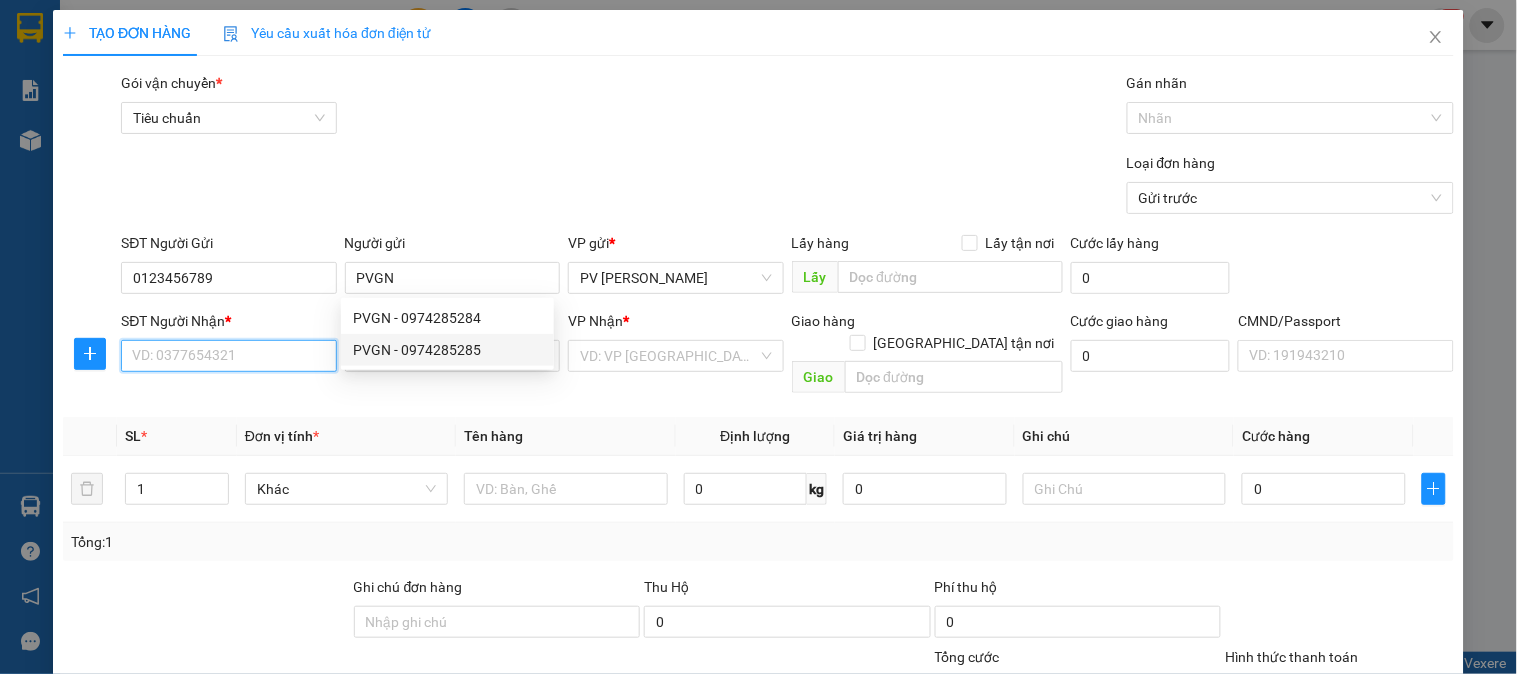 click on "SĐT Người Nhận  *" at bounding box center (228, 356) 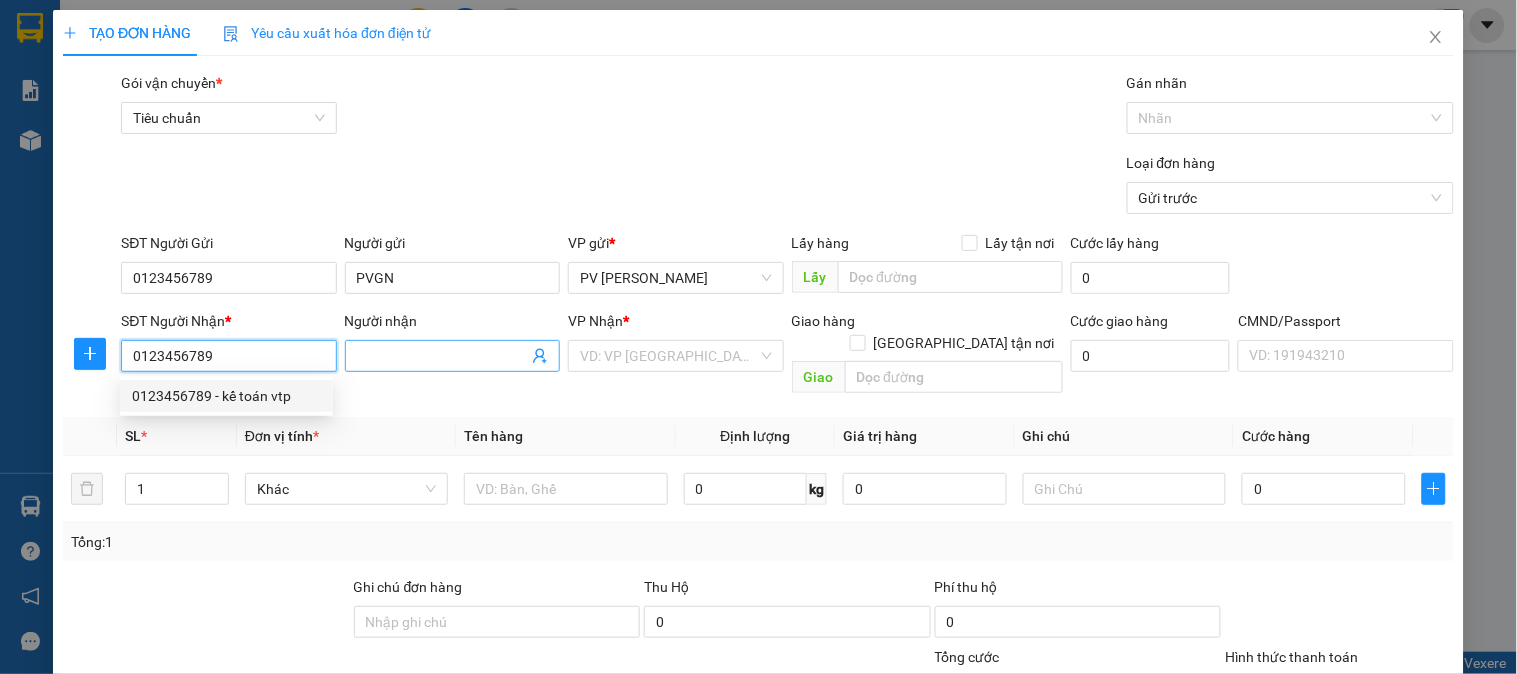 type on "0123456789" 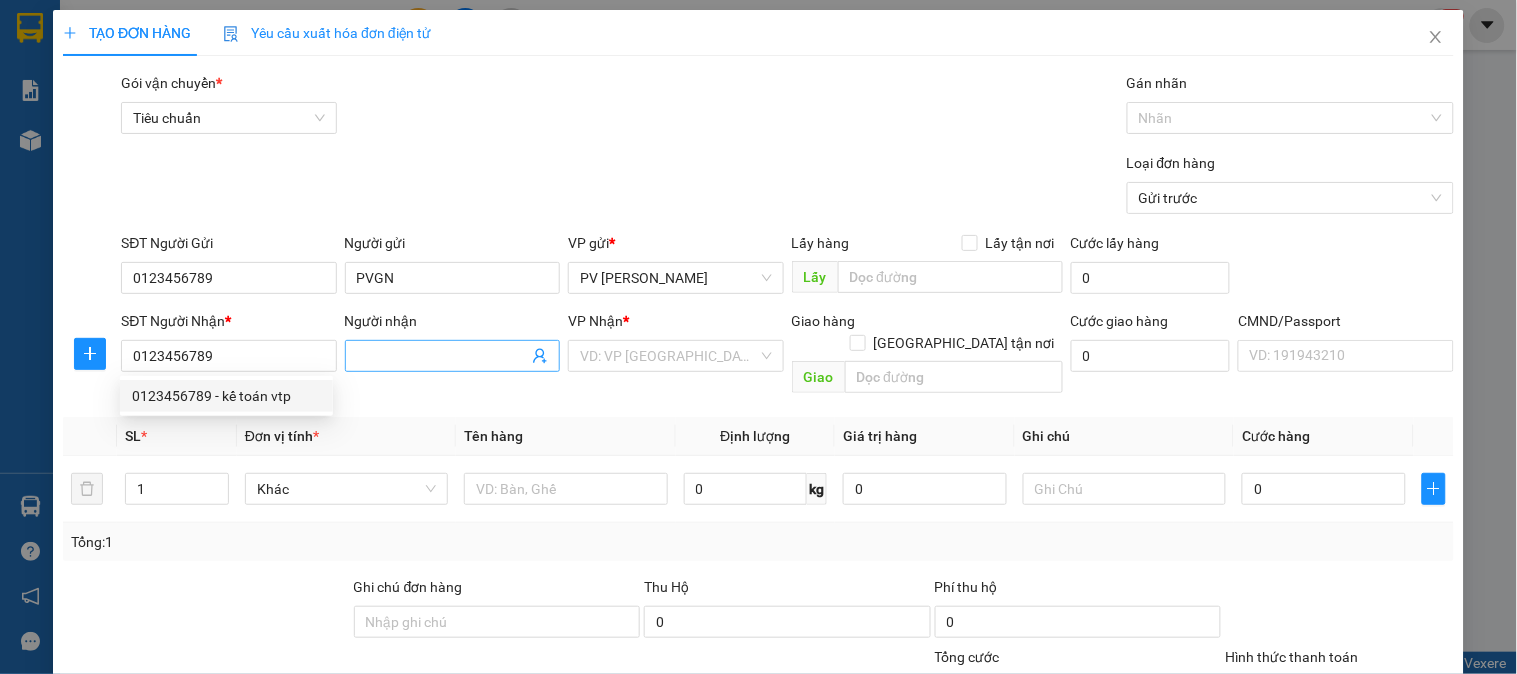 click on "Người nhận" at bounding box center [442, 356] 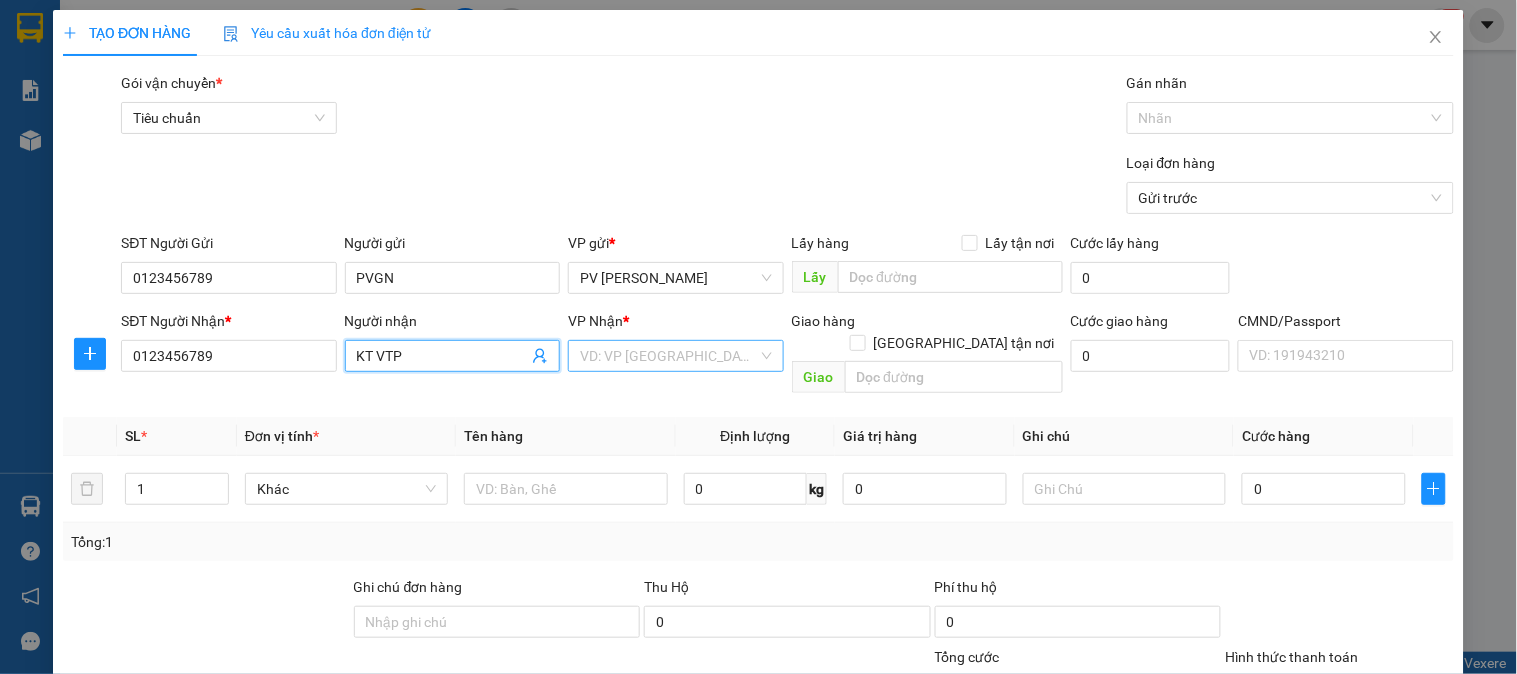 type on "KT VTP" 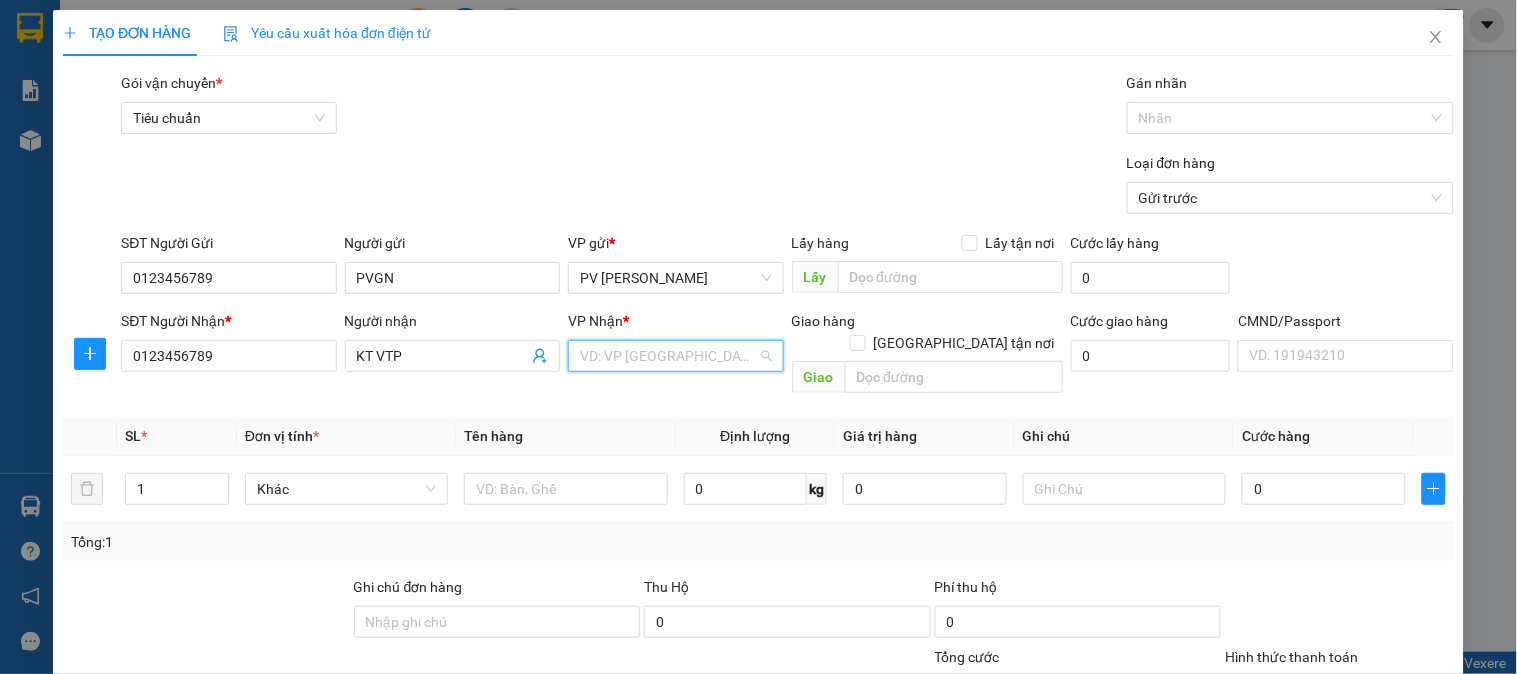 click at bounding box center [668, 356] 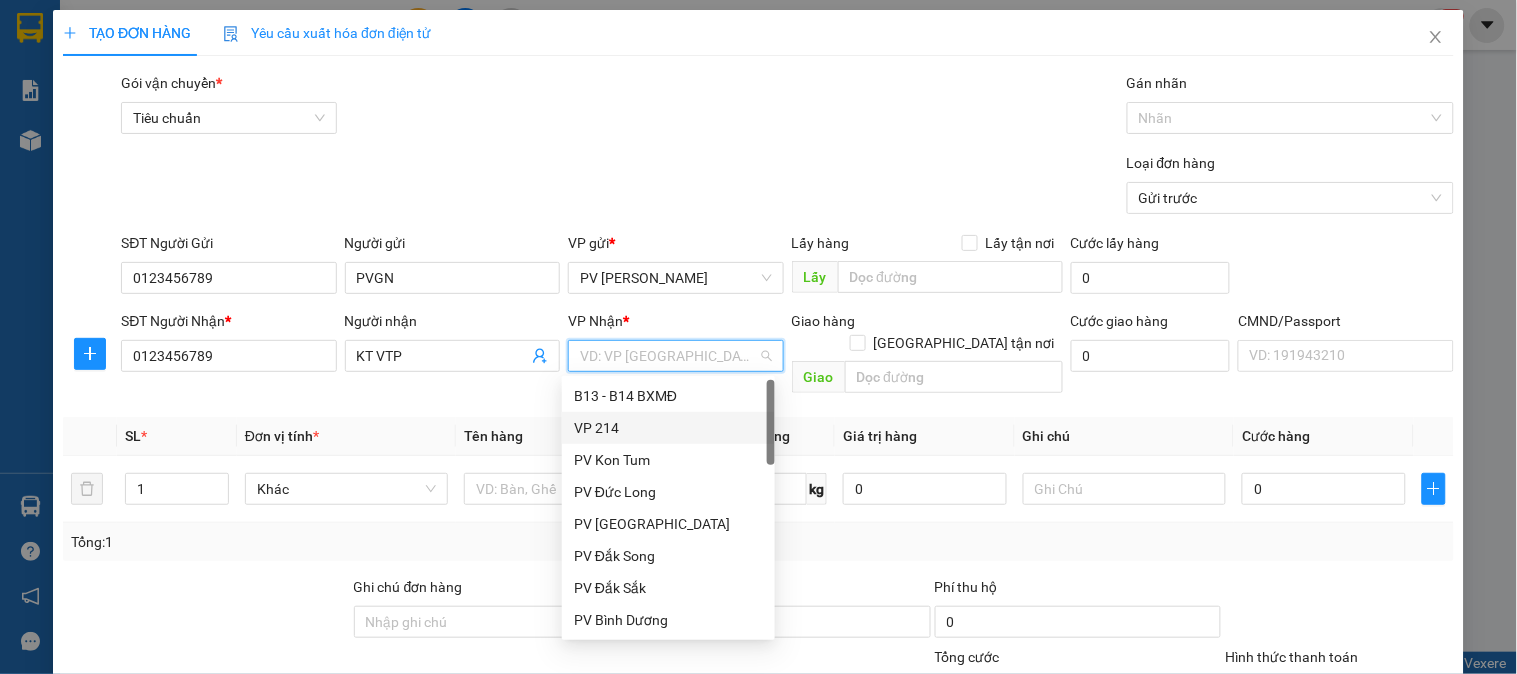 click on "VP 214" at bounding box center [668, 428] 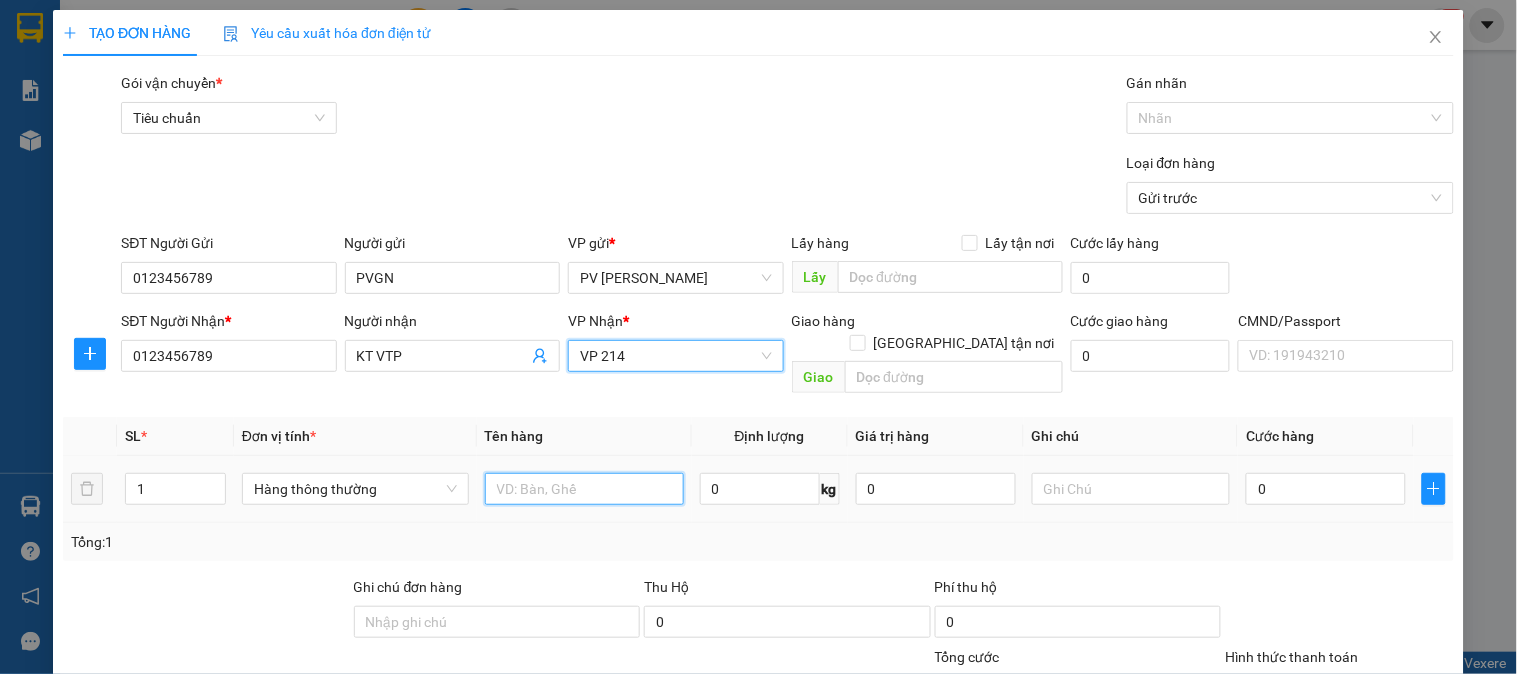 click at bounding box center (584, 489) 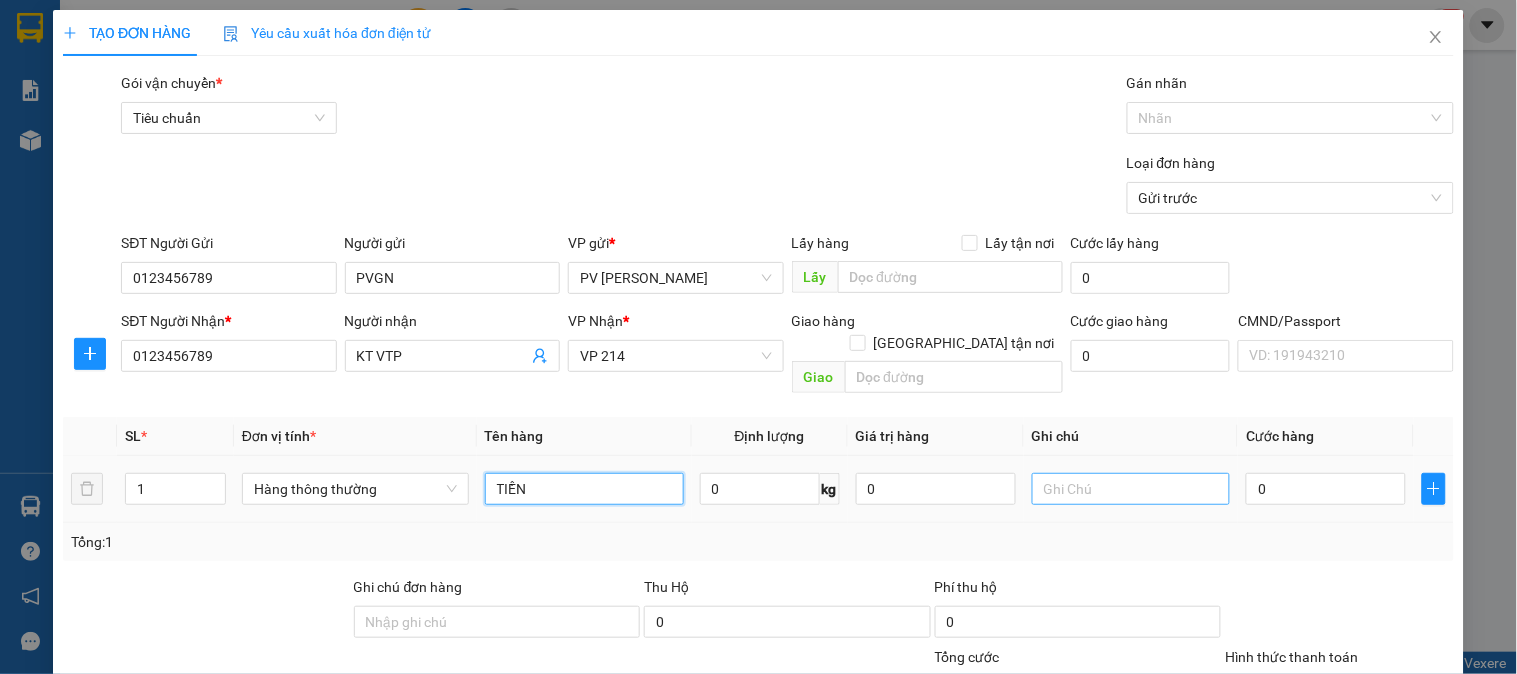 type on "TIỀN" 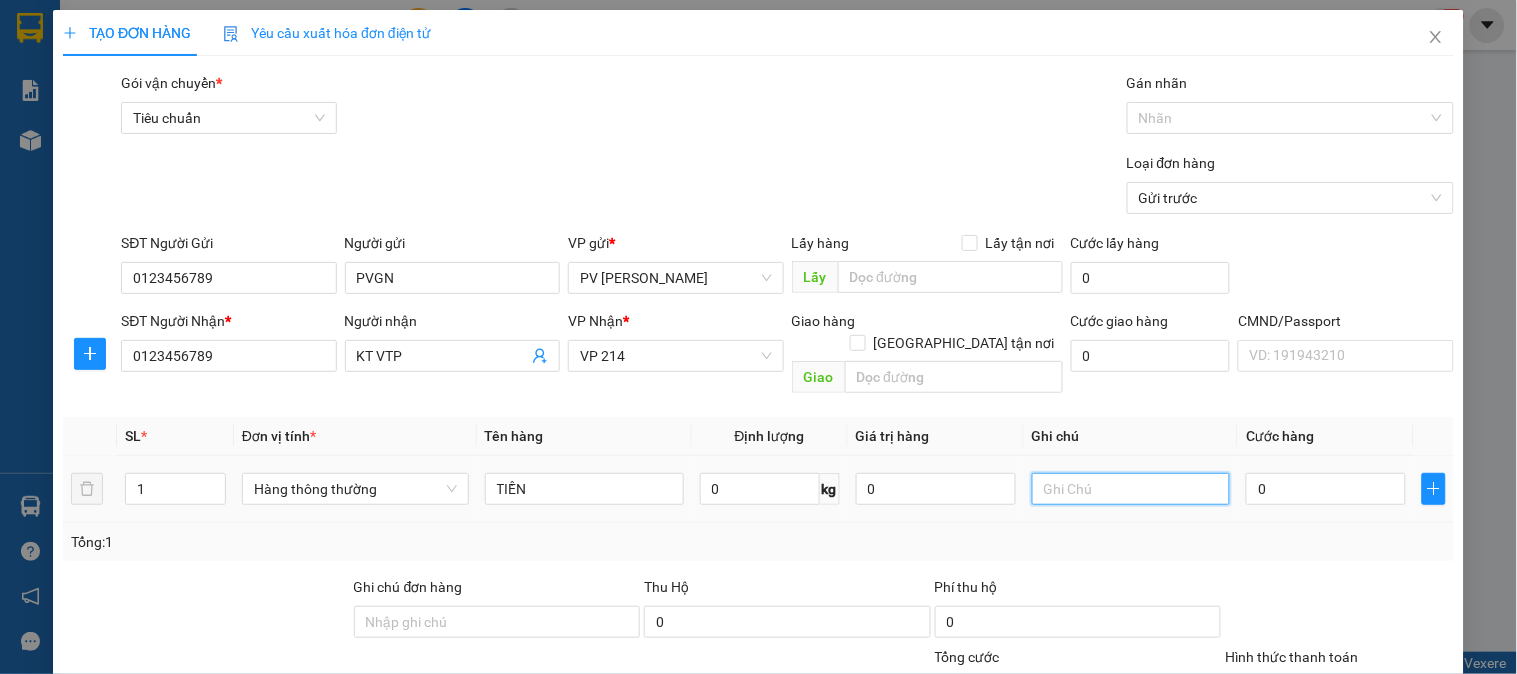 click at bounding box center (1131, 489) 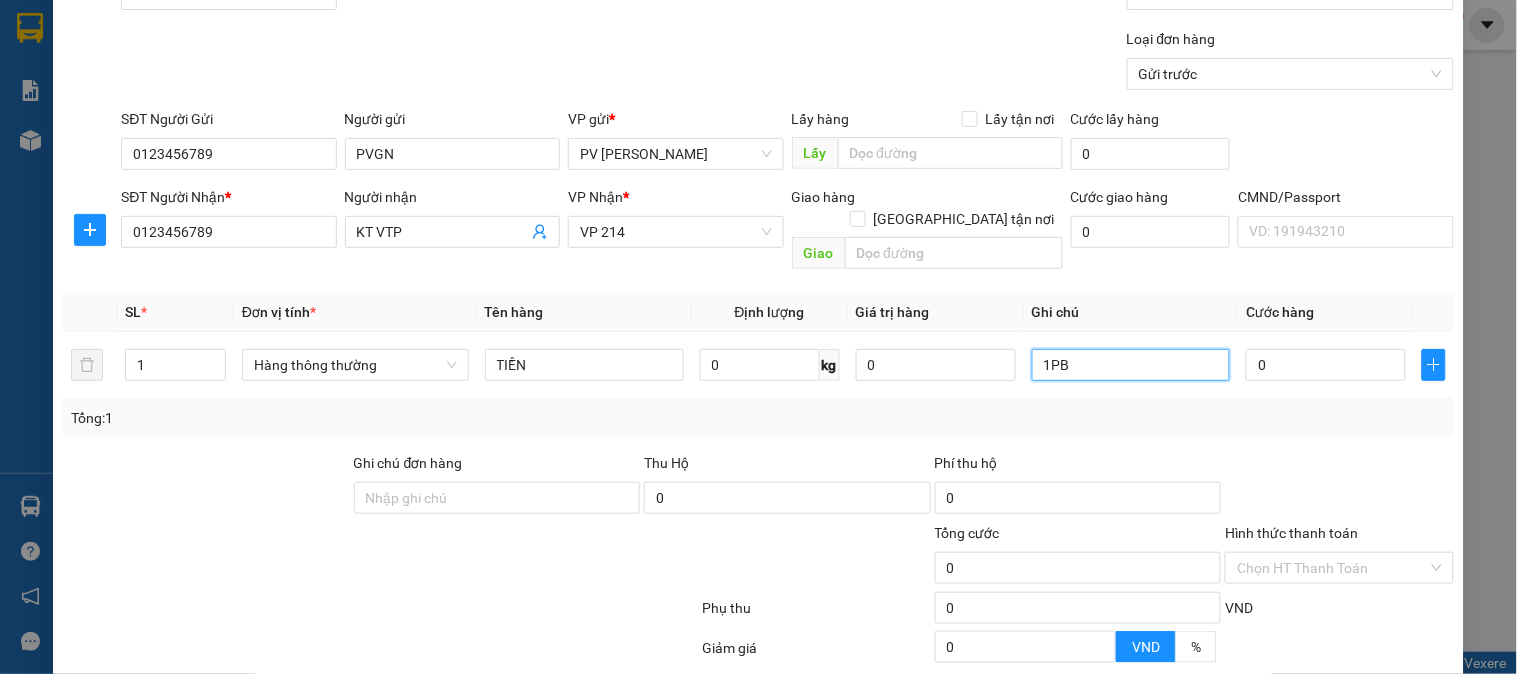 scroll, scrollTop: 222, scrollLeft: 0, axis: vertical 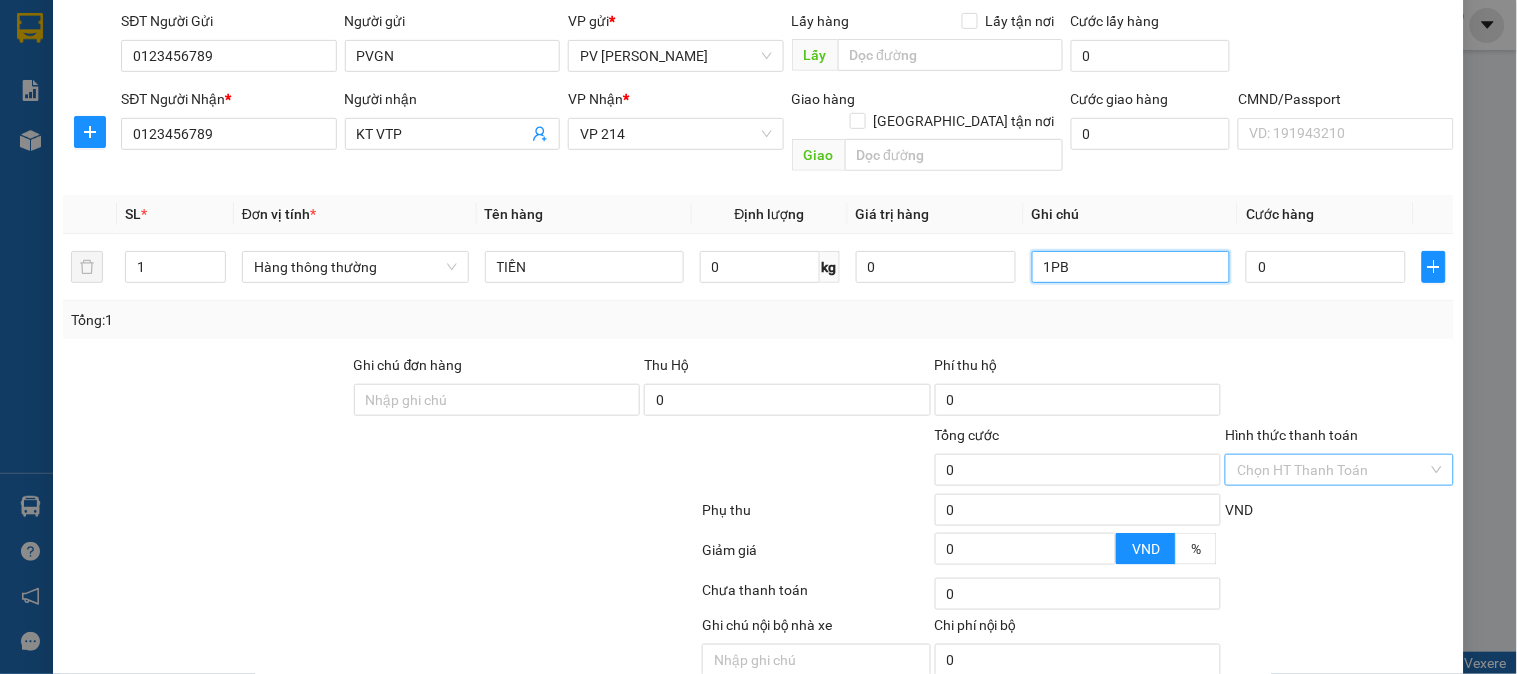 type on "1PB" 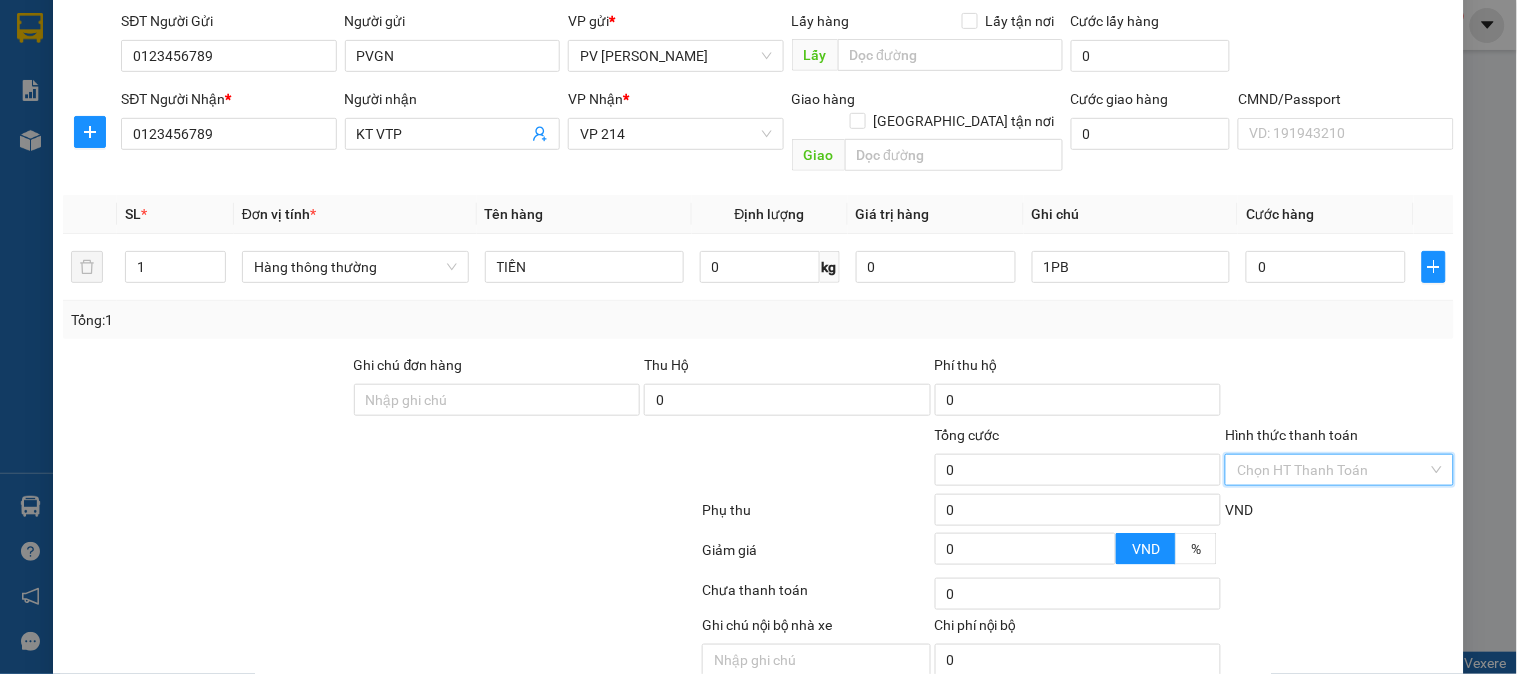 click on "Hình thức thanh toán" at bounding box center [1332, 470] 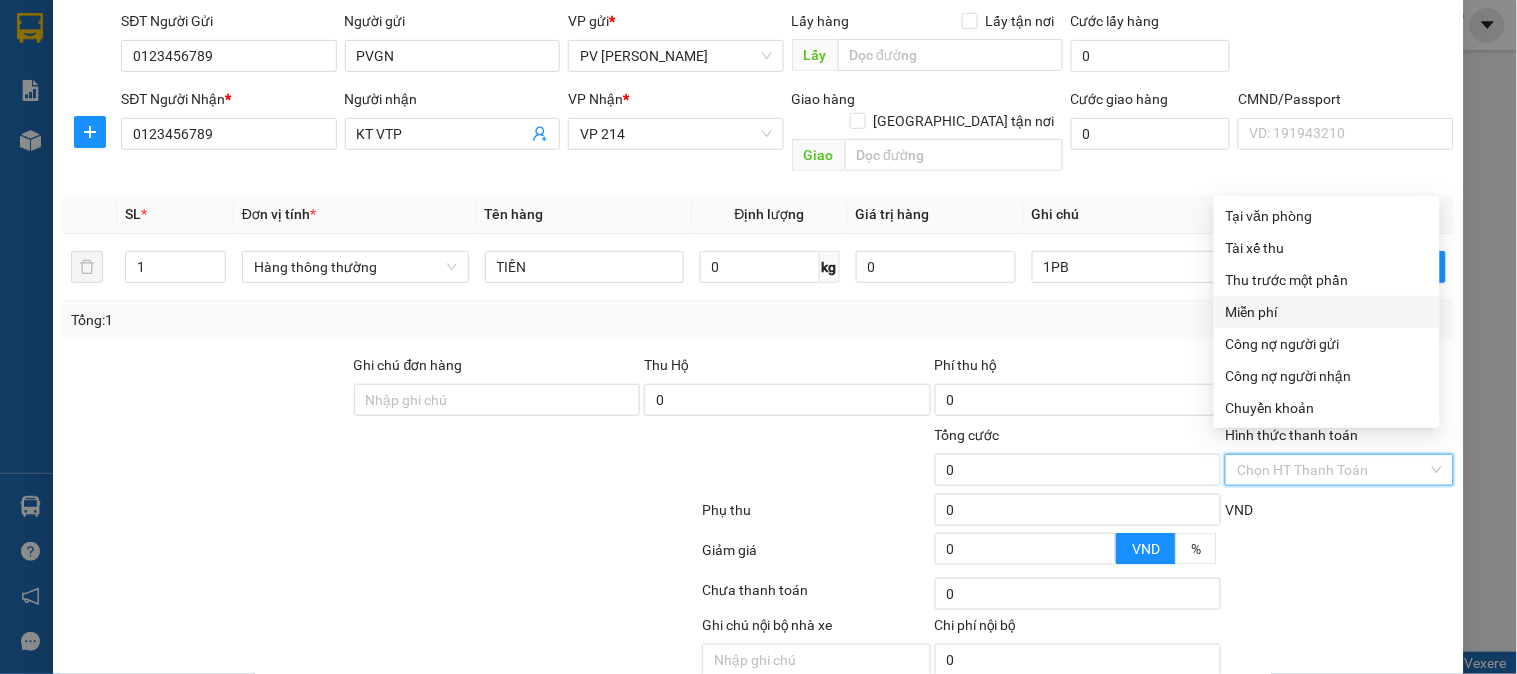 click on "Miễn phí" at bounding box center [1327, 312] 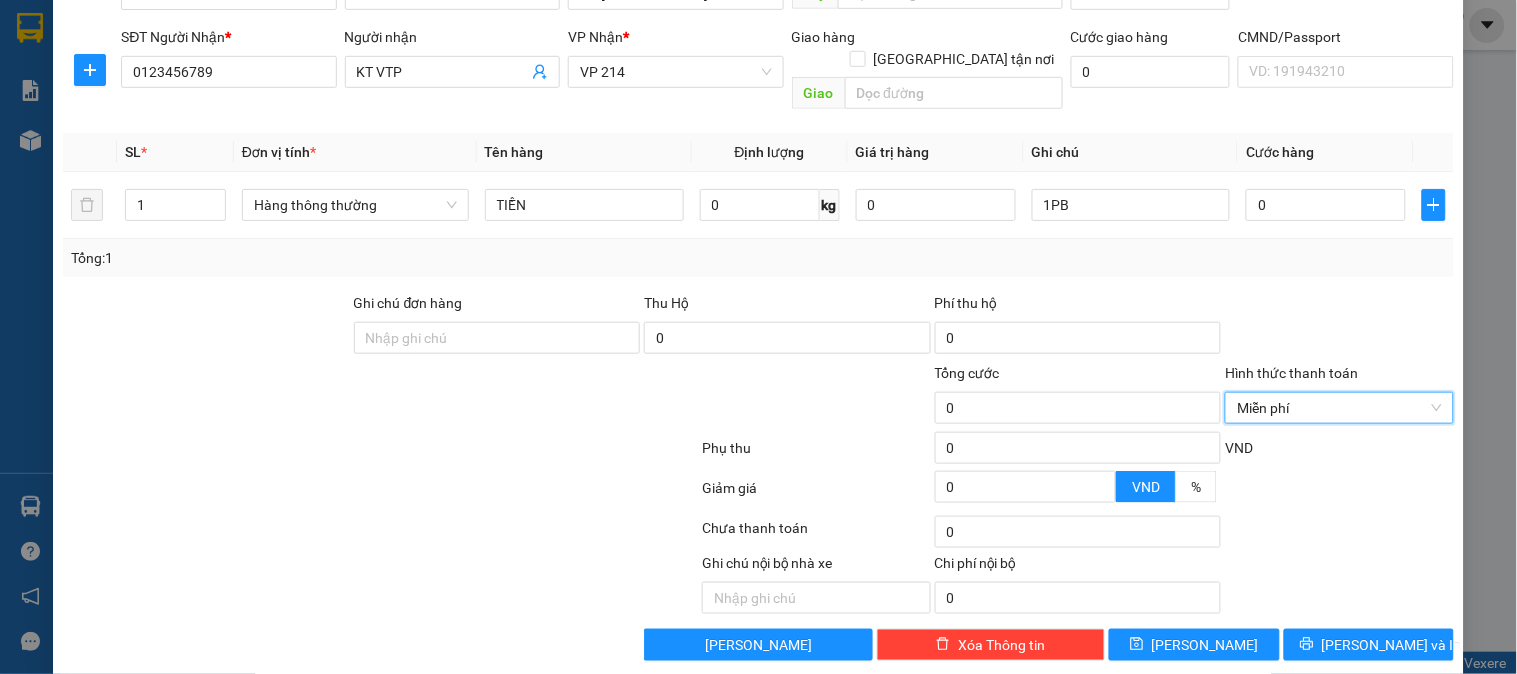 scroll, scrollTop: 287, scrollLeft: 0, axis: vertical 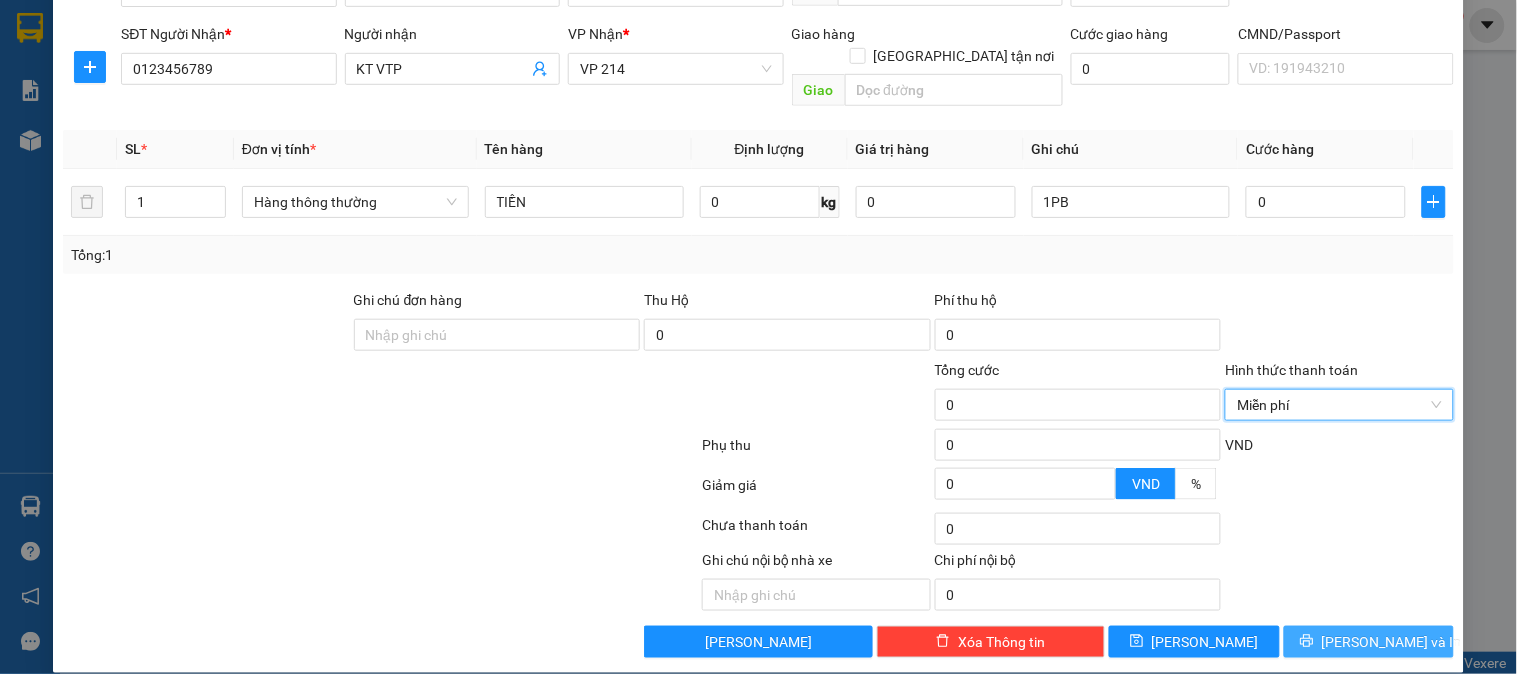 click 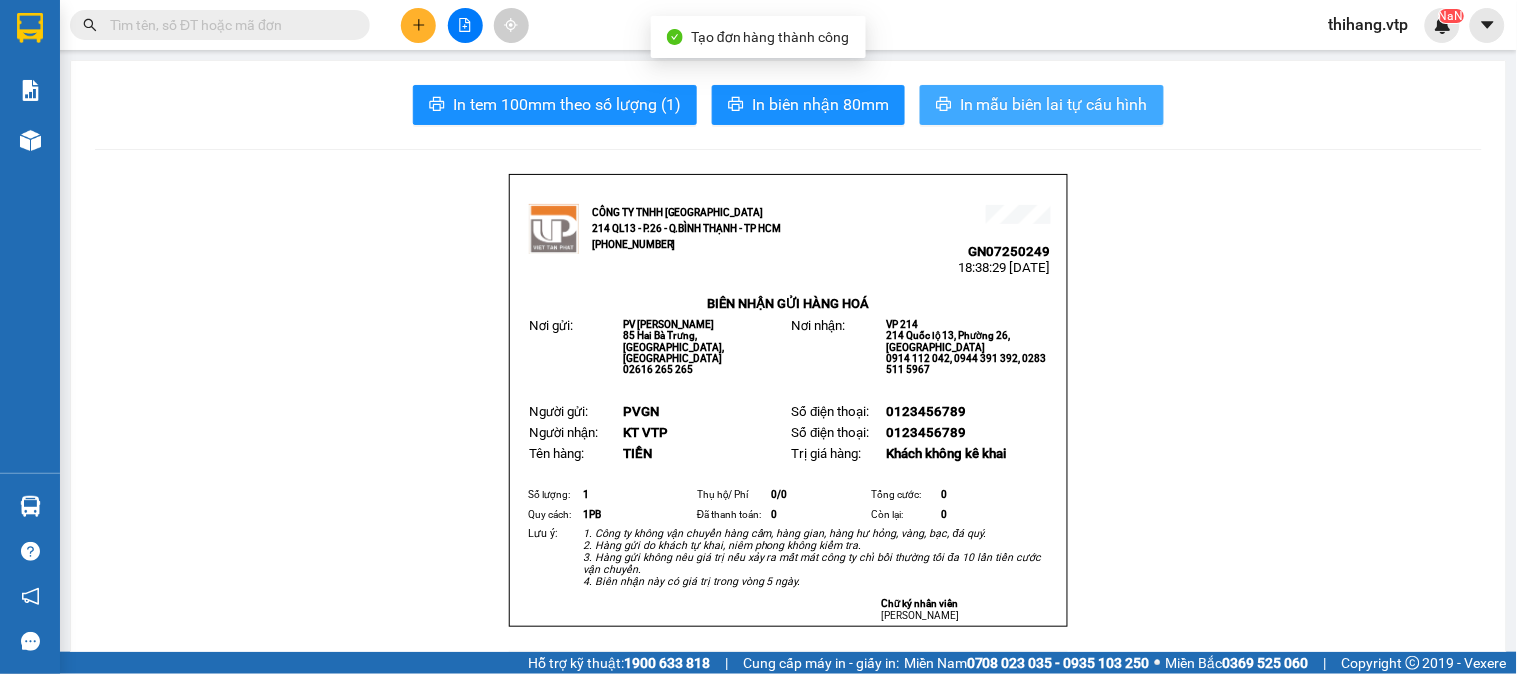click on "In mẫu biên lai tự cấu hình" at bounding box center (1054, 104) 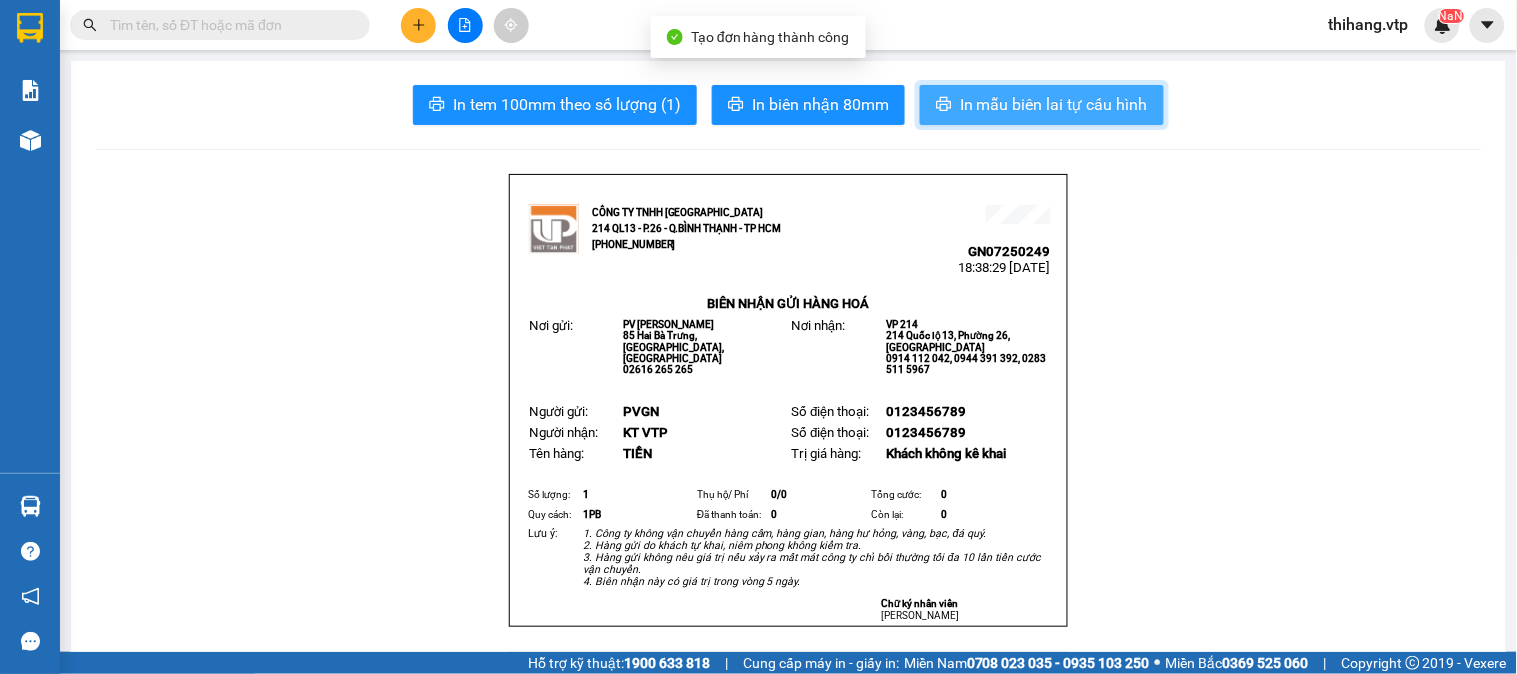 scroll, scrollTop: 0, scrollLeft: 0, axis: both 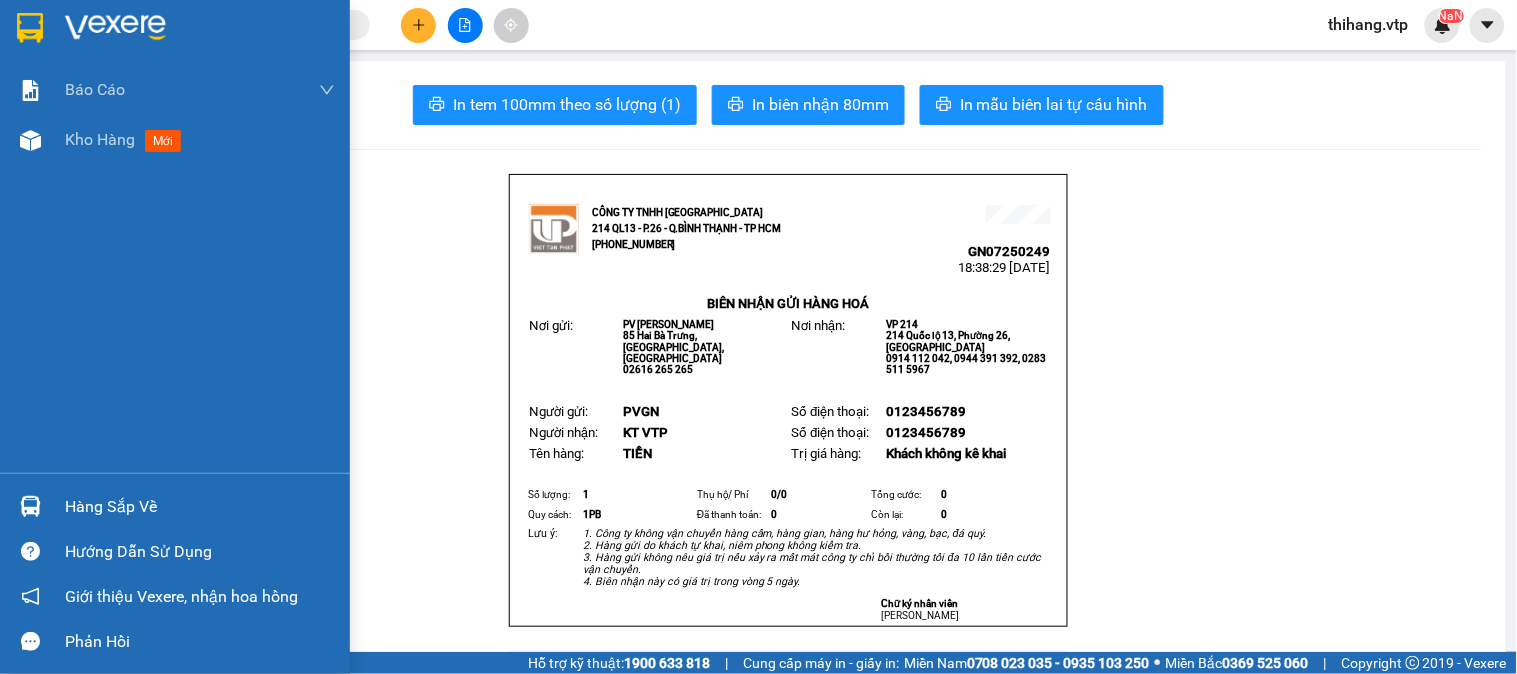 click at bounding box center (115, 28) 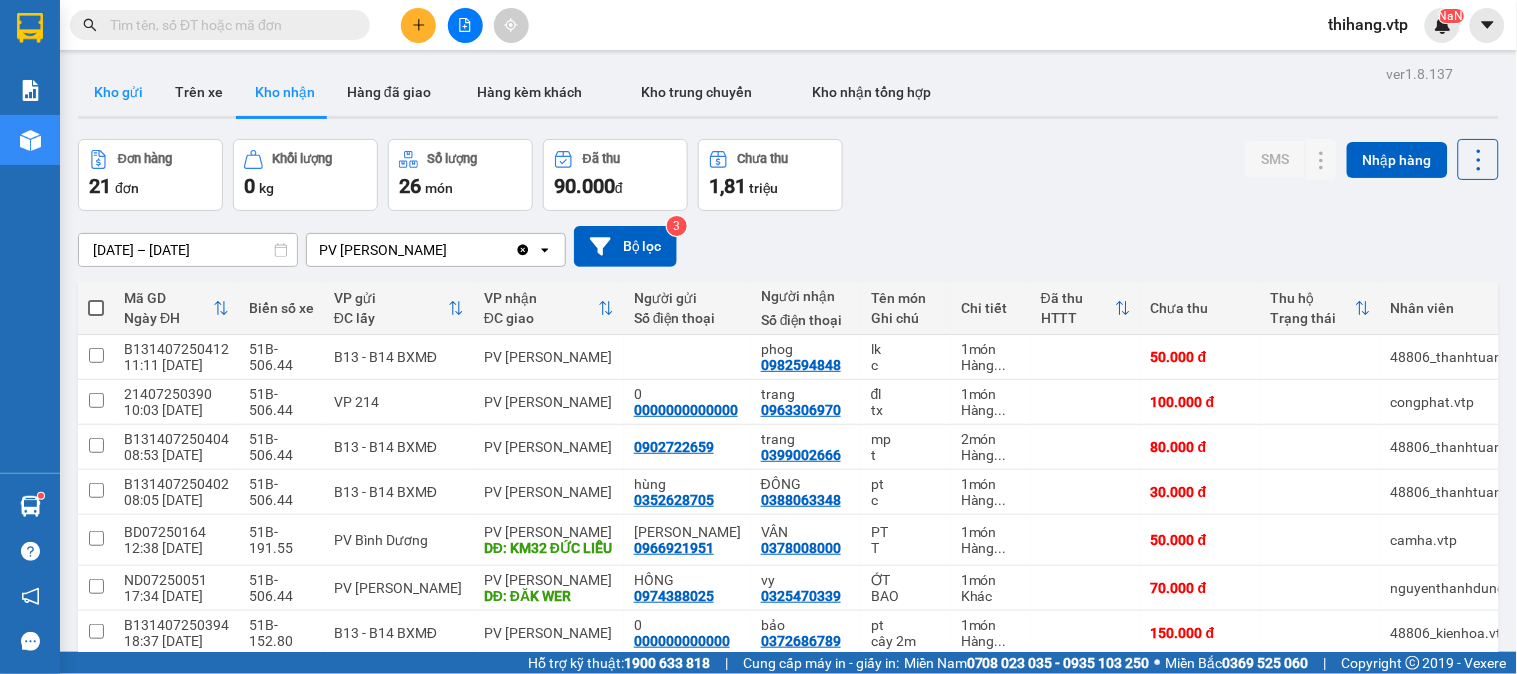 click on "Kho gửi" at bounding box center [118, 92] 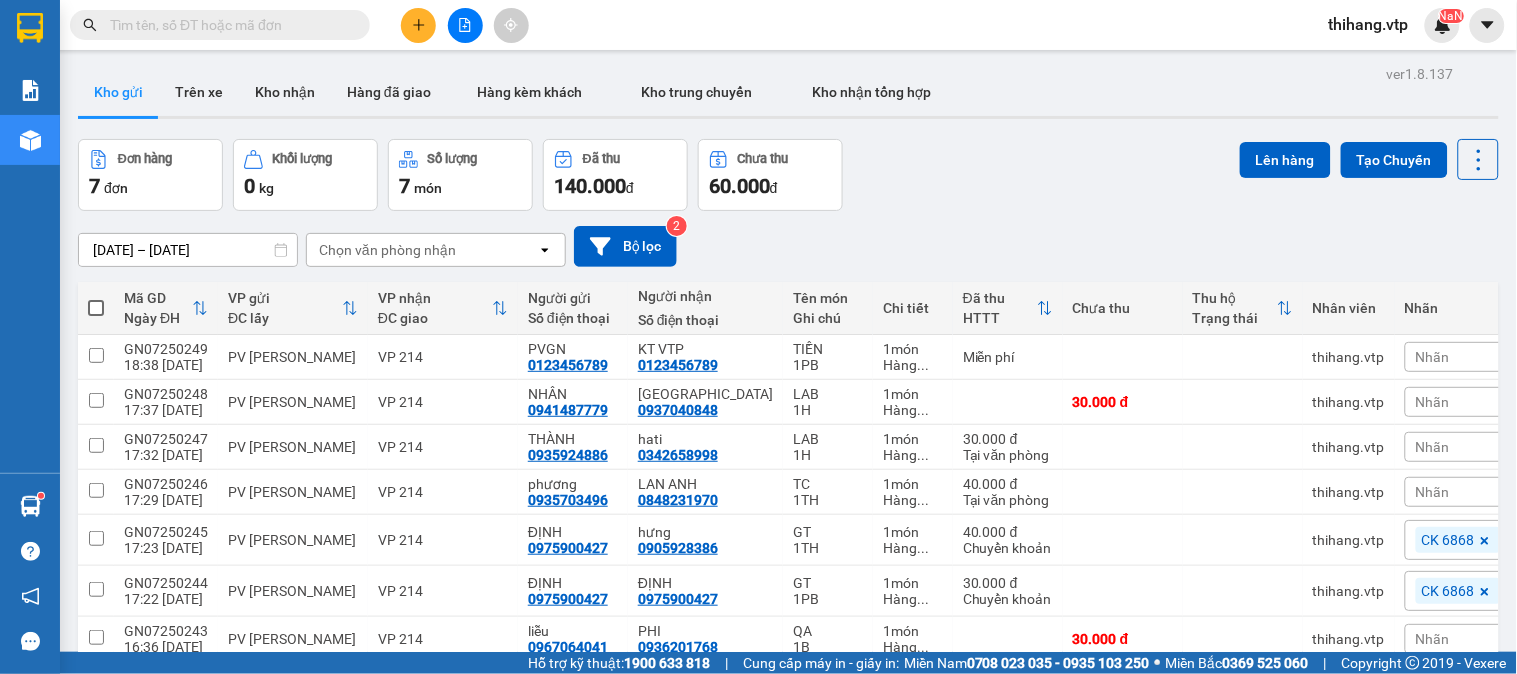 click at bounding box center [96, 308] 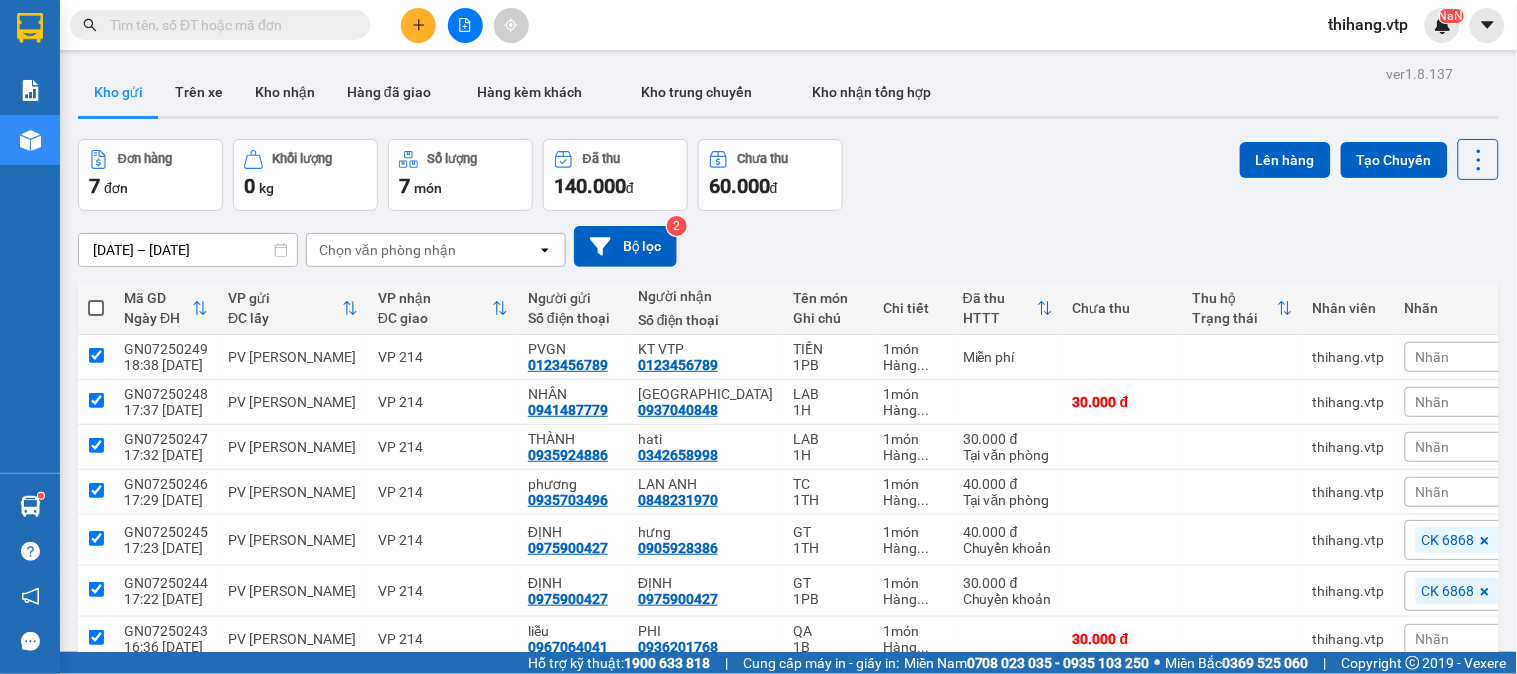 checkbox on "true" 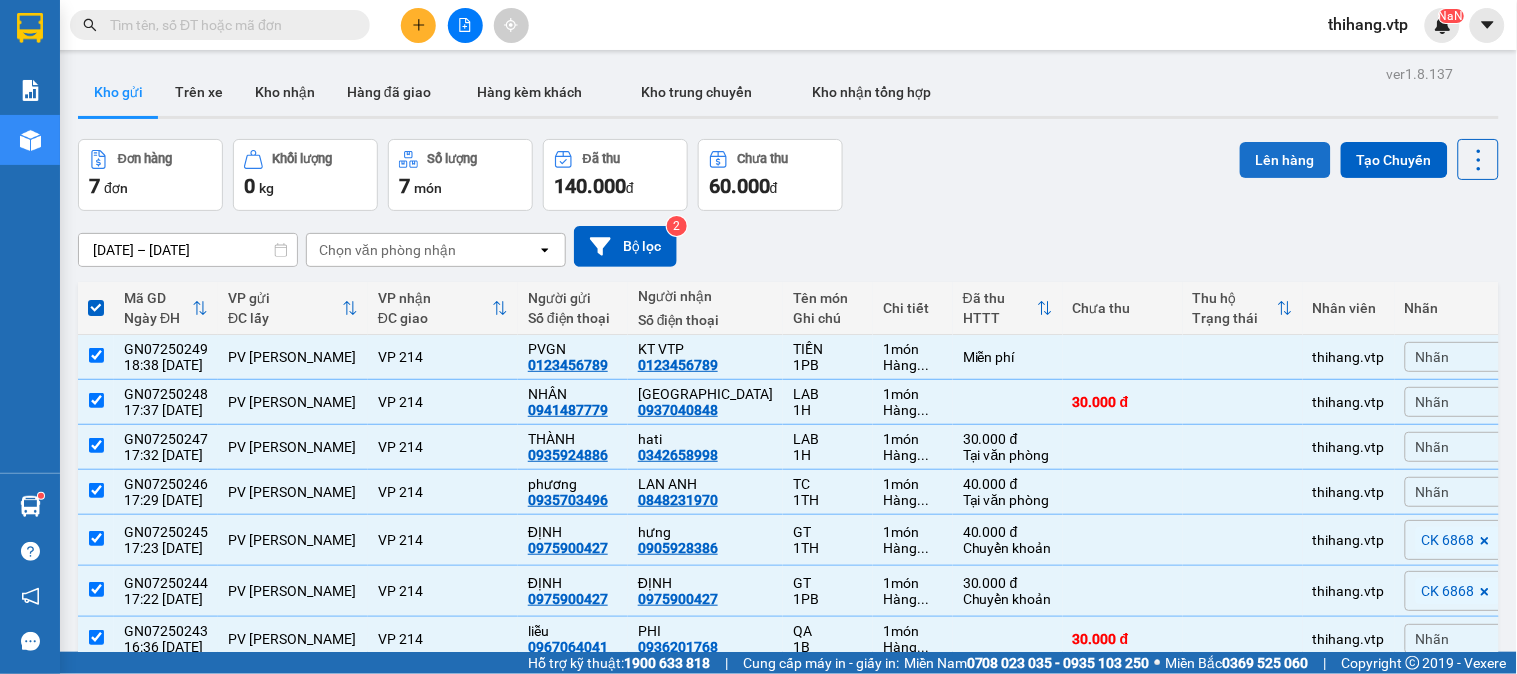 click on "Lên hàng" at bounding box center [1285, 160] 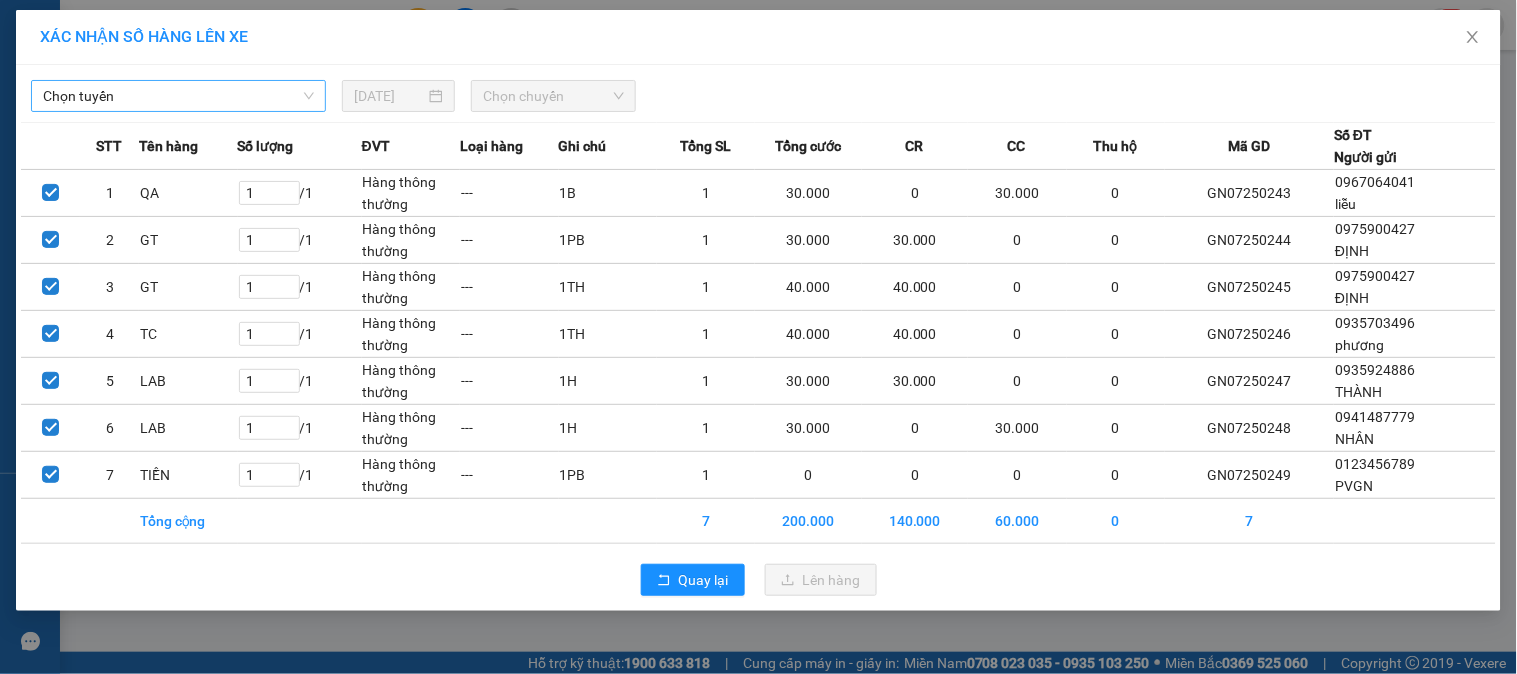 click on "Chọn tuyến" at bounding box center [178, 96] 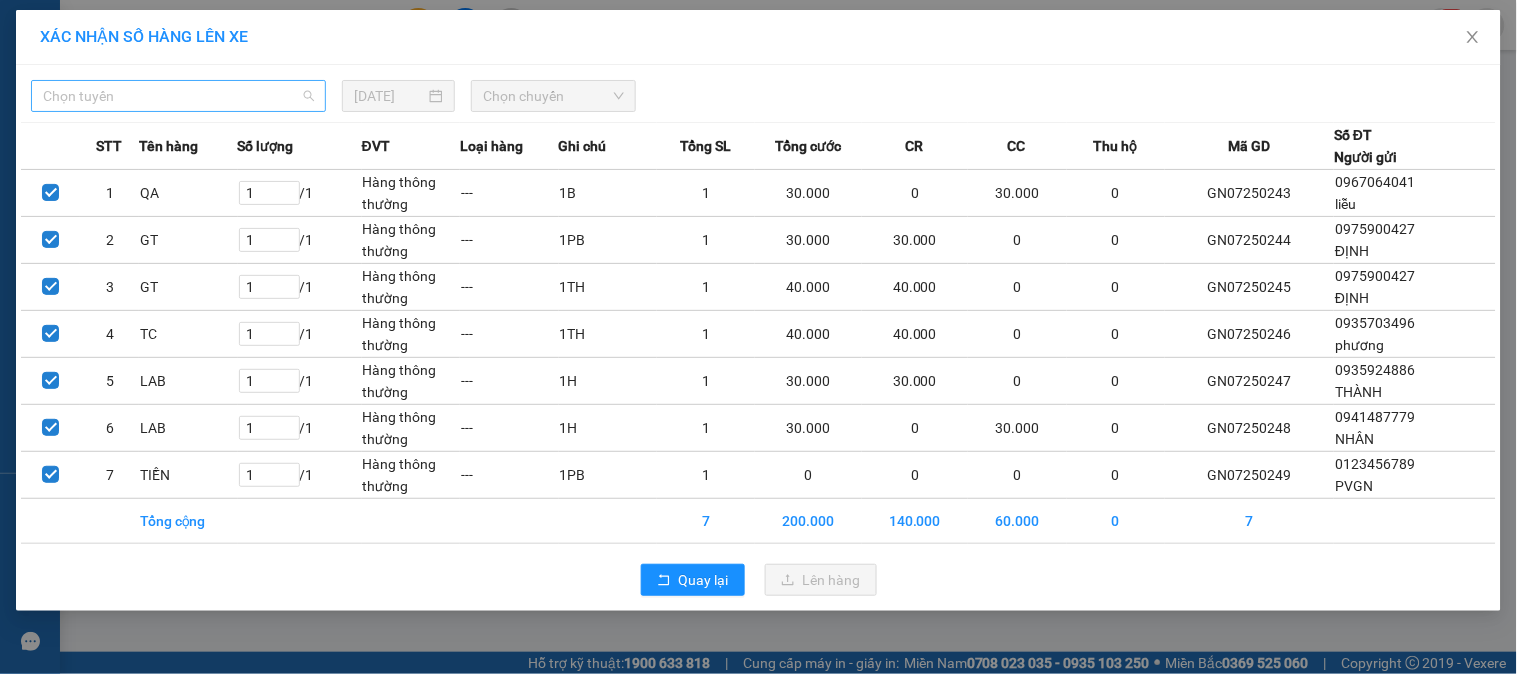 click on "Chọn tuyến" at bounding box center [178, 96] 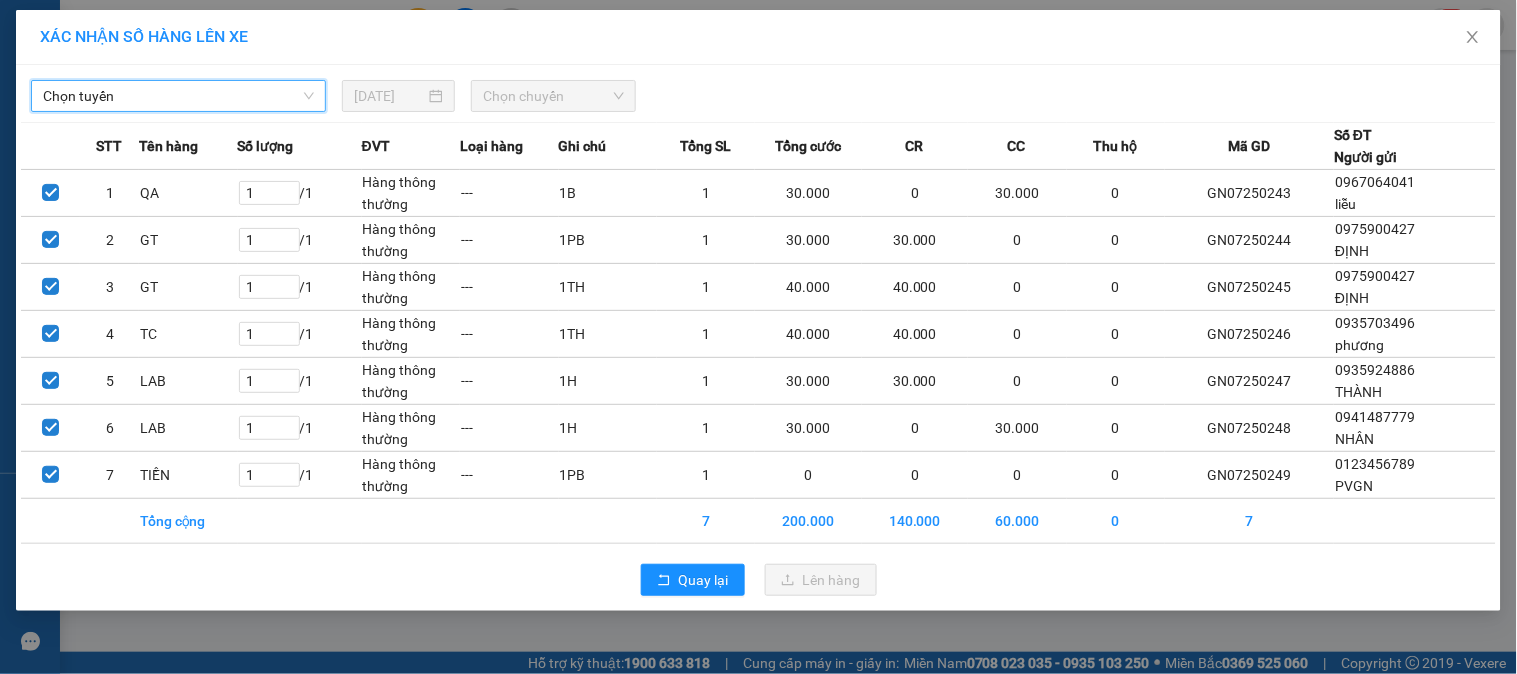 click on "Chọn tuyến" at bounding box center [178, 96] 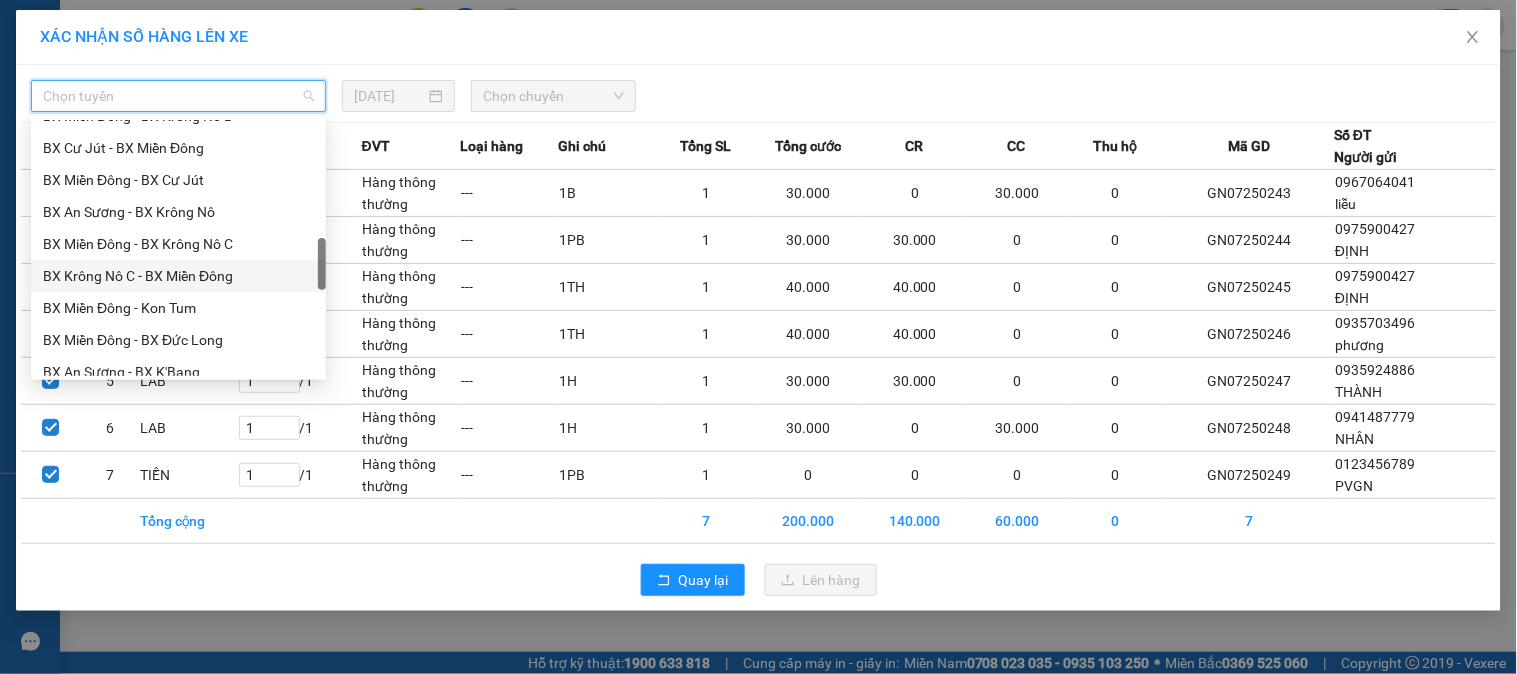 scroll, scrollTop: 645, scrollLeft: 0, axis: vertical 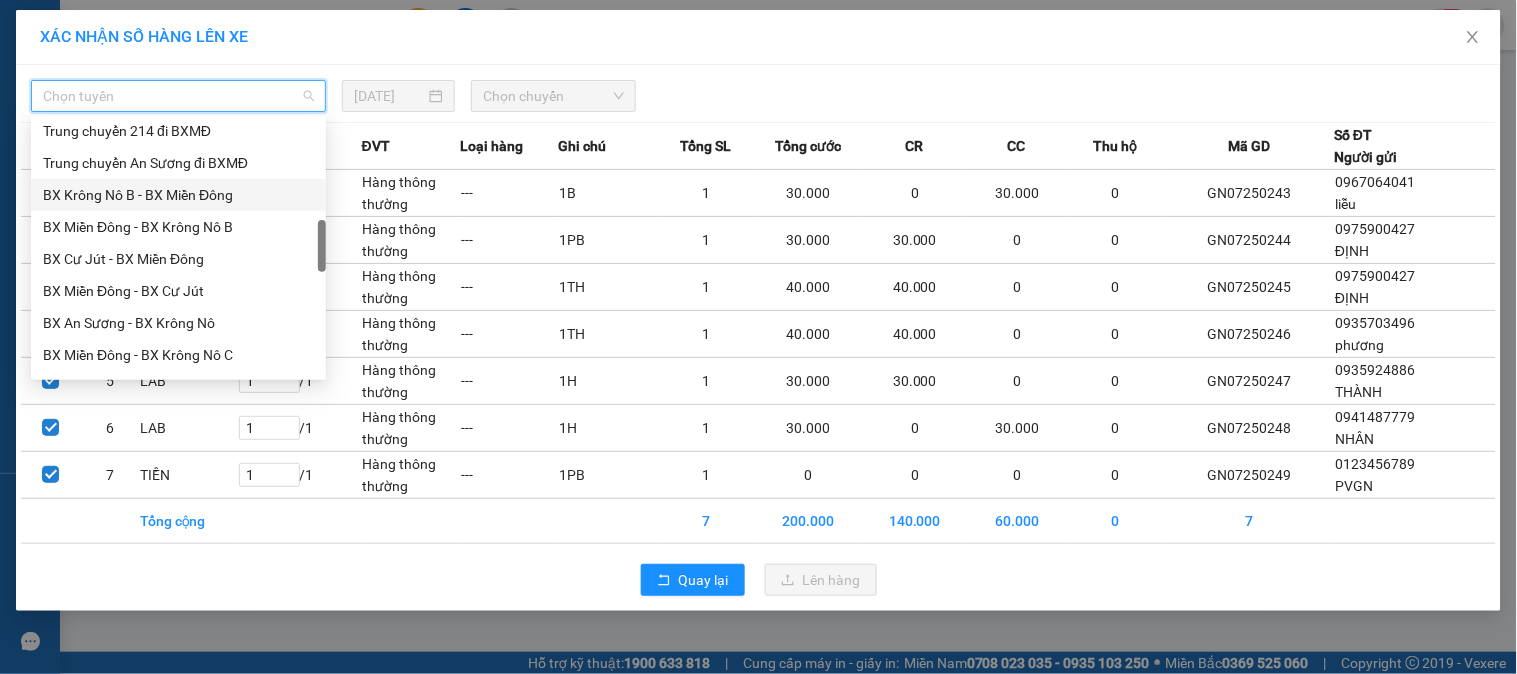 click on "BX Krông Nô B - BX Miền Đông" at bounding box center [178, 195] 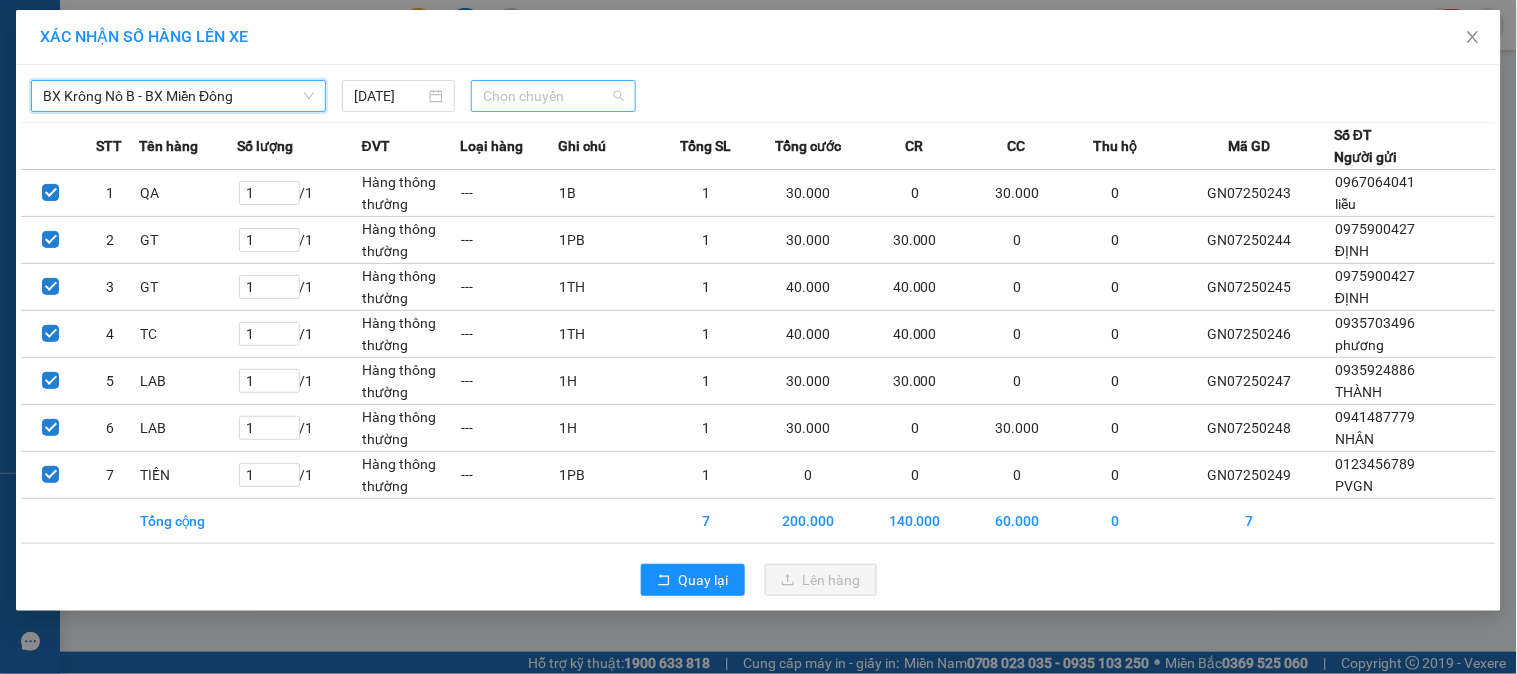 click on "Chọn chuyến" at bounding box center (553, 96) 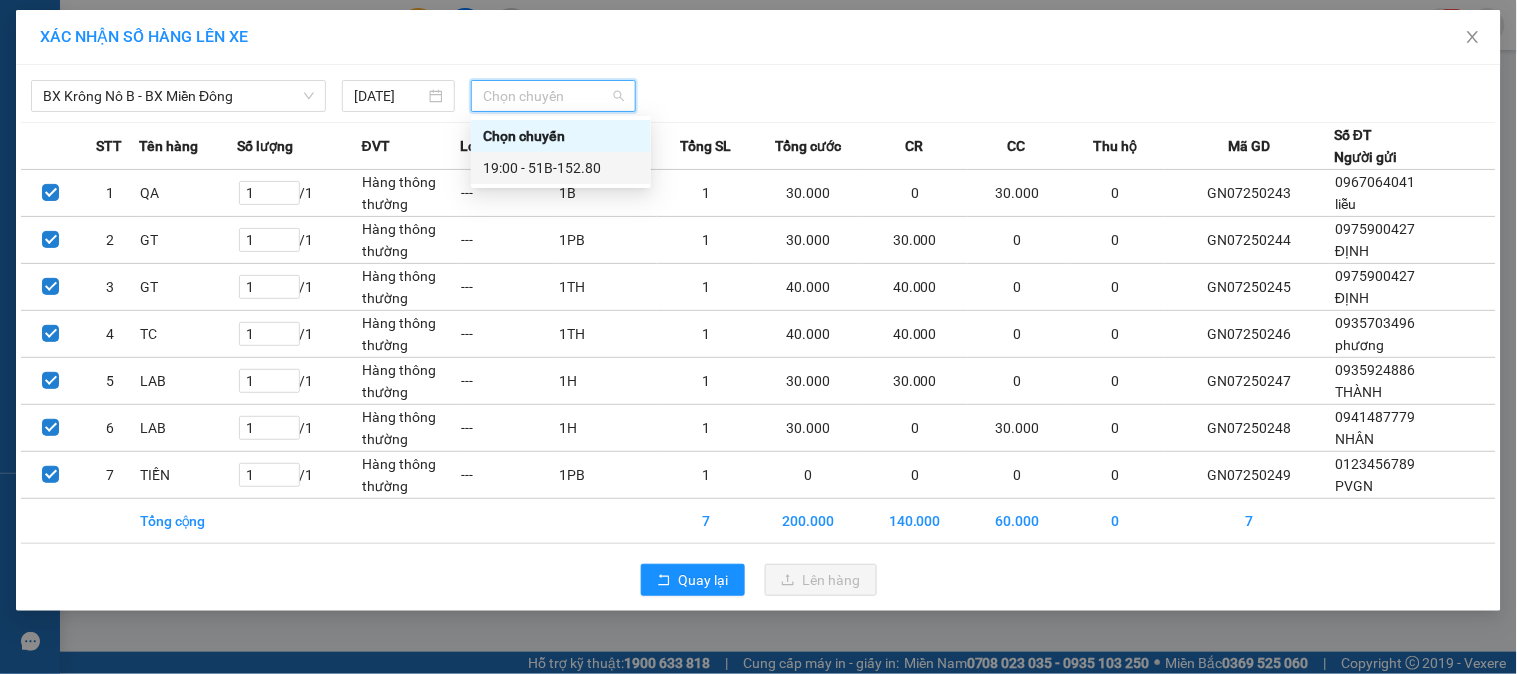 click on "19:00     - 51B-152.80" at bounding box center (561, 168) 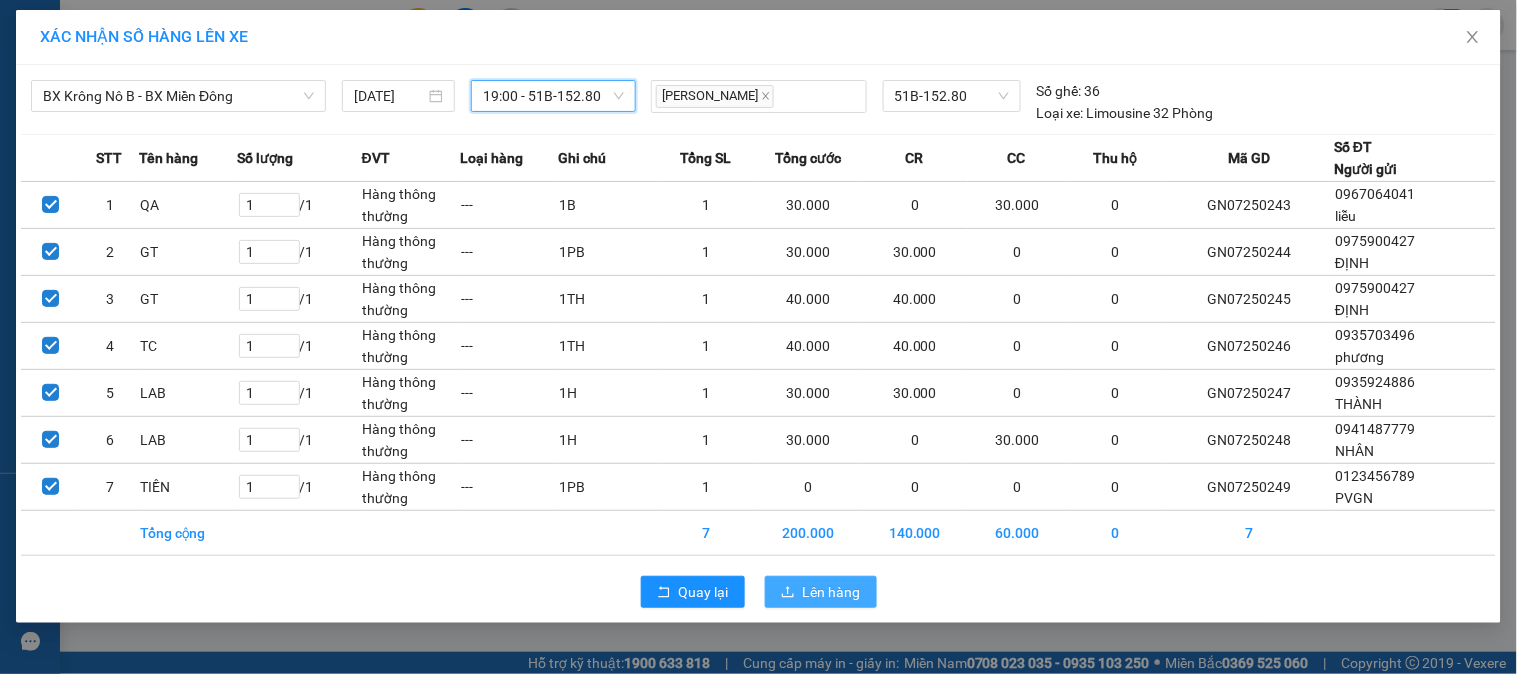 click on "Lên hàng" at bounding box center [832, 592] 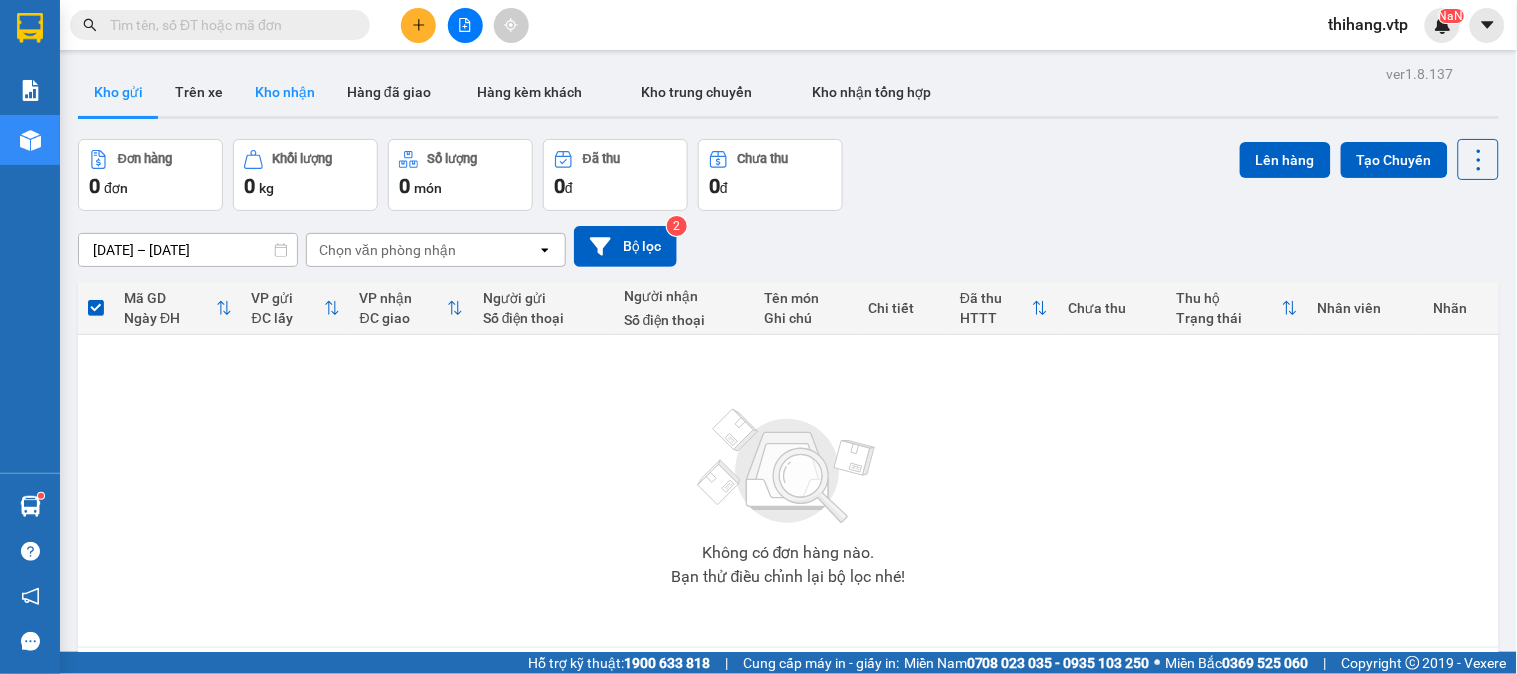click on "Kho nhận" at bounding box center (285, 92) 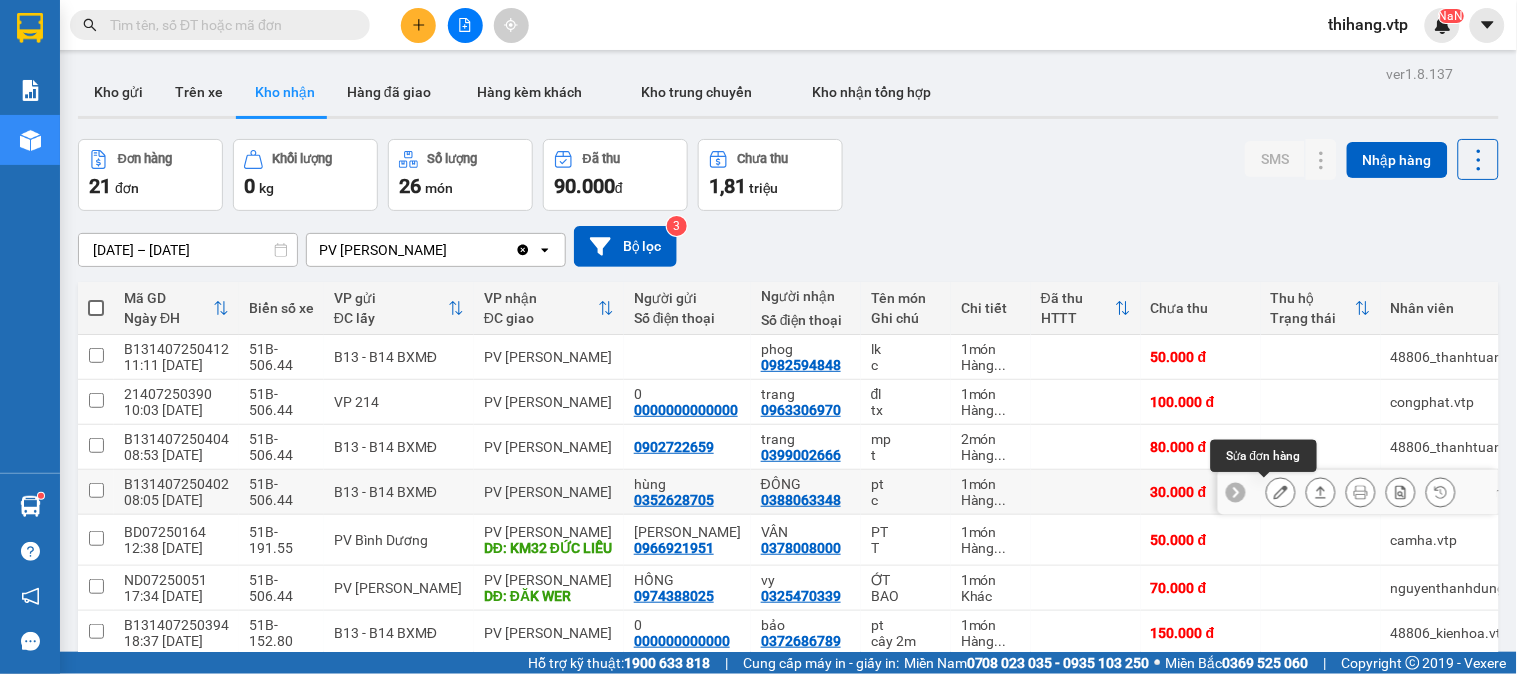 click 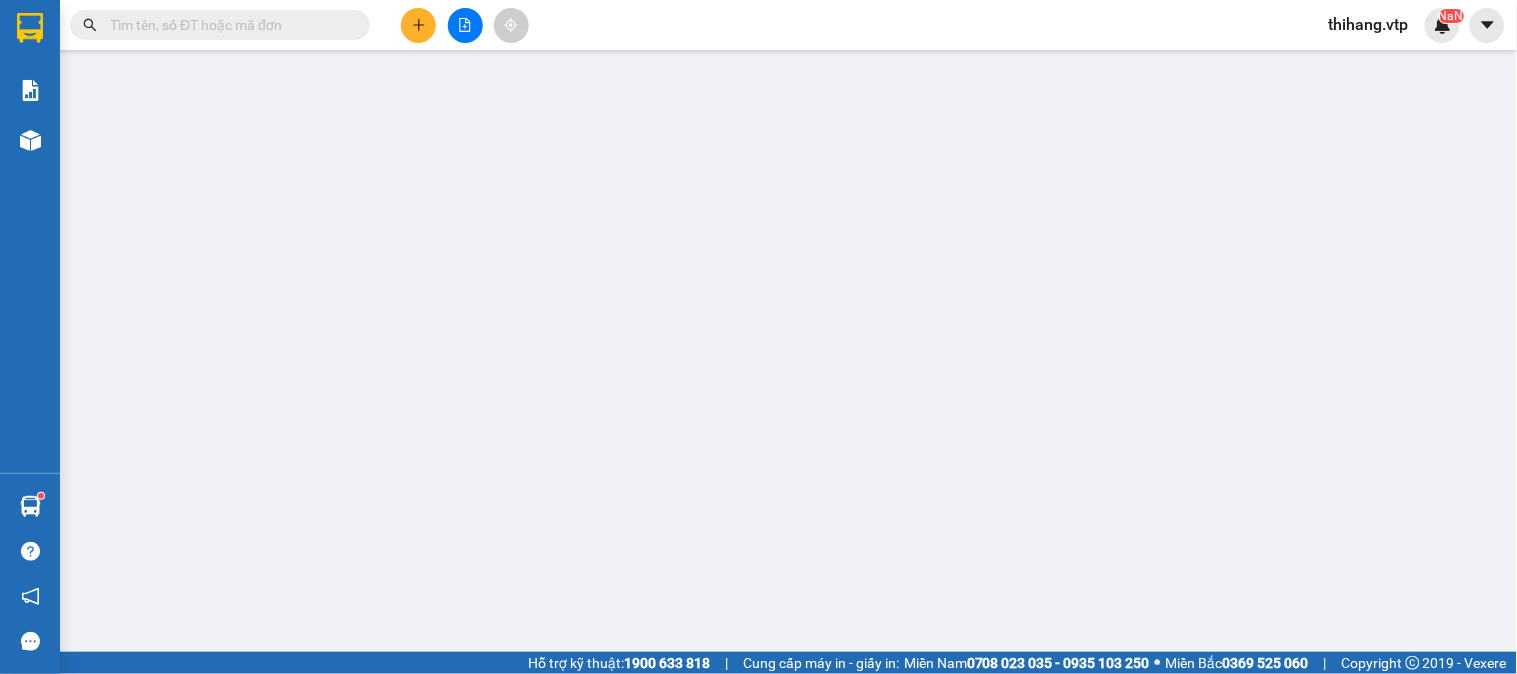 type on "0352628705" 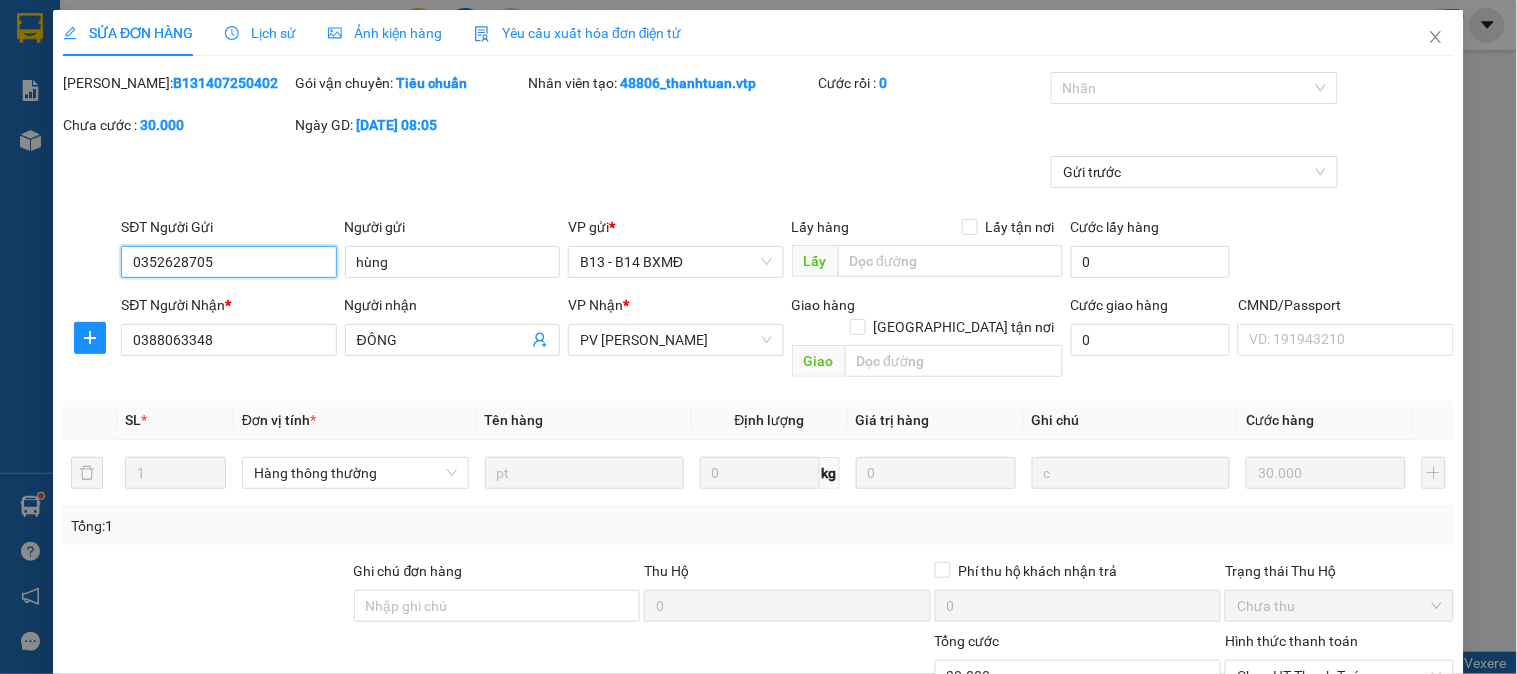 type on "1.500" 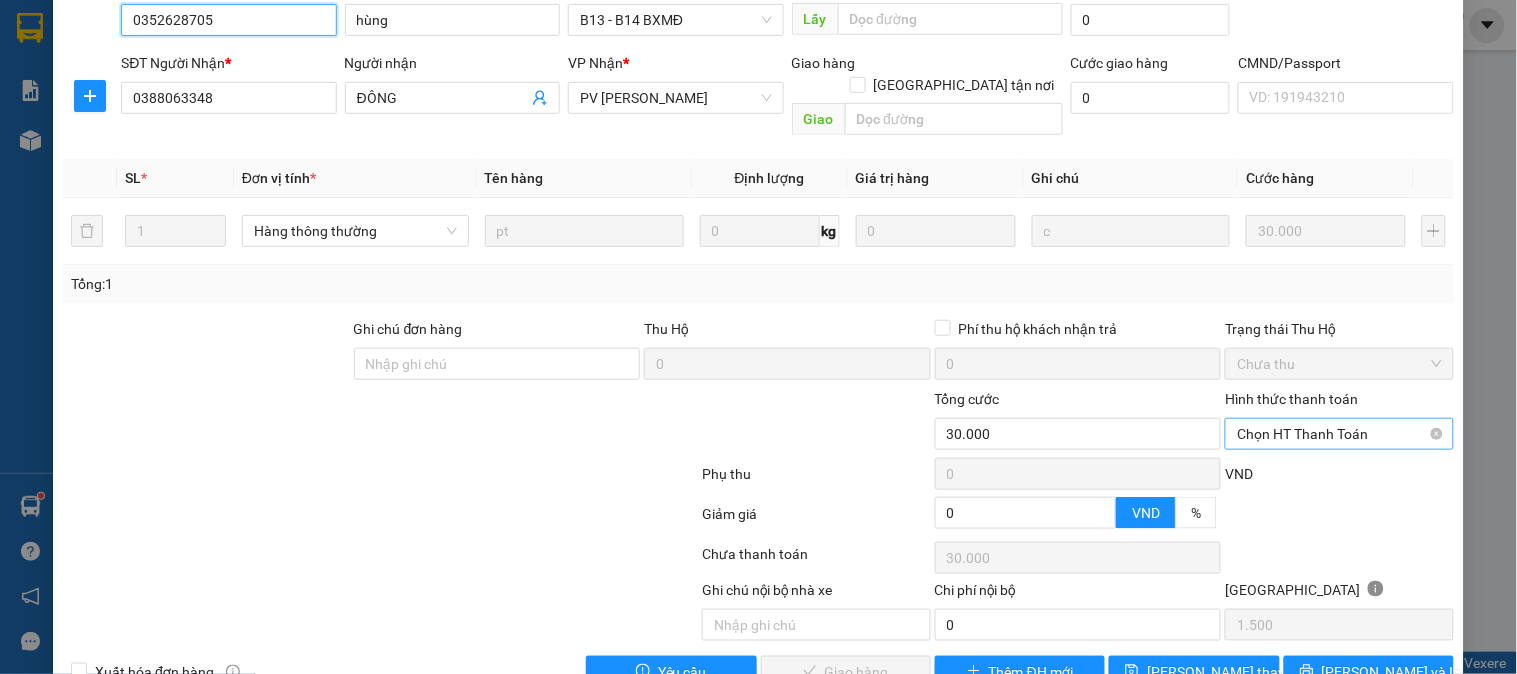 scroll, scrollTop: 273, scrollLeft: 0, axis: vertical 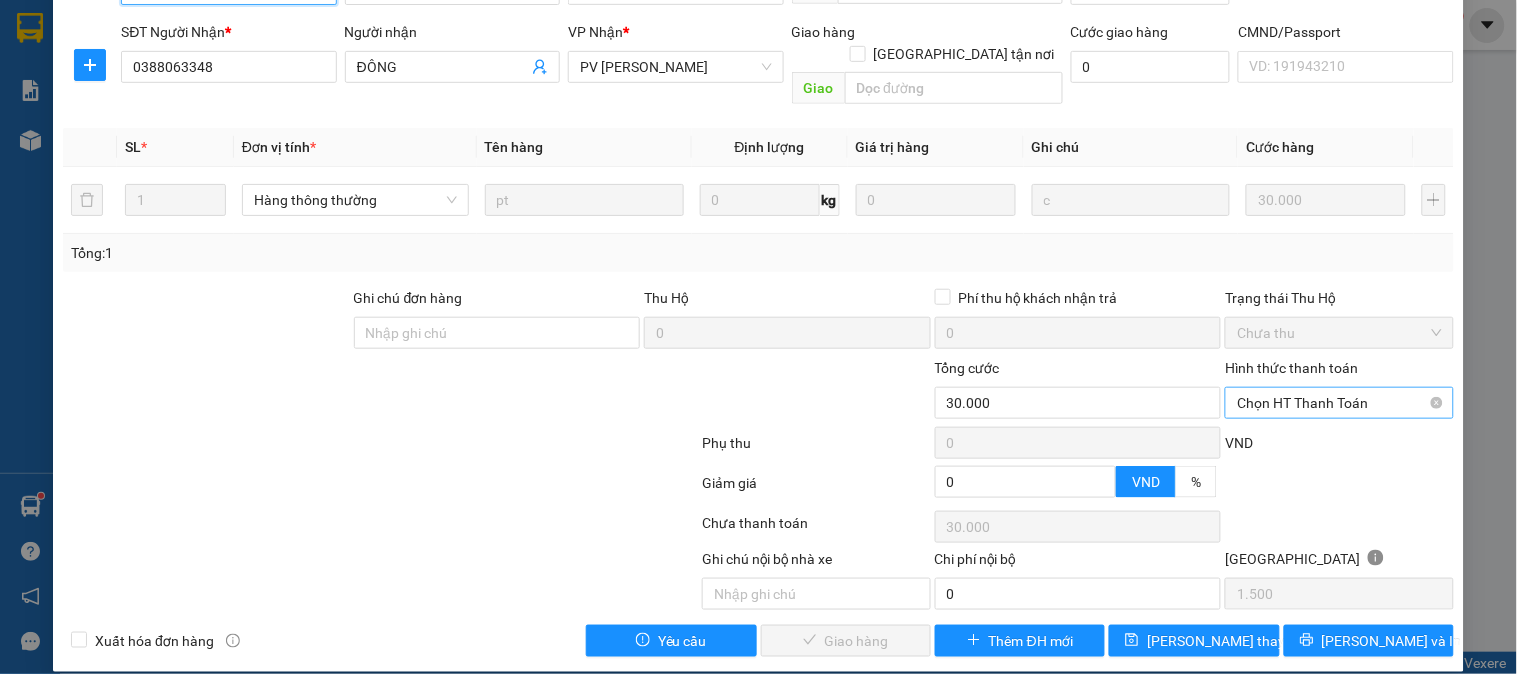 click on "Chọn HT Thanh Toán" at bounding box center [1339, 403] 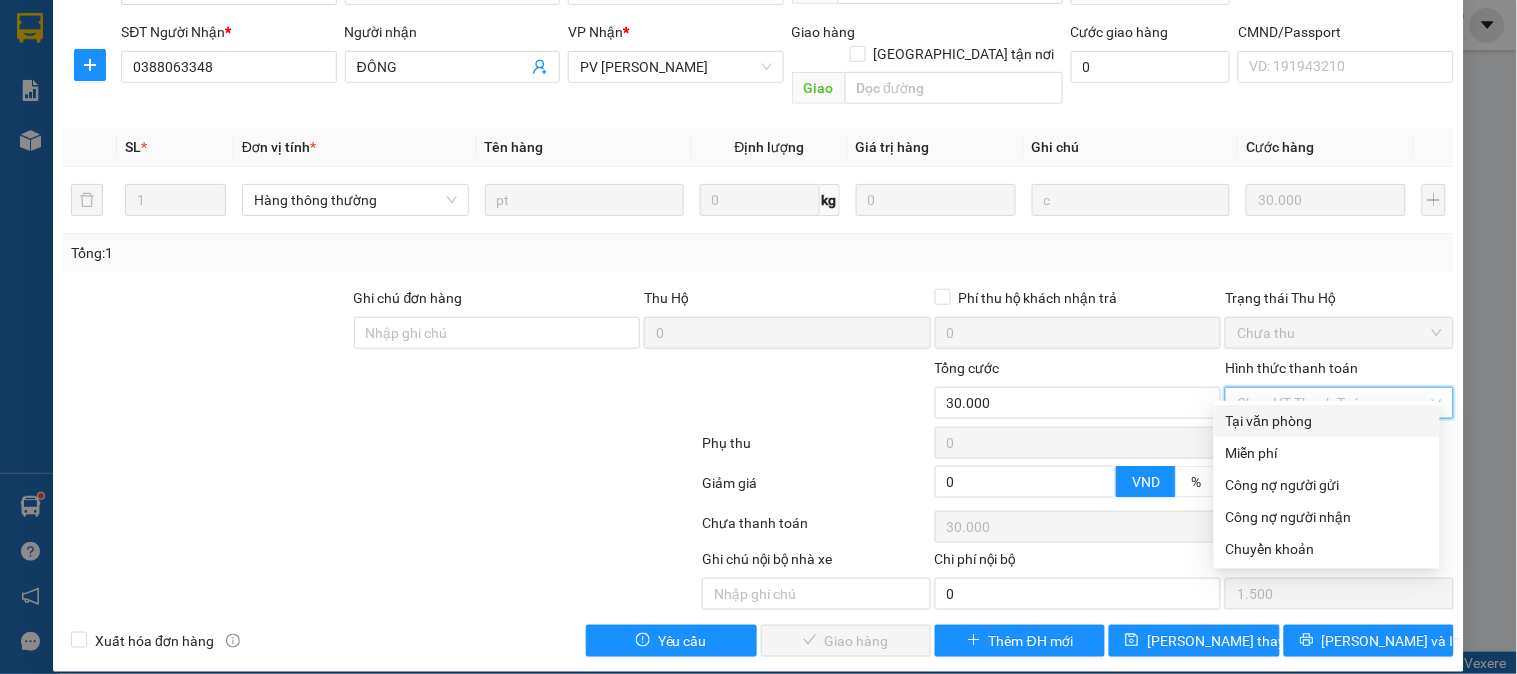 click on "Tại văn phòng" at bounding box center [1327, 421] 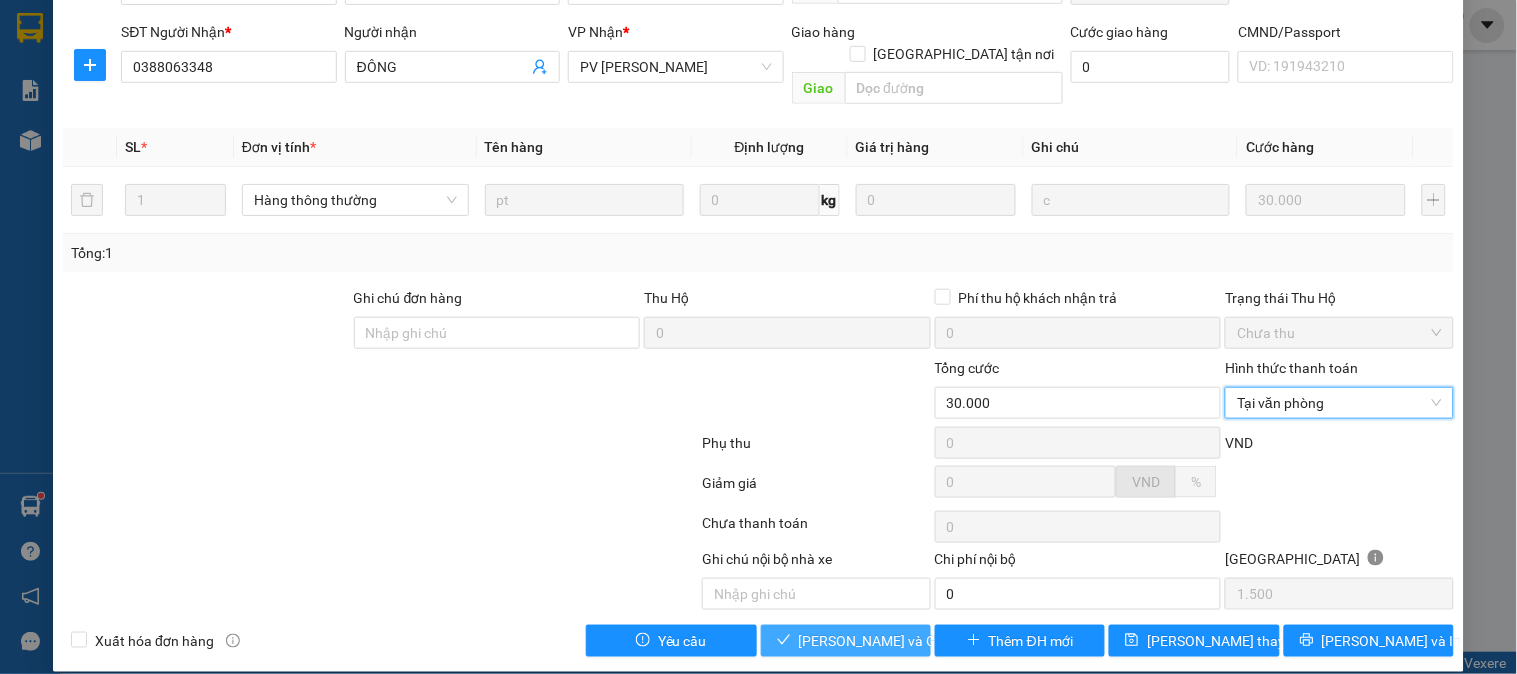 click on "[PERSON_NAME] và Giao hàng" at bounding box center [895, 641] 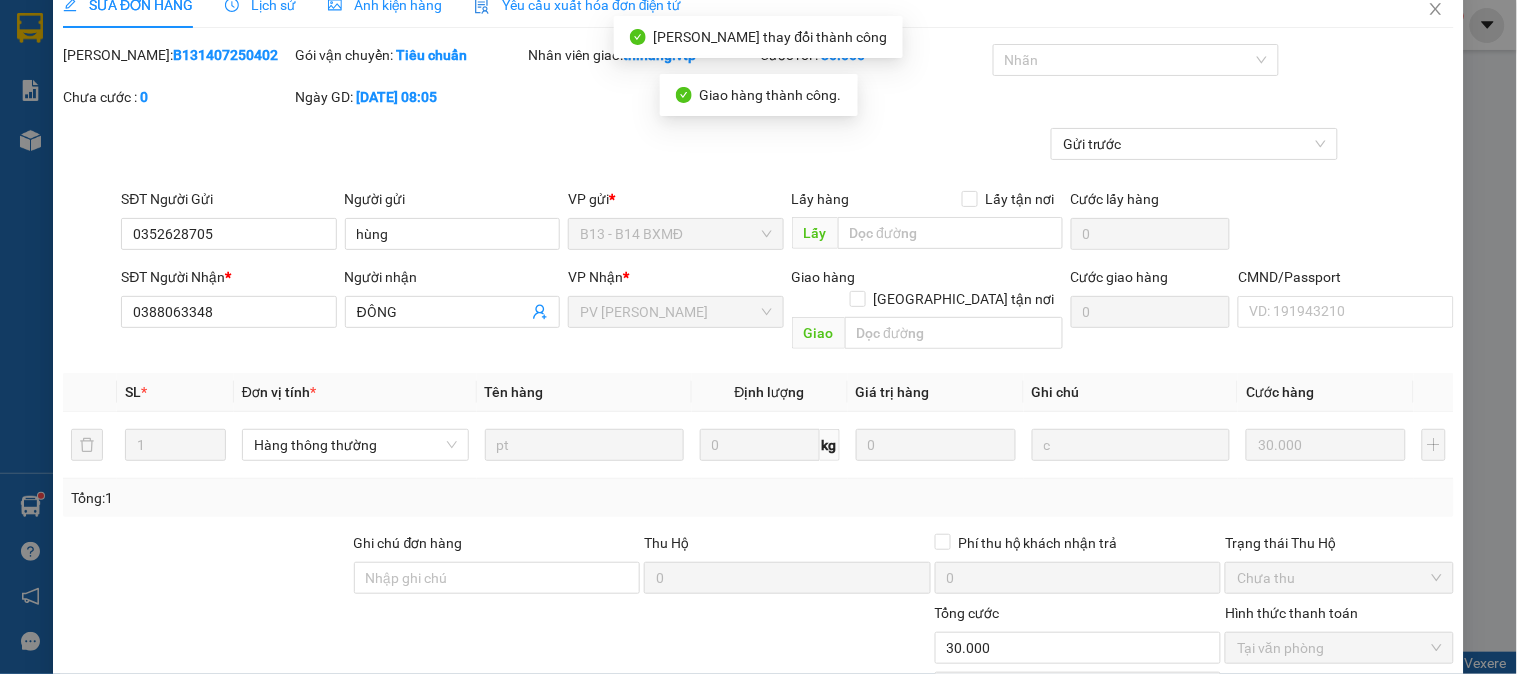 scroll, scrollTop: 0, scrollLeft: 0, axis: both 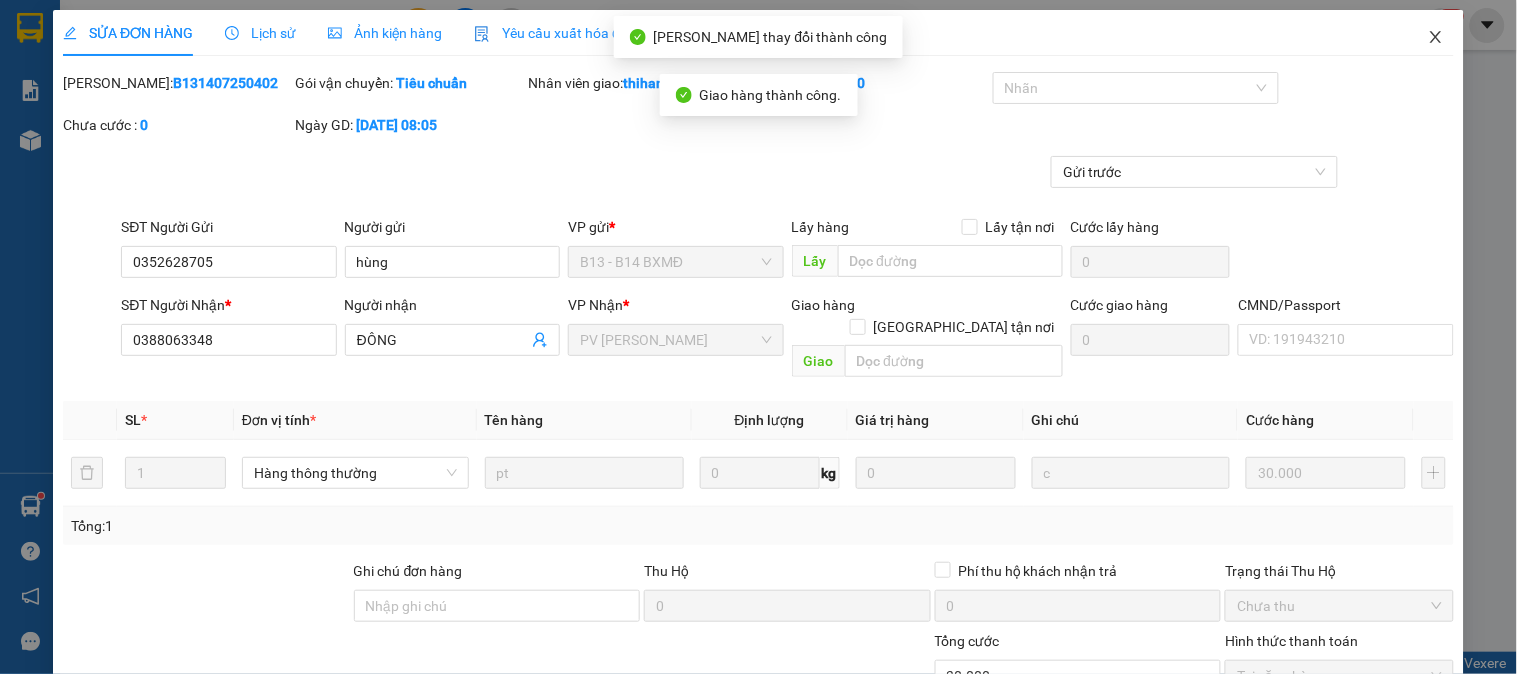 click 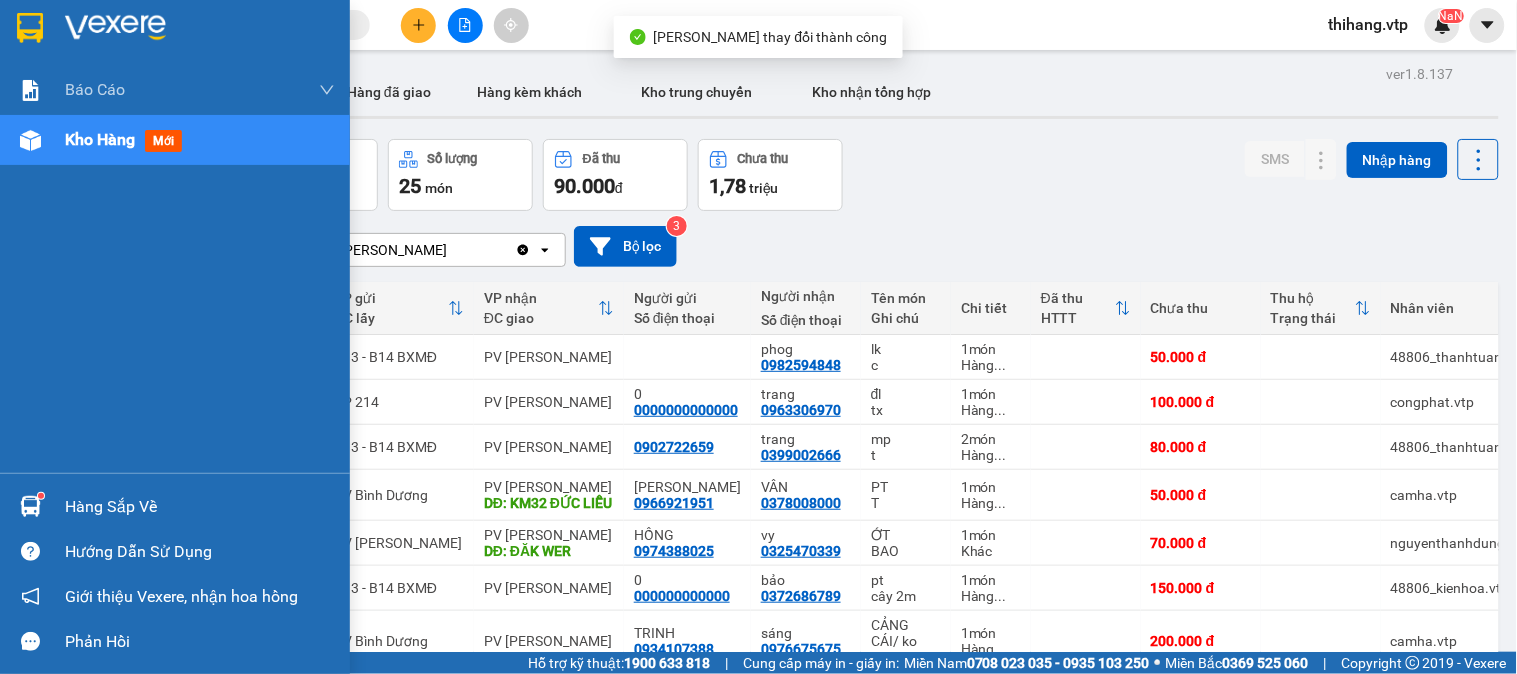 click on "Hàng sắp về" at bounding box center (200, 507) 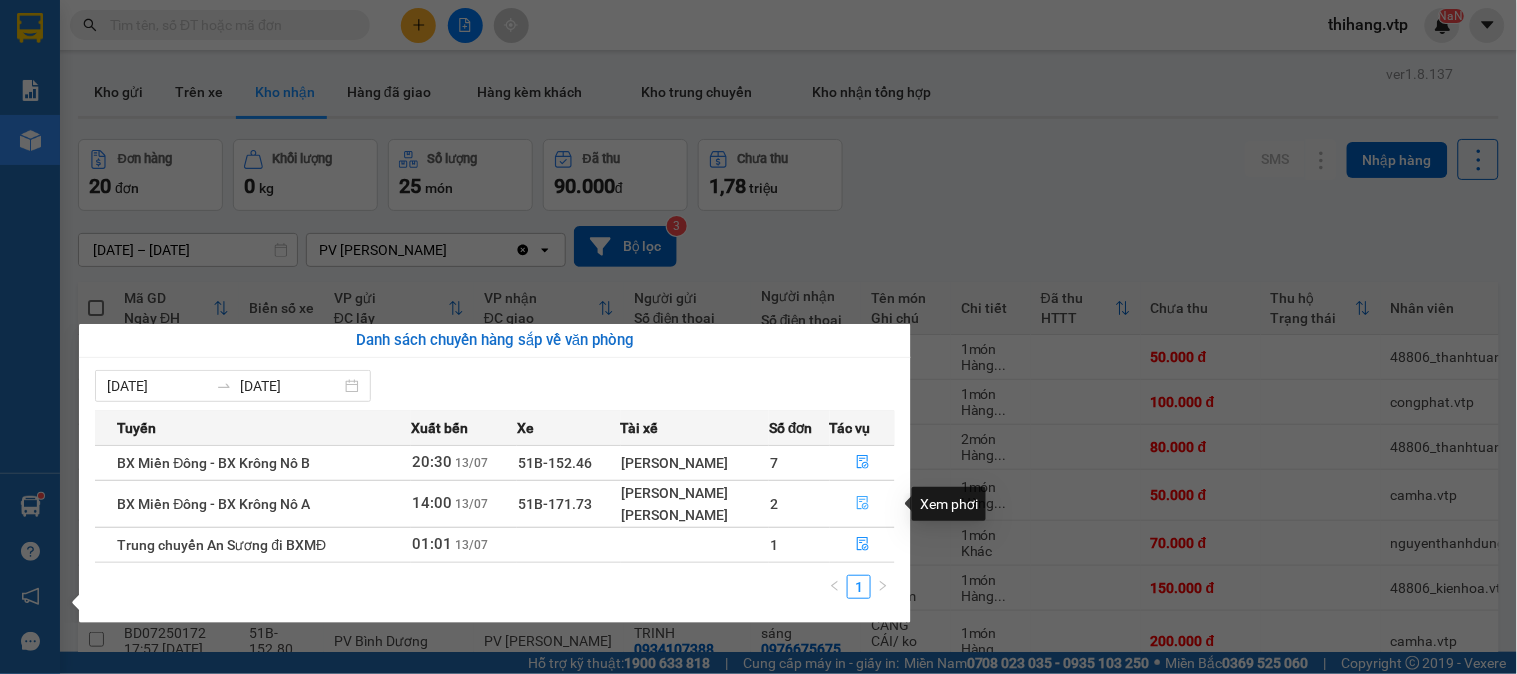 click 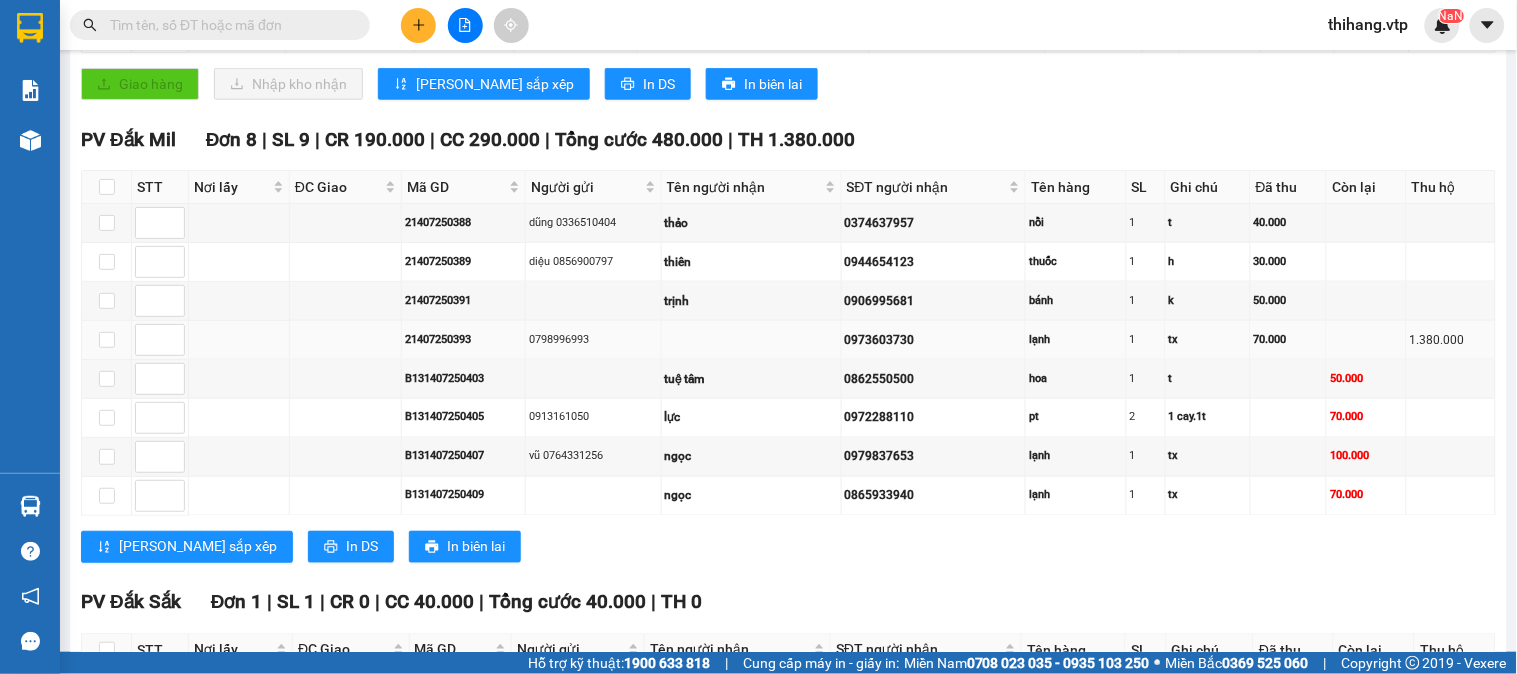 scroll, scrollTop: 111, scrollLeft: 0, axis: vertical 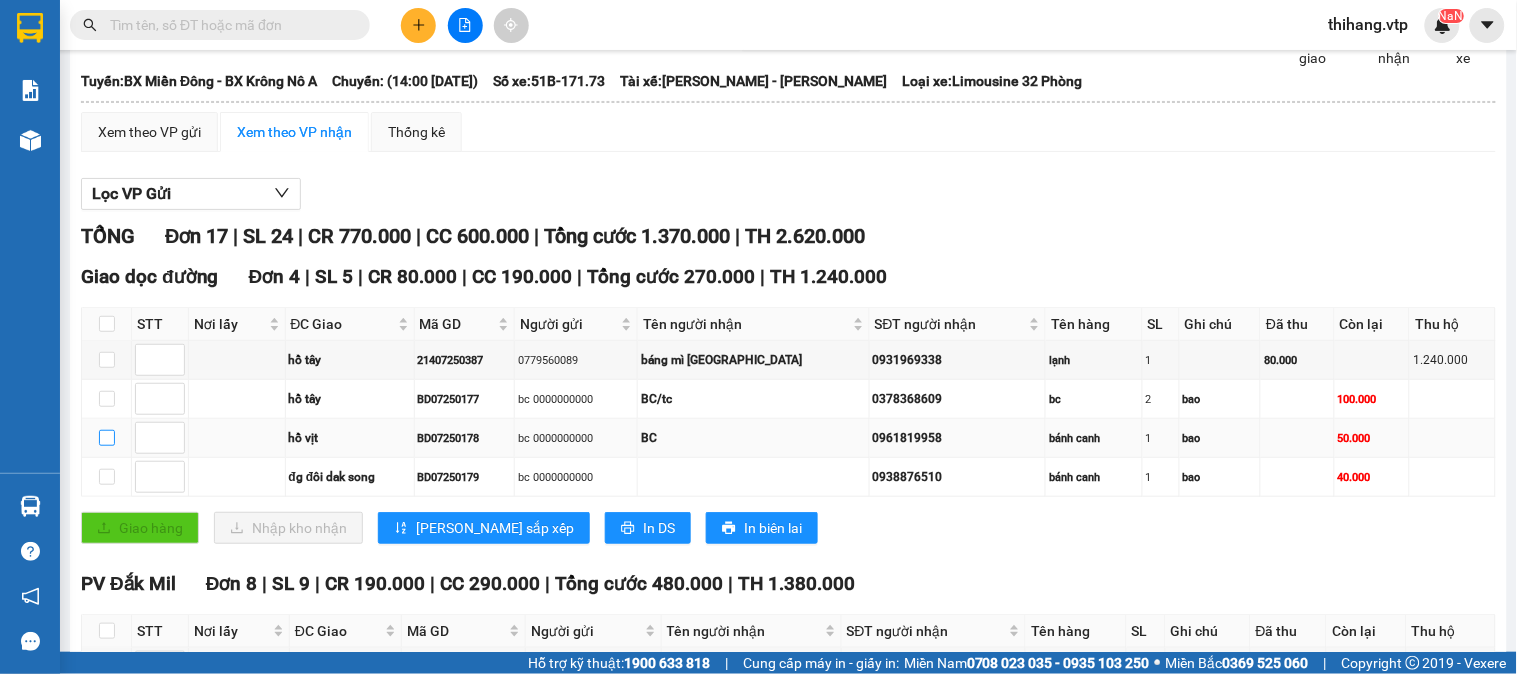 click at bounding box center [107, 438] 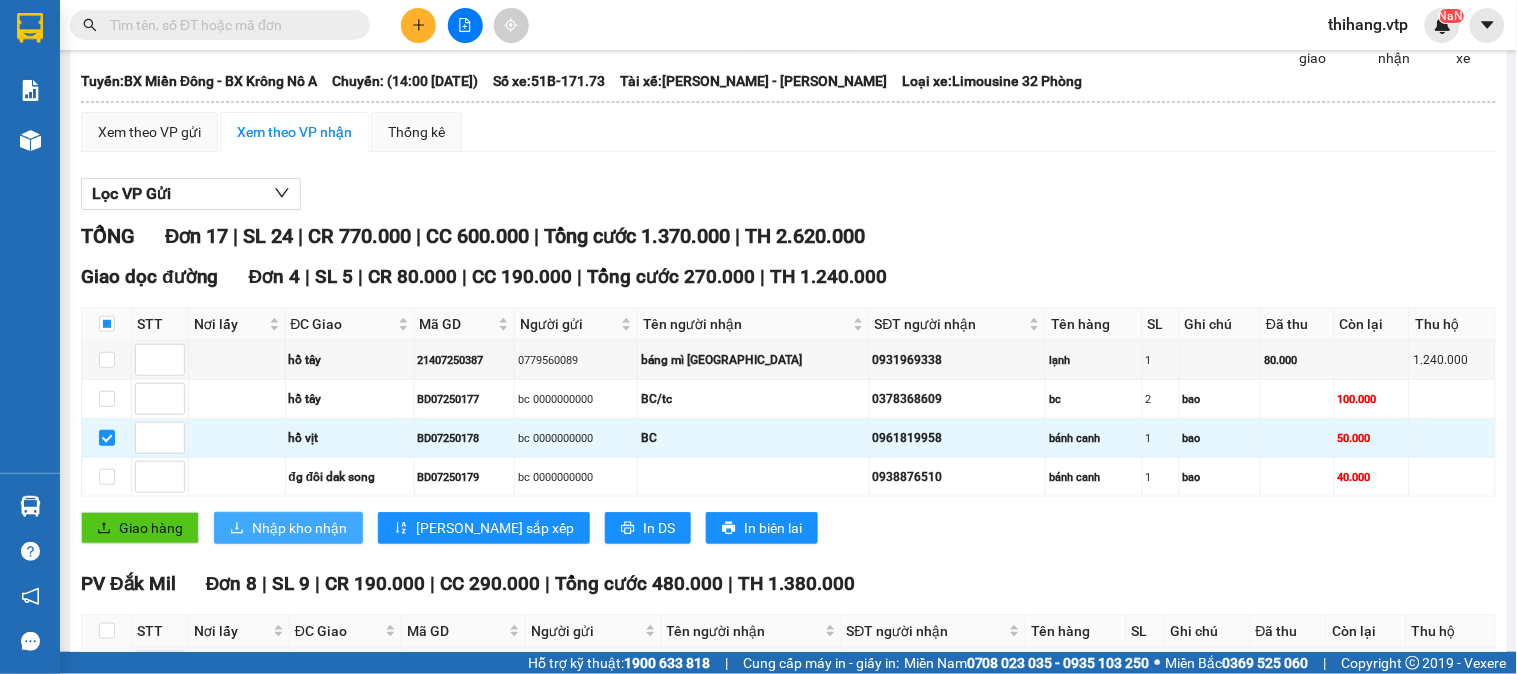 click on "Nhập kho nhận" at bounding box center (299, 528) 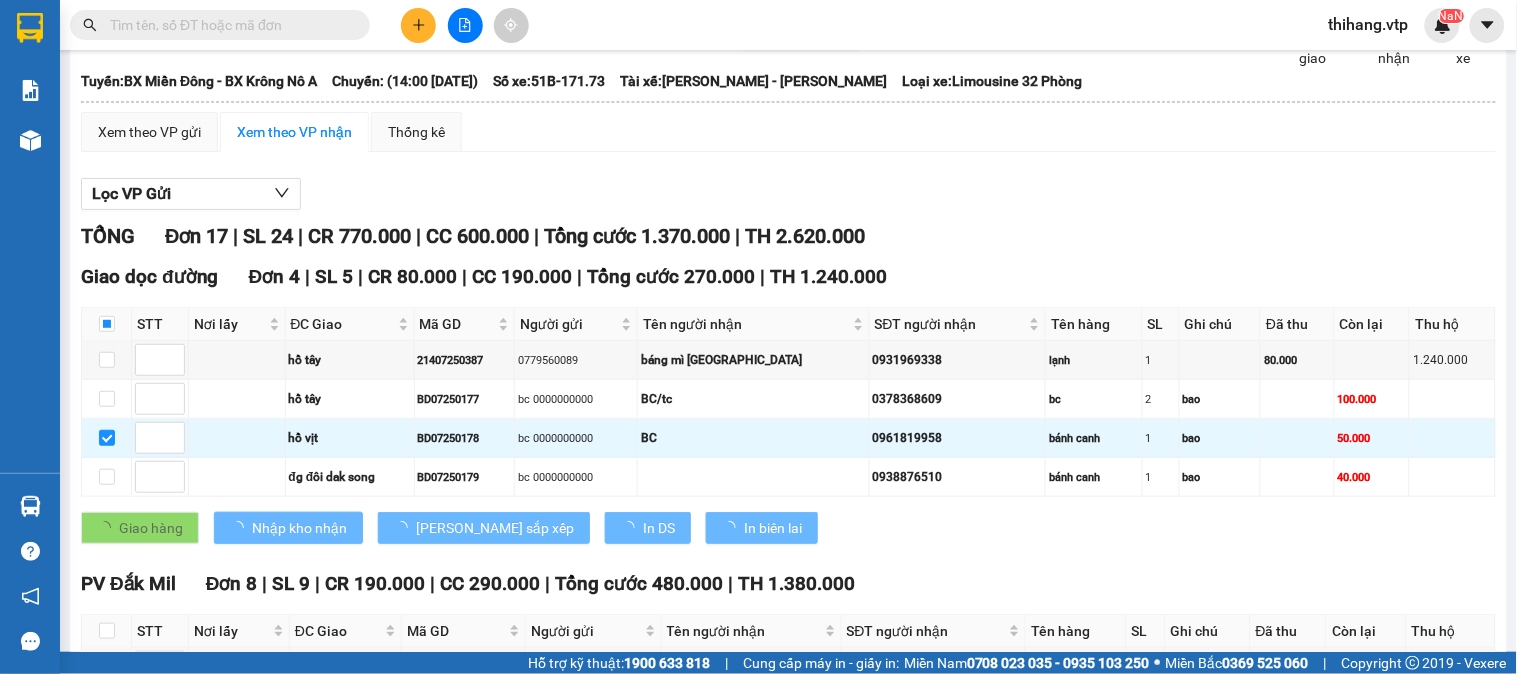 checkbox on "false" 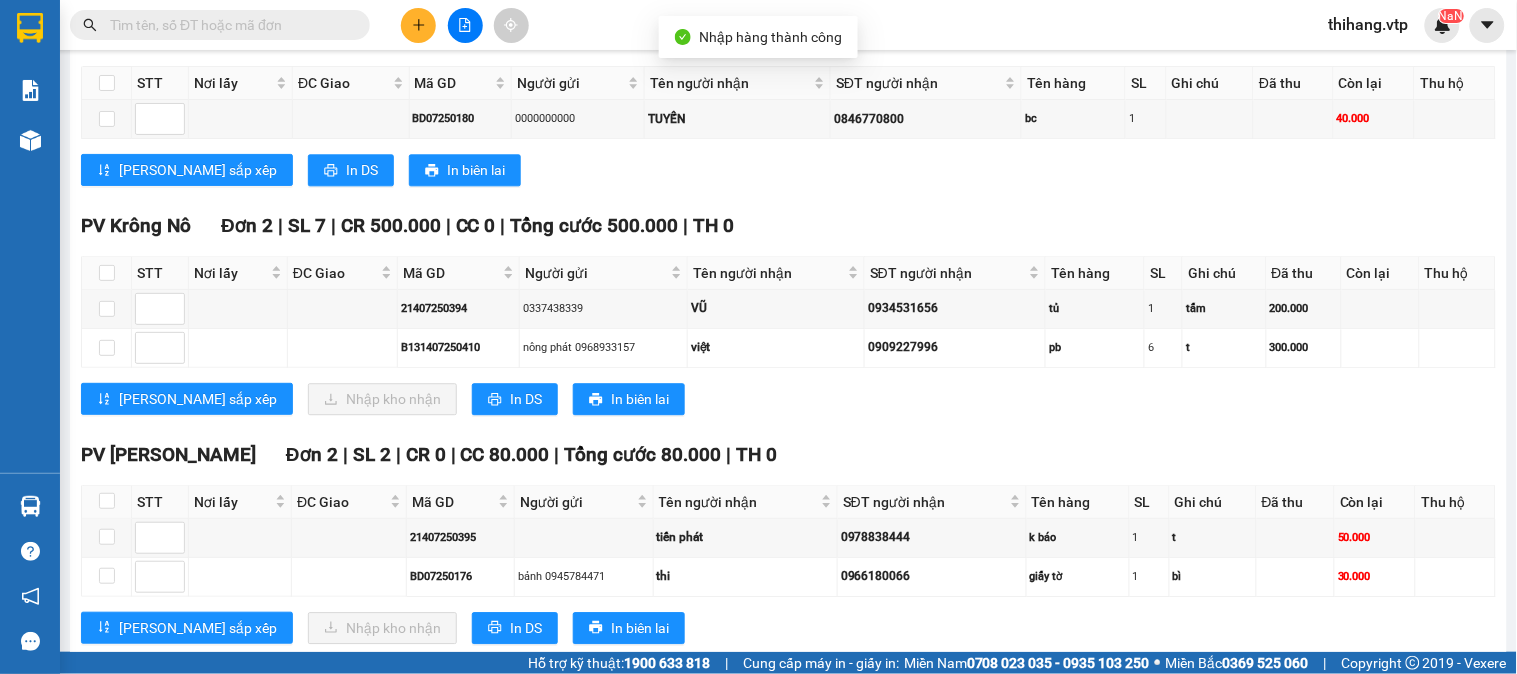scroll, scrollTop: 1197, scrollLeft: 0, axis: vertical 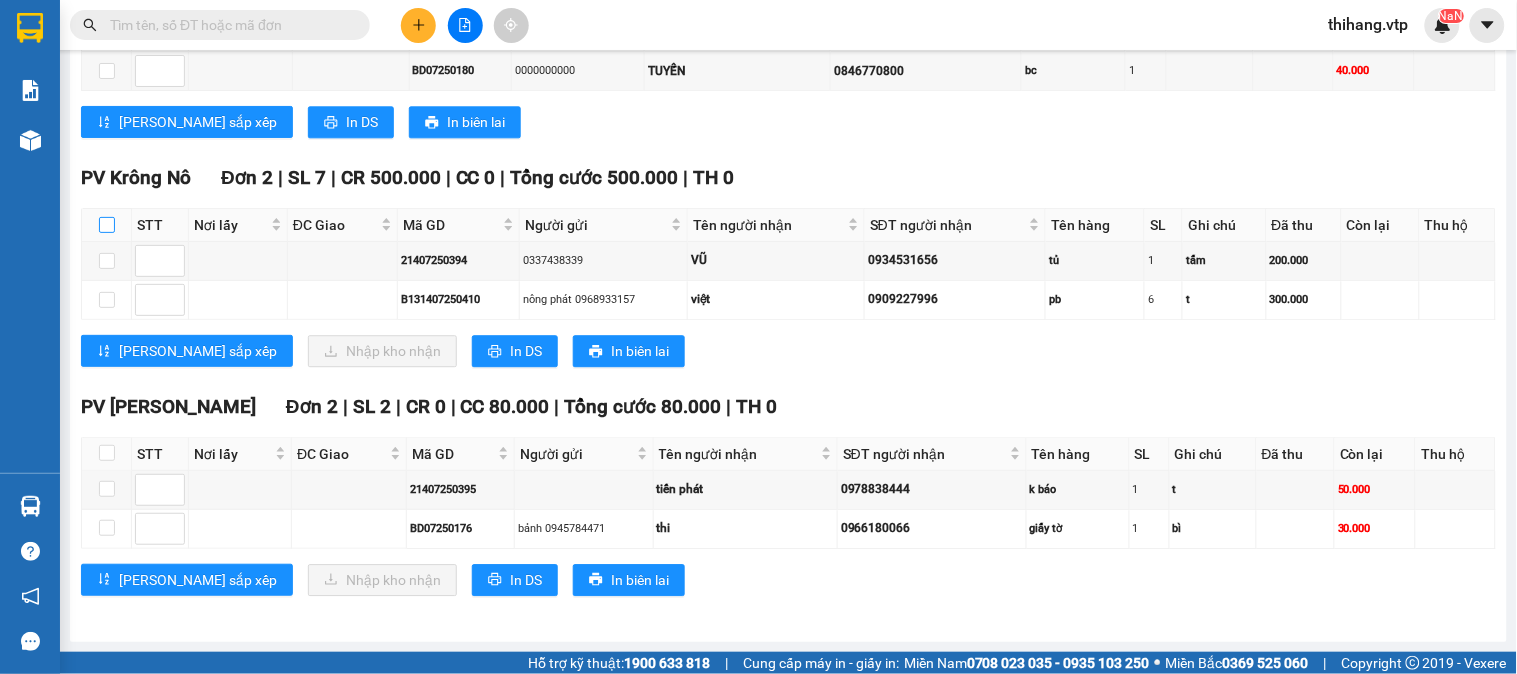 click at bounding box center (107, 225) 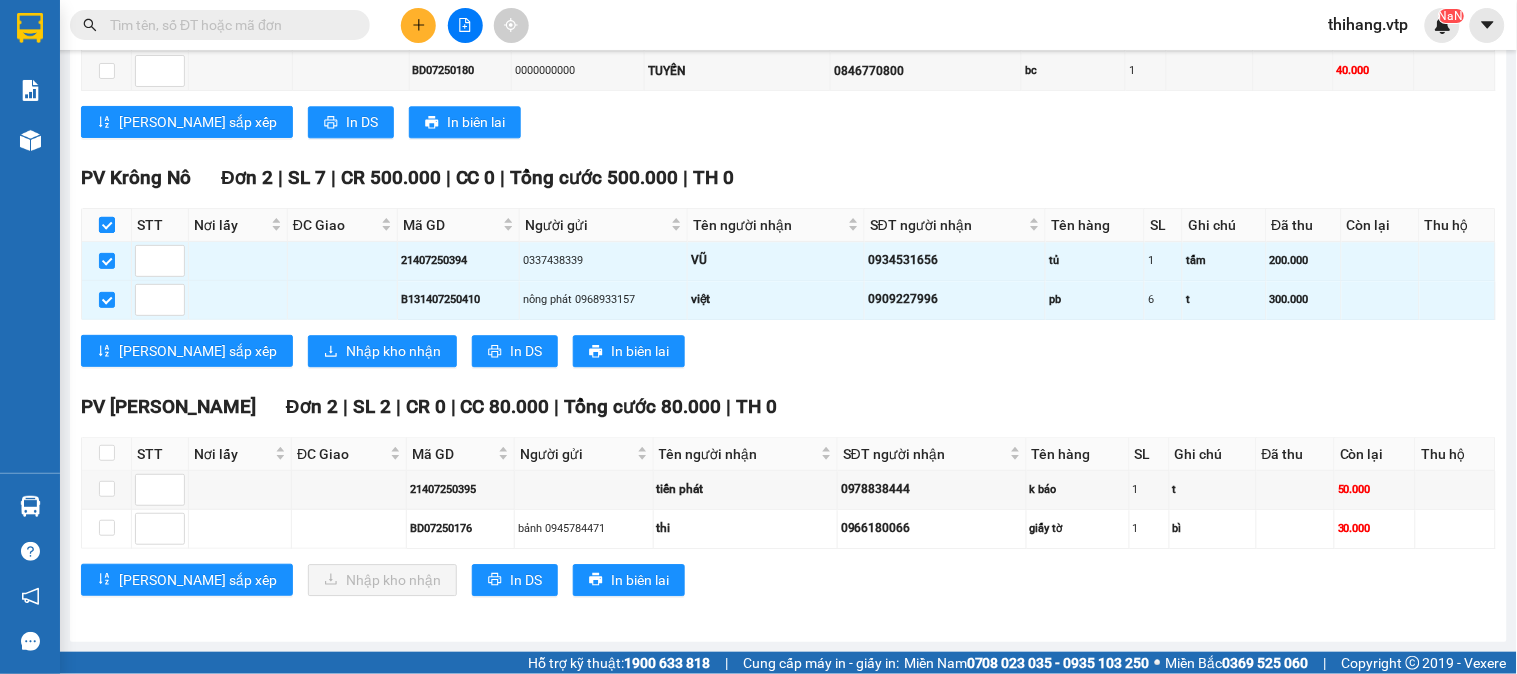click at bounding box center (107, 225) 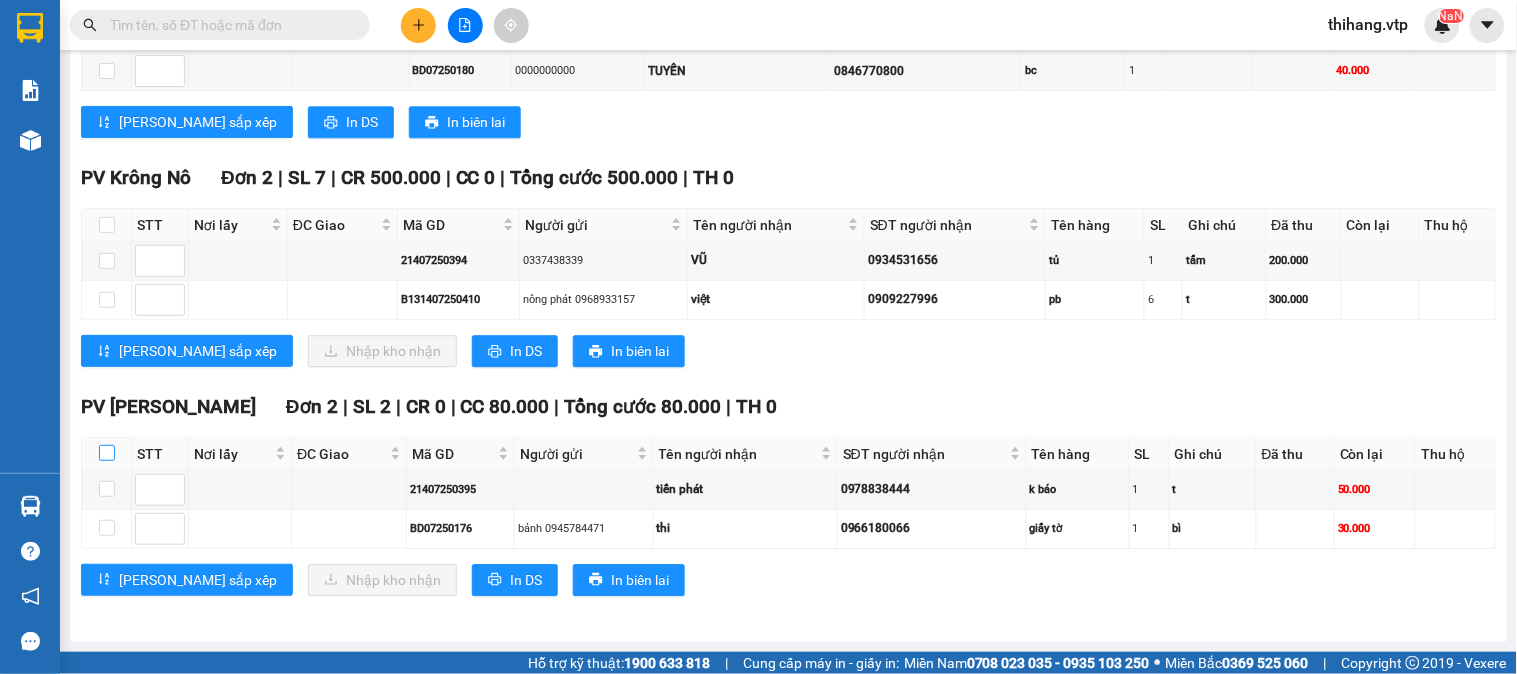 click at bounding box center (107, 453) 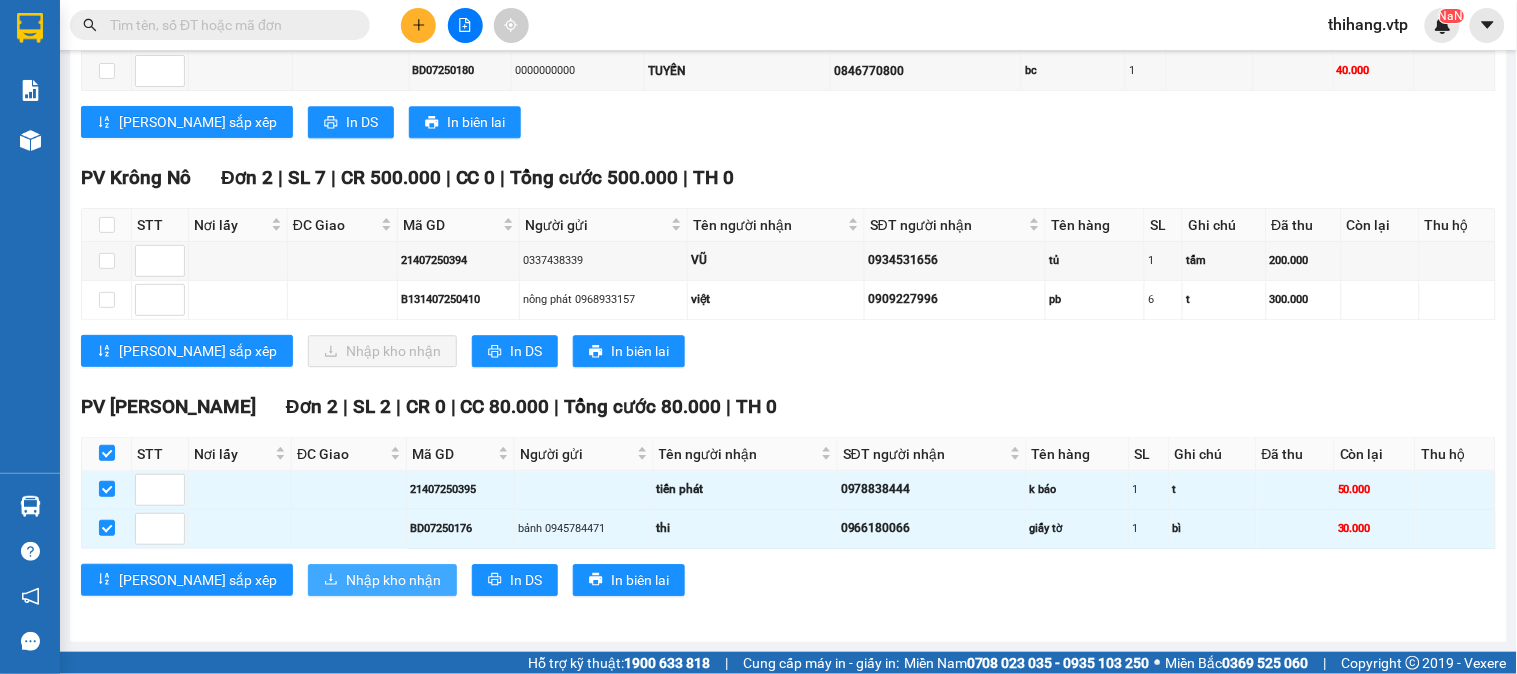 click on "Nhập kho nhận" at bounding box center [393, 580] 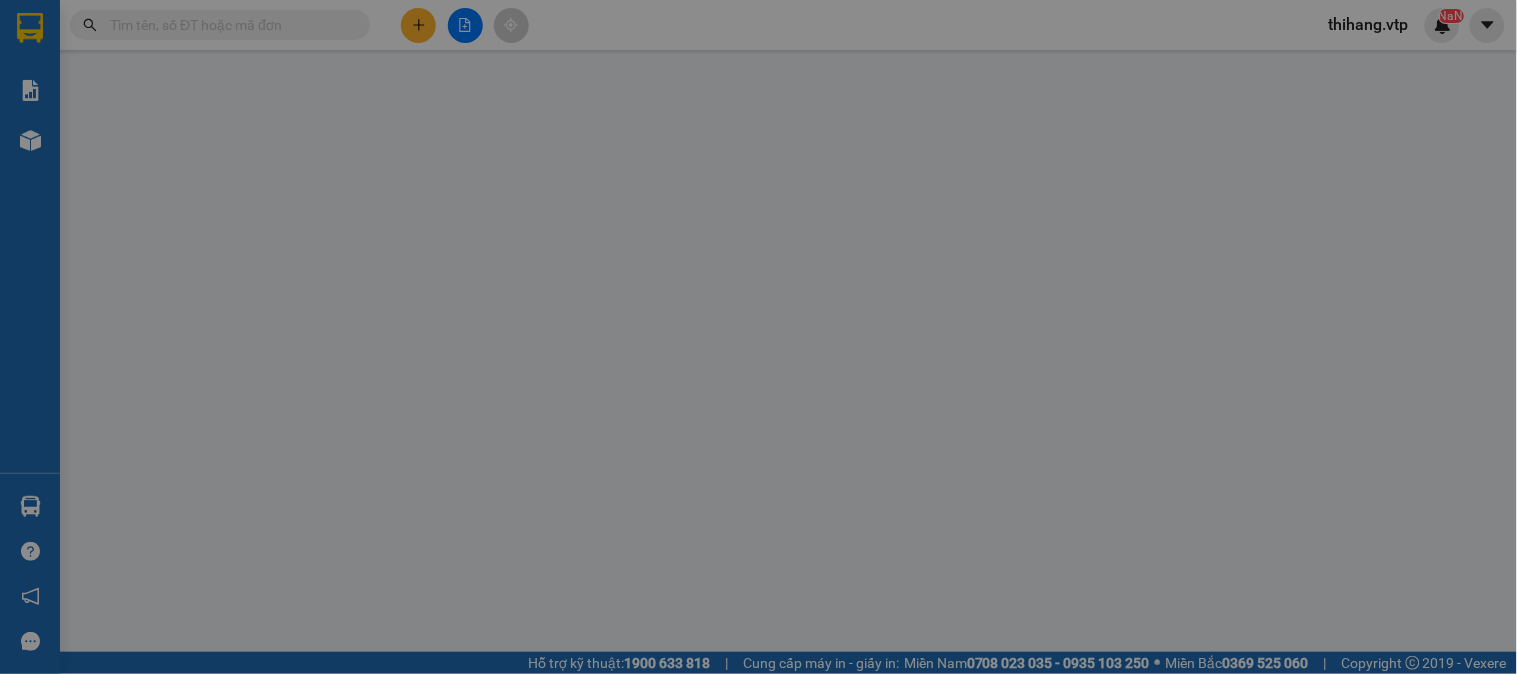 scroll, scrollTop: 0, scrollLeft: 0, axis: both 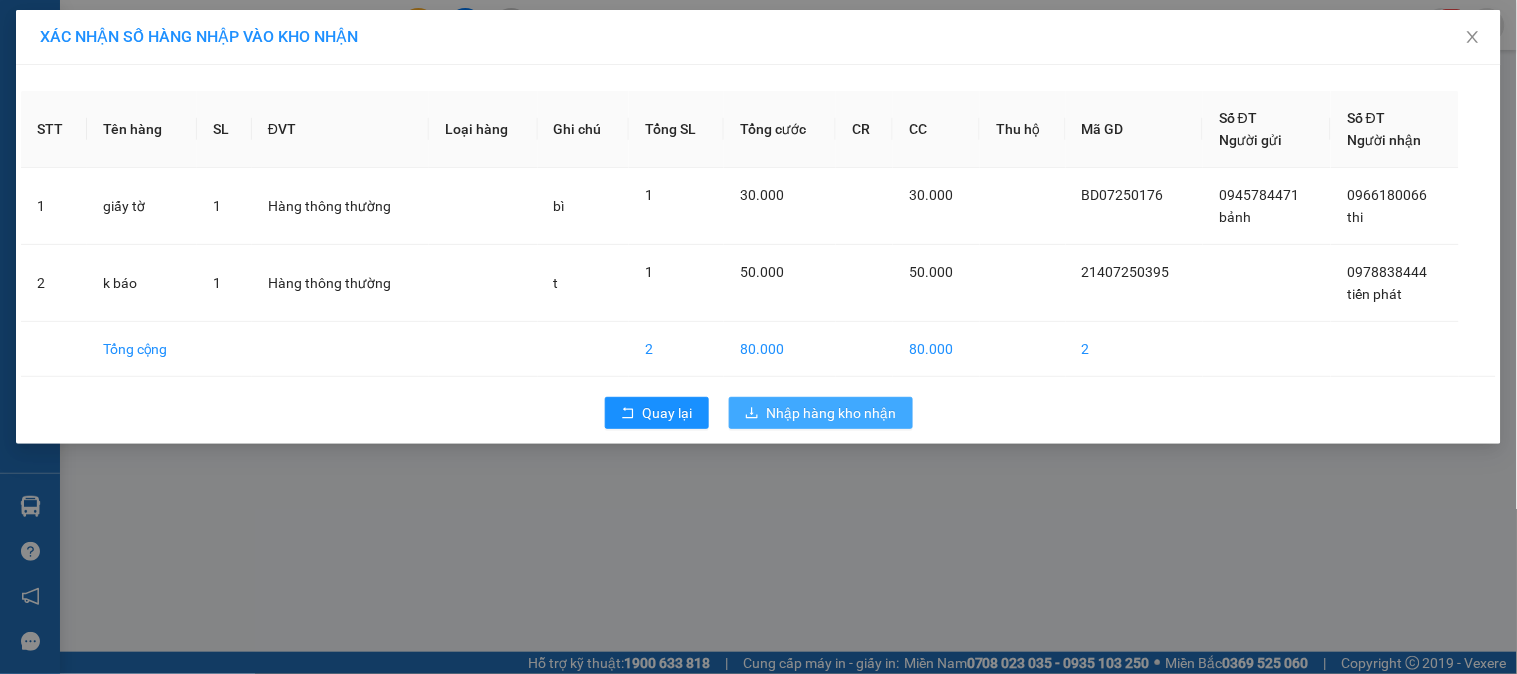 click on "Nhập hàng kho nhận" at bounding box center [832, 413] 